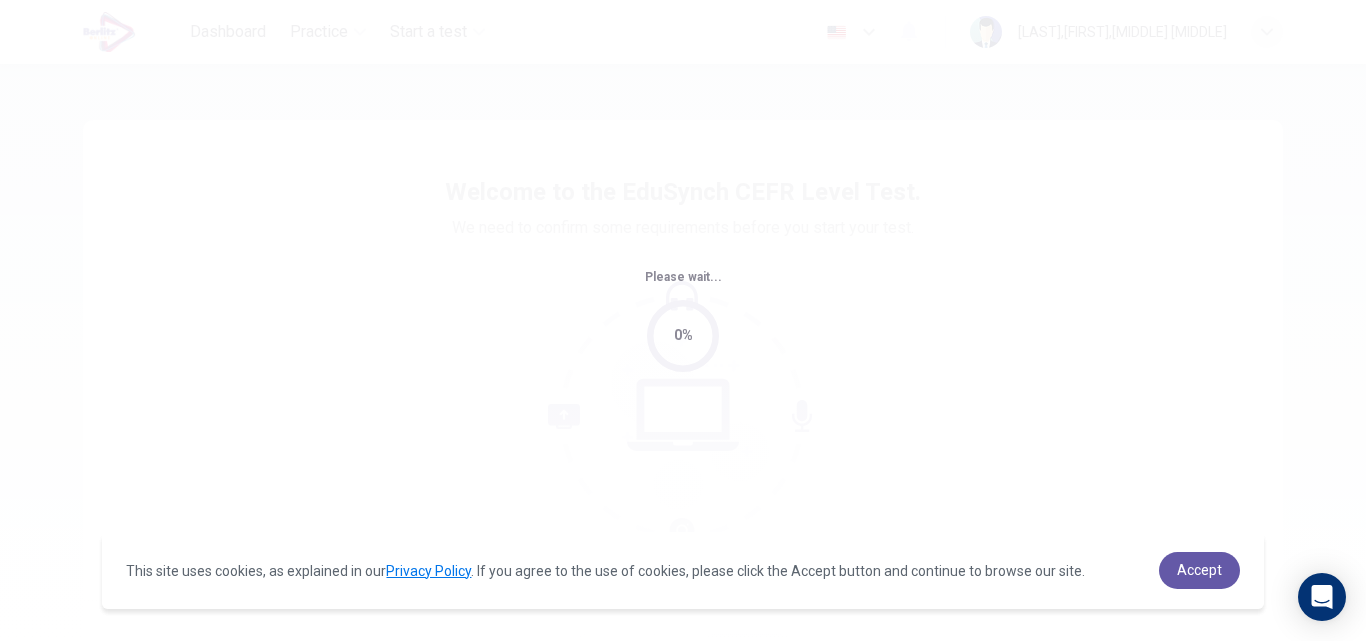 scroll, scrollTop: 0, scrollLeft: 0, axis: both 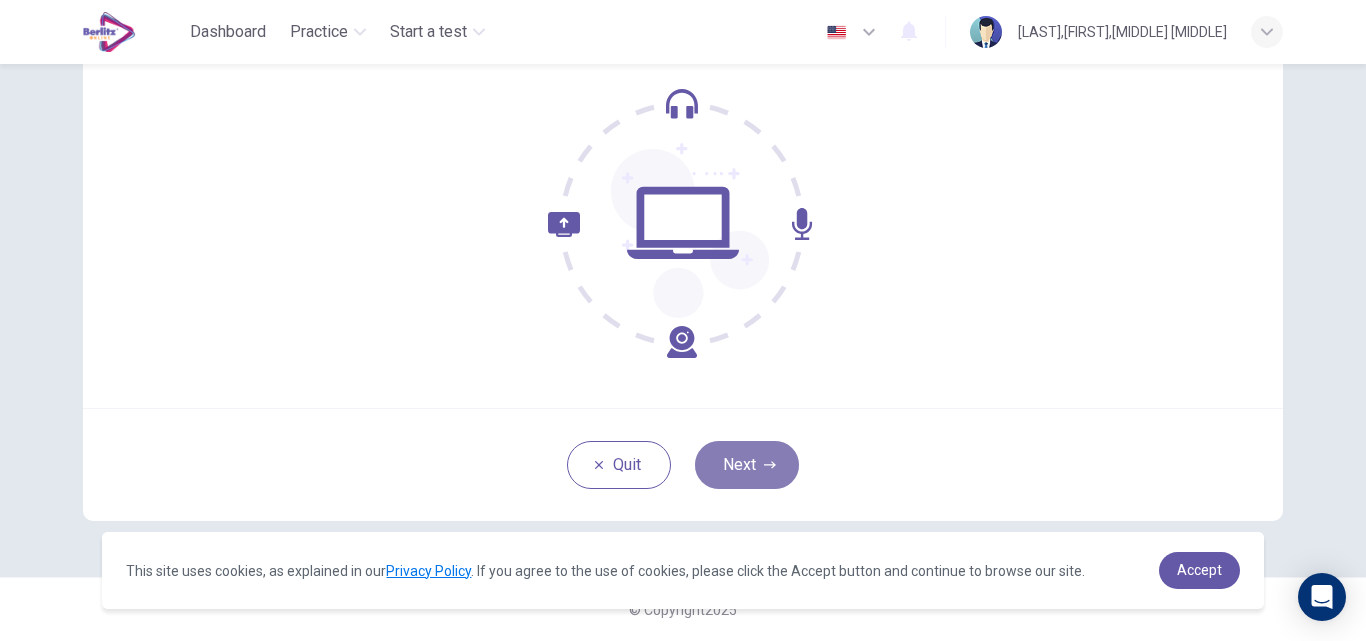 click on "Next" at bounding box center (747, 465) 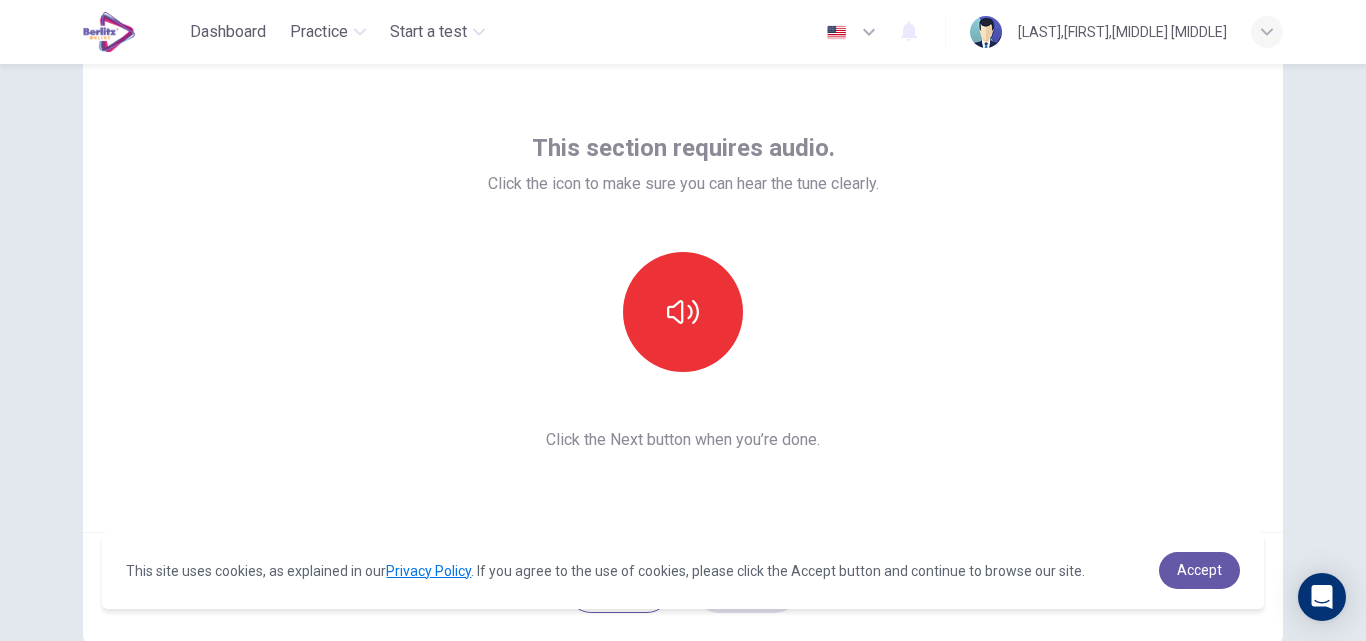 scroll, scrollTop: 69, scrollLeft: 0, axis: vertical 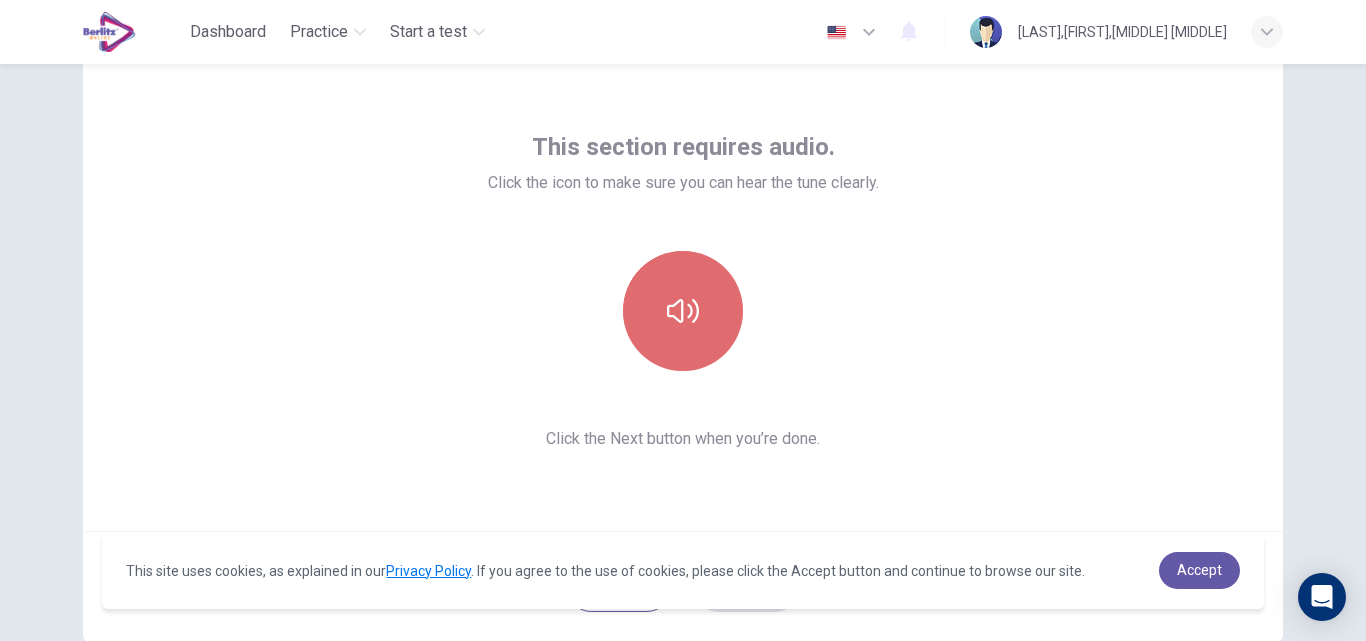 click at bounding box center [683, 311] 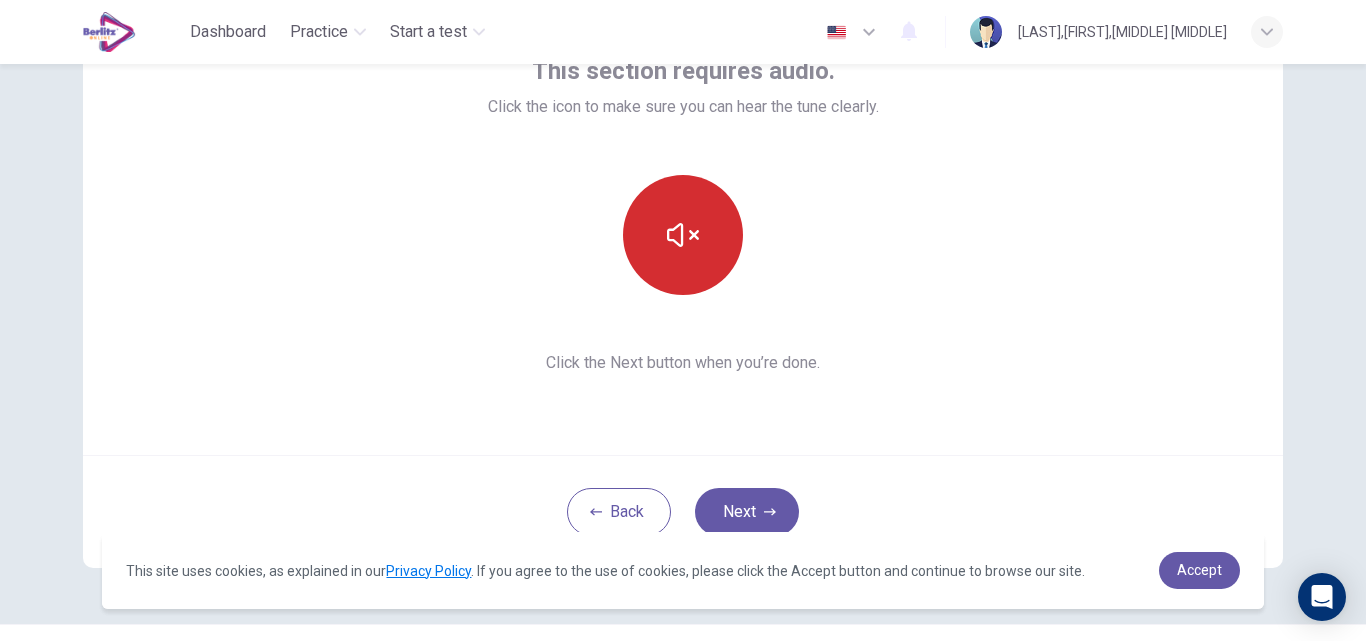 scroll, scrollTop: 192, scrollLeft: 0, axis: vertical 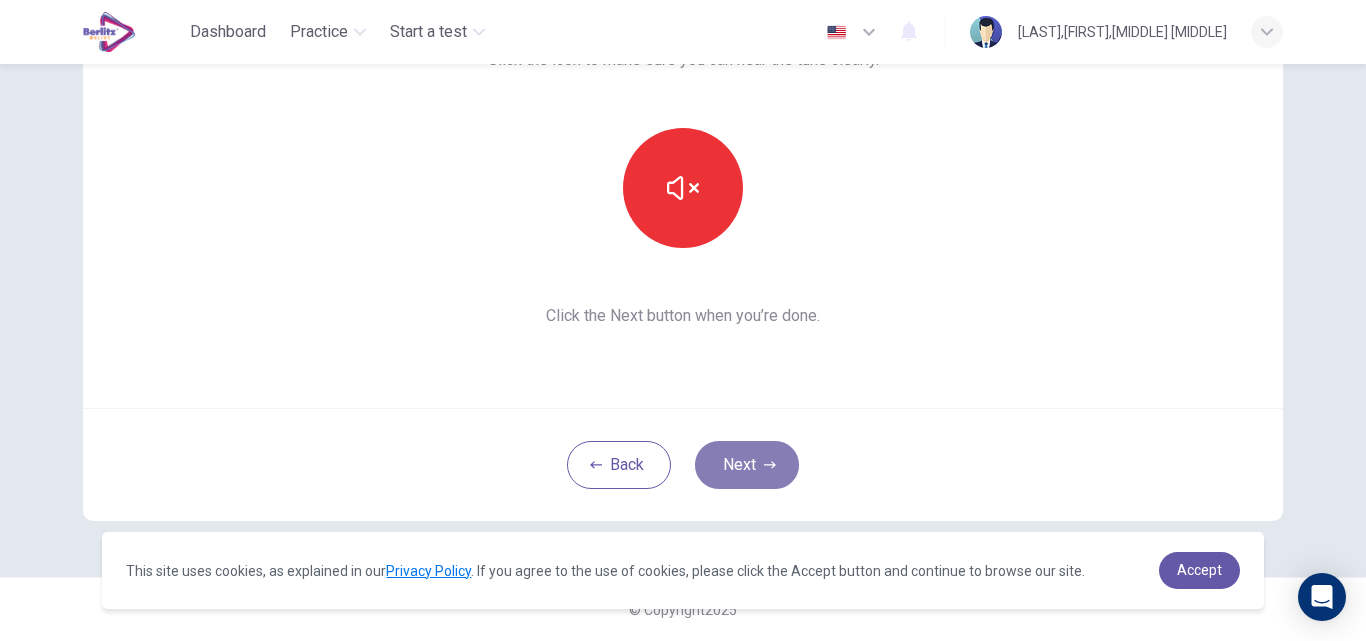 click on "Next" at bounding box center [747, 465] 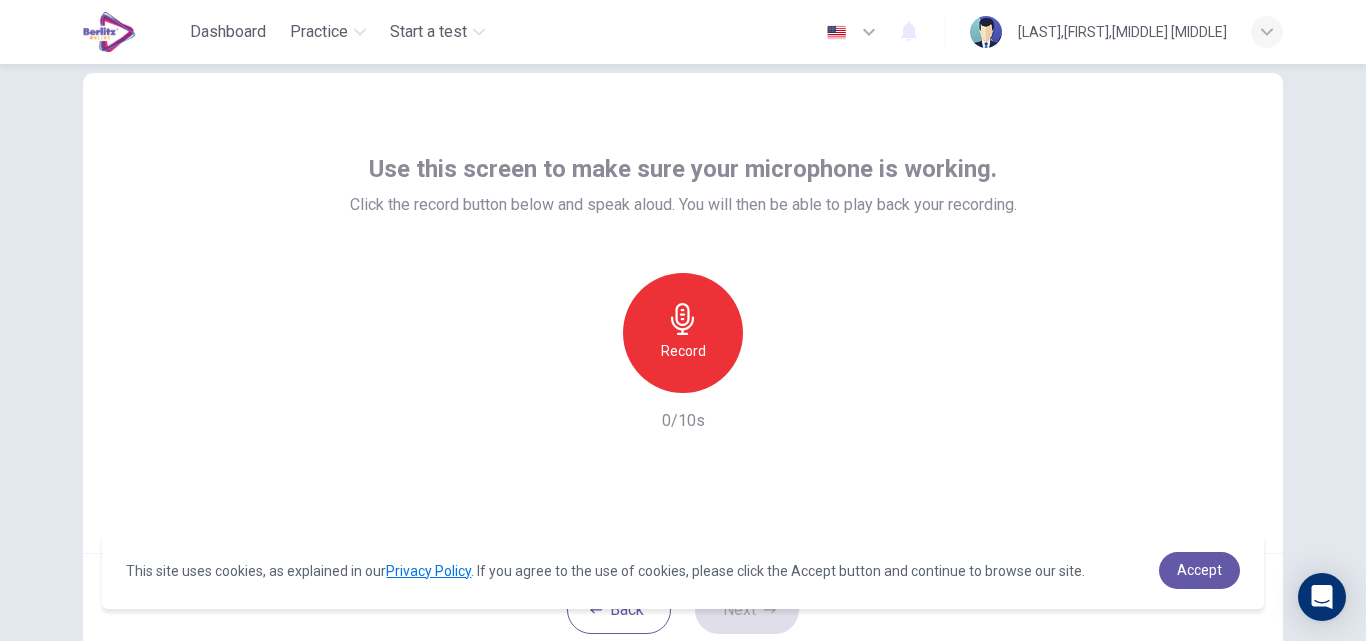 scroll, scrollTop: 52, scrollLeft: 0, axis: vertical 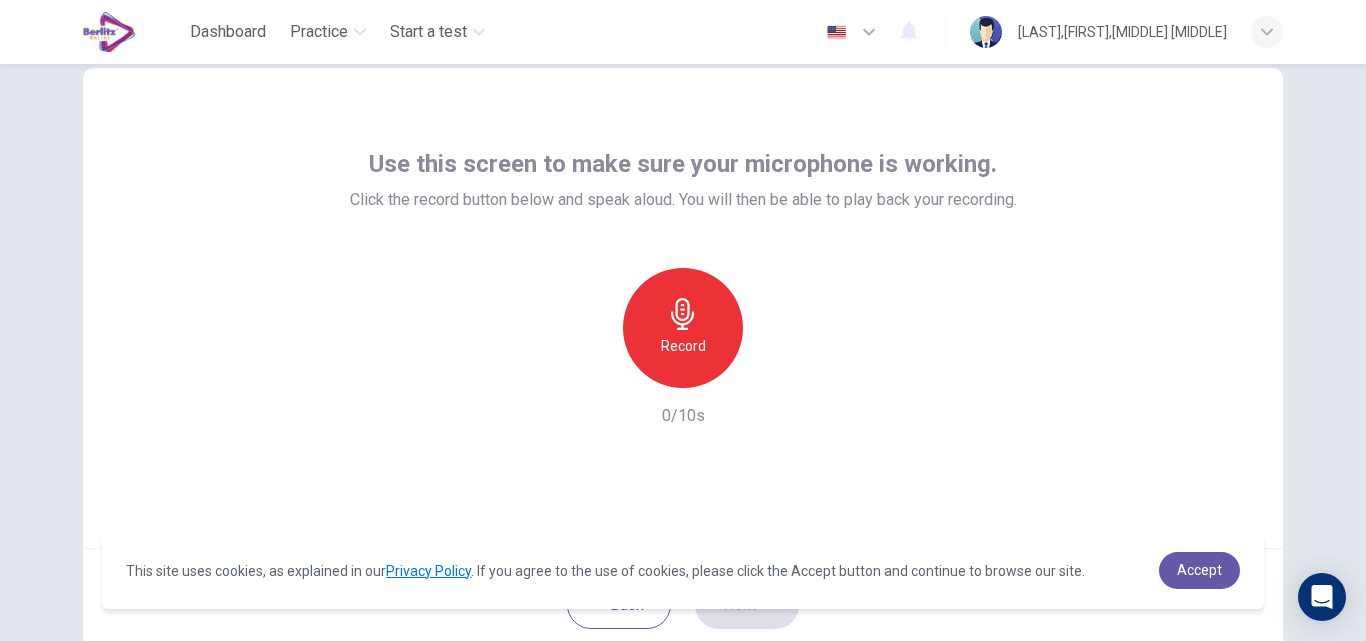click on "Record" at bounding box center [683, 346] 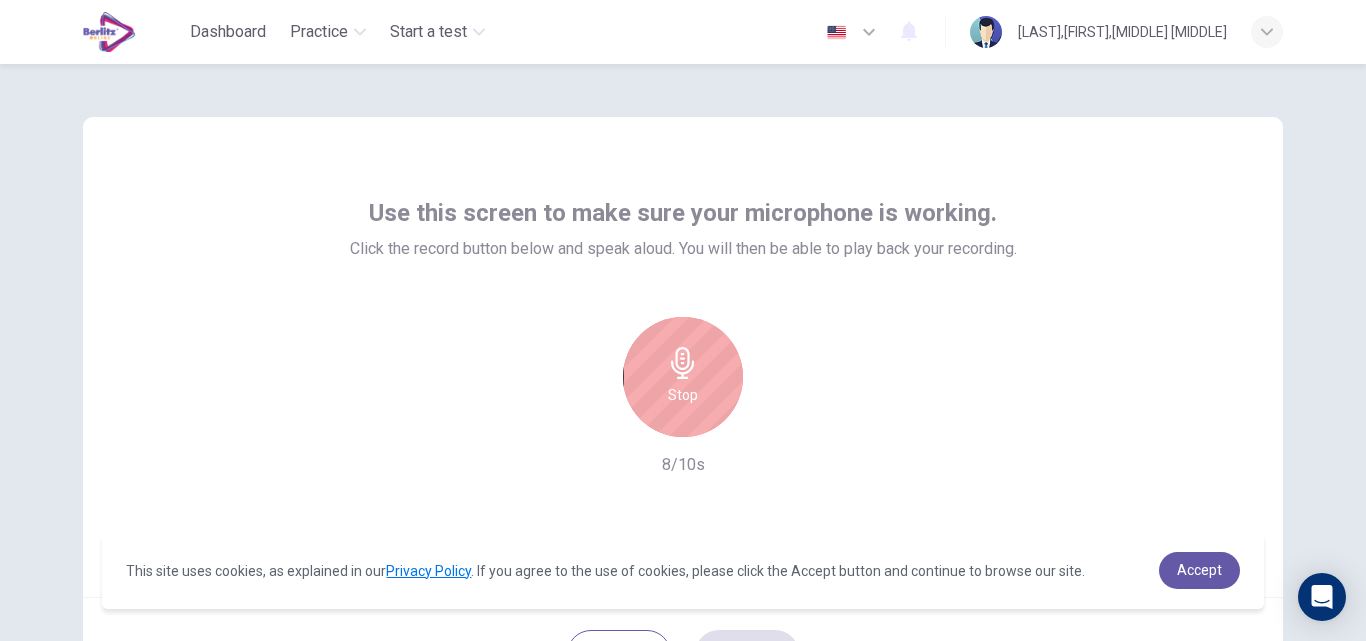 scroll, scrollTop: 2, scrollLeft: 0, axis: vertical 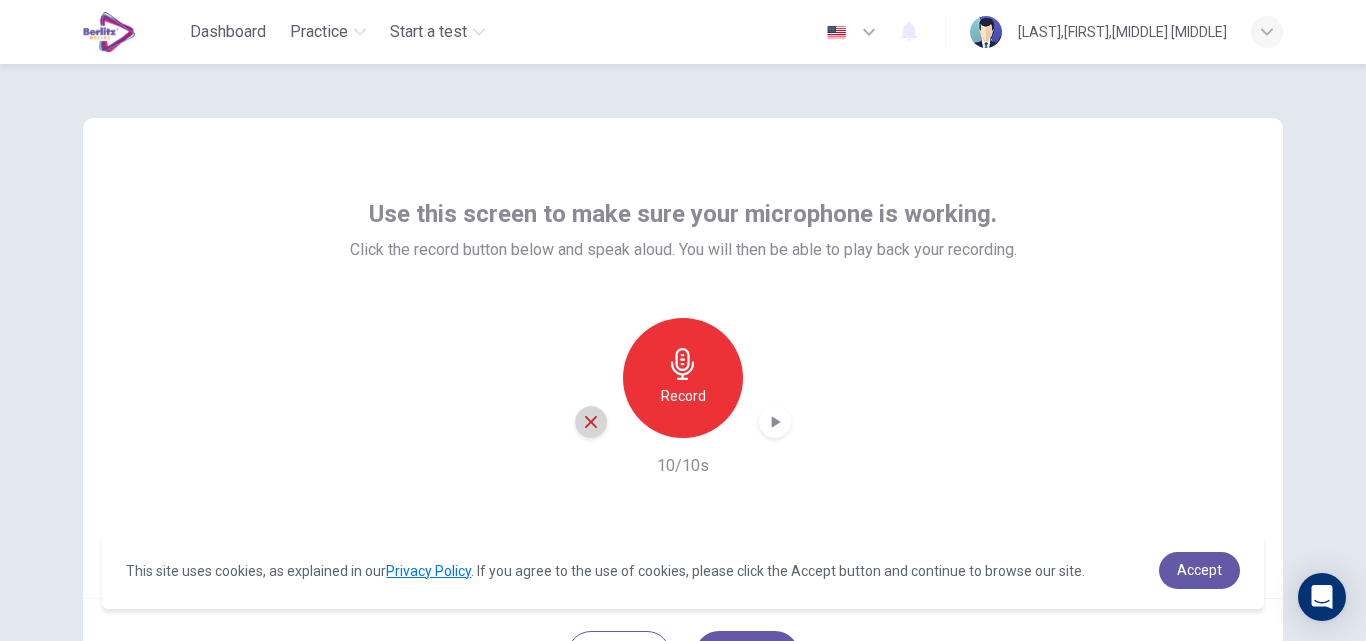 click 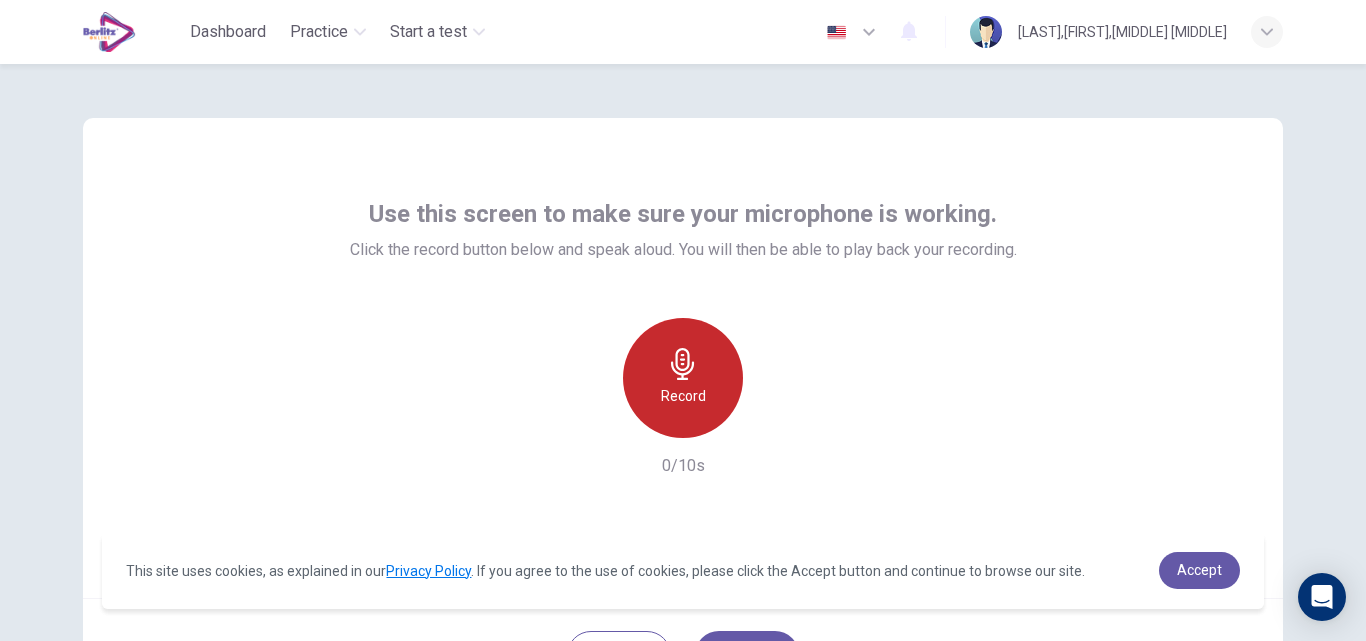 click on "Record" at bounding box center (683, 378) 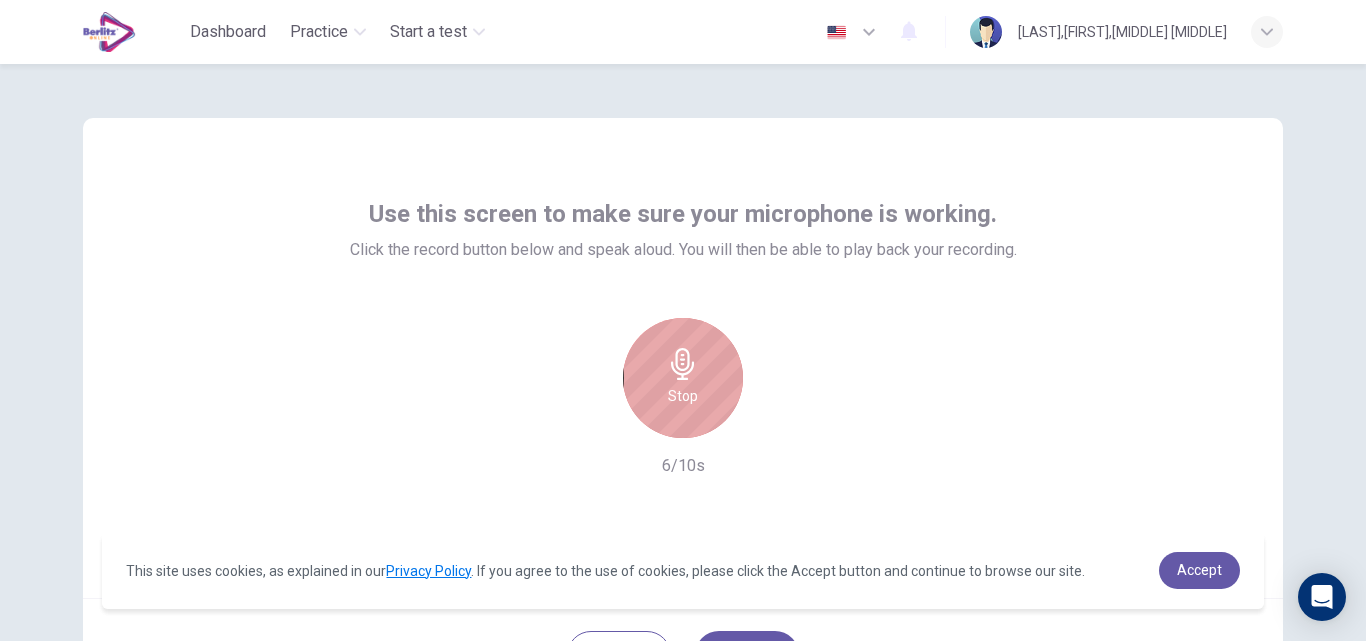 click on "Stop" at bounding box center (683, 378) 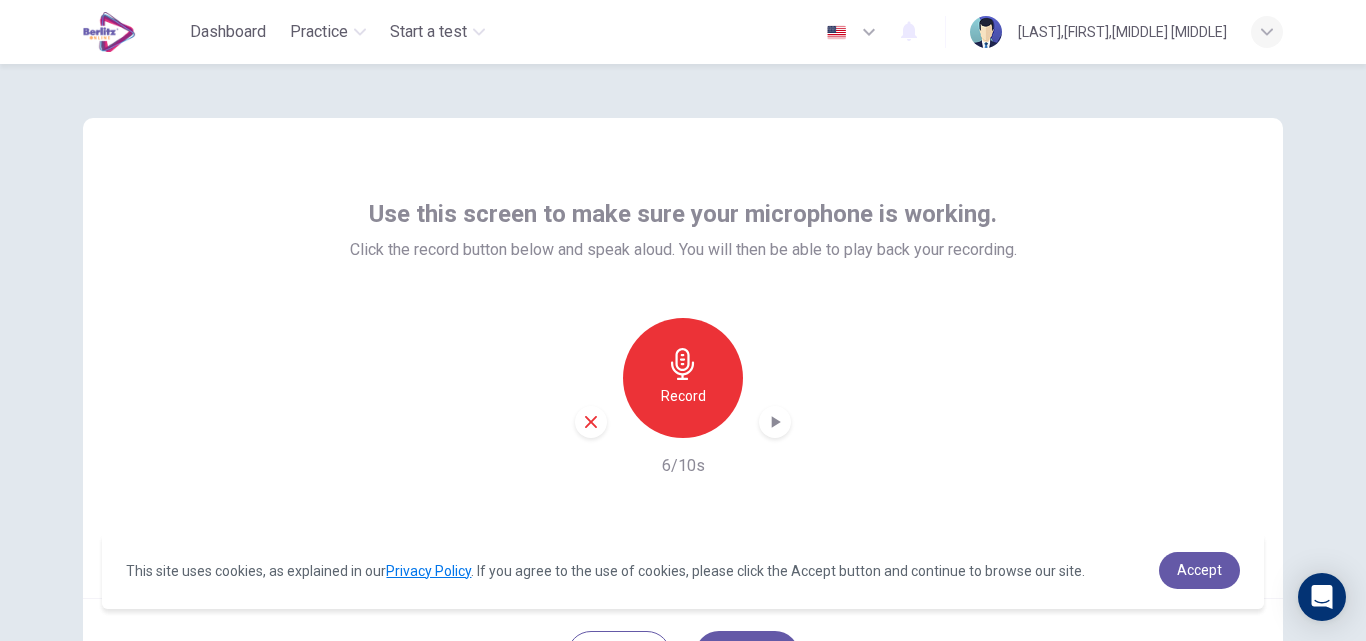 scroll, scrollTop: 192, scrollLeft: 0, axis: vertical 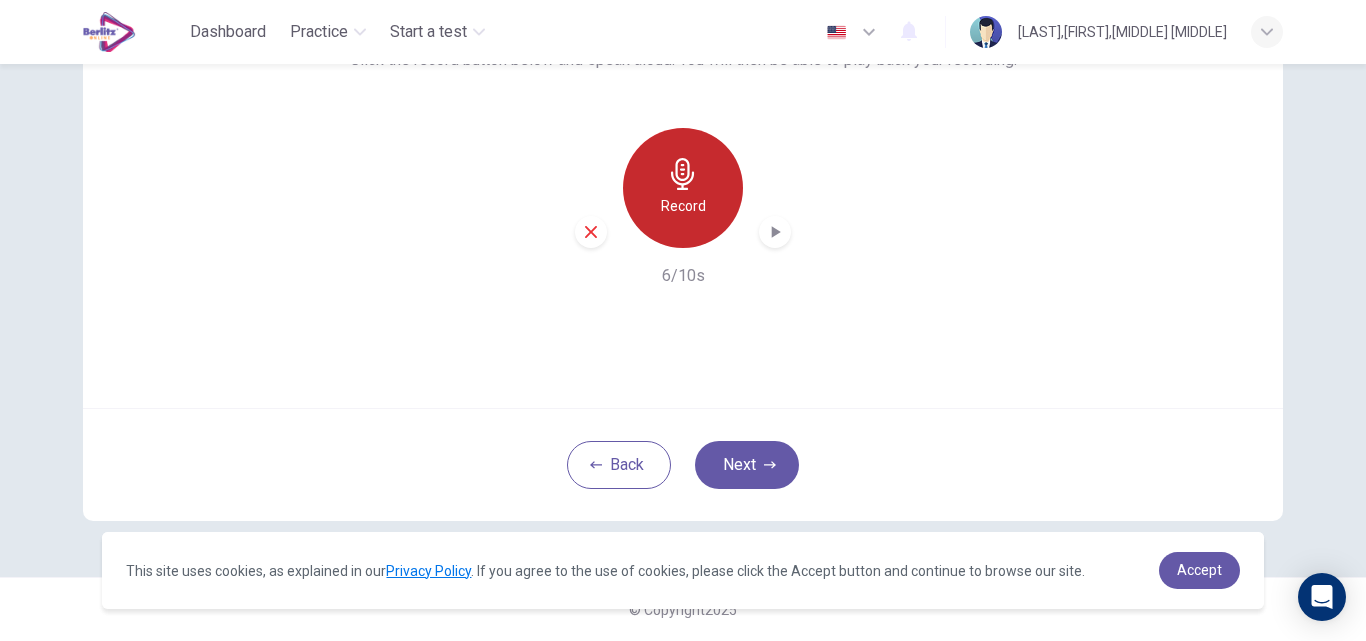 click on "Record" at bounding box center [683, 188] 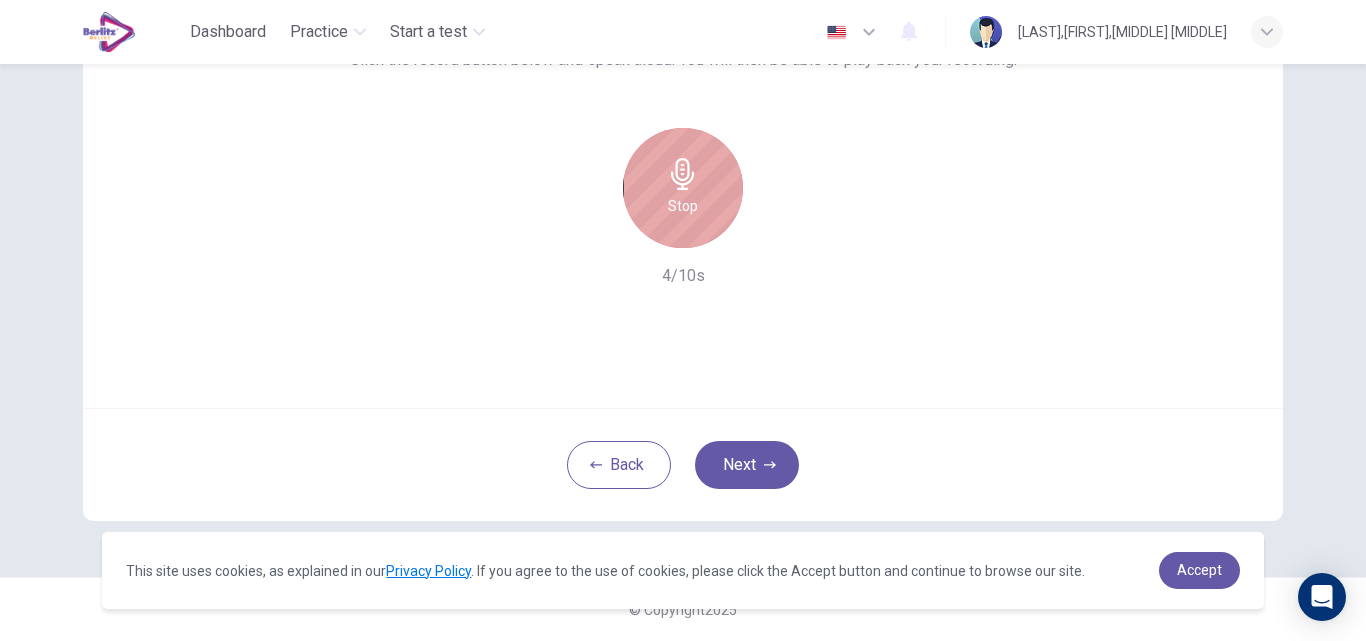 click on "Stop" at bounding box center (683, 188) 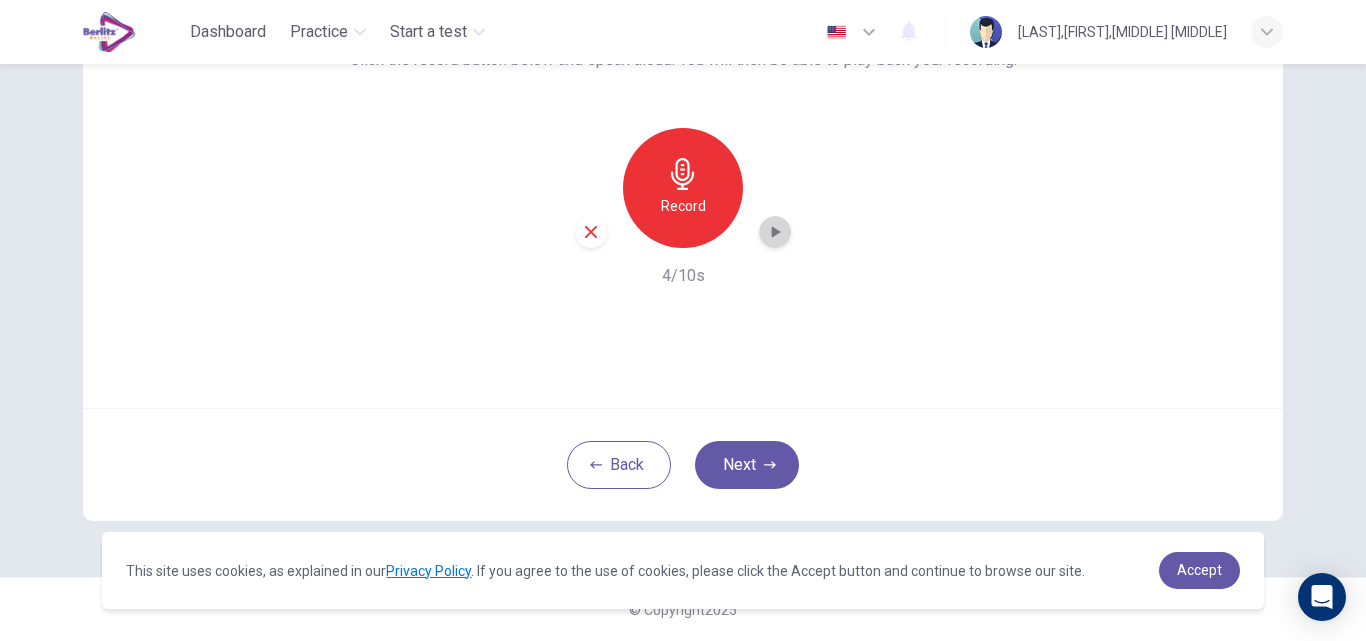 click 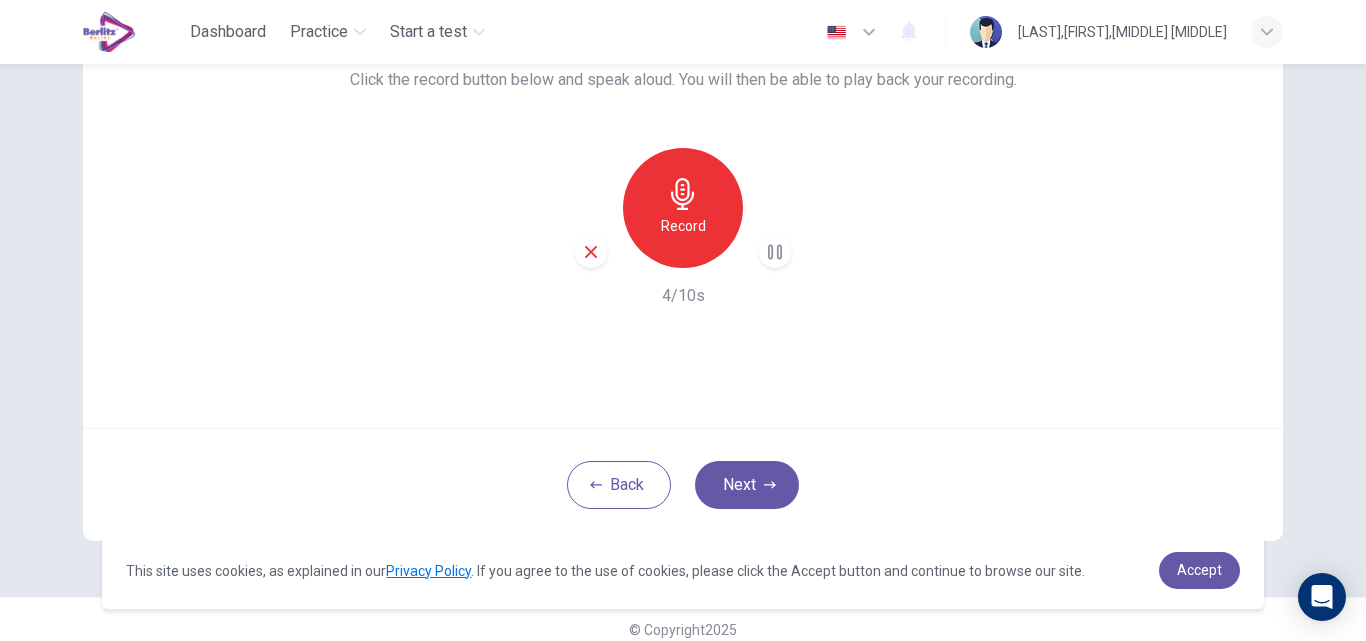 scroll, scrollTop: 182, scrollLeft: 0, axis: vertical 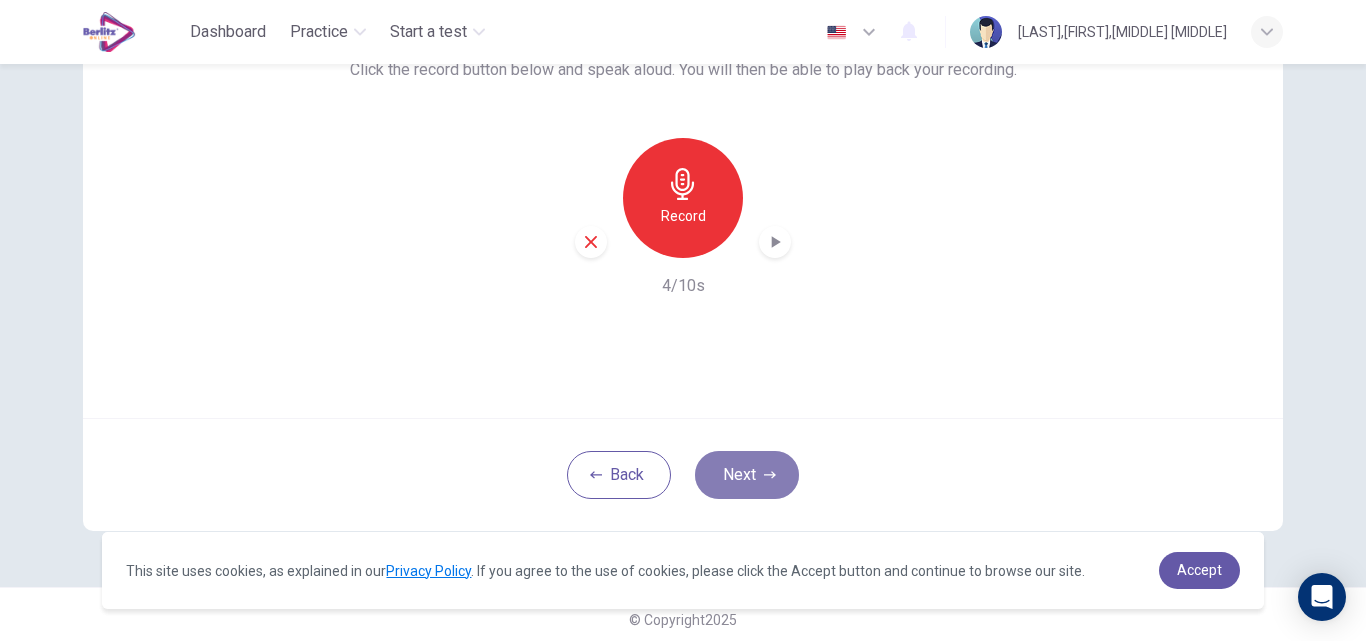 click on "Next" at bounding box center [747, 475] 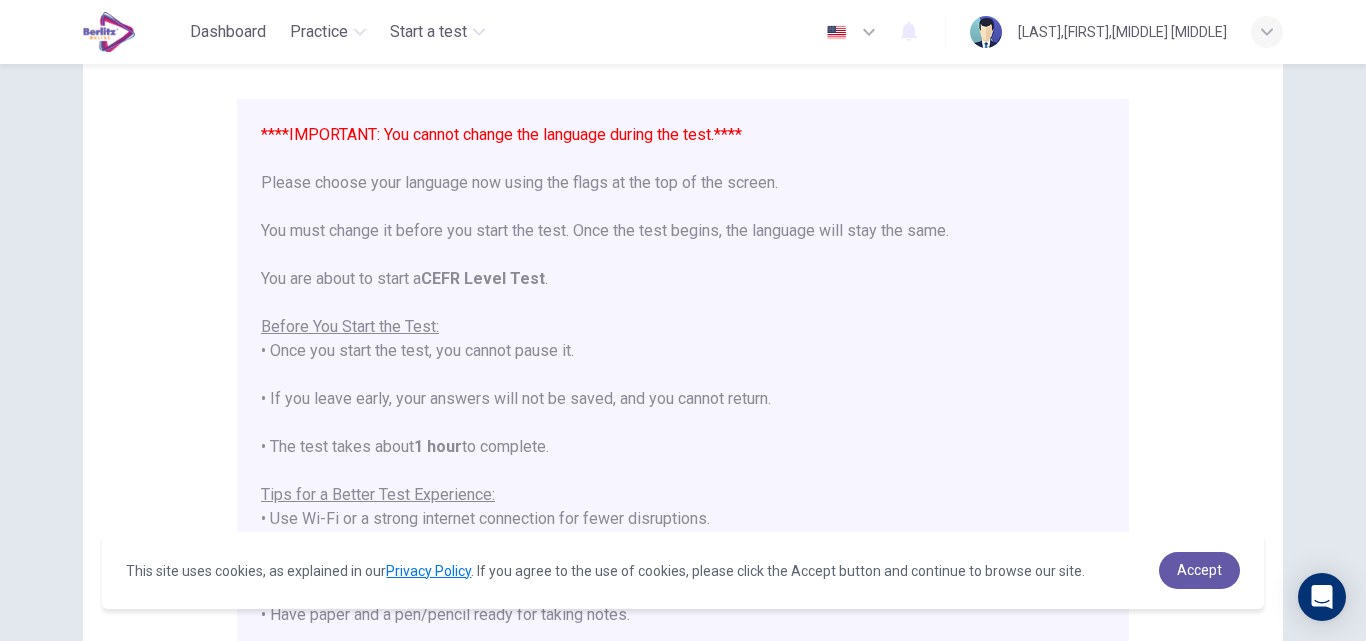scroll, scrollTop: 158, scrollLeft: 0, axis: vertical 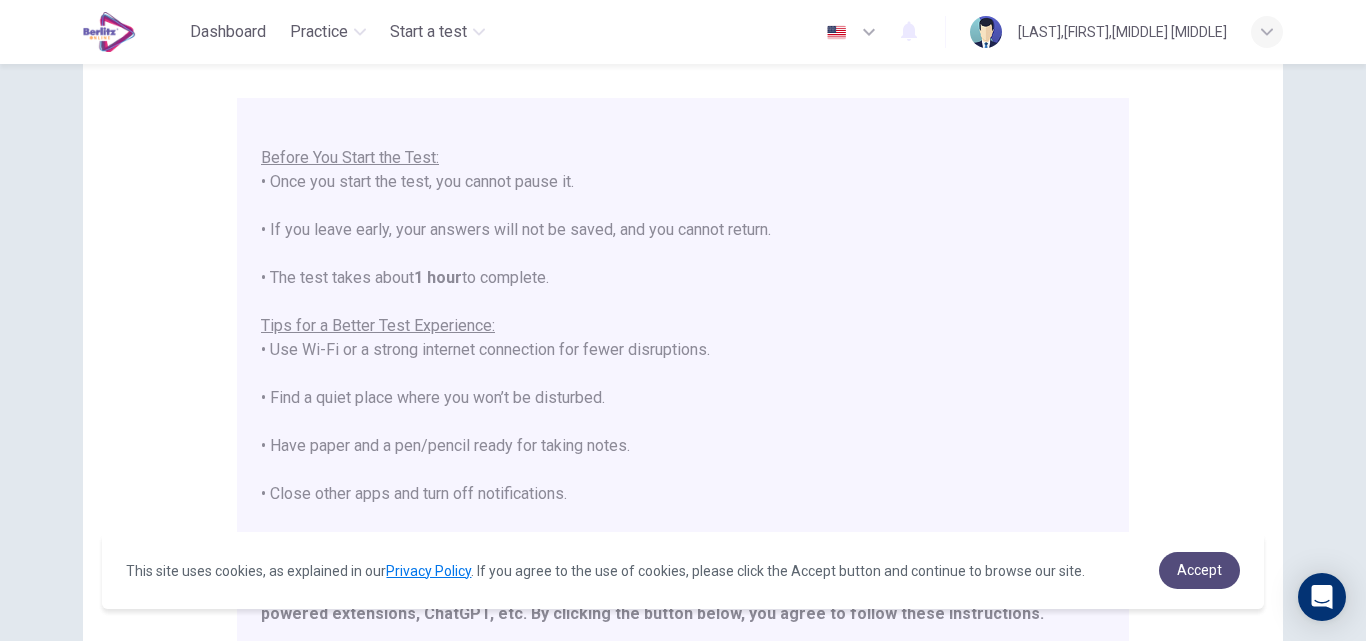 click on "Accept" at bounding box center (1199, 570) 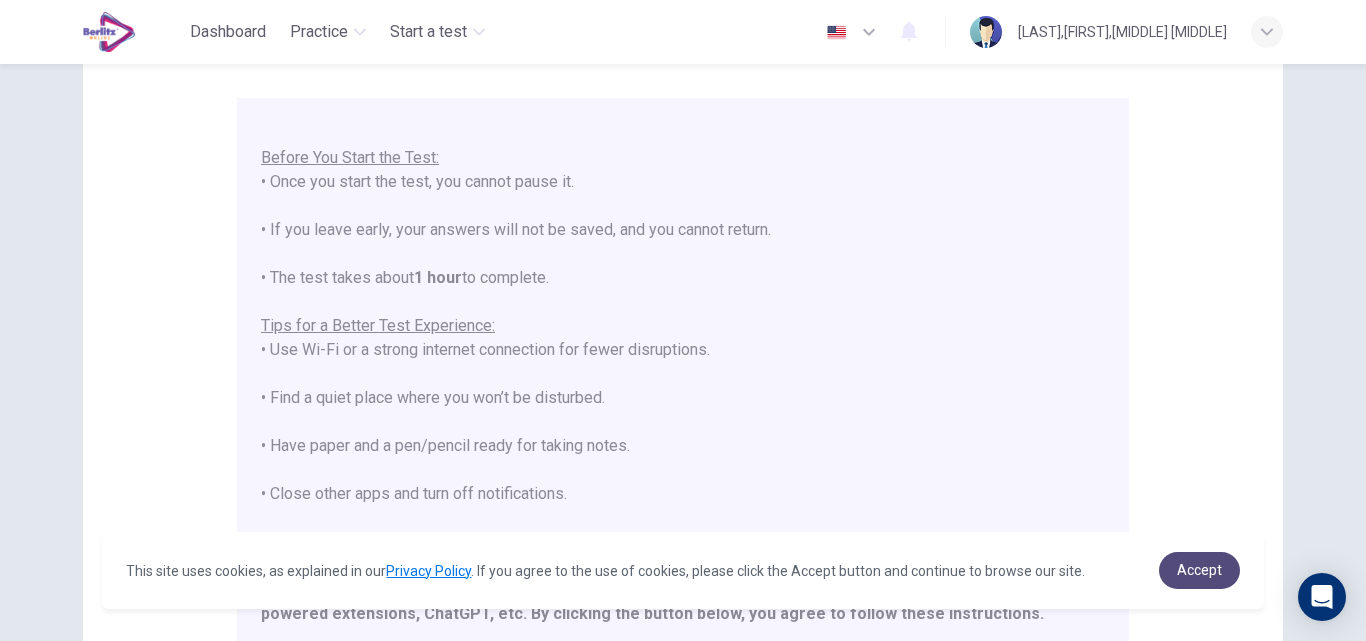click on "Accept" at bounding box center (1199, 570) 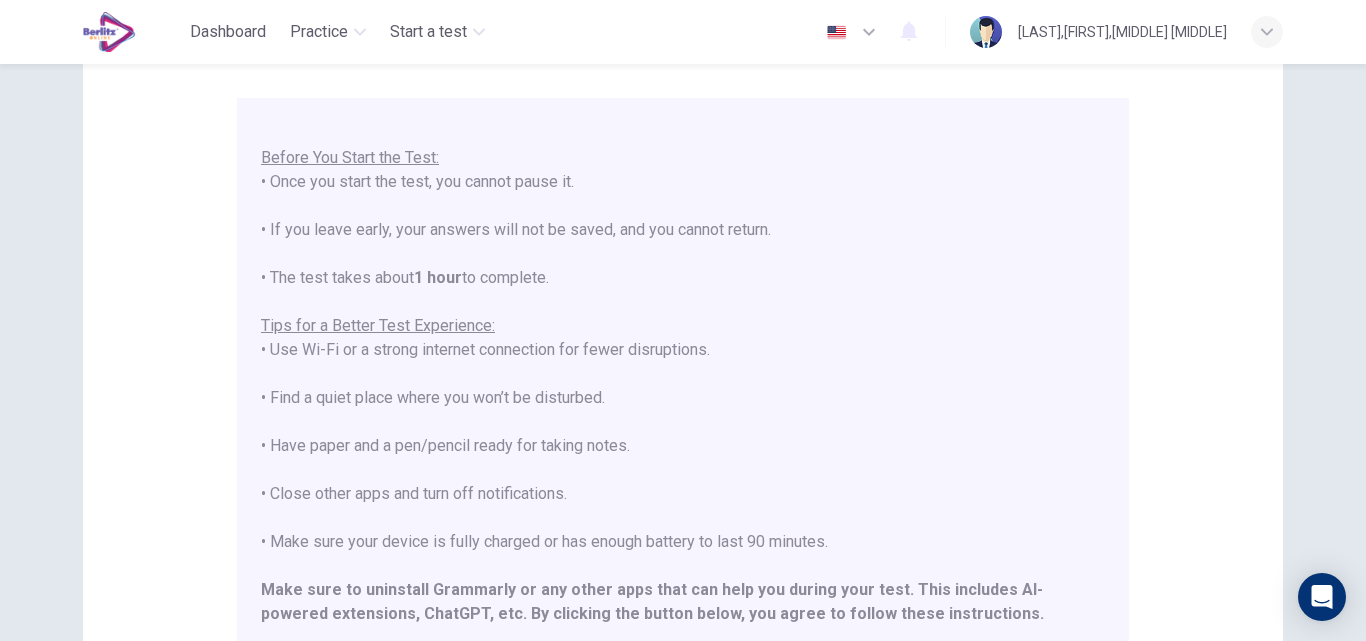 scroll, scrollTop: 191, scrollLeft: 0, axis: vertical 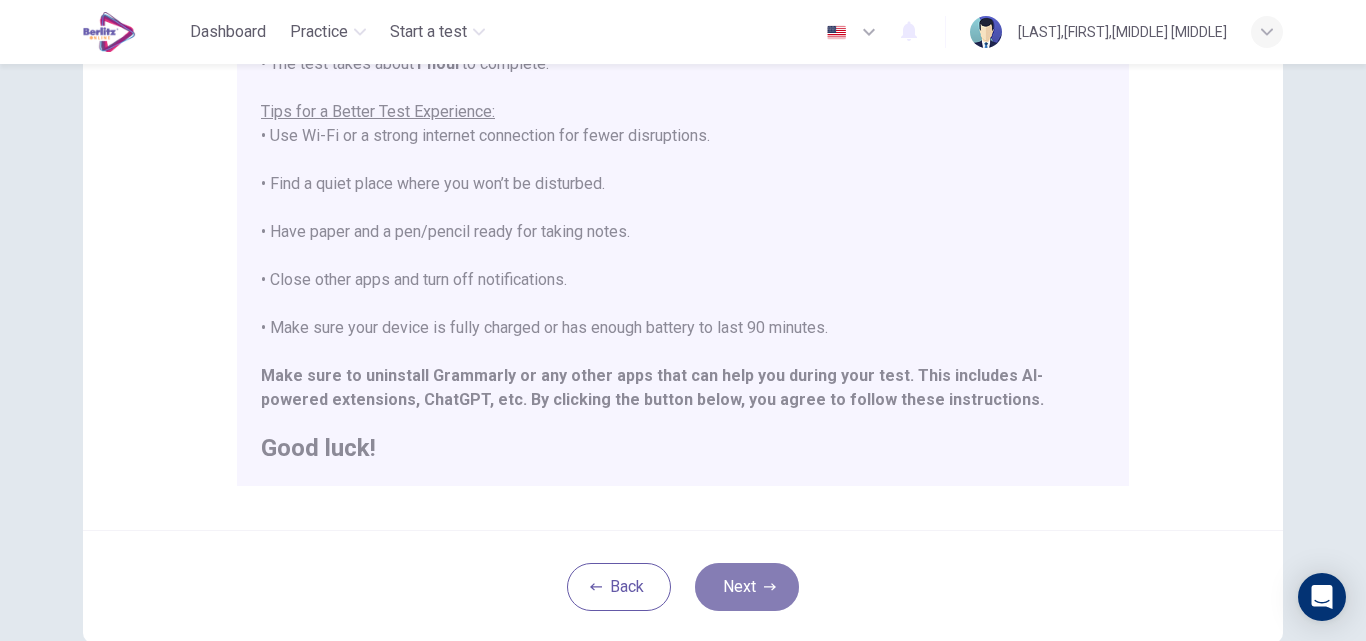 click on "Next" at bounding box center (747, 587) 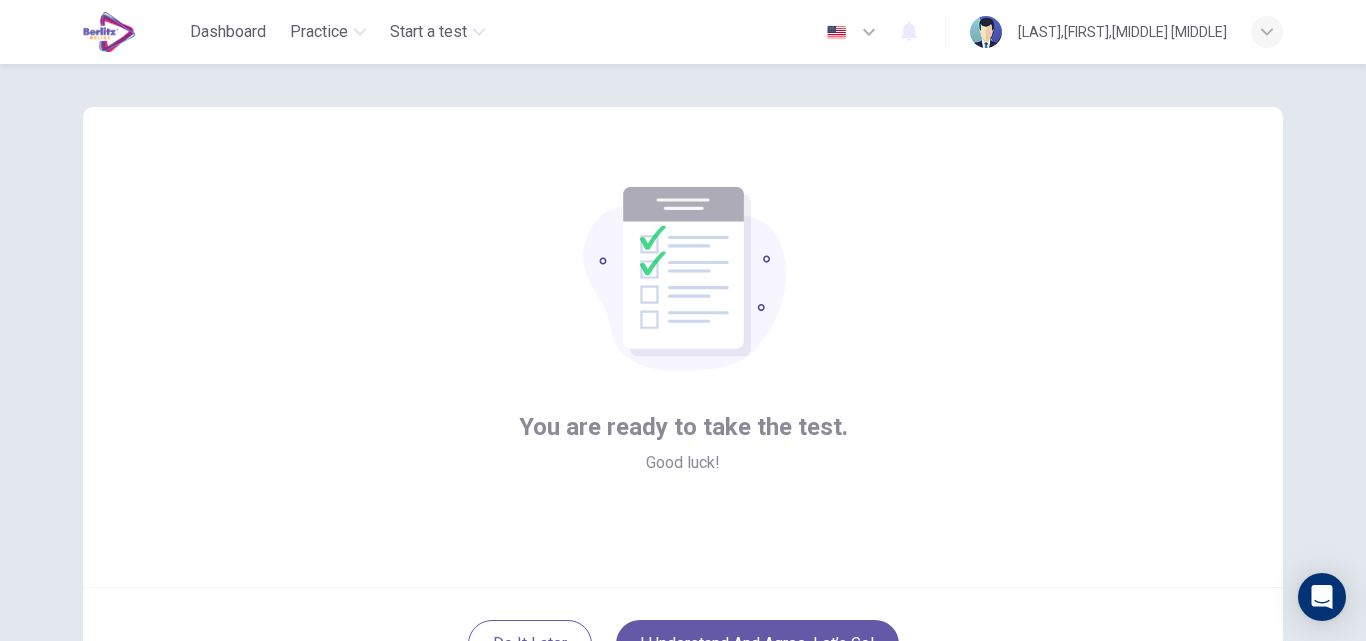 scroll, scrollTop: 145, scrollLeft: 0, axis: vertical 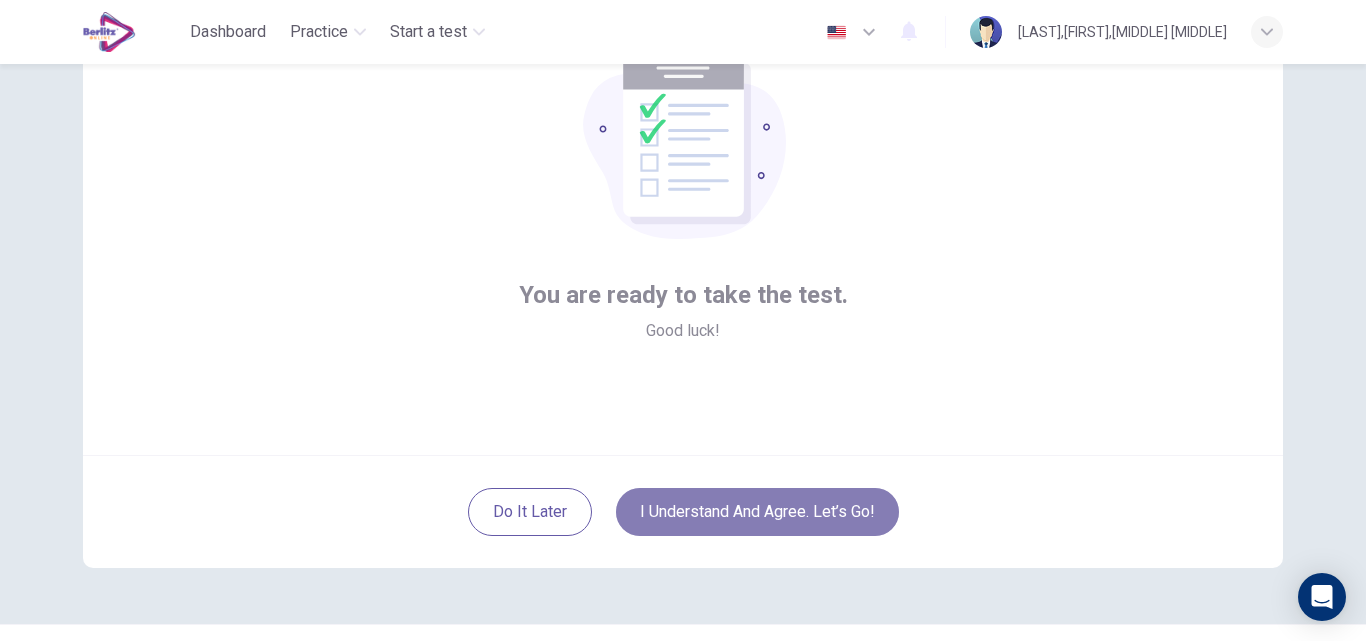 click on "I understand and agree. Let’s go!" at bounding box center (757, 512) 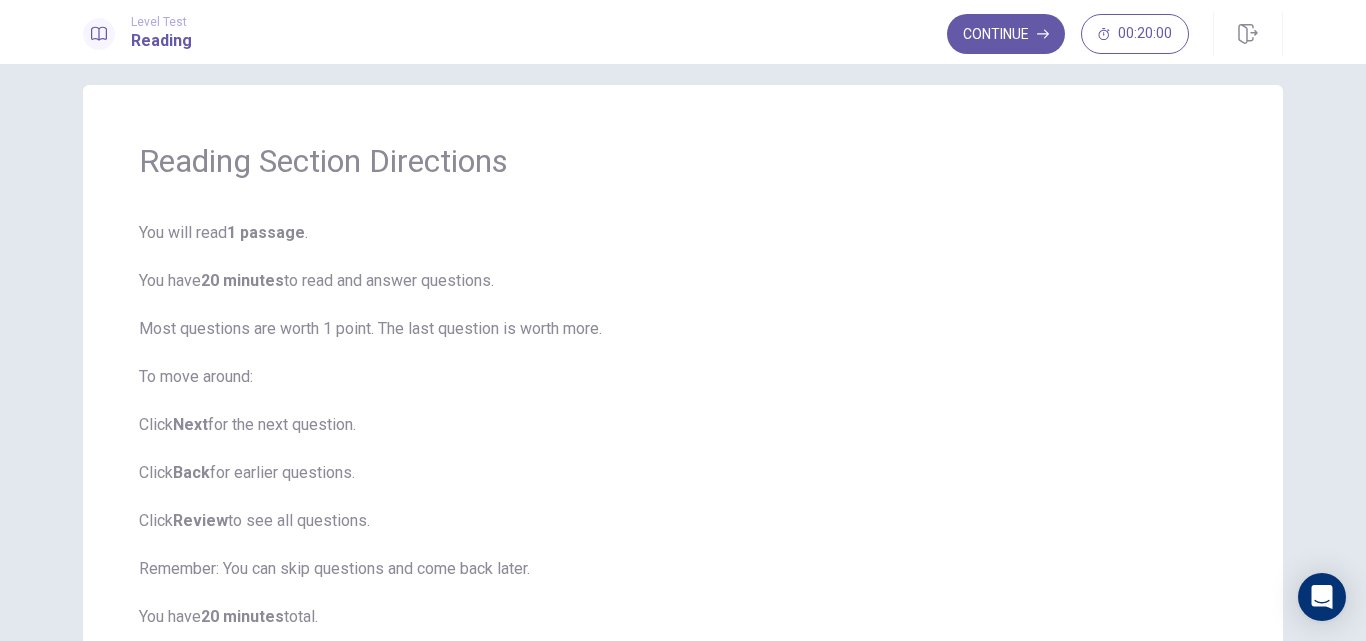 scroll, scrollTop: 0, scrollLeft: 0, axis: both 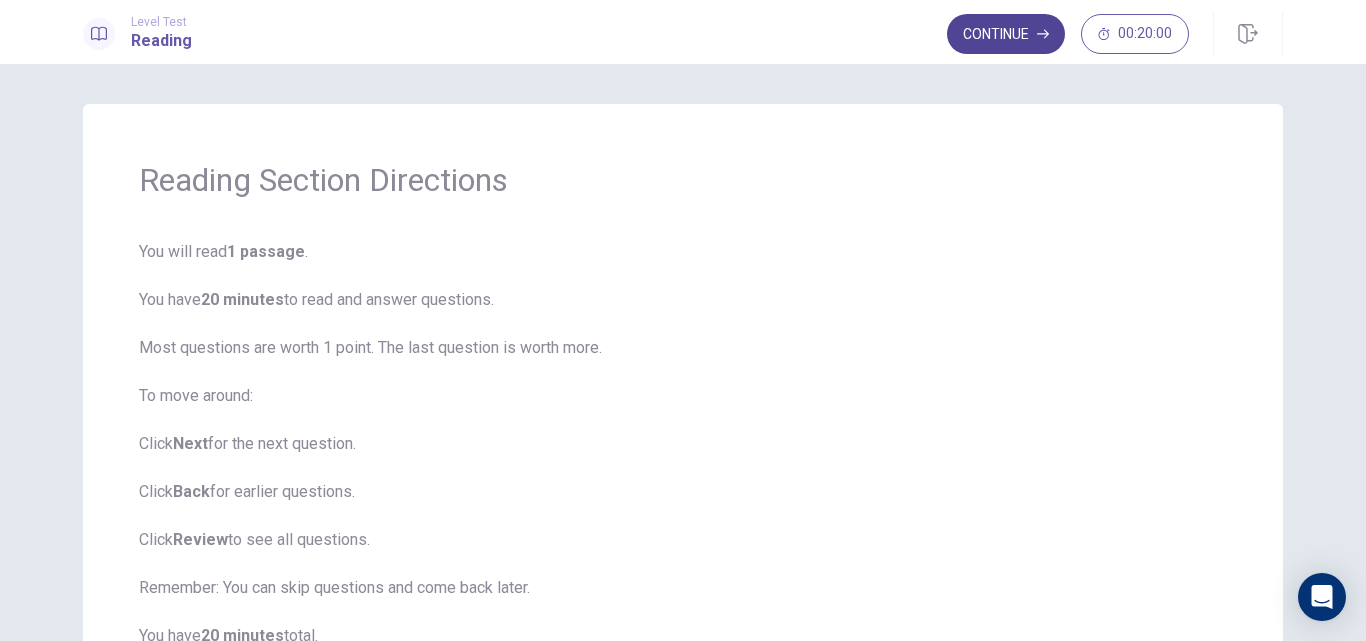 click on "Continue" at bounding box center (1006, 34) 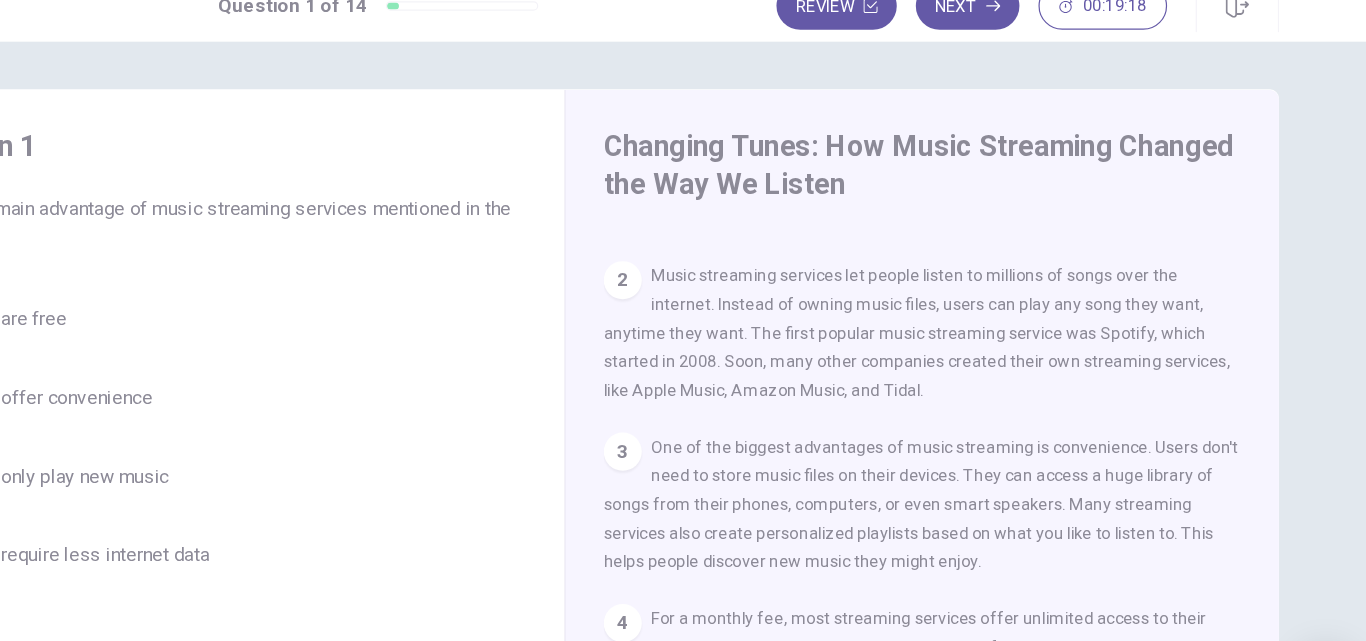 scroll, scrollTop: 97, scrollLeft: 0, axis: vertical 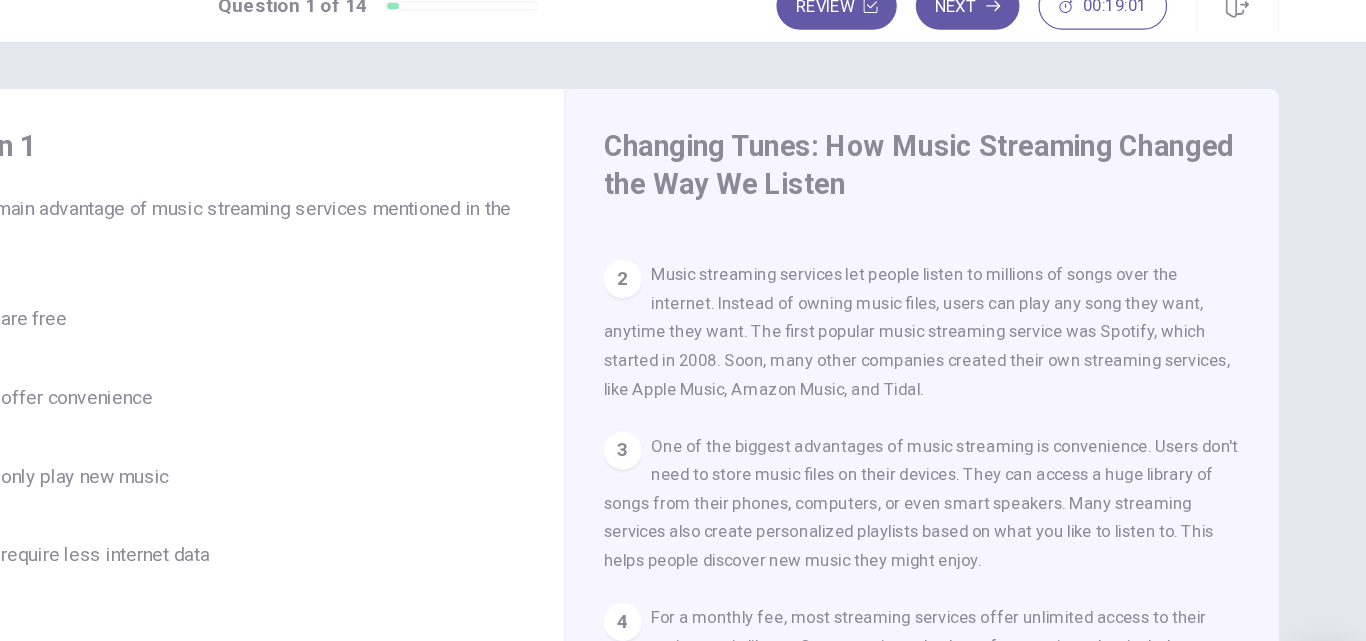 click on "One of the biggest advantages of music streaming is convenience. Users don't need to store music files on their devices. They can access a huge library of songs from their phones, computers, or even smart speakers. Many streaming services also create personalized playlists based on what you like to listen to. This helps people discover new music they might enjoy." at bounding box center (982, 451) 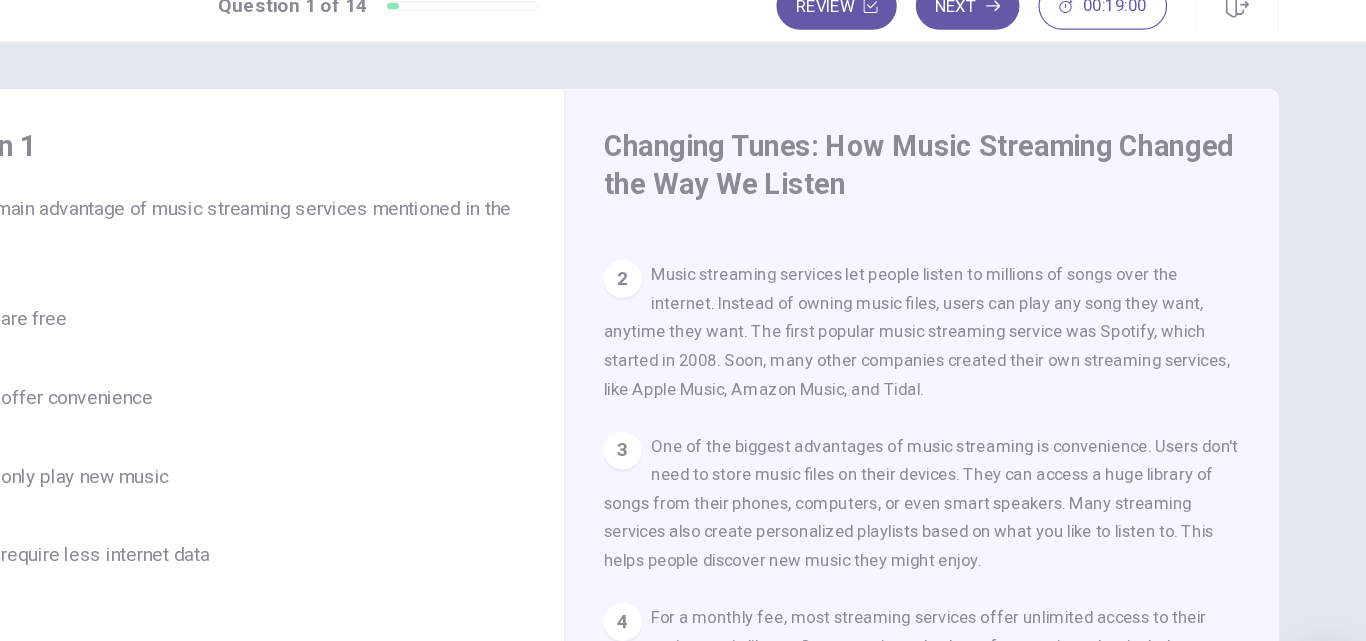 scroll, scrollTop: 114, scrollLeft: 0, axis: vertical 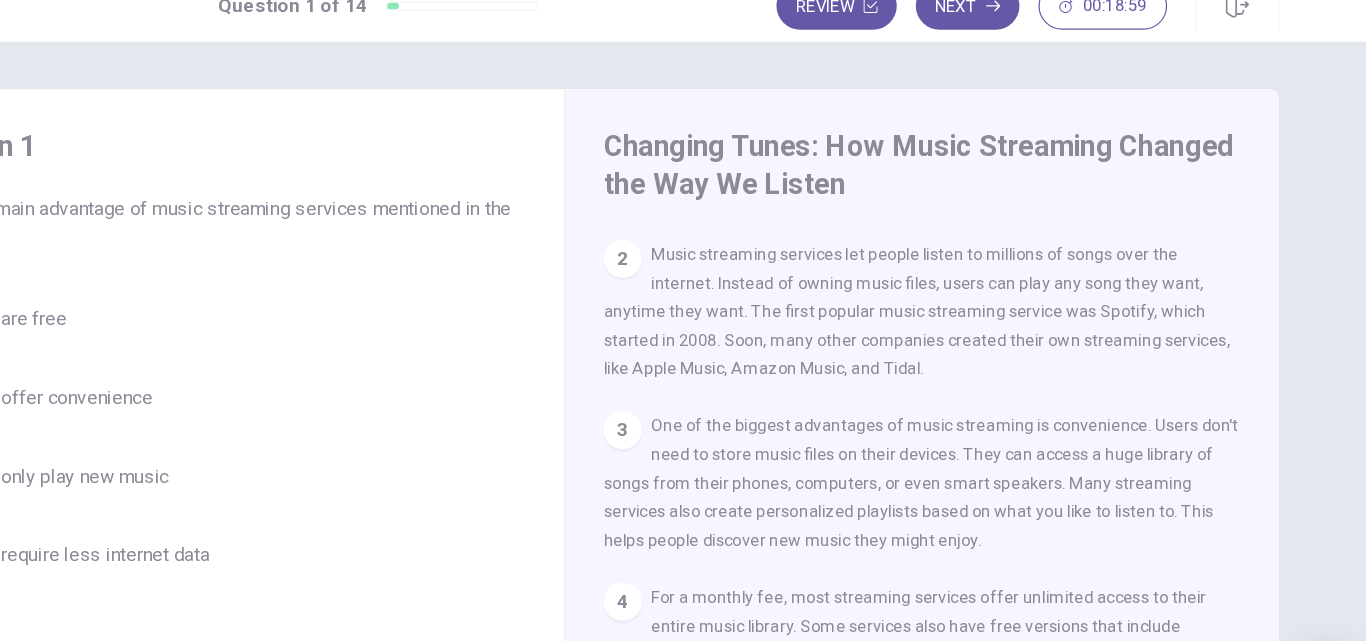 drag, startPoint x: 1107, startPoint y: 406, endPoint x: 1127, endPoint y: 416, distance: 22.36068 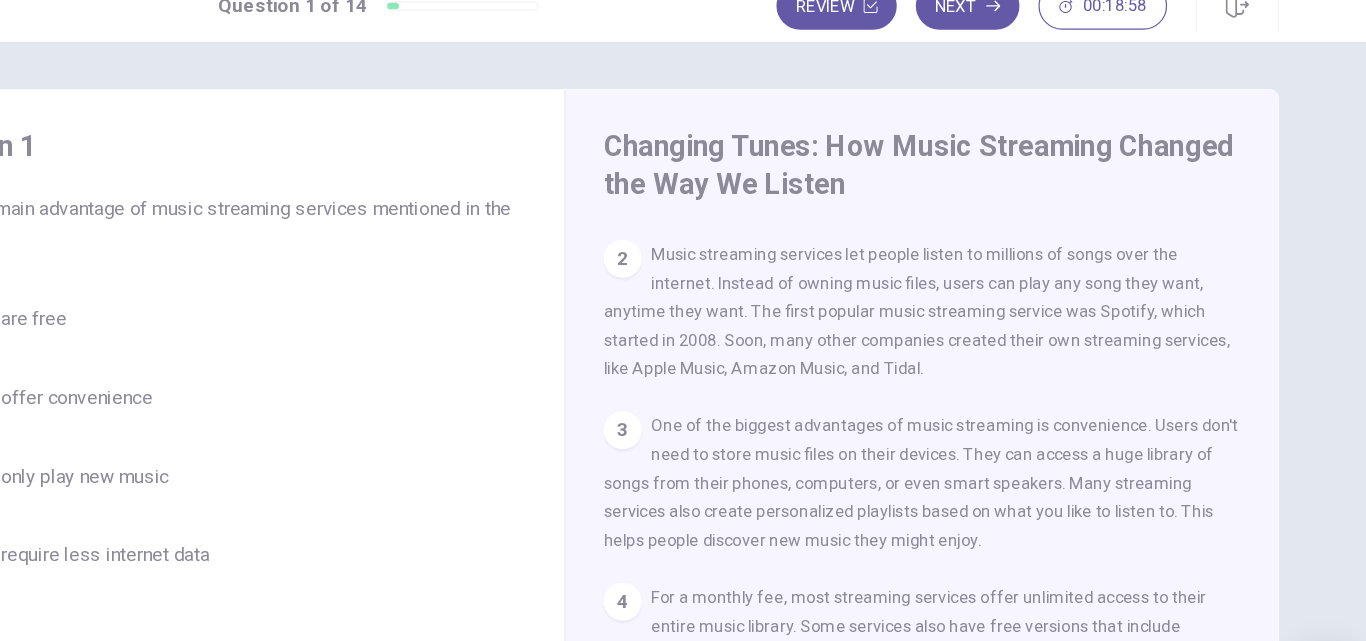 click on "3 One of the biggest advantages of music streaming is convenience. Users don't need to store music files on their devices. They can access a huge library of songs from their phones, computers, or even smart speakers. Many streaming services also create personalized playlists based on what you like to listen to. This helps people discover new music they might enjoy." at bounding box center [984, 434] 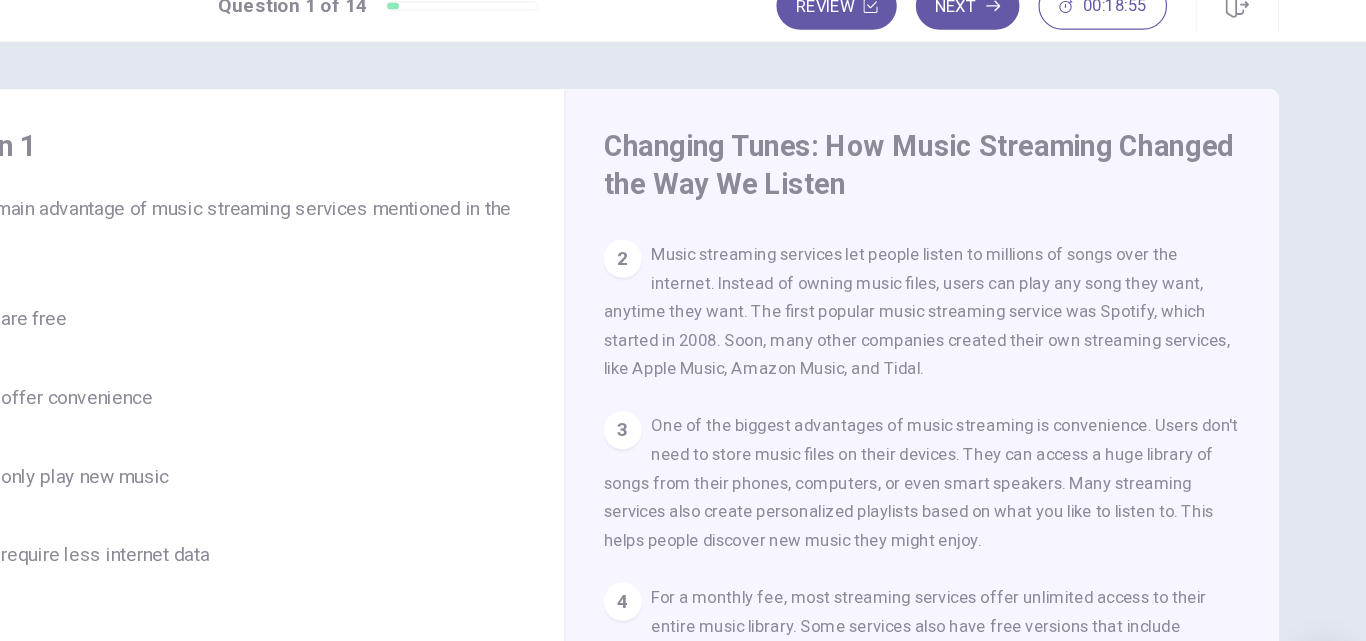 drag, startPoint x: 1143, startPoint y: 449, endPoint x: 1173, endPoint y: 451, distance: 30.066593 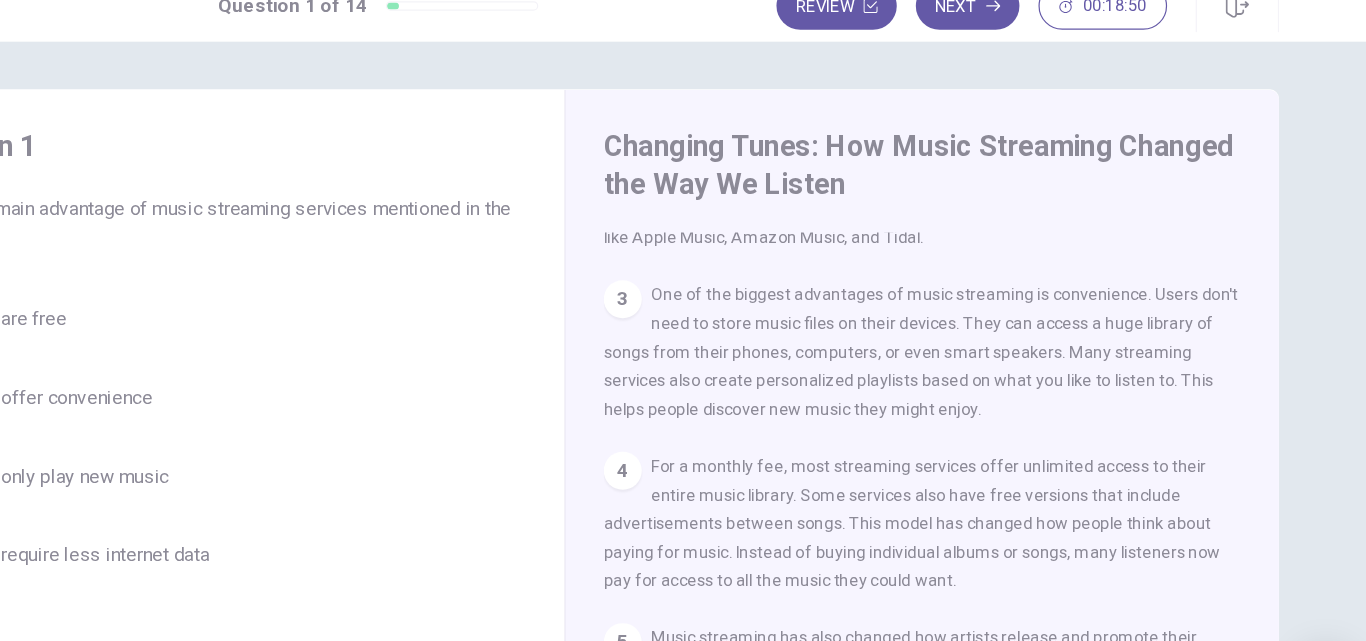 scroll, scrollTop: 225, scrollLeft: 0, axis: vertical 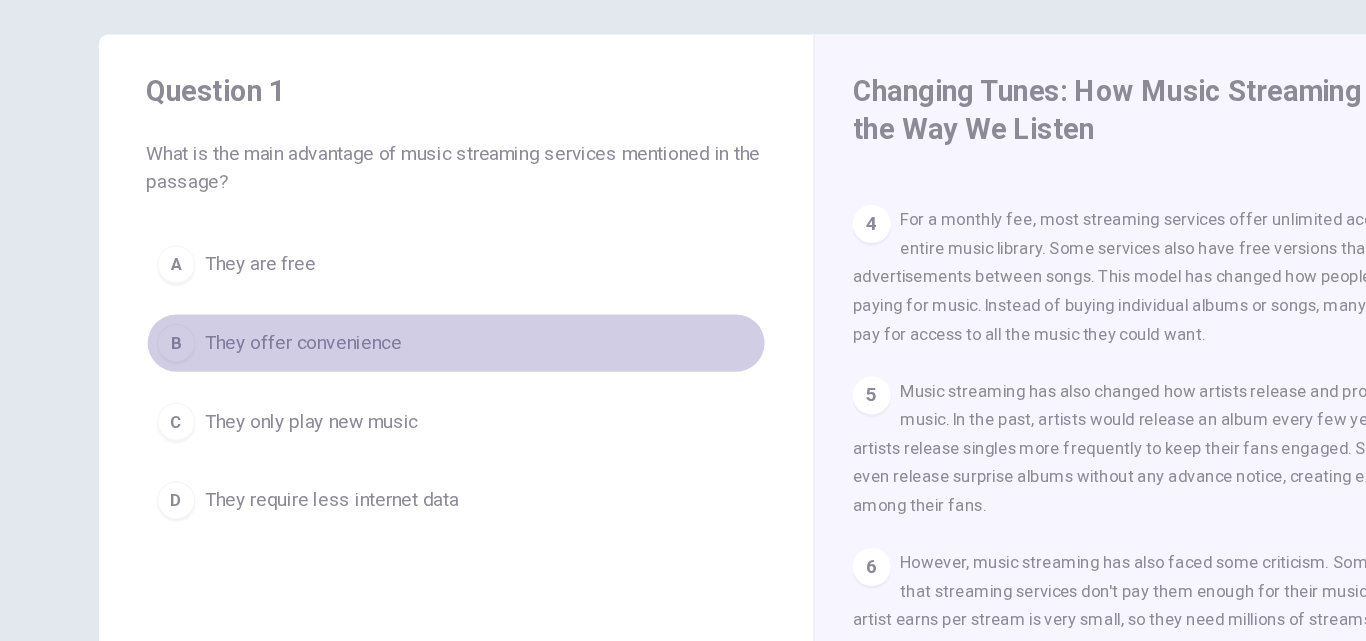 click on "B" at bounding box center [148, 362] 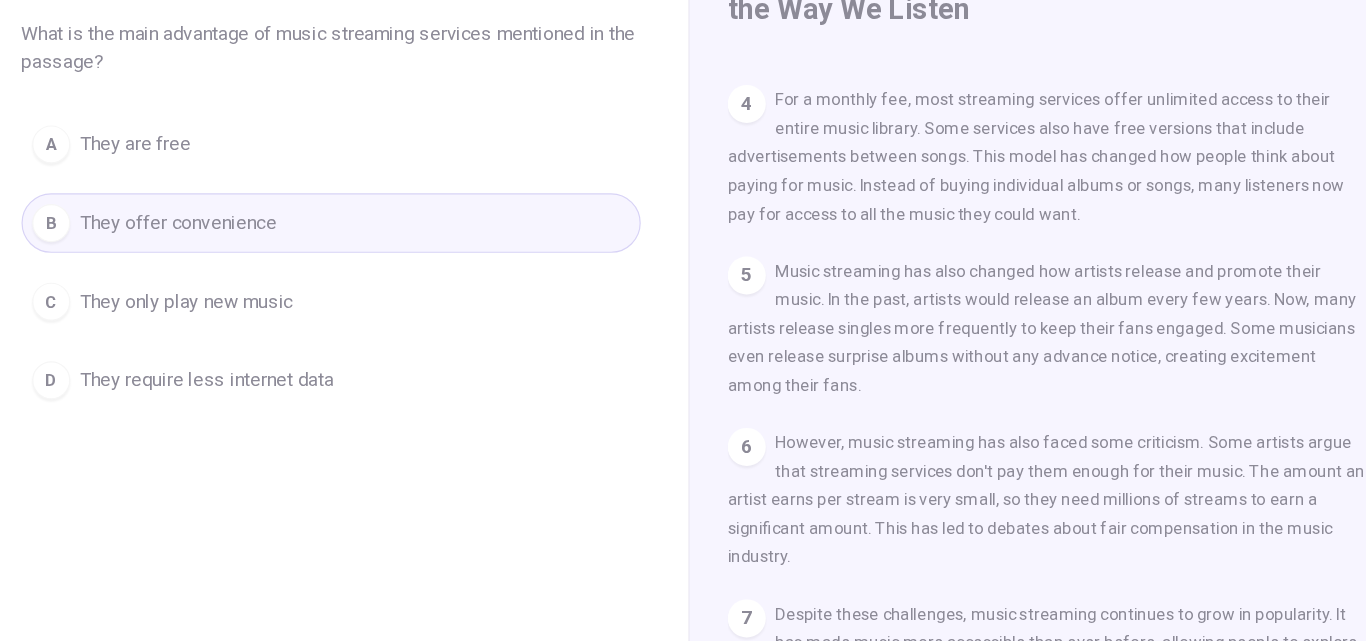 scroll, scrollTop: 101, scrollLeft: 0, axis: vertical 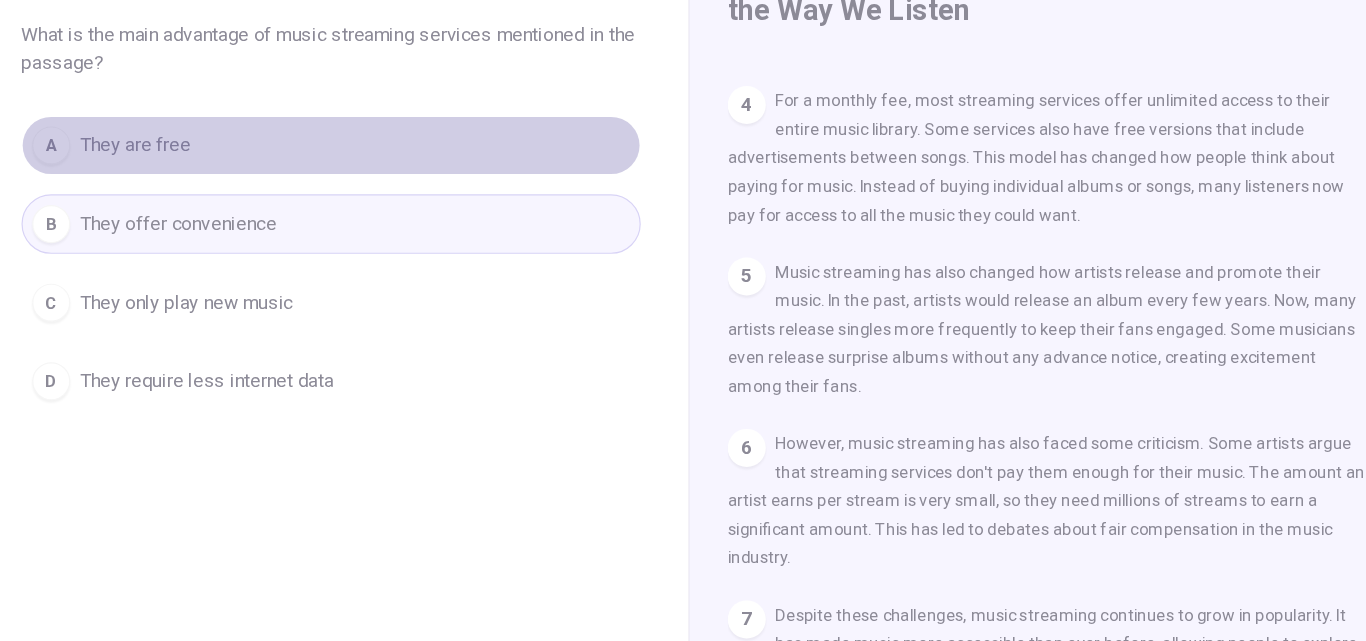 click on "A They are free" at bounding box center (383, 196) 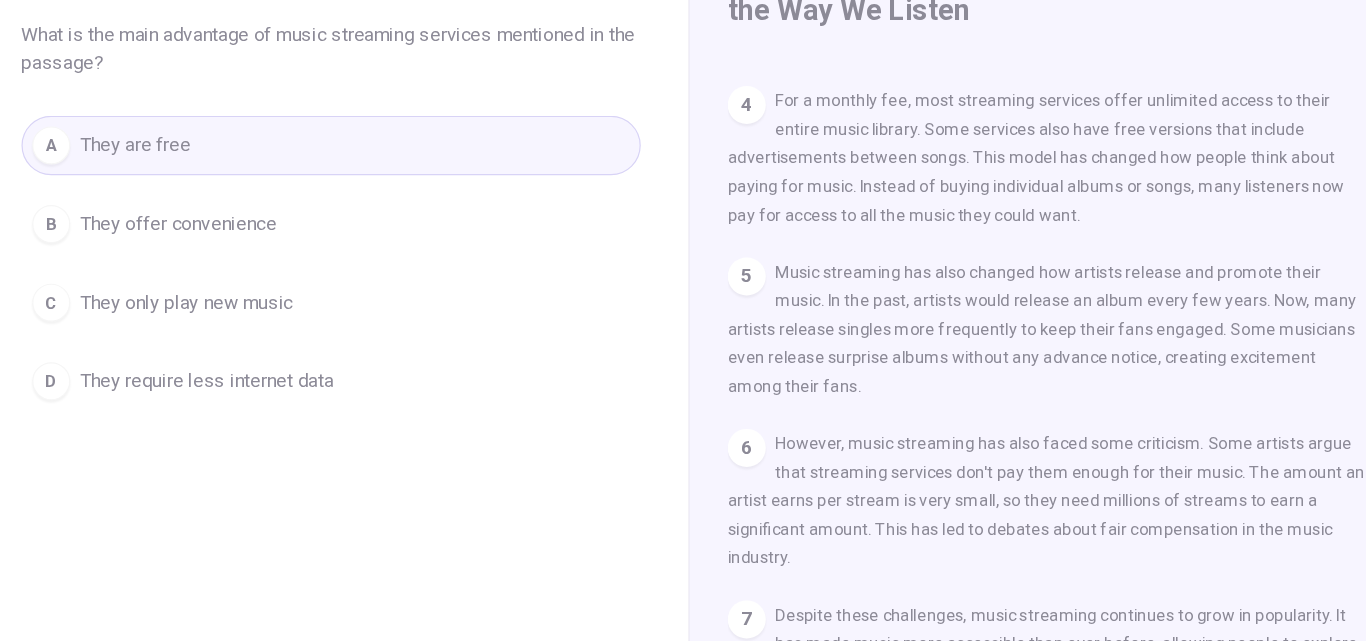 scroll, scrollTop: 294, scrollLeft: 0, axis: vertical 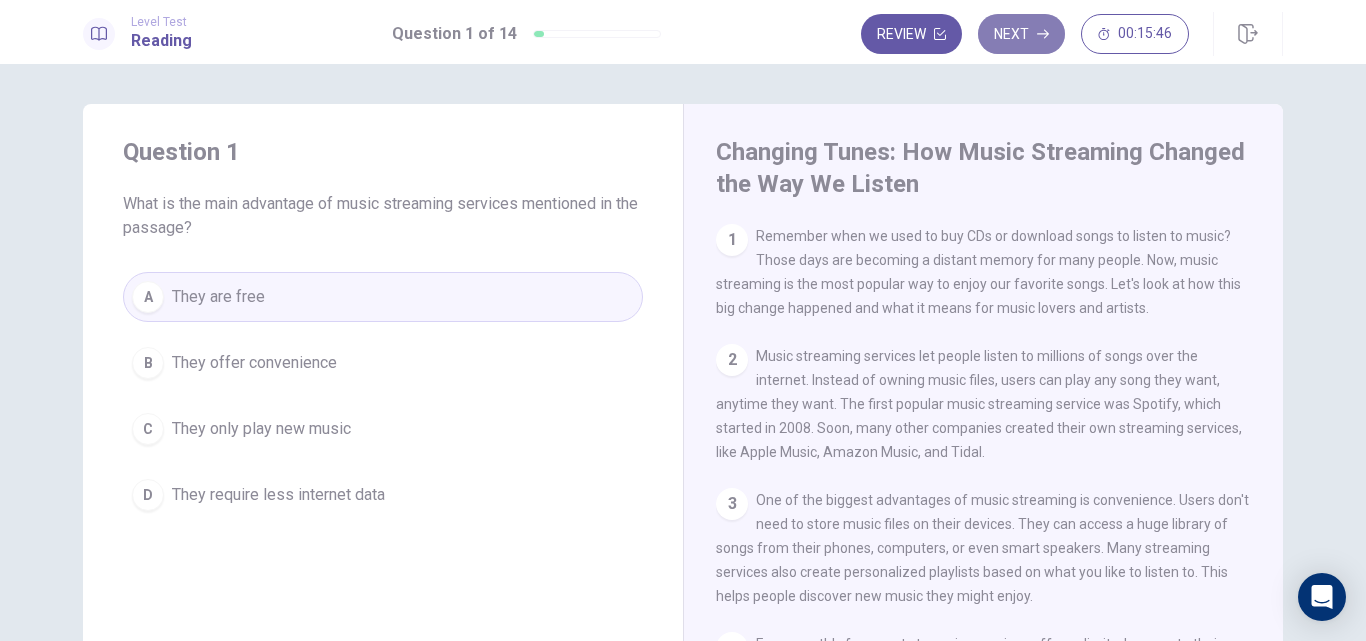 click on "Next" at bounding box center (1021, 34) 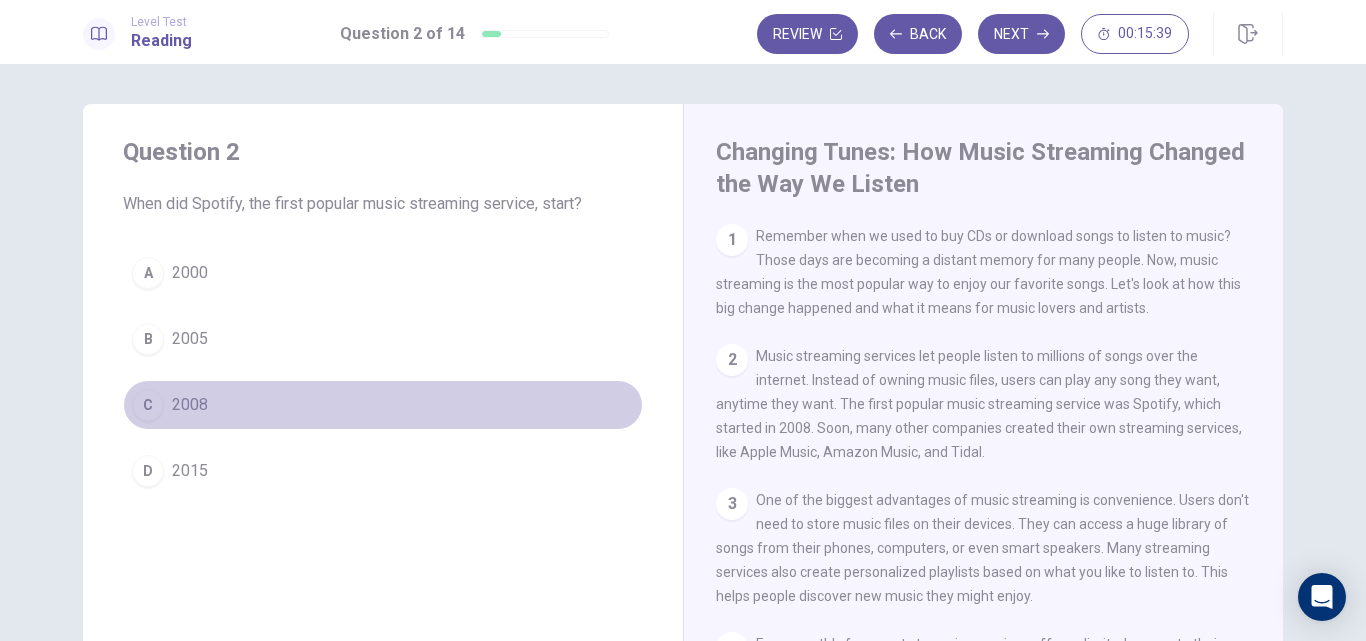 click on "2008" at bounding box center (190, 405) 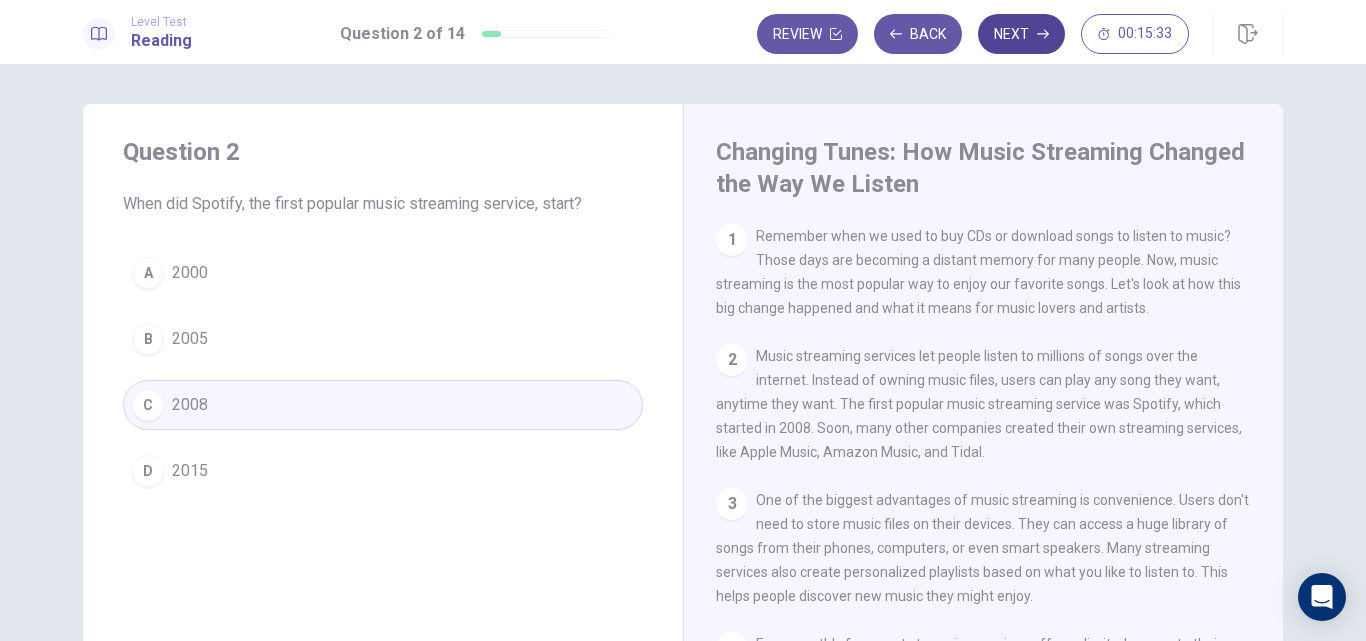 click on "Next" at bounding box center [1021, 34] 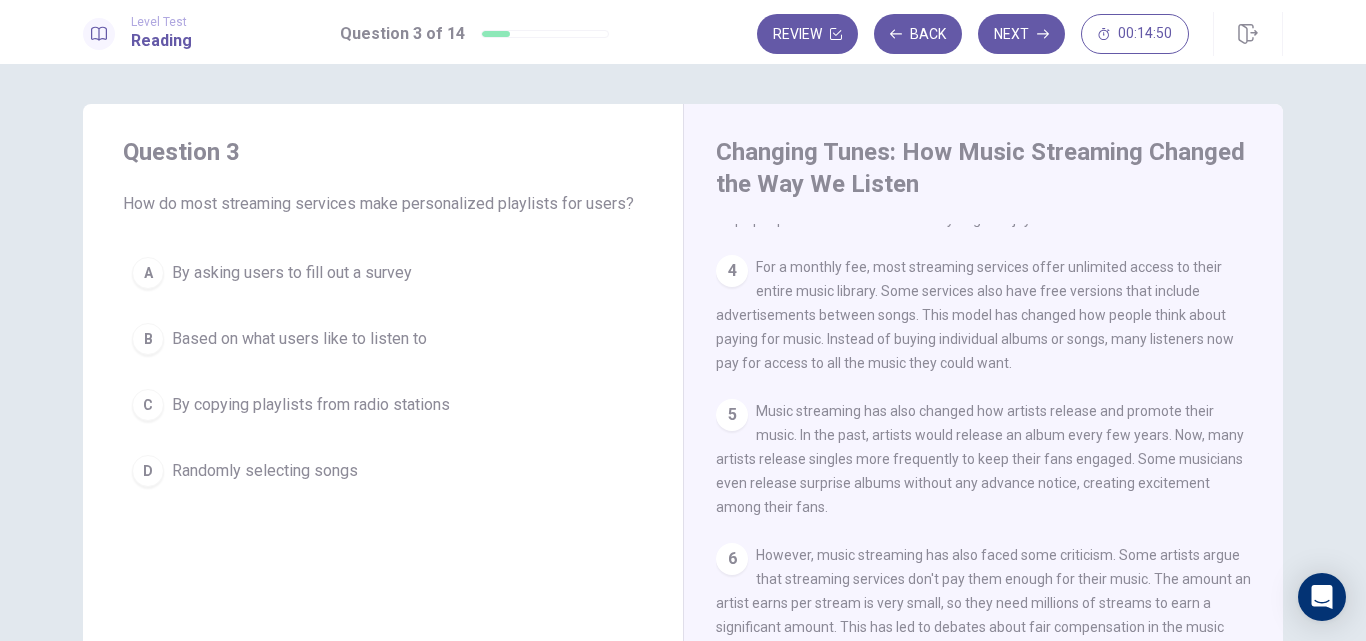 scroll, scrollTop: 418, scrollLeft: 0, axis: vertical 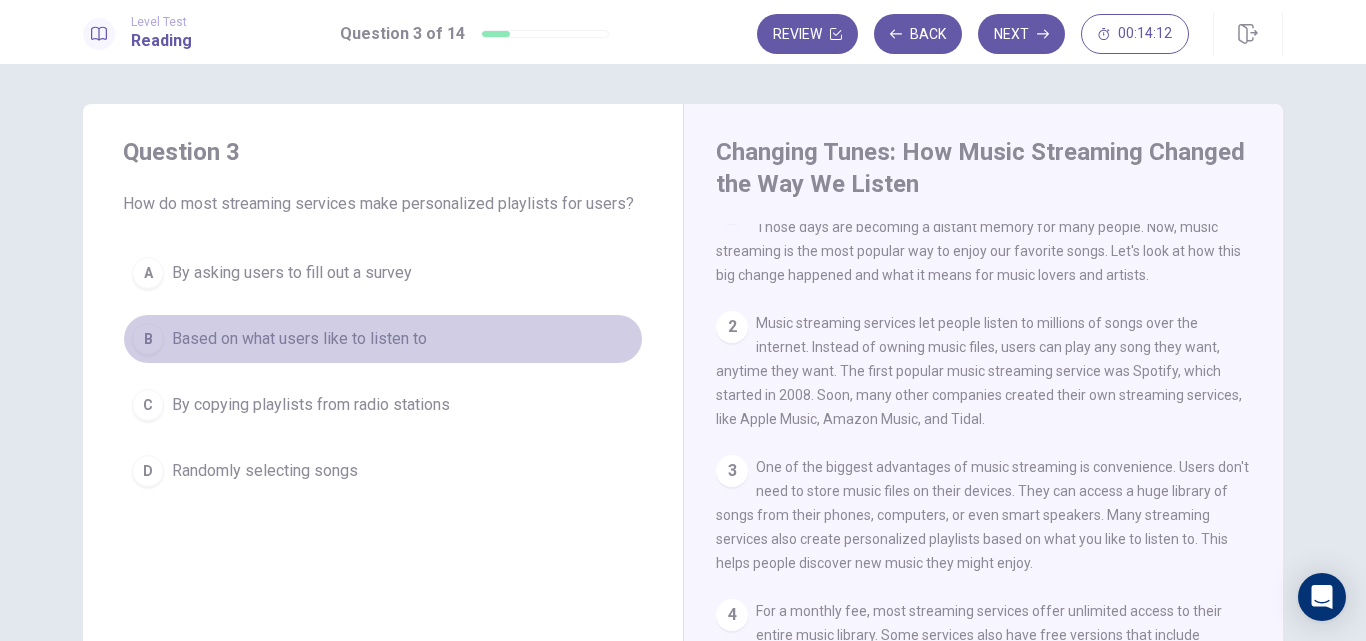 click on "B" at bounding box center [148, 339] 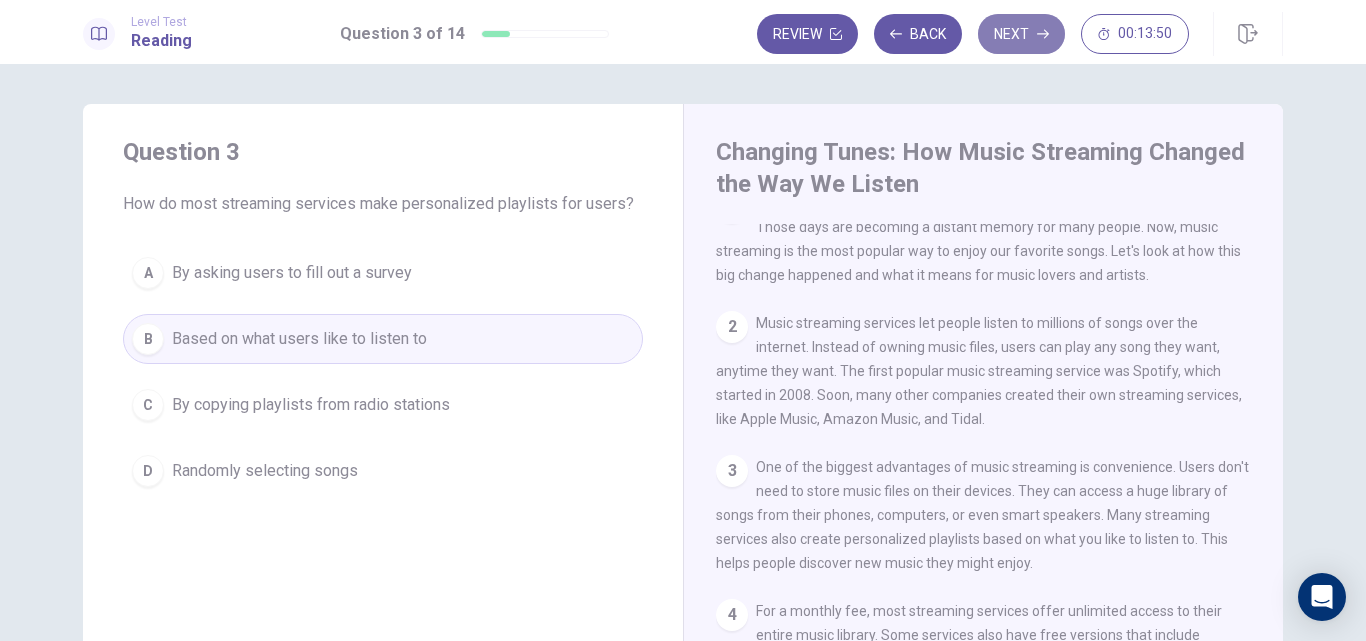 click on "Next" at bounding box center [1021, 34] 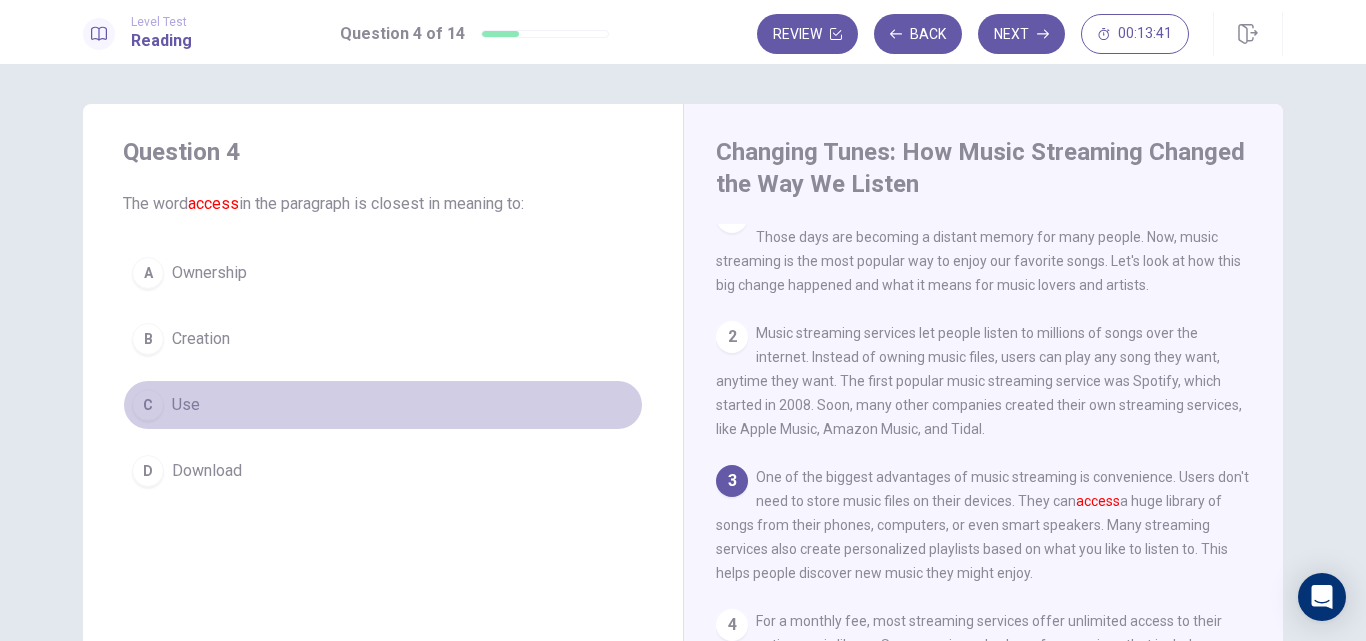 click on "C" at bounding box center (148, 405) 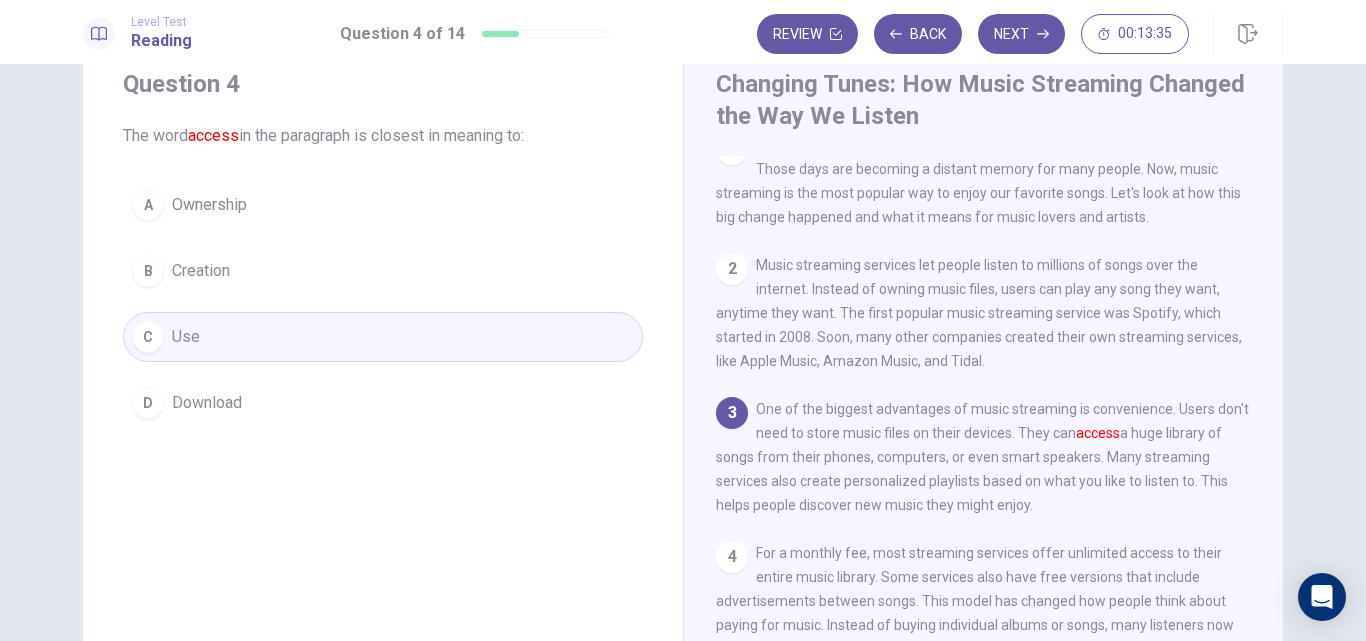 scroll, scrollTop: 69, scrollLeft: 0, axis: vertical 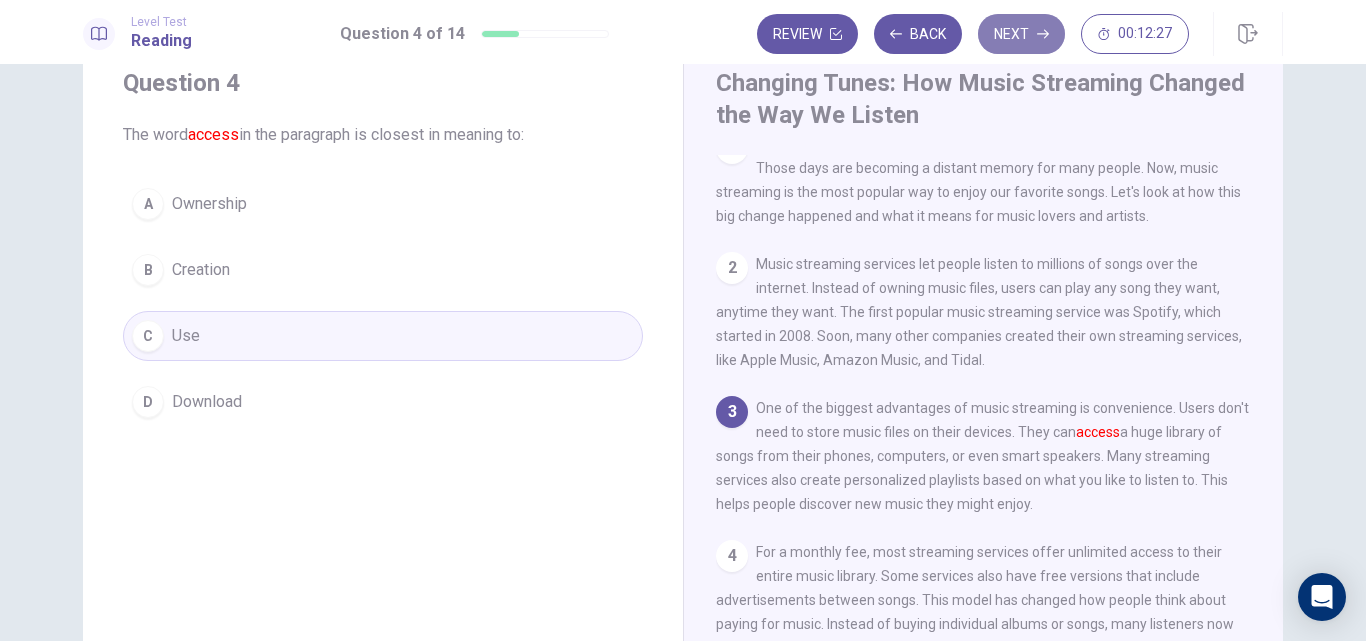 click on "Next" at bounding box center [1021, 34] 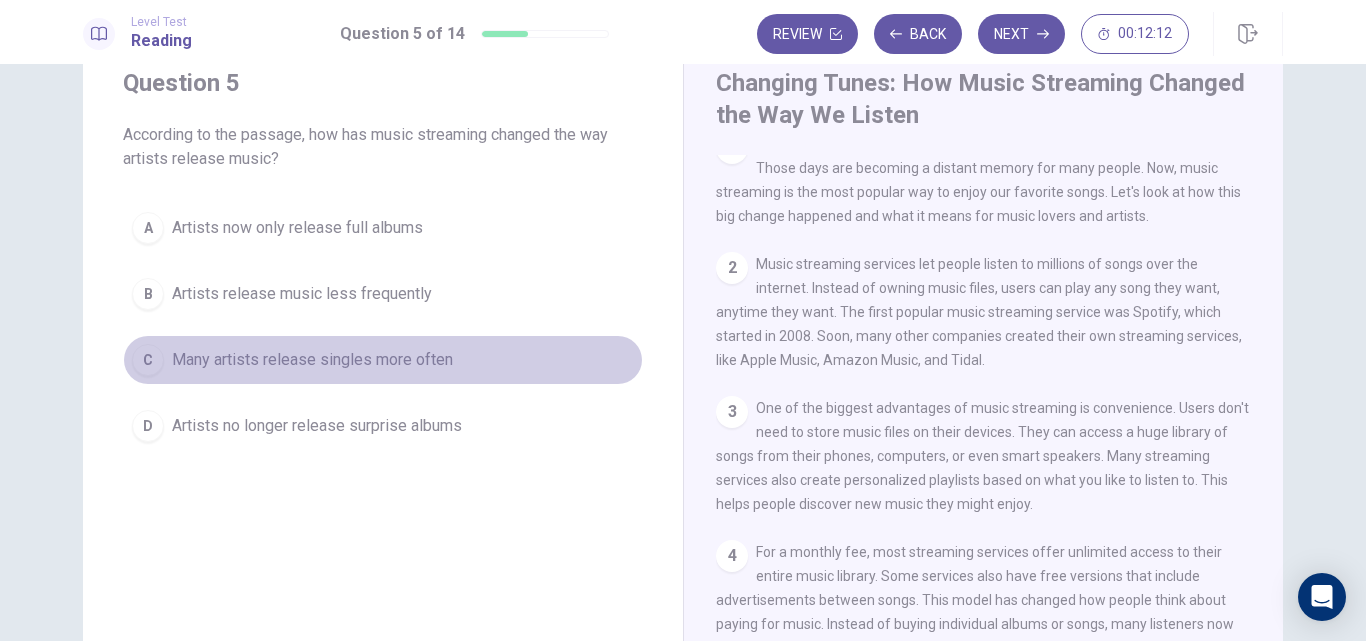 click on "C" at bounding box center (148, 360) 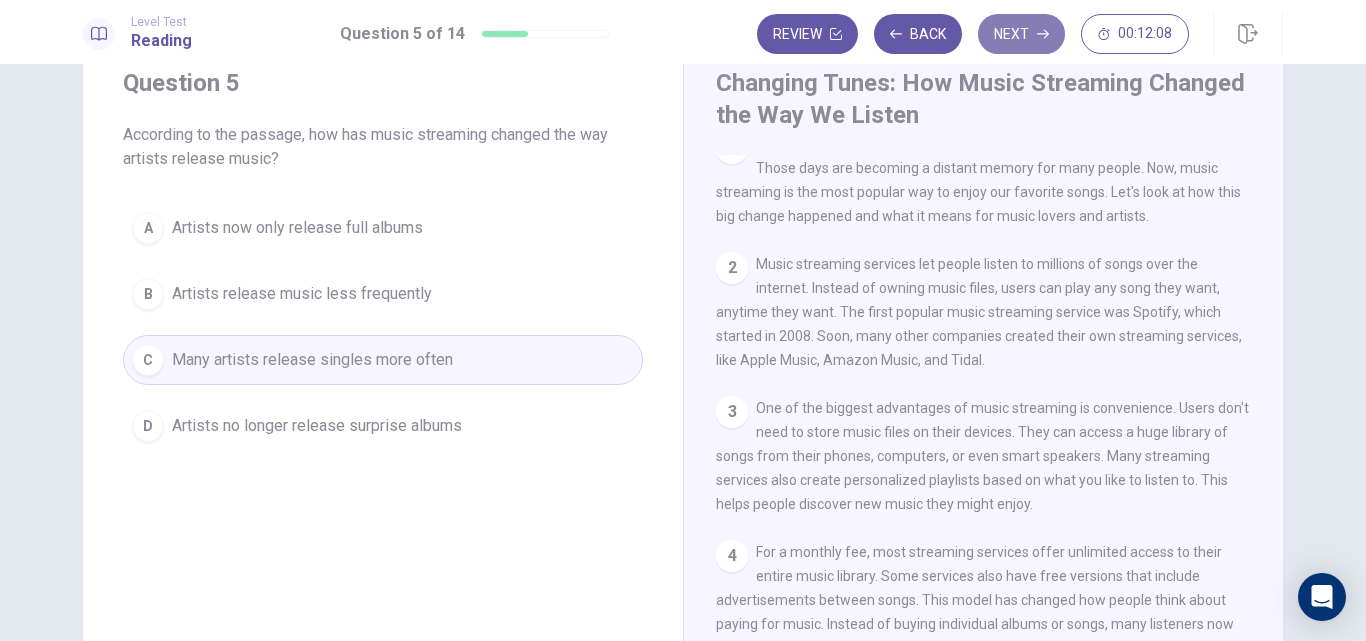 click on "Next" at bounding box center [1021, 34] 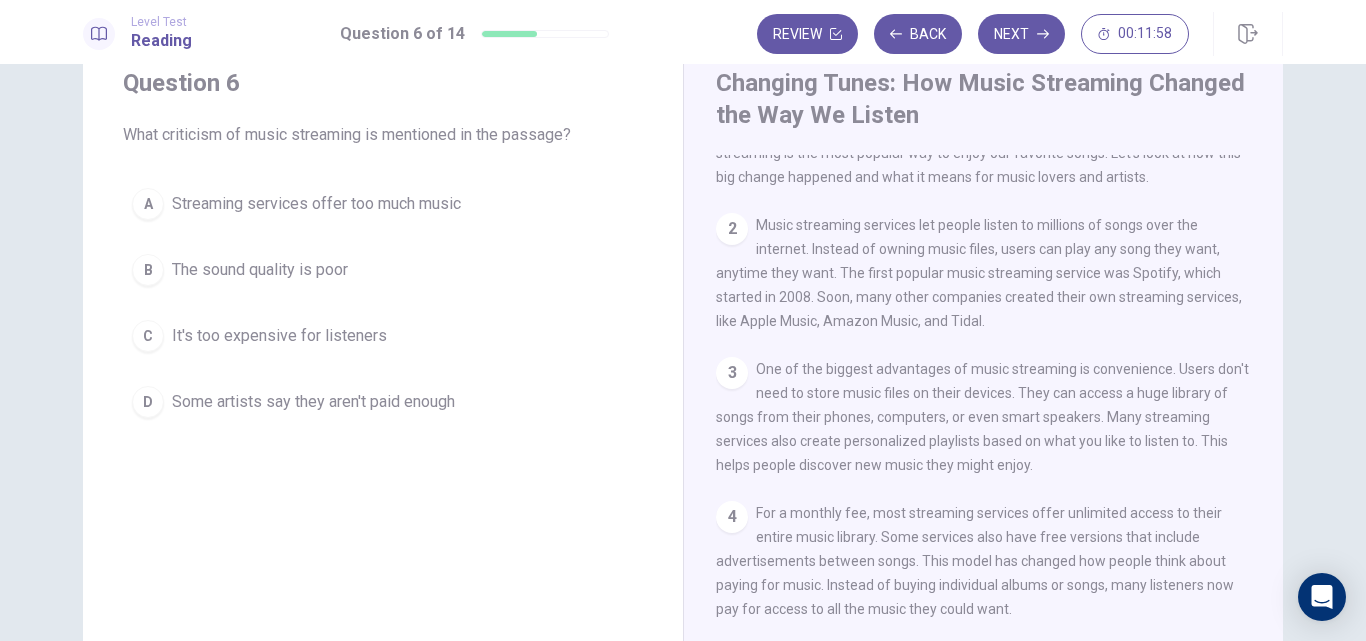 scroll, scrollTop: 0, scrollLeft: 0, axis: both 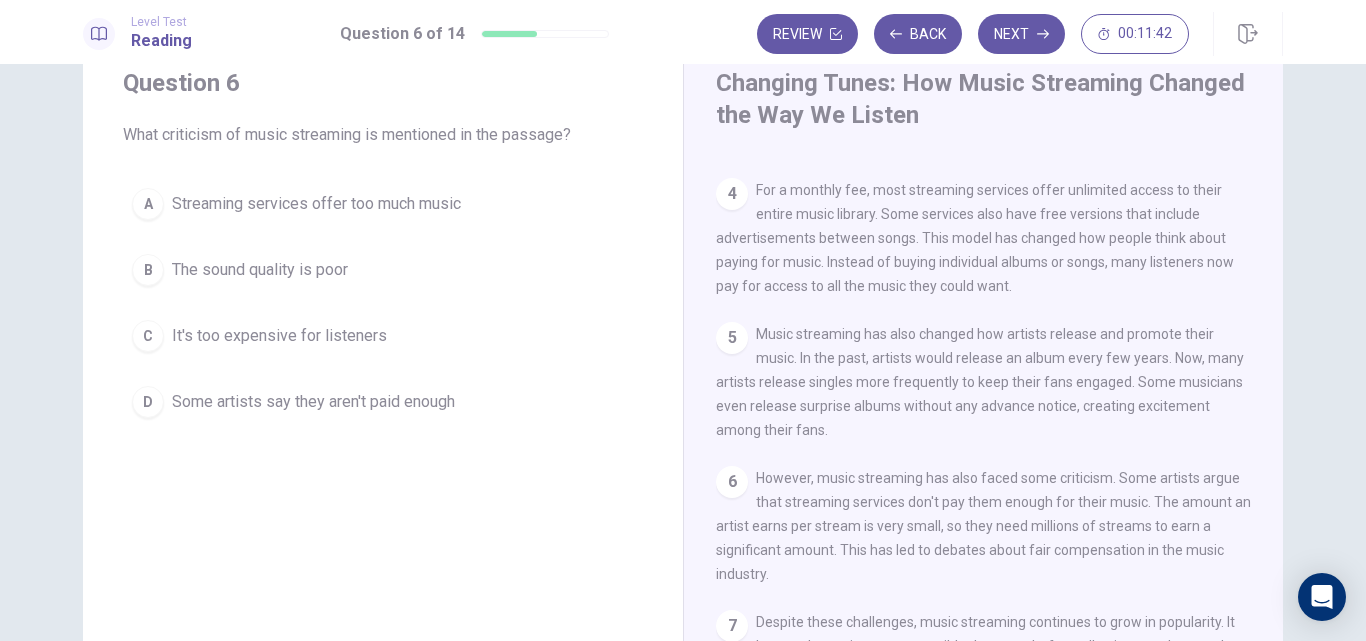 click on "D" at bounding box center (148, 402) 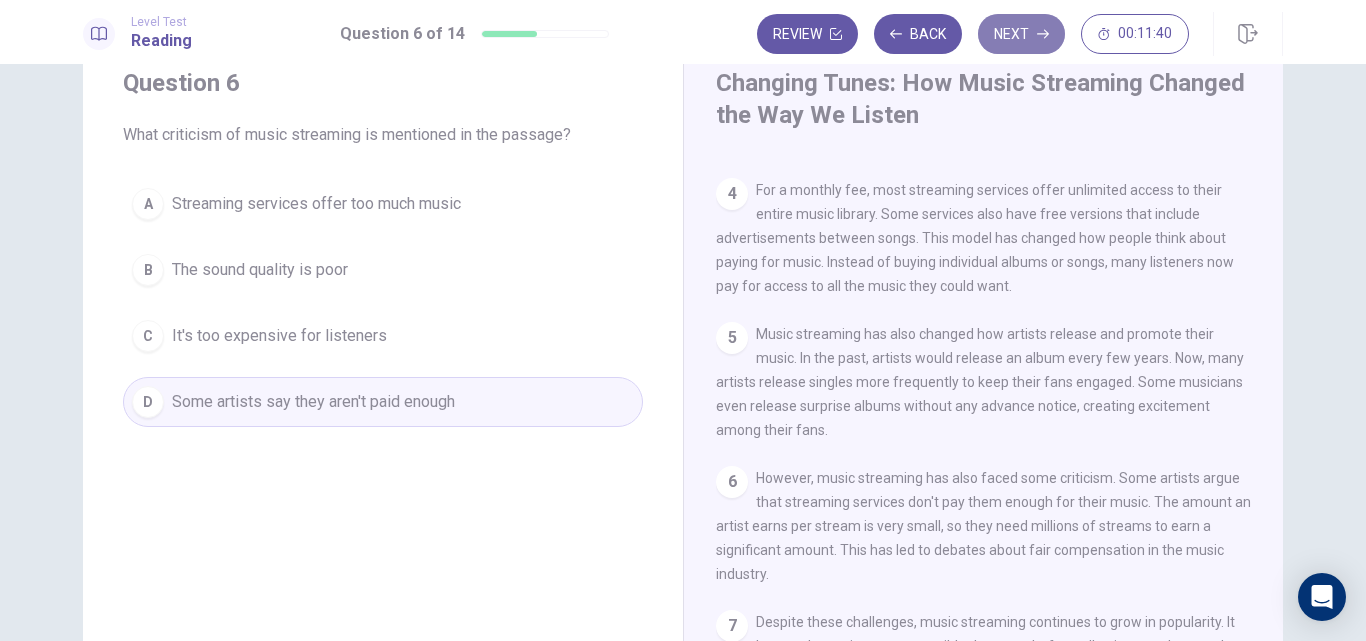 click on "Next" at bounding box center (1021, 34) 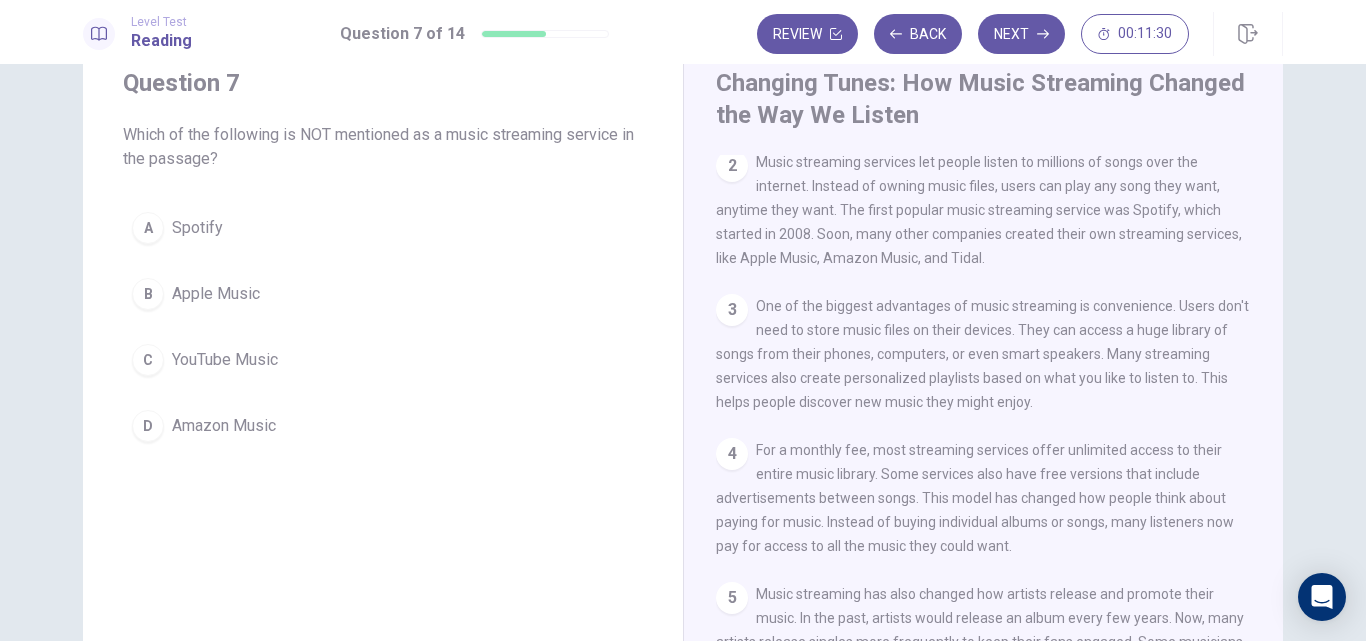 scroll, scrollTop: 124, scrollLeft: 0, axis: vertical 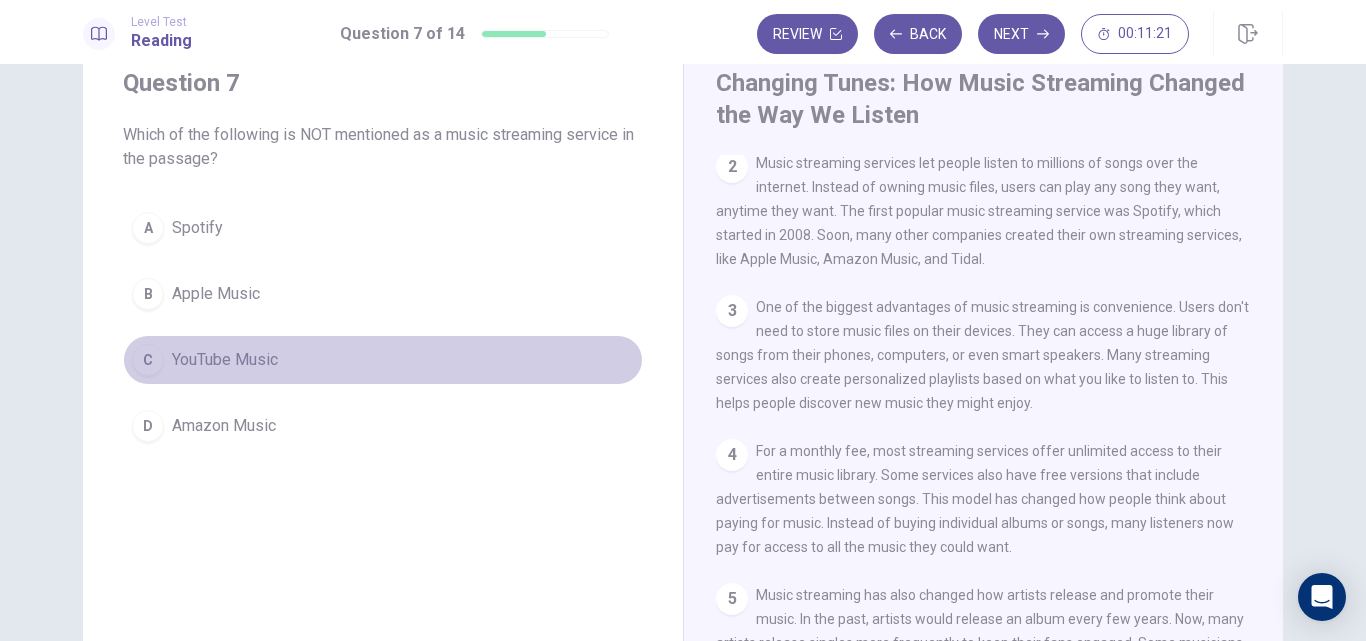 click on "C" at bounding box center [148, 360] 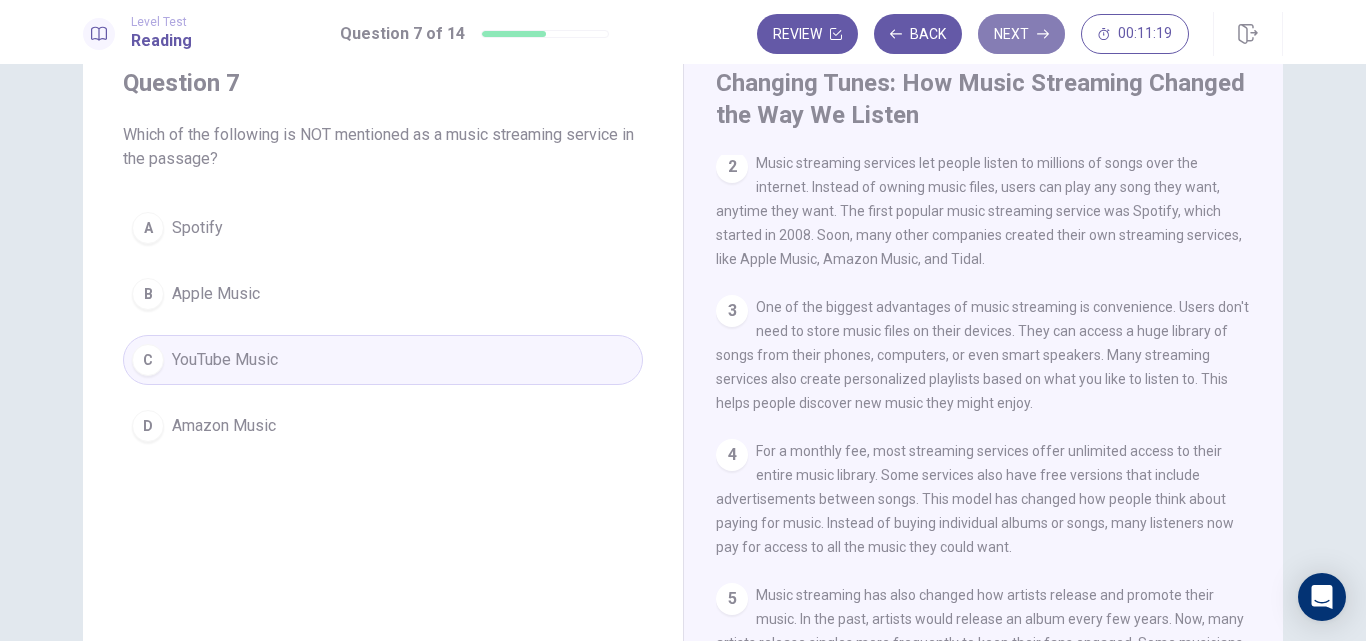 click on "Next" at bounding box center (1021, 34) 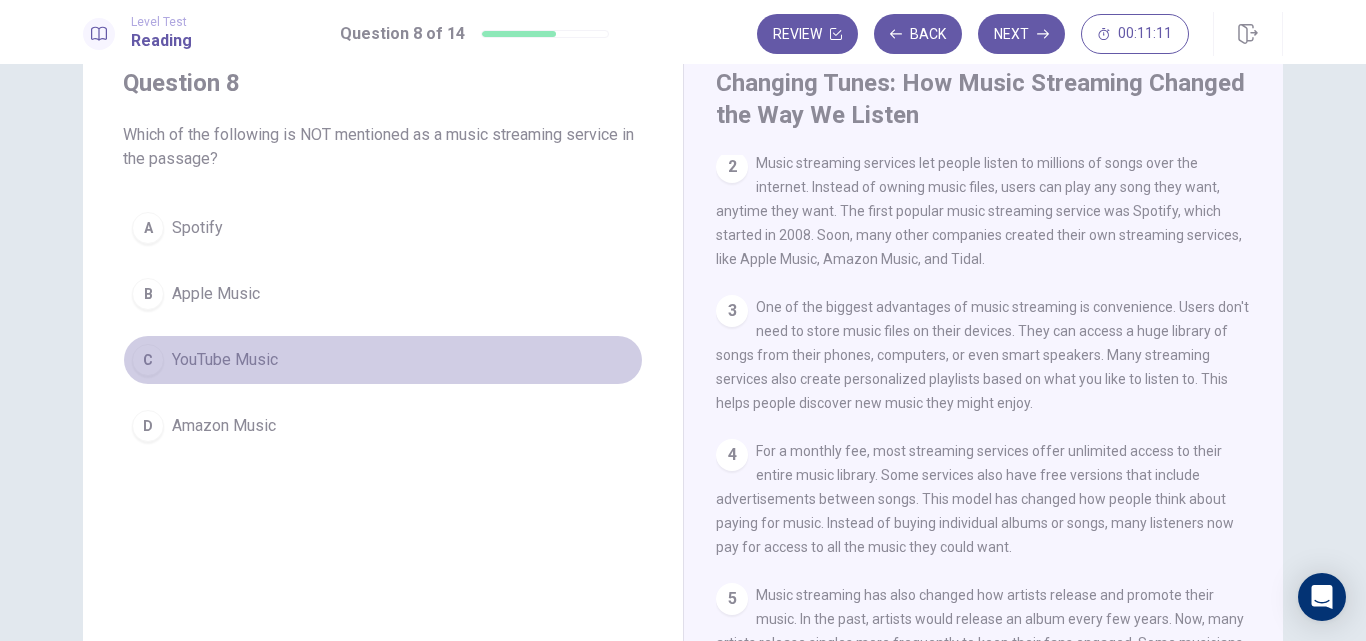 click on "C" at bounding box center (148, 360) 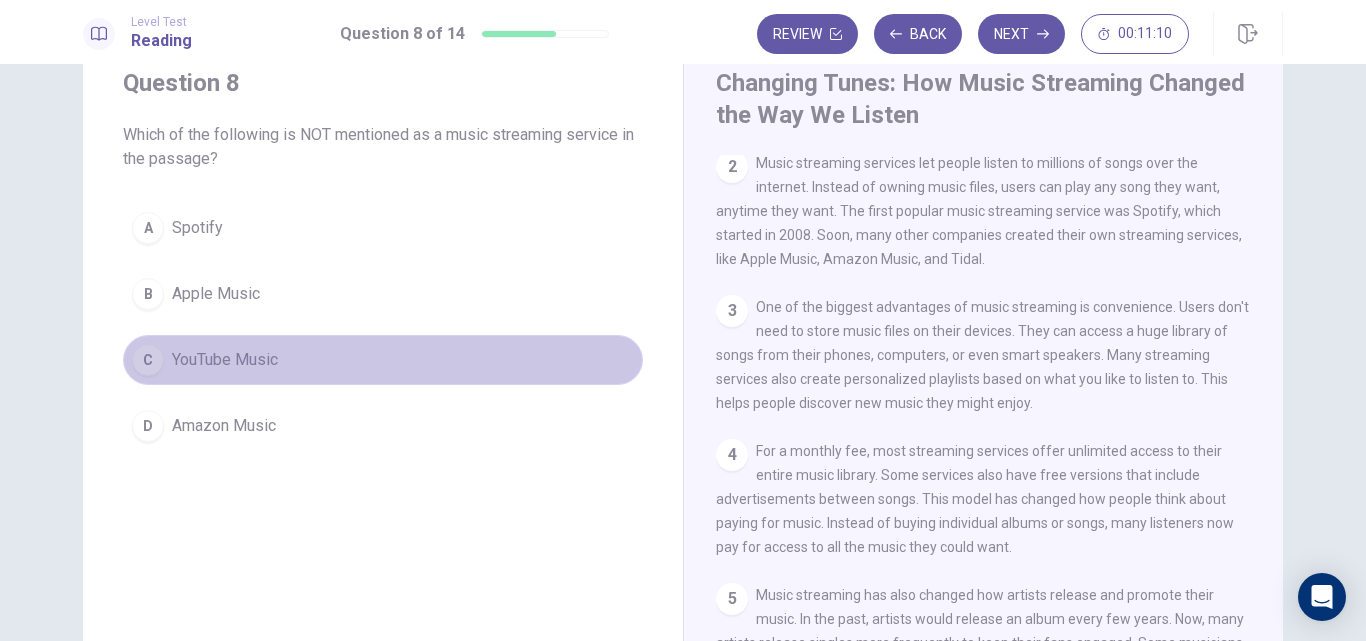 click on "C" at bounding box center (148, 360) 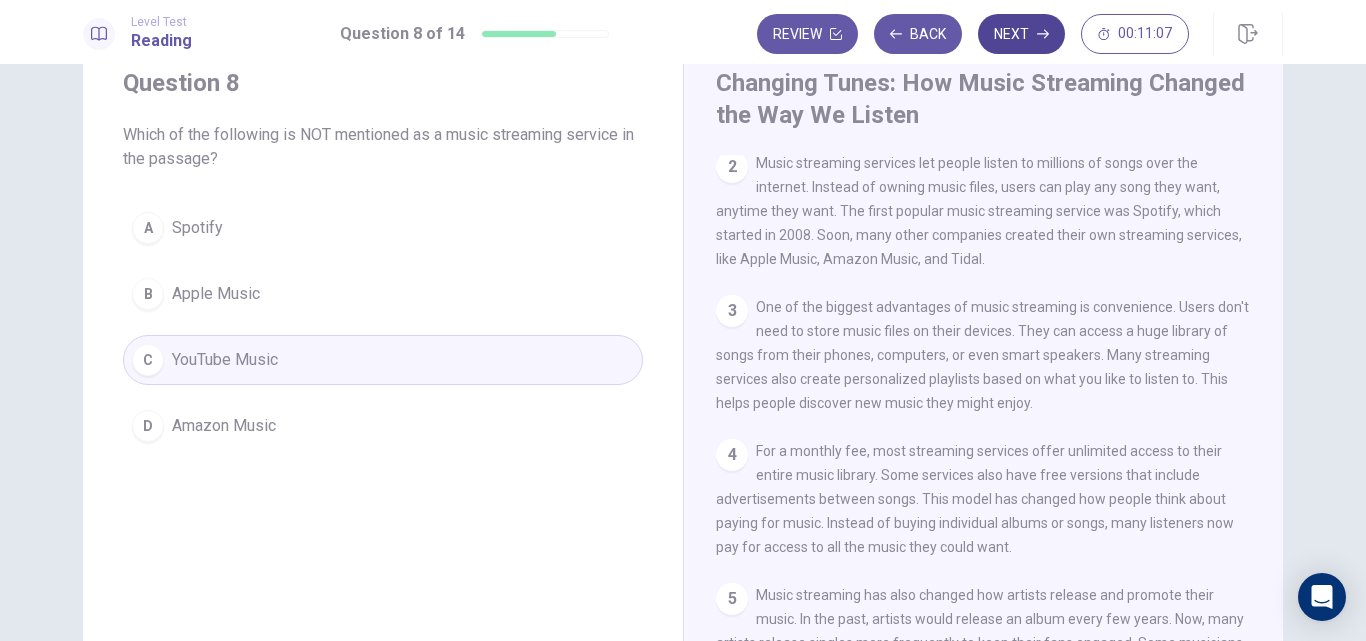 click on "Next" at bounding box center [1021, 34] 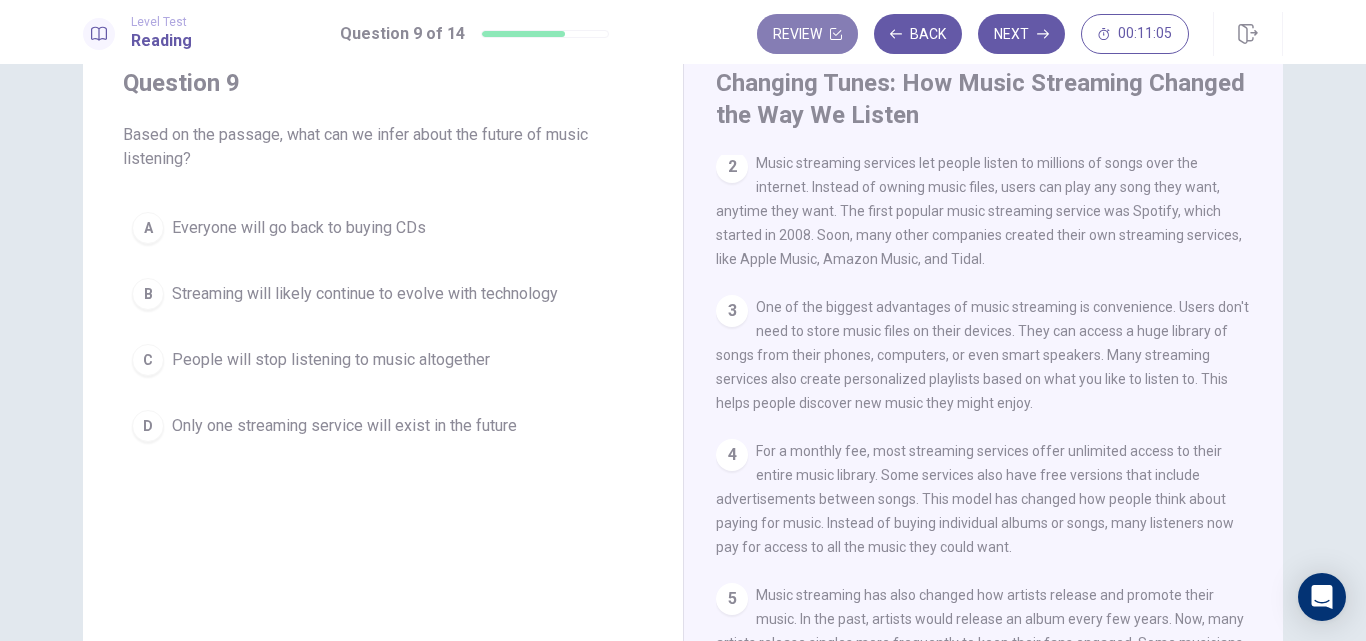 click on "Review" at bounding box center [807, 34] 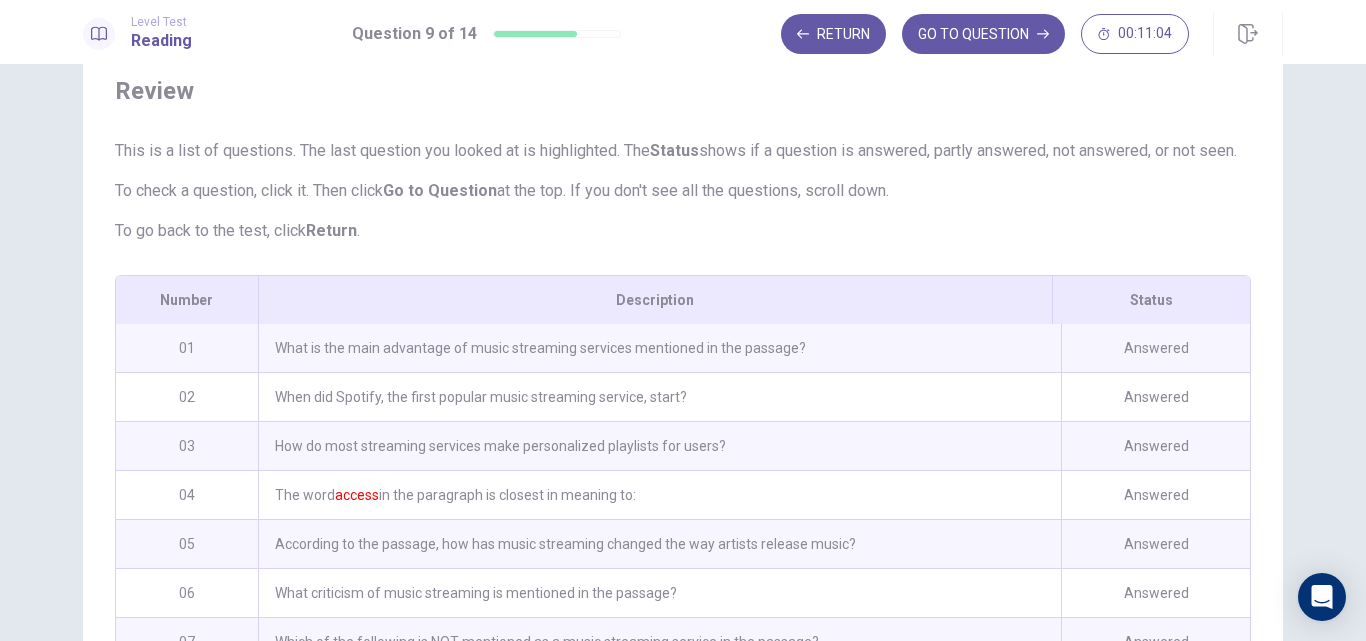 scroll, scrollTop: 369, scrollLeft: 0, axis: vertical 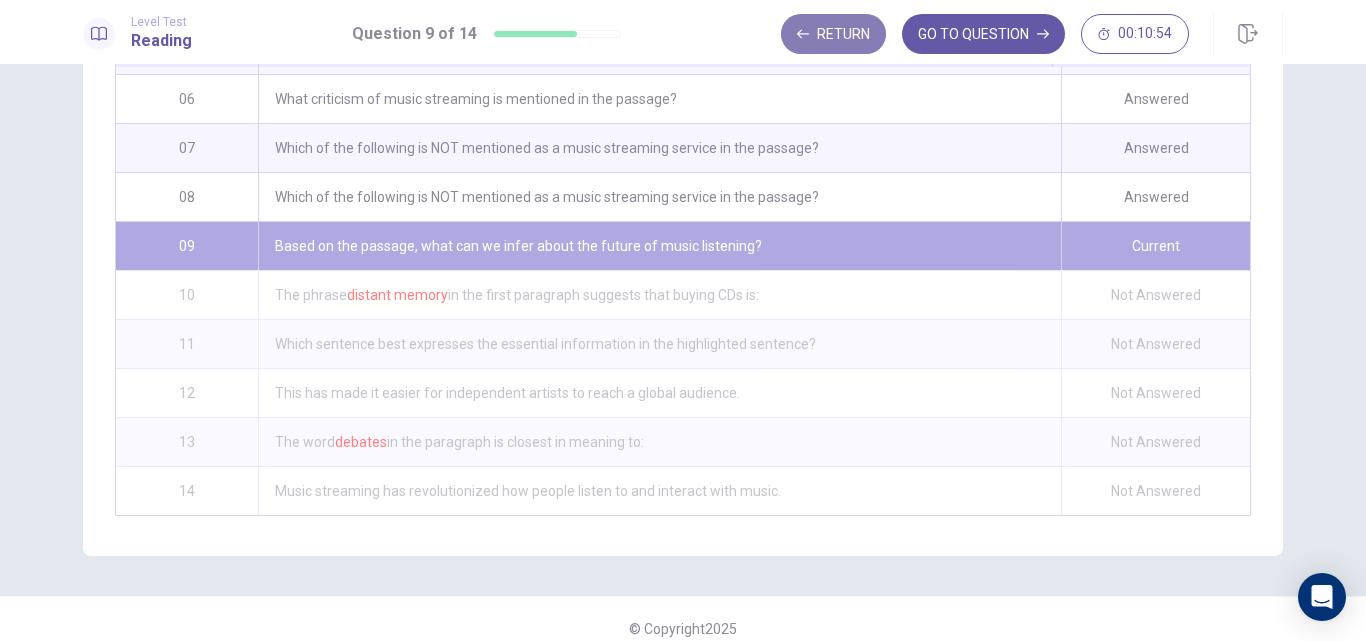 click on "Return" at bounding box center (833, 34) 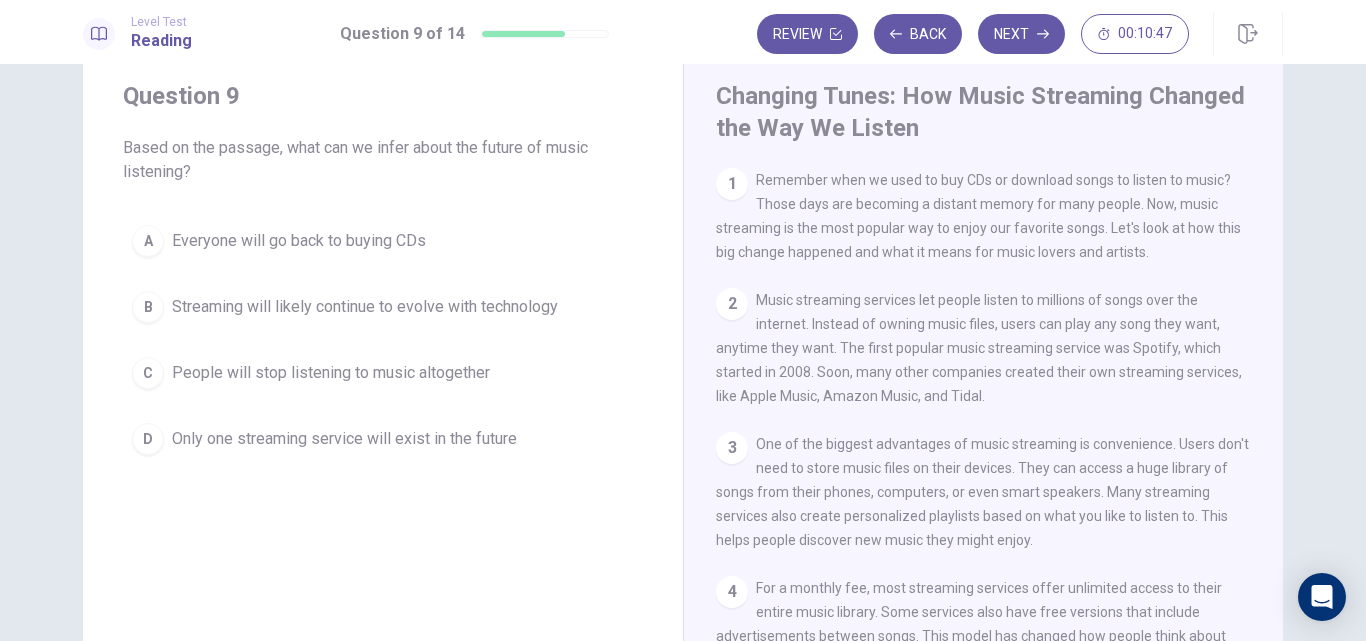 scroll, scrollTop: 57, scrollLeft: 0, axis: vertical 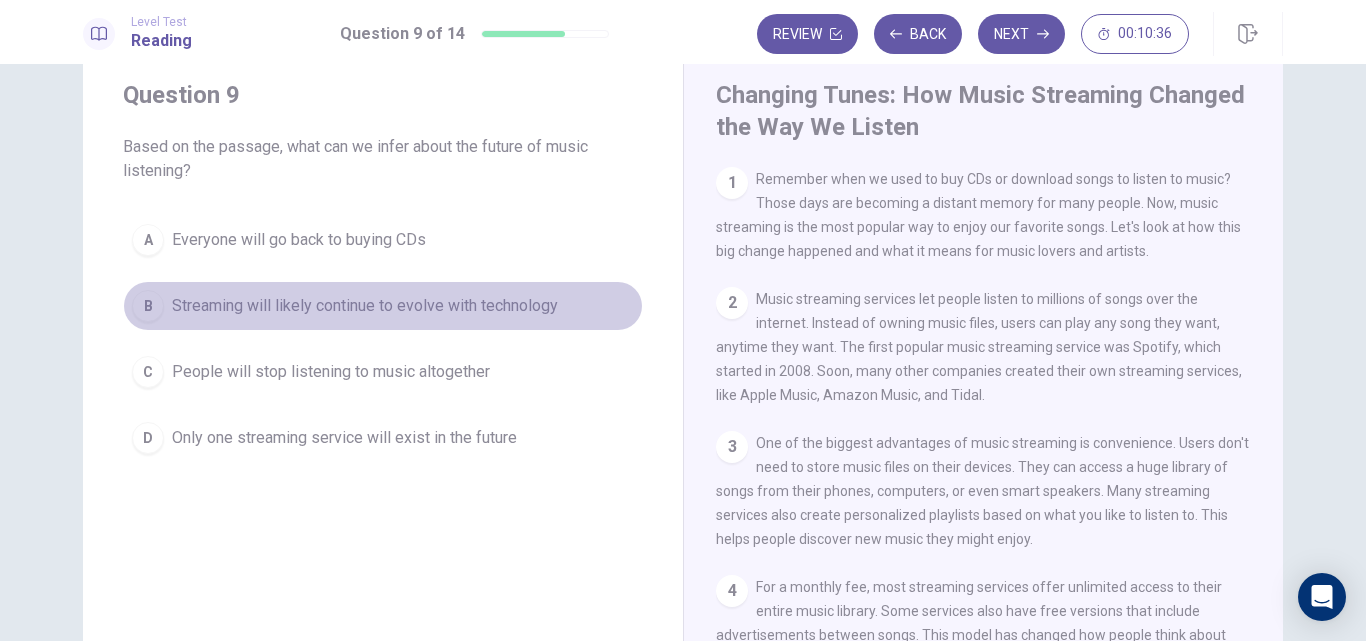 click on "B" at bounding box center (148, 306) 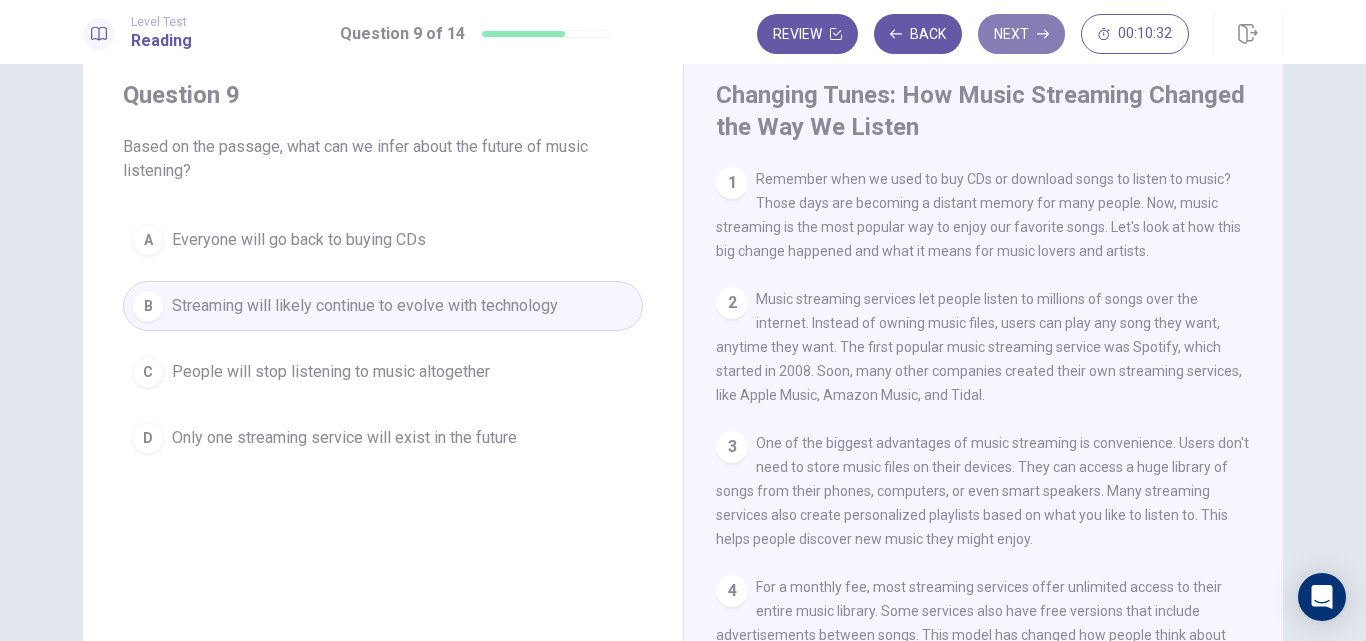 click on "Next" at bounding box center (1021, 34) 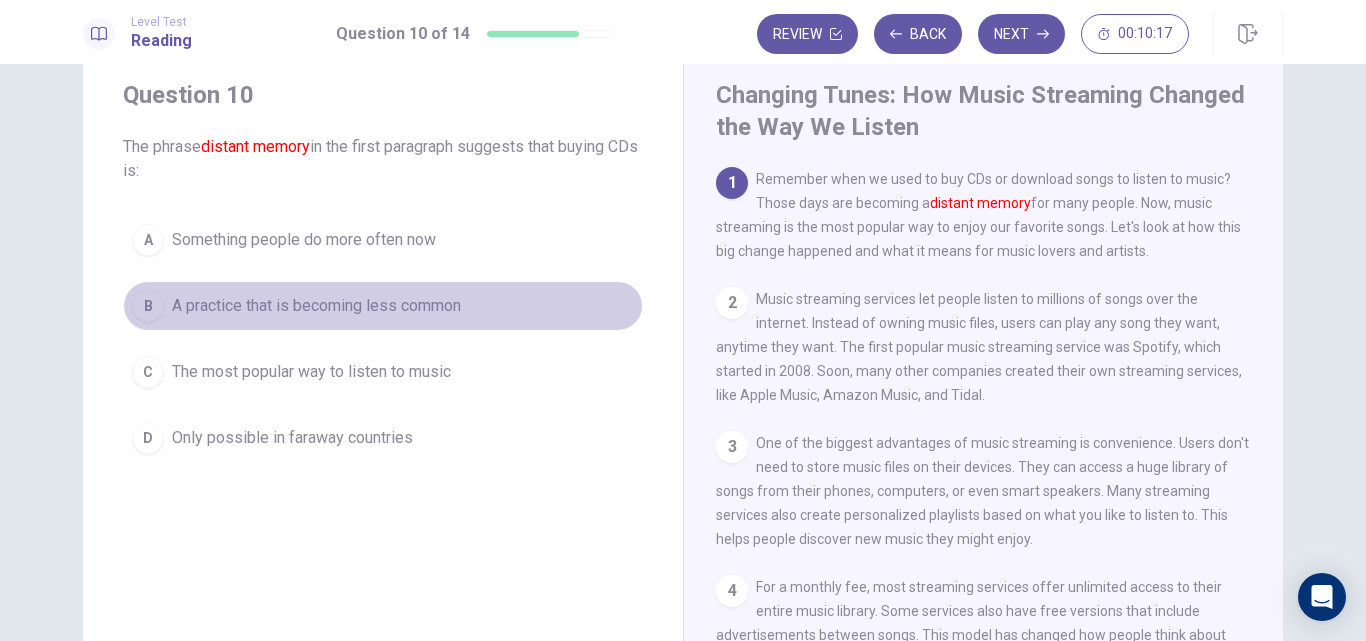 click on "B" at bounding box center [148, 306] 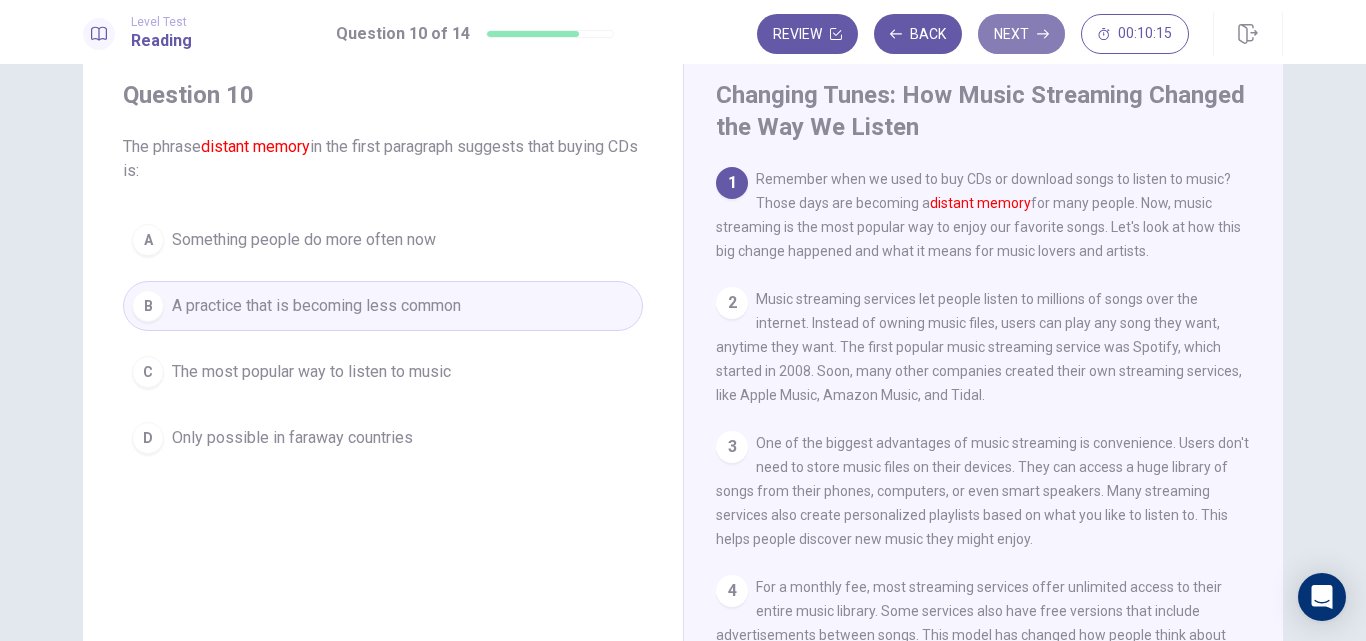 click on "Next" at bounding box center [1021, 34] 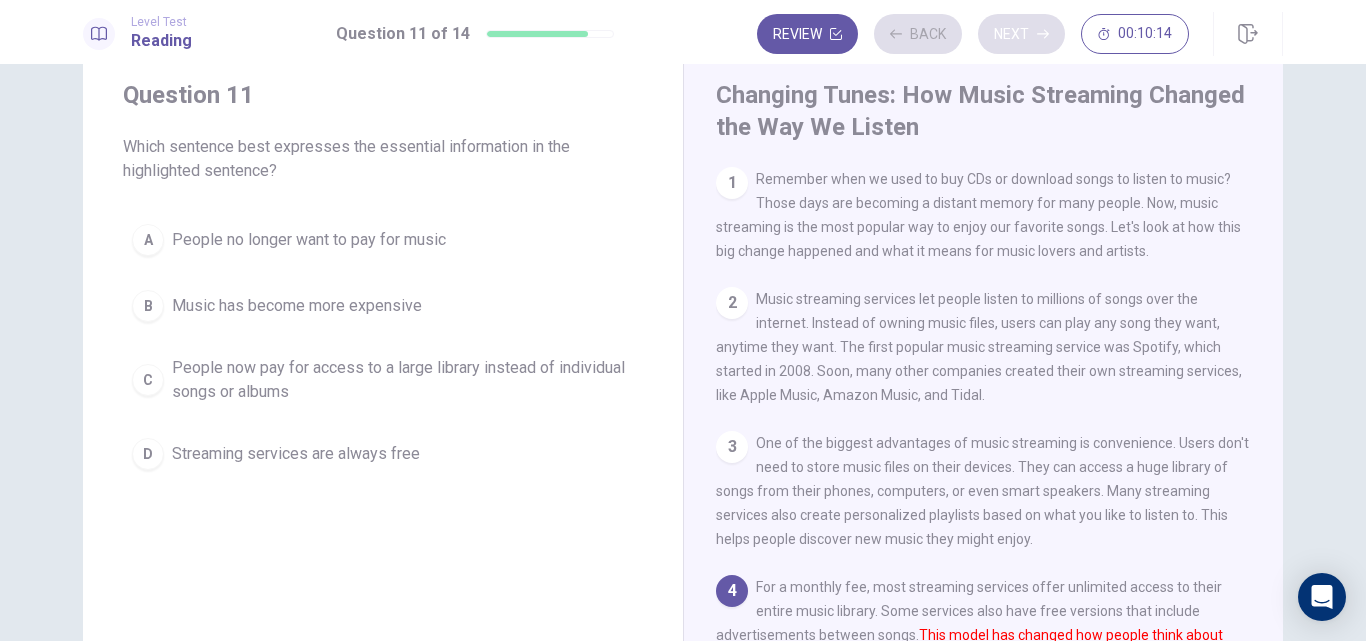 scroll, scrollTop: 172, scrollLeft: 0, axis: vertical 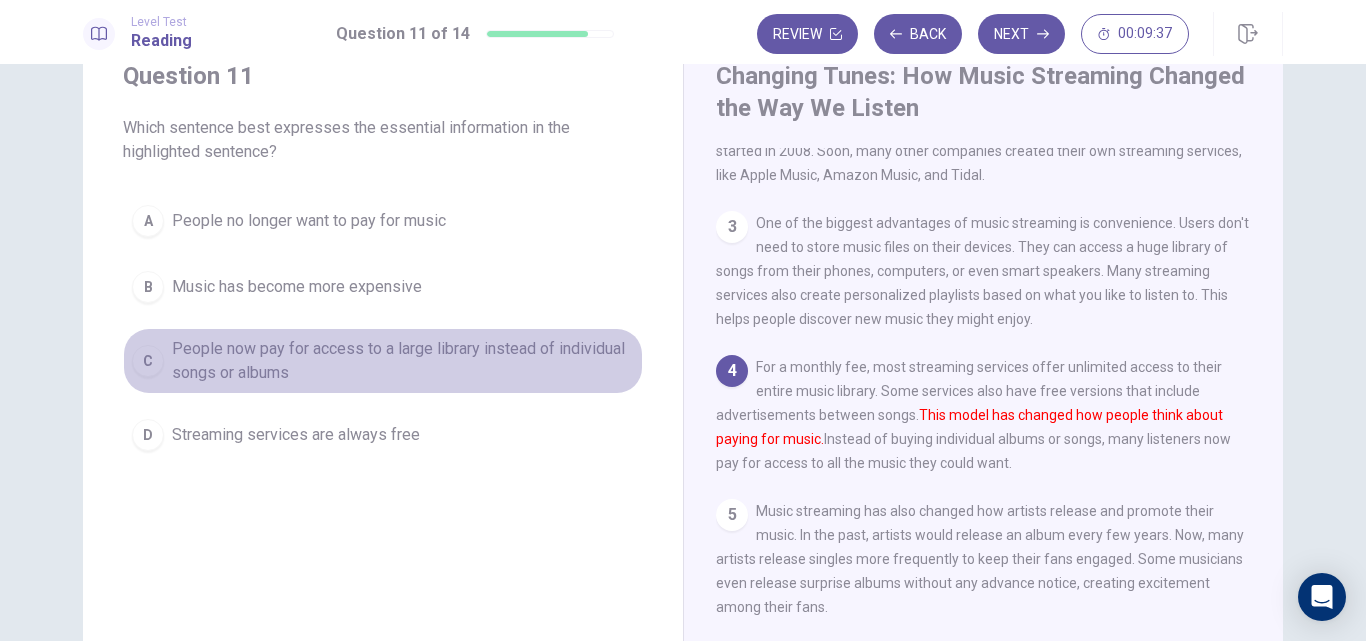 click on "C" at bounding box center [148, 361] 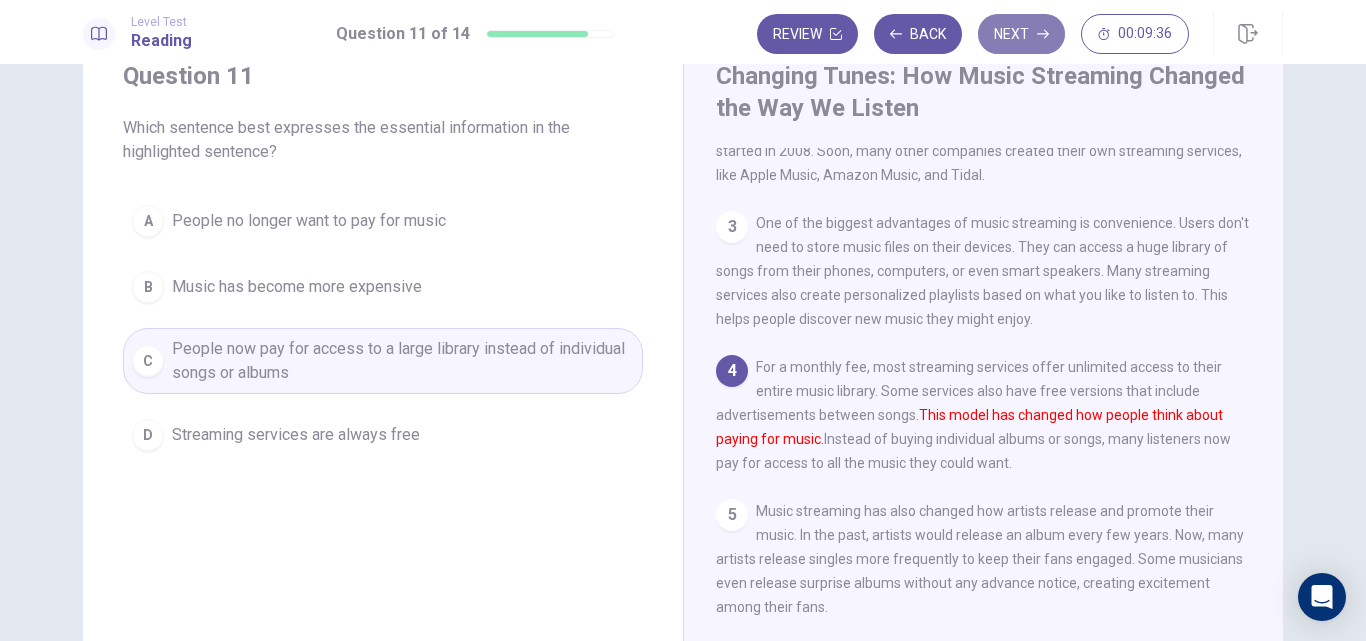 click on "Next" at bounding box center [1021, 34] 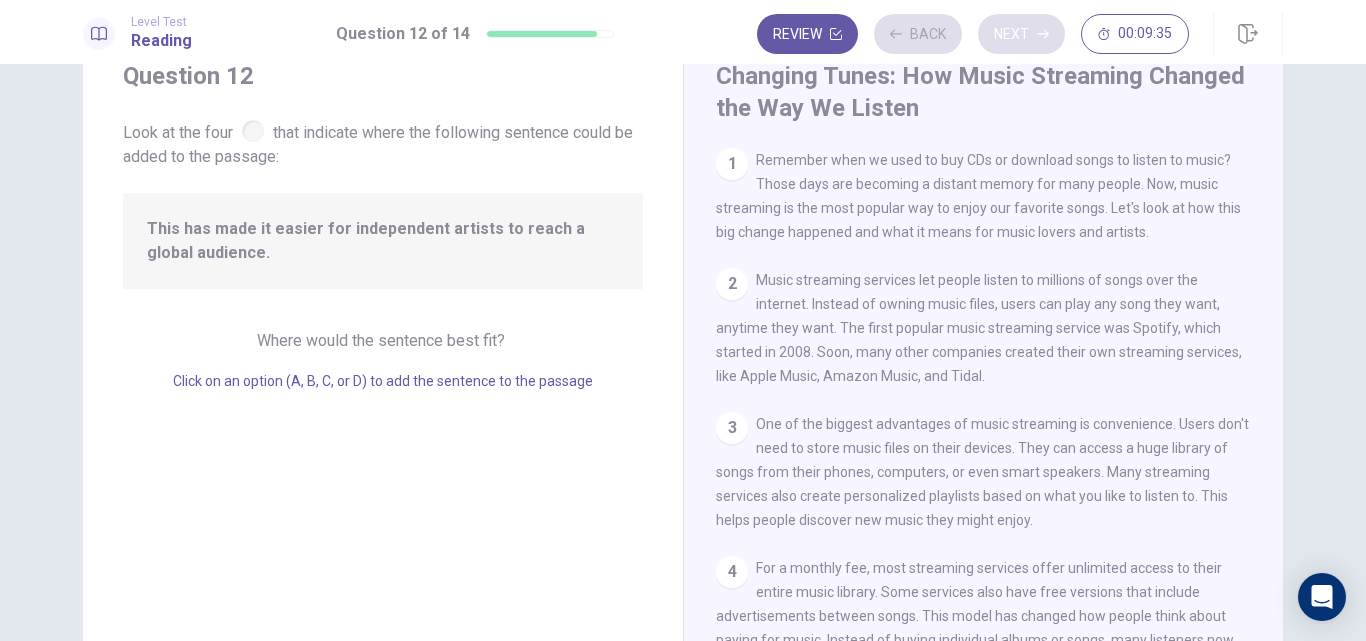 scroll, scrollTop: 348, scrollLeft: 0, axis: vertical 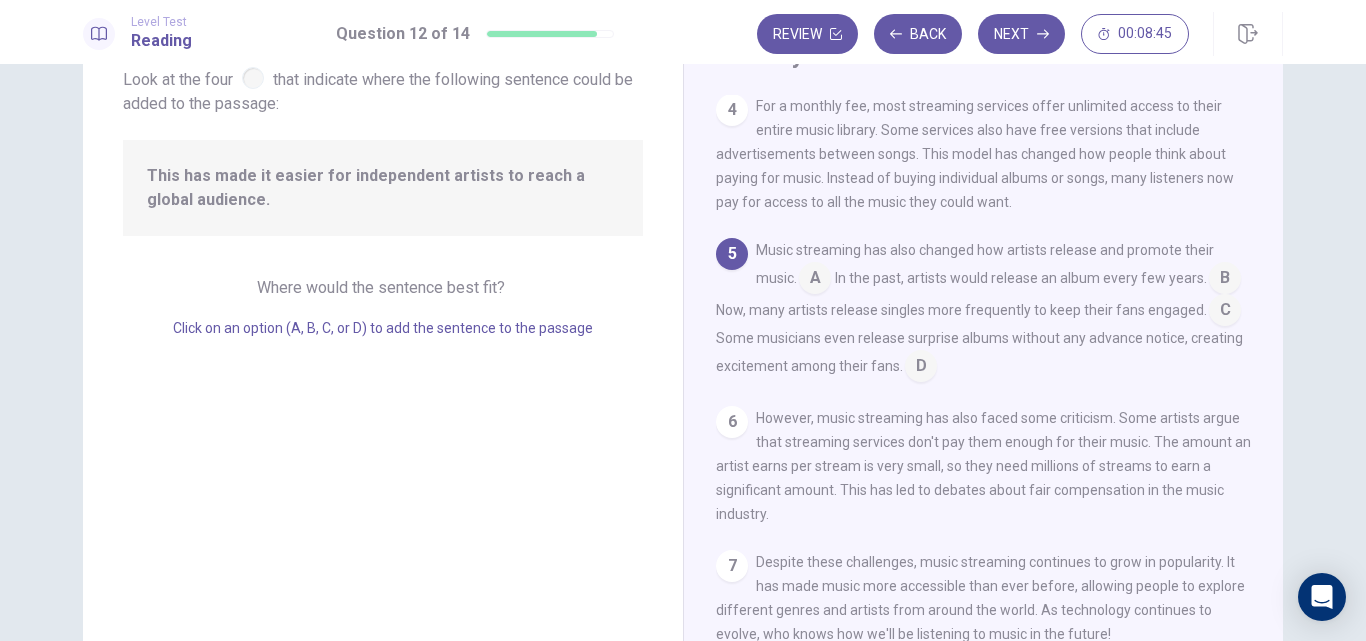 click at bounding box center (921, 368) 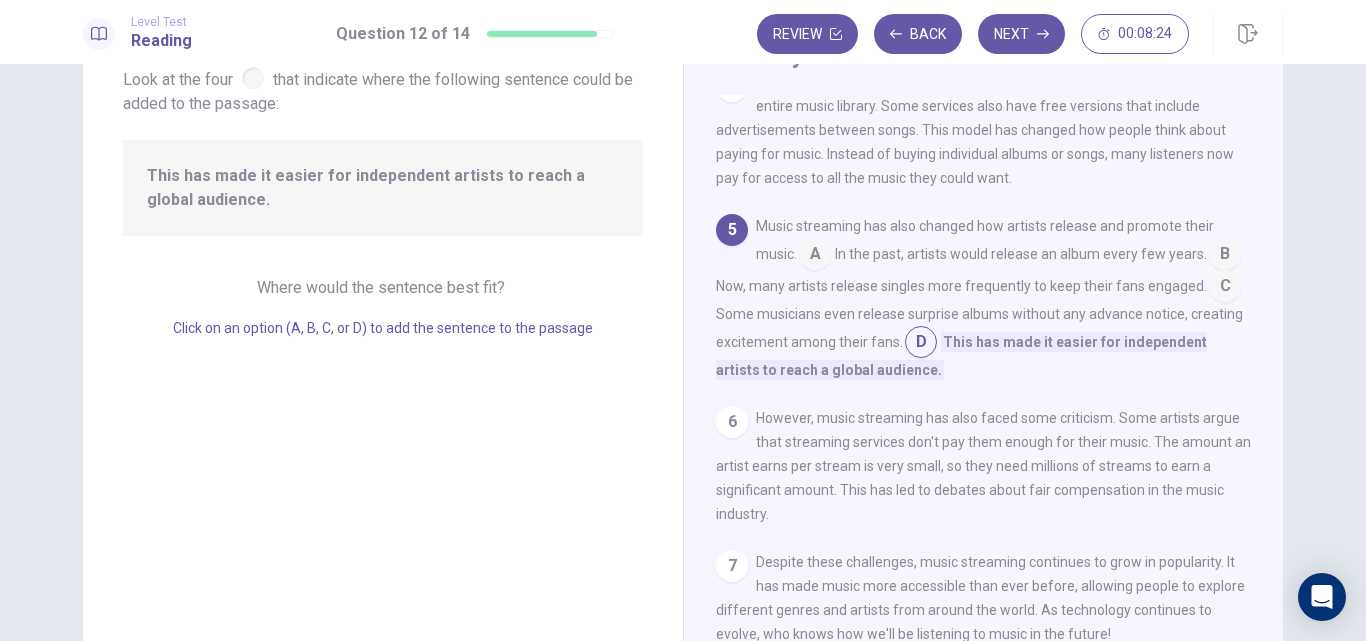 click at bounding box center [1225, 256] 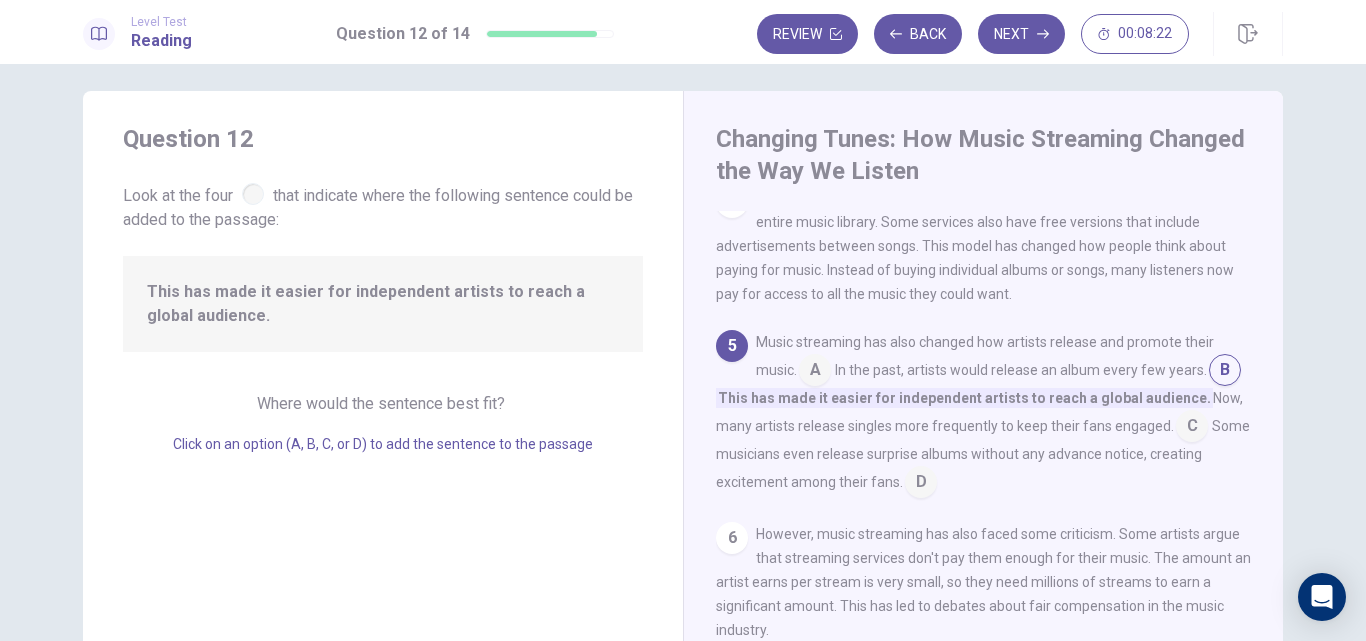 scroll, scrollTop: 12, scrollLeft: 0, axis: vertical 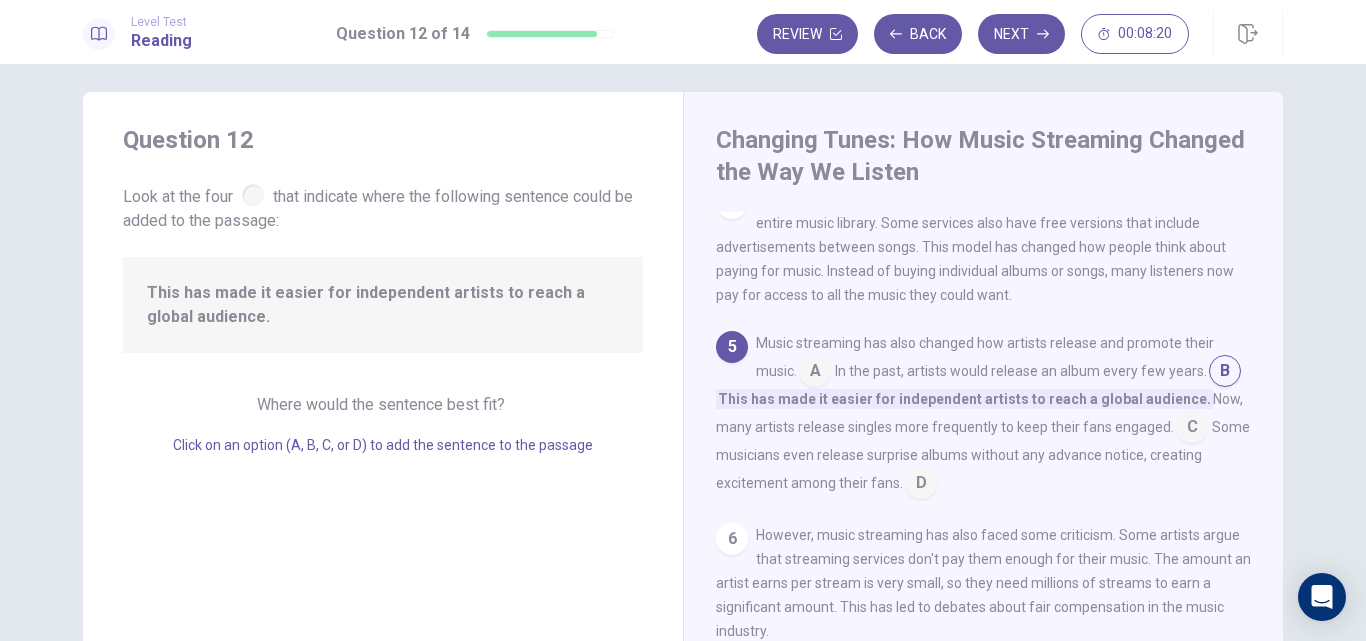 click at bounding box center [1225, 373] 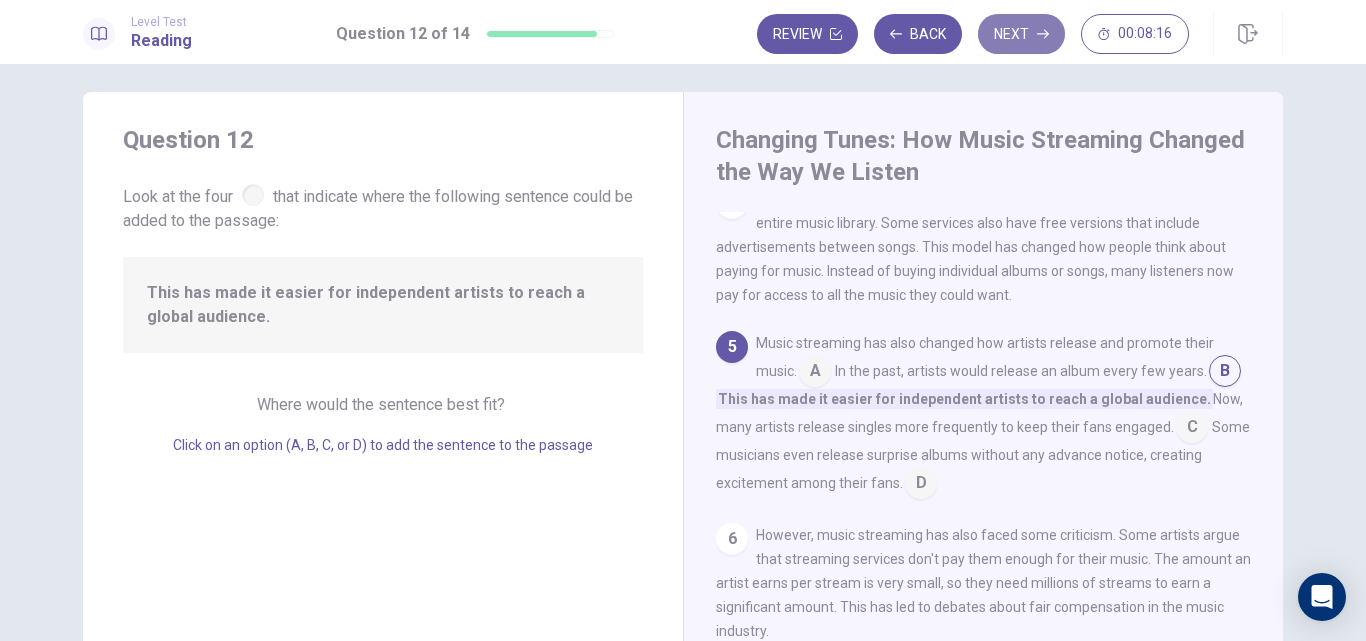 click on "Next" at bounding box center (1021, 34) 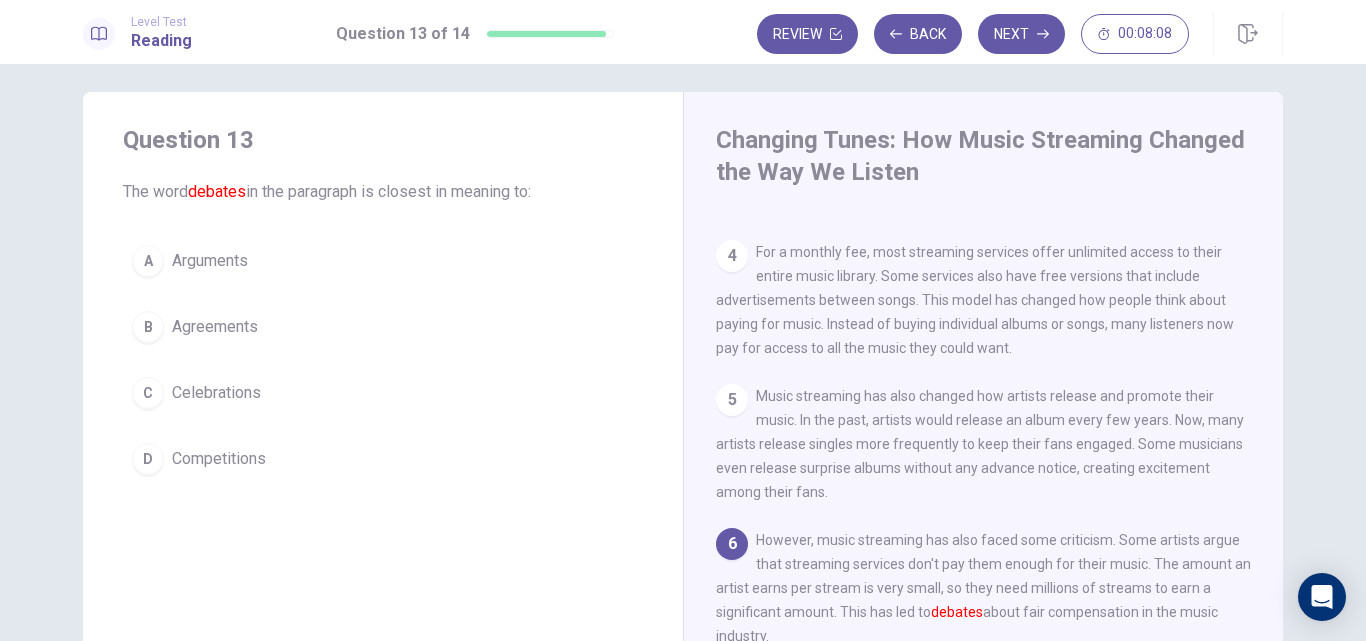 scroll, scrollTop: 418, scrollLeft: 0, axis: vertical 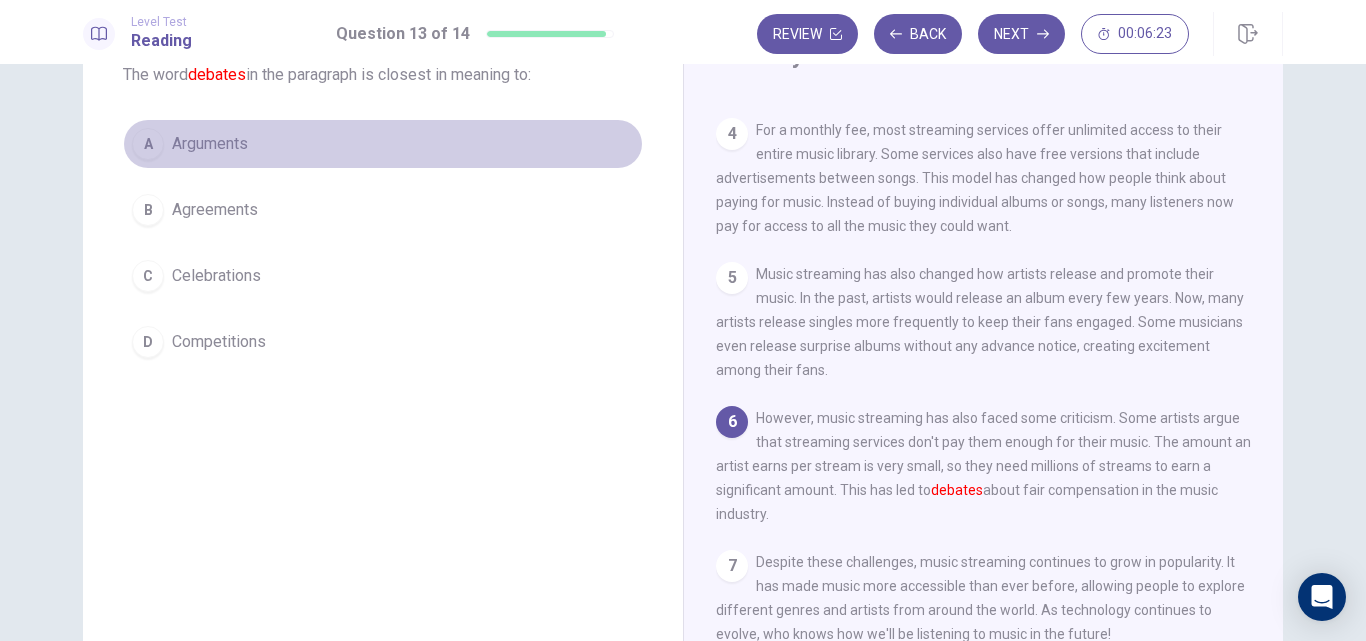 click on "A" at bounding box center [148, 144] 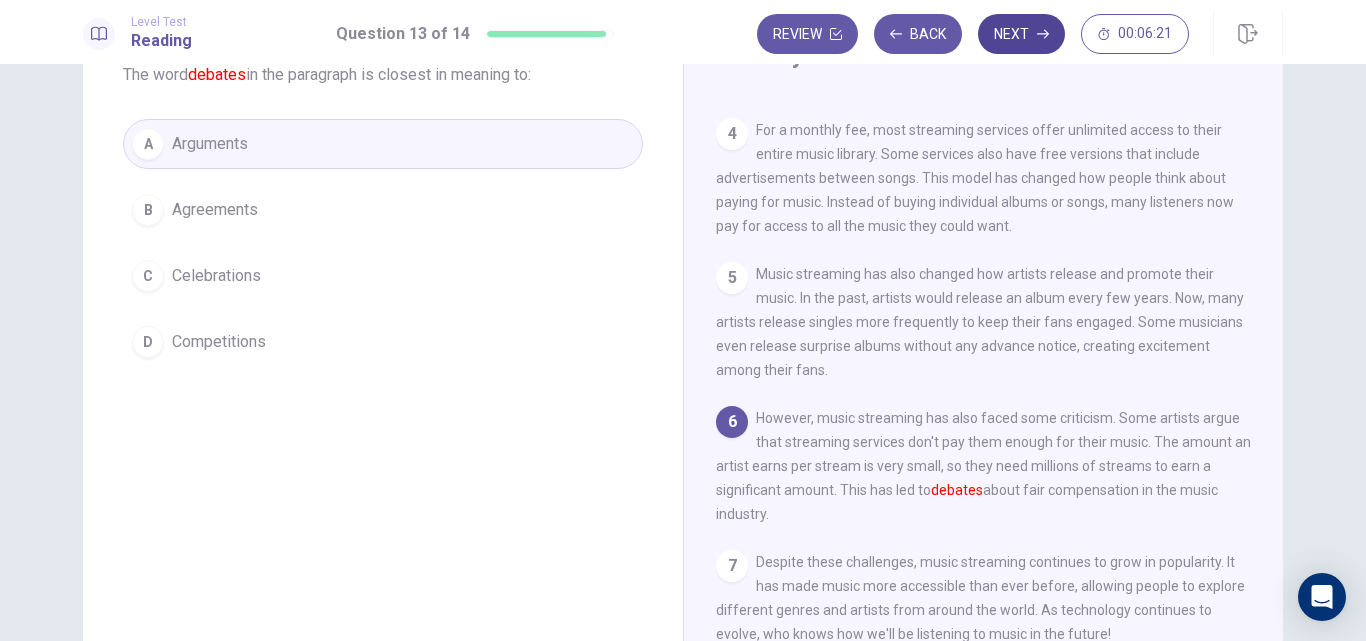 click on "Next" at bounding box center (1021, 34) 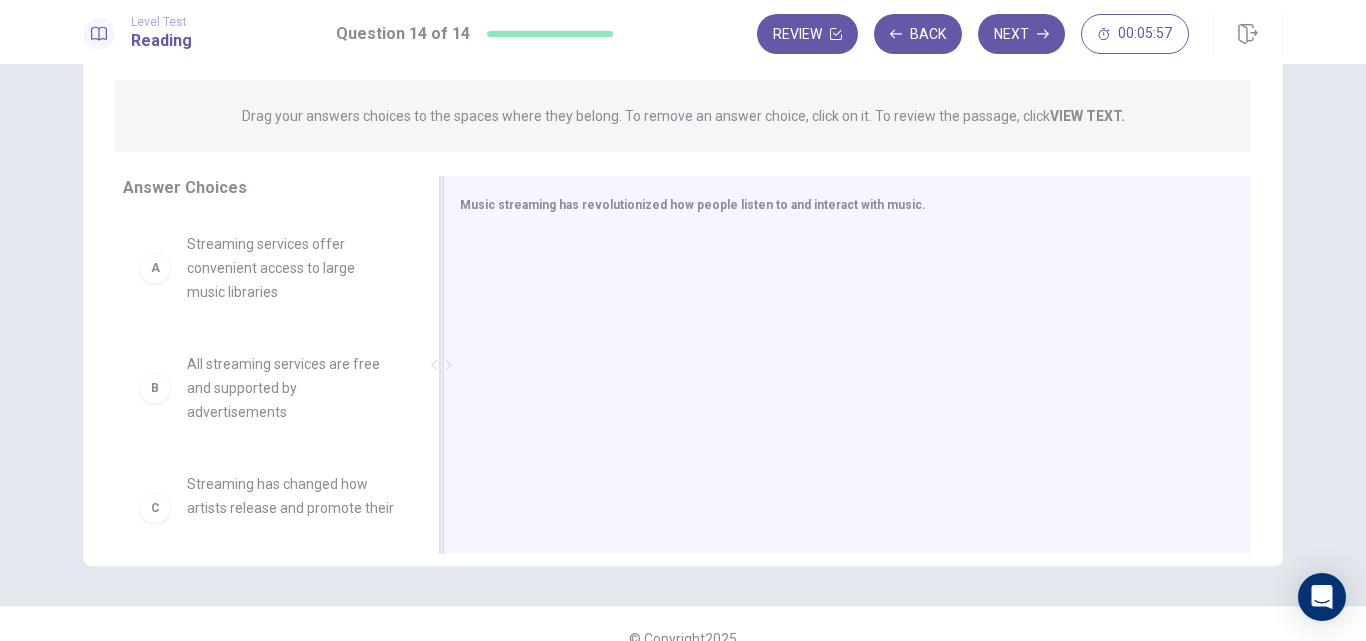 scroll, scrollTop: 234, scrollLeft: 0, axis: vertical 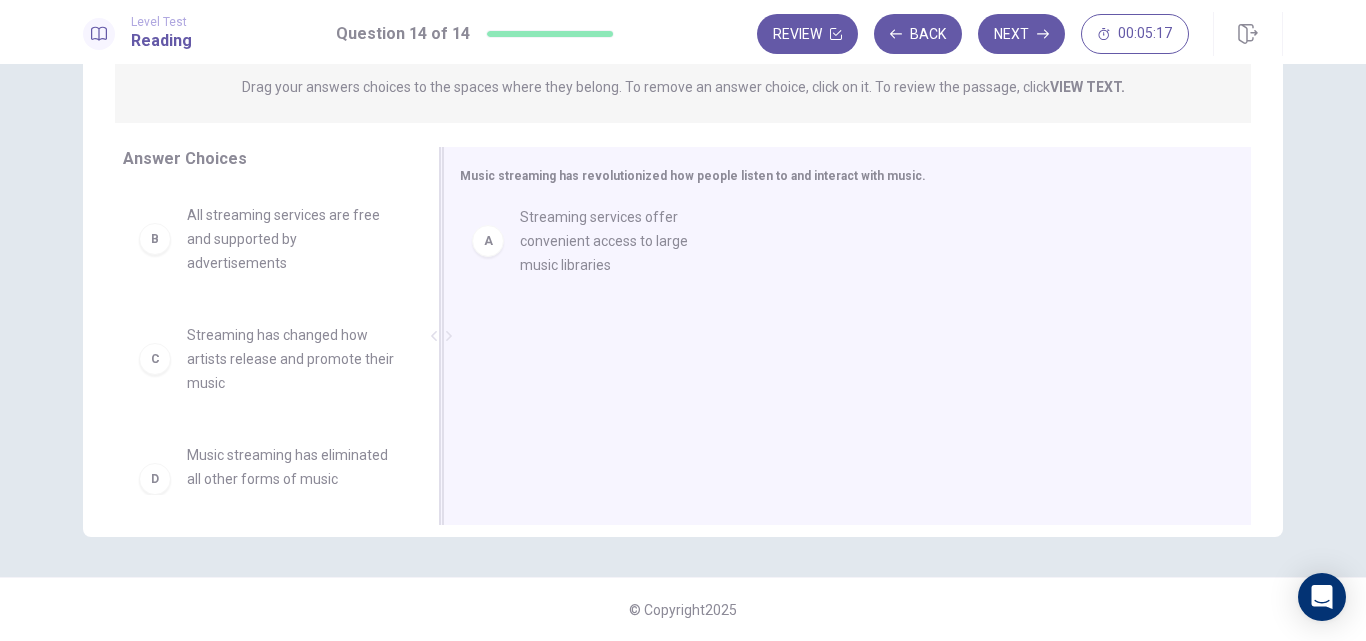 drag, startPoint x: 279, startPoint y: 241, endPoint x: 606, endPoint y: 234, distance: 327.07492 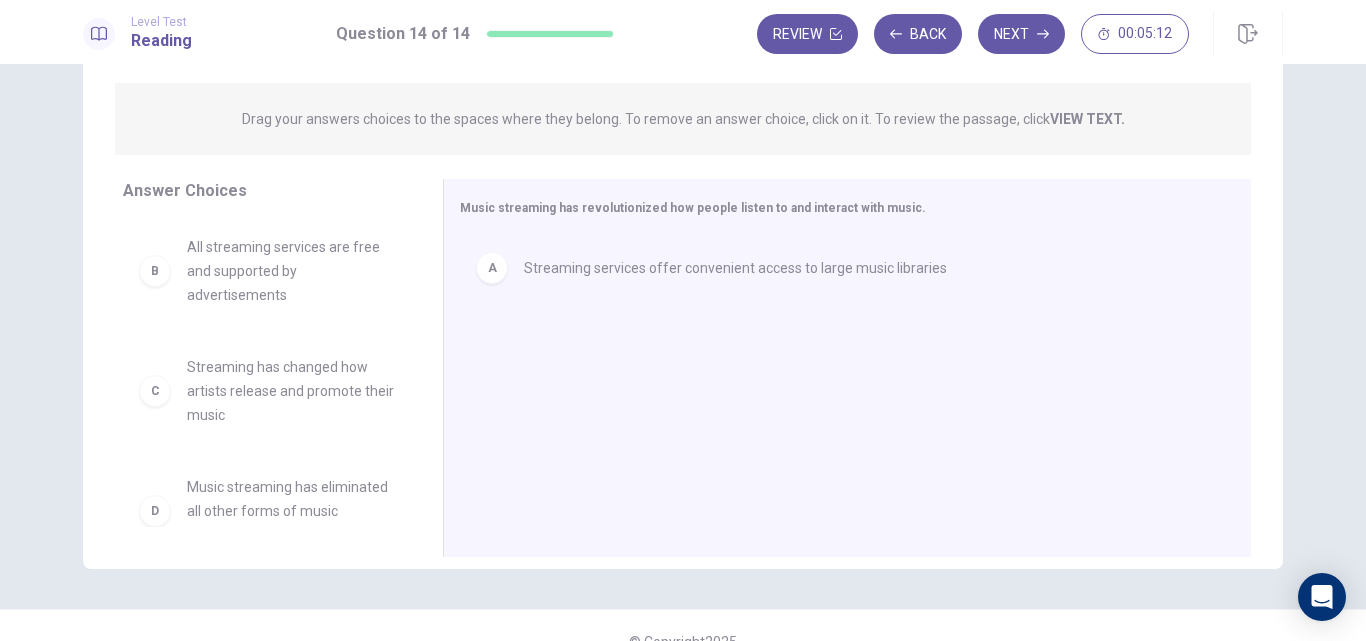scroll, scrollTop: 236, scrollLeft: 0, axis: vertical 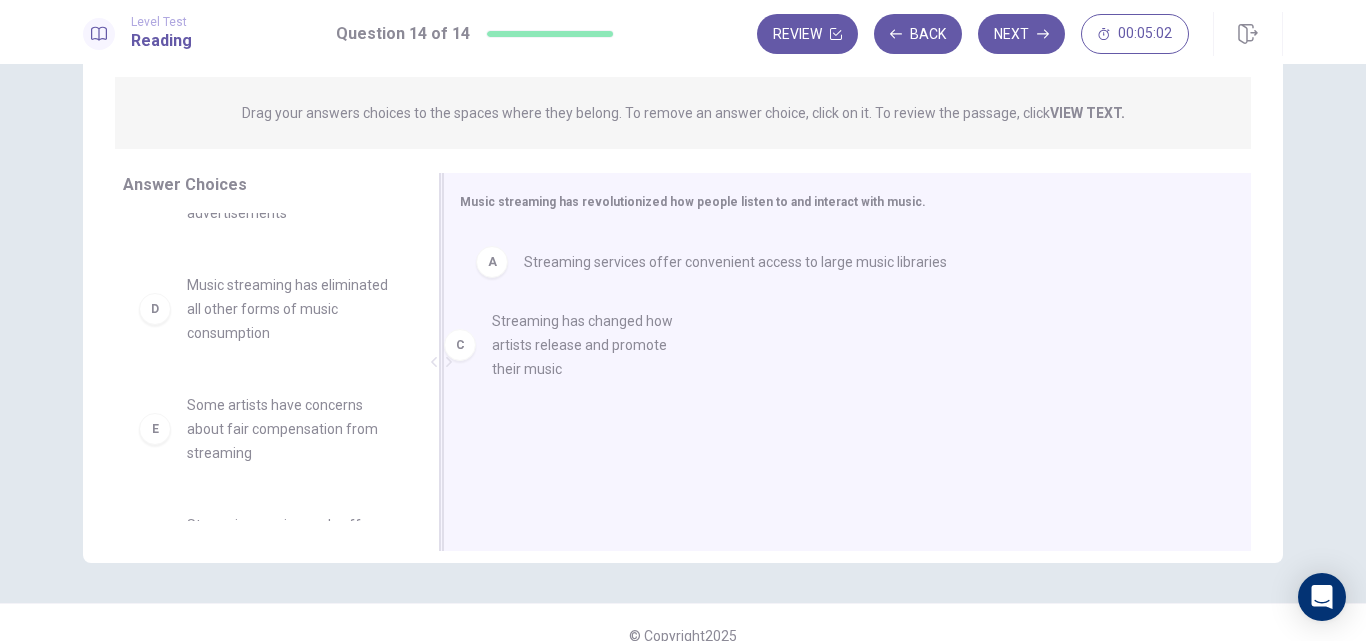 drag, startPoint x: 227, startPoint y: 306, endPoint x: 547, endPoint y: 340, distance: 321.80118 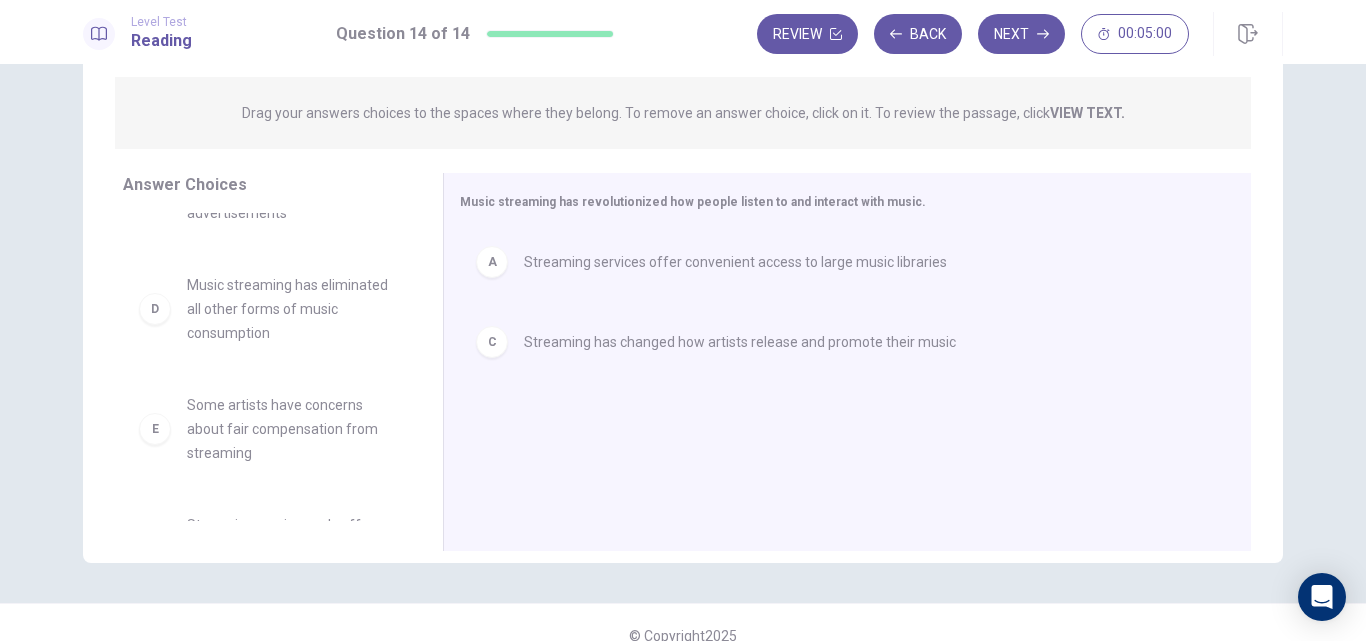 scroll, scrollTop: 132, scrollLeft: 0, axis: vertical 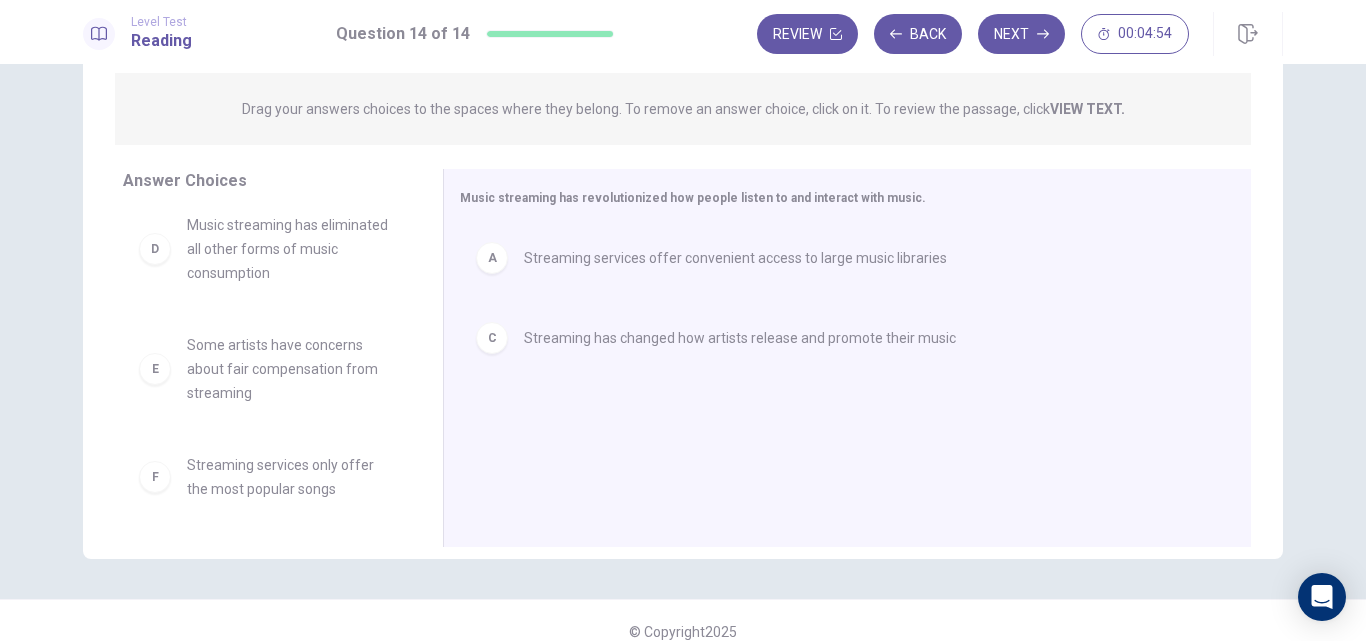 click on "Some artists have concerns about fair compensation from streaming" at bounding box center (291, 369) 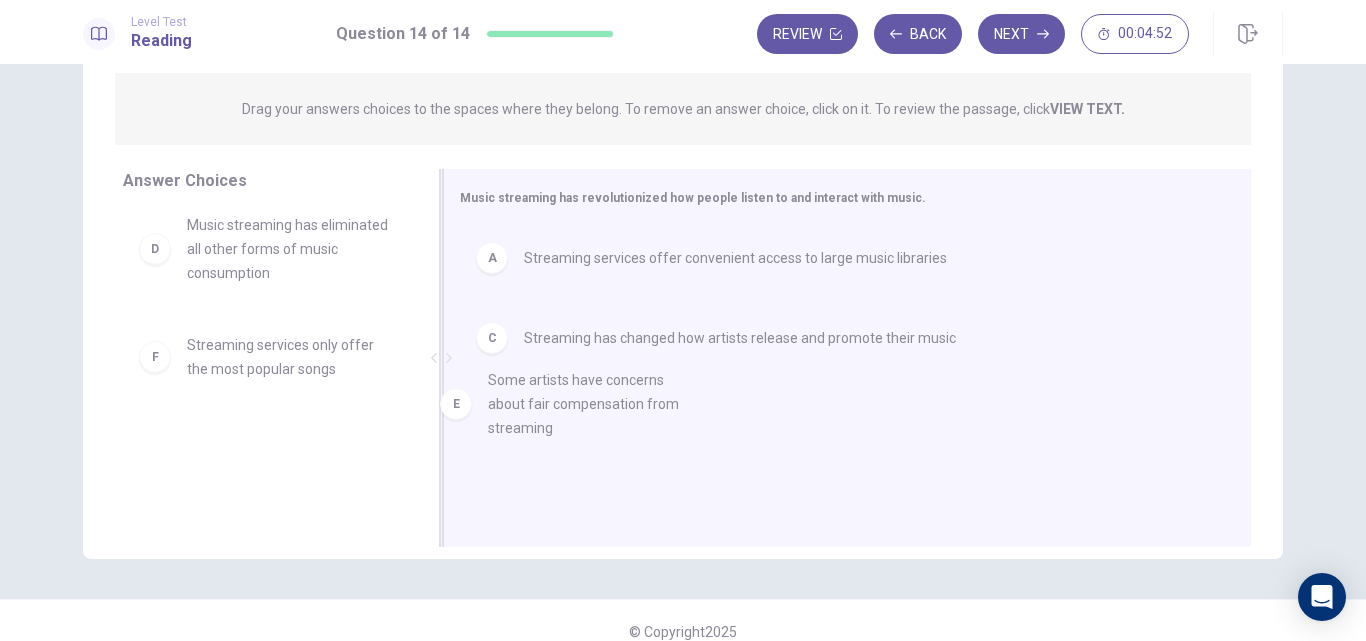 drag, startPoint x: 298, startPoint y: 395, endPoint x: 613, endPoint y: 430, distance: 316.93848 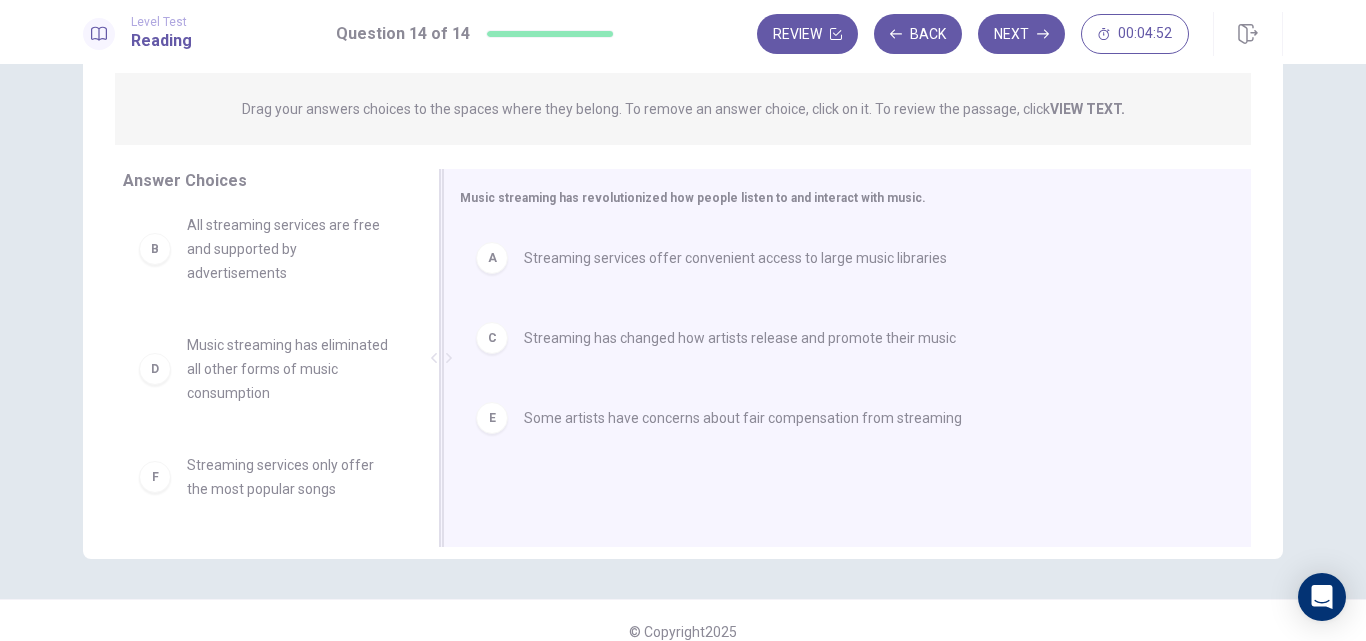 scroll, scrollTop: 12, scrollLeft: 0, axis: vertical 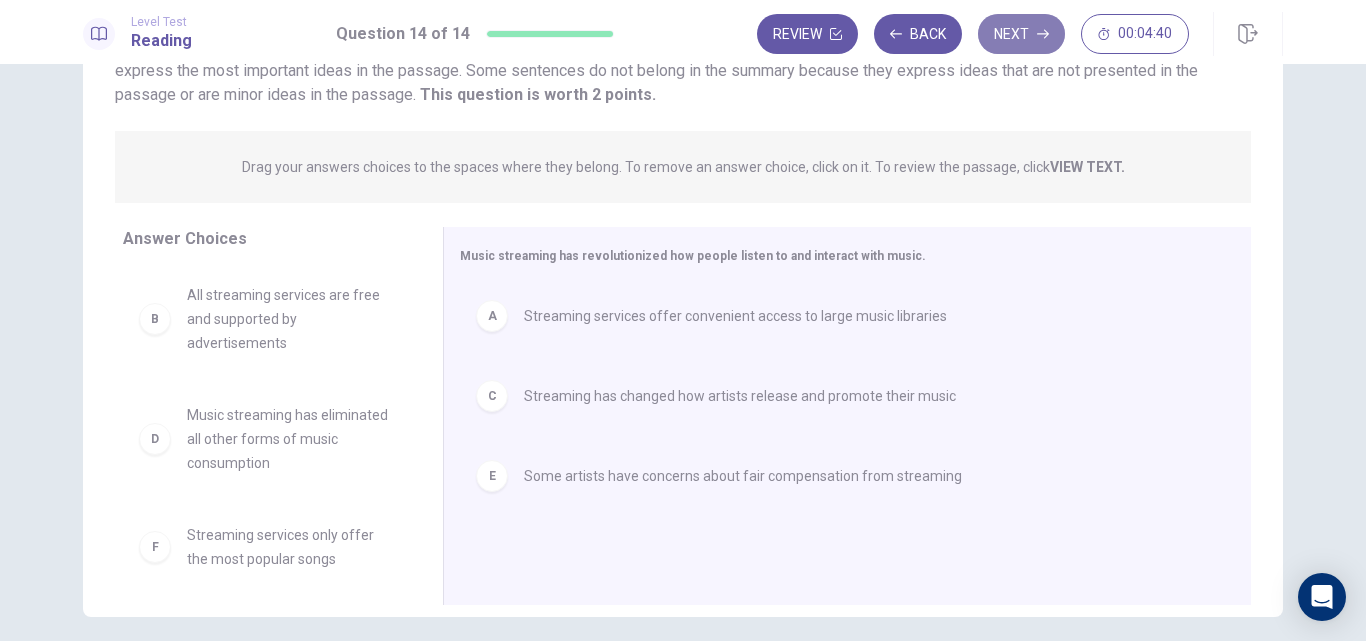 click on "Next" at bounding box center (1021, 34) 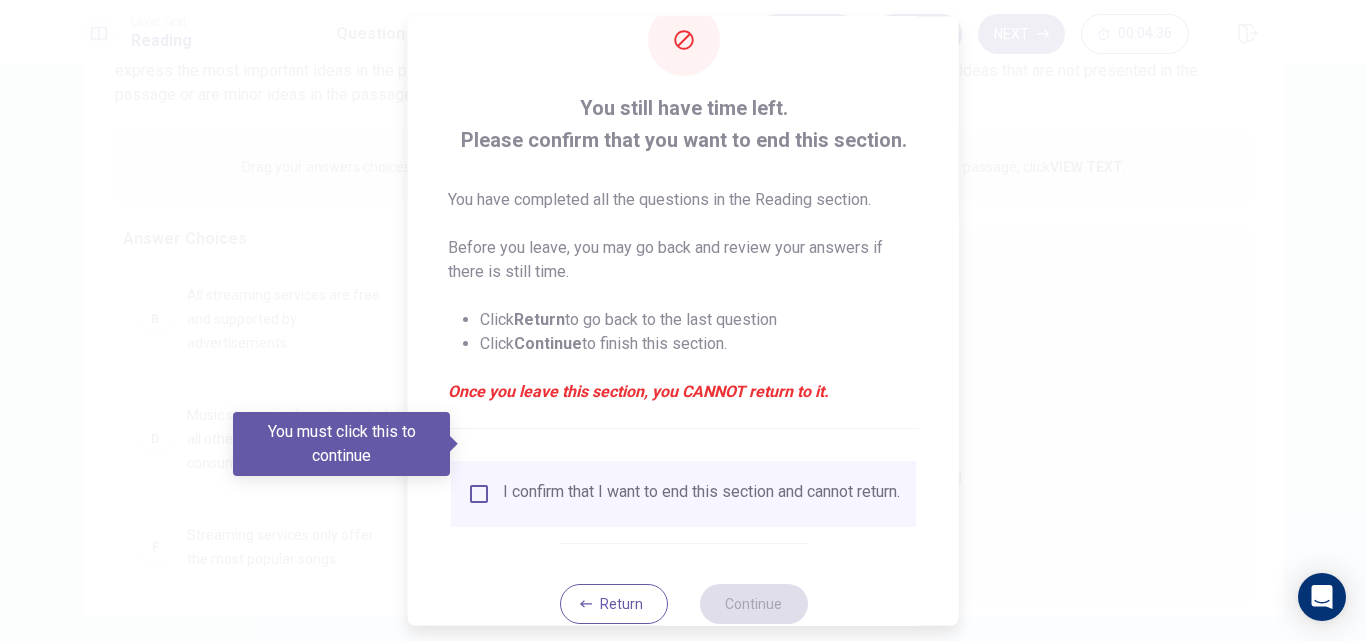 scroll, scrollTop: 105, scrollLeft: 0, axis: vertical 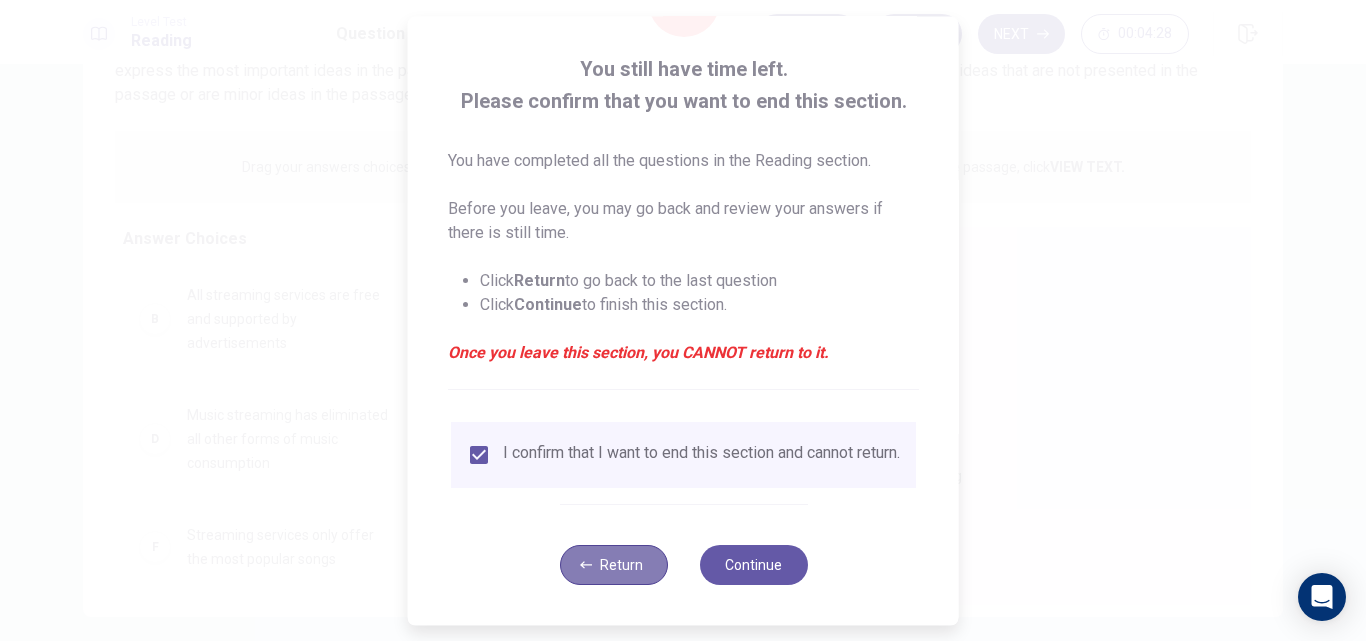 click on "Return" at bounding box center (613, 565) 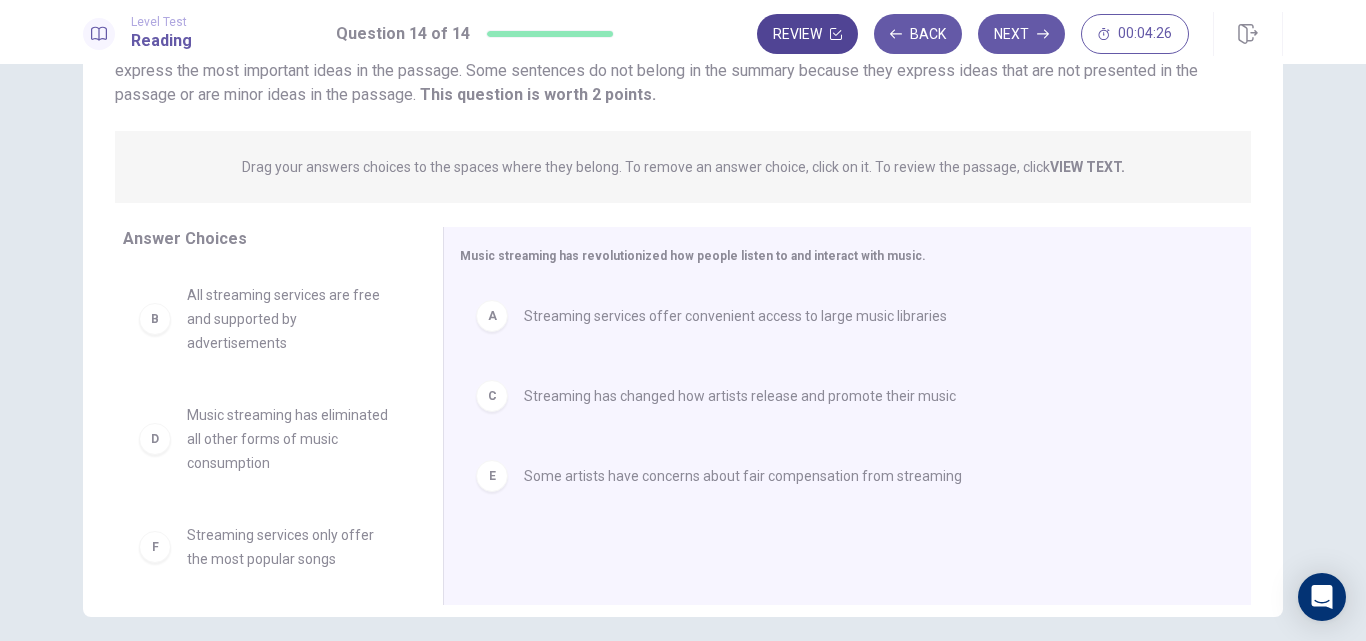 click on "Review" at bounding box center (807, 34) 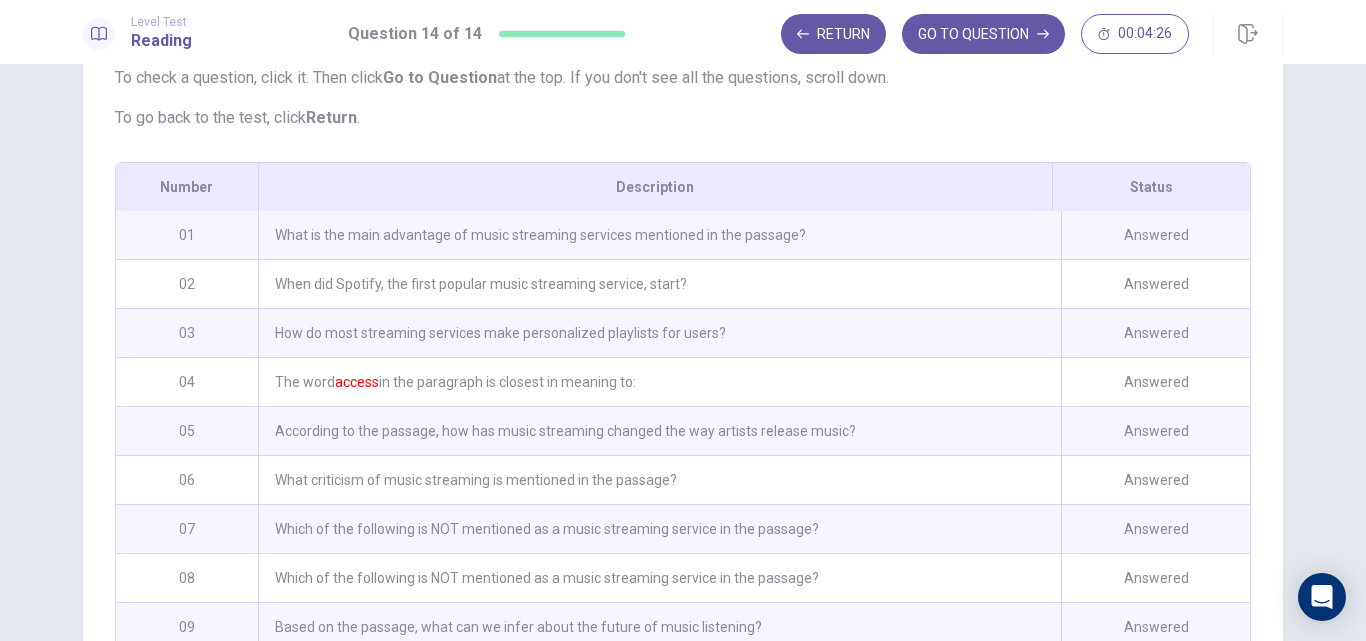 scroll, scrollTop: 341, scrollLeft: 0, axis: vertical 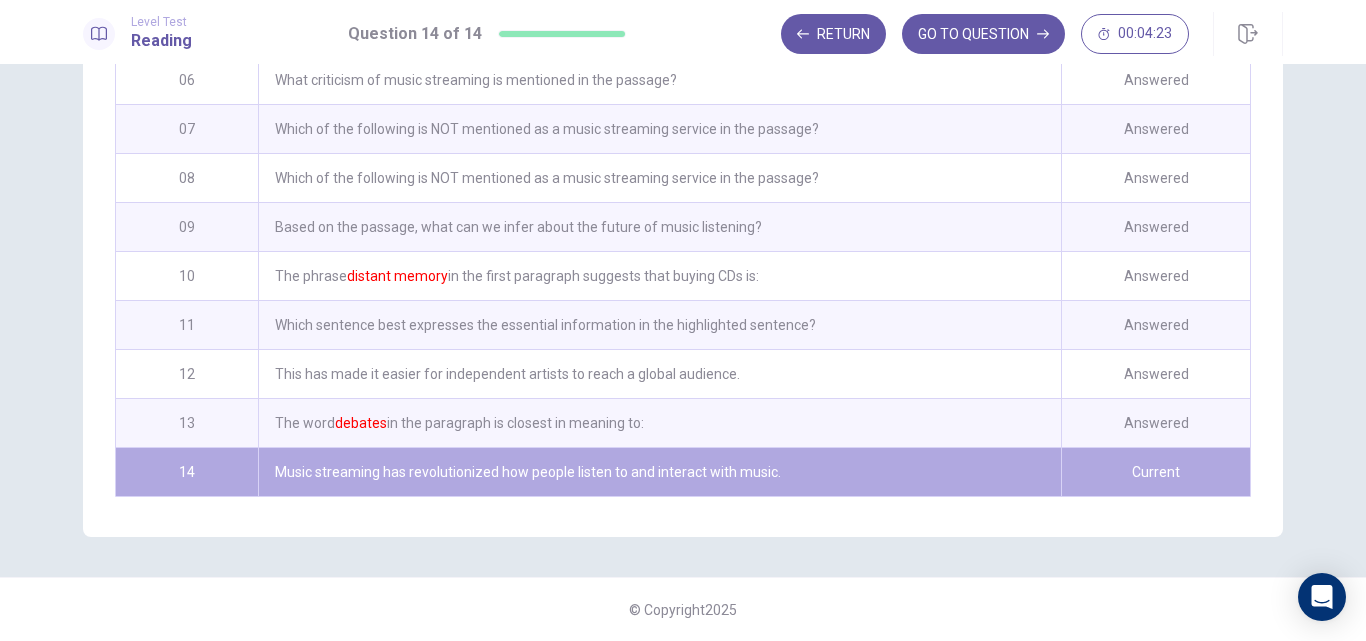 click on "Music streaming has revolutionized how people listen to and interact with music." at bounding box center (659, 472) 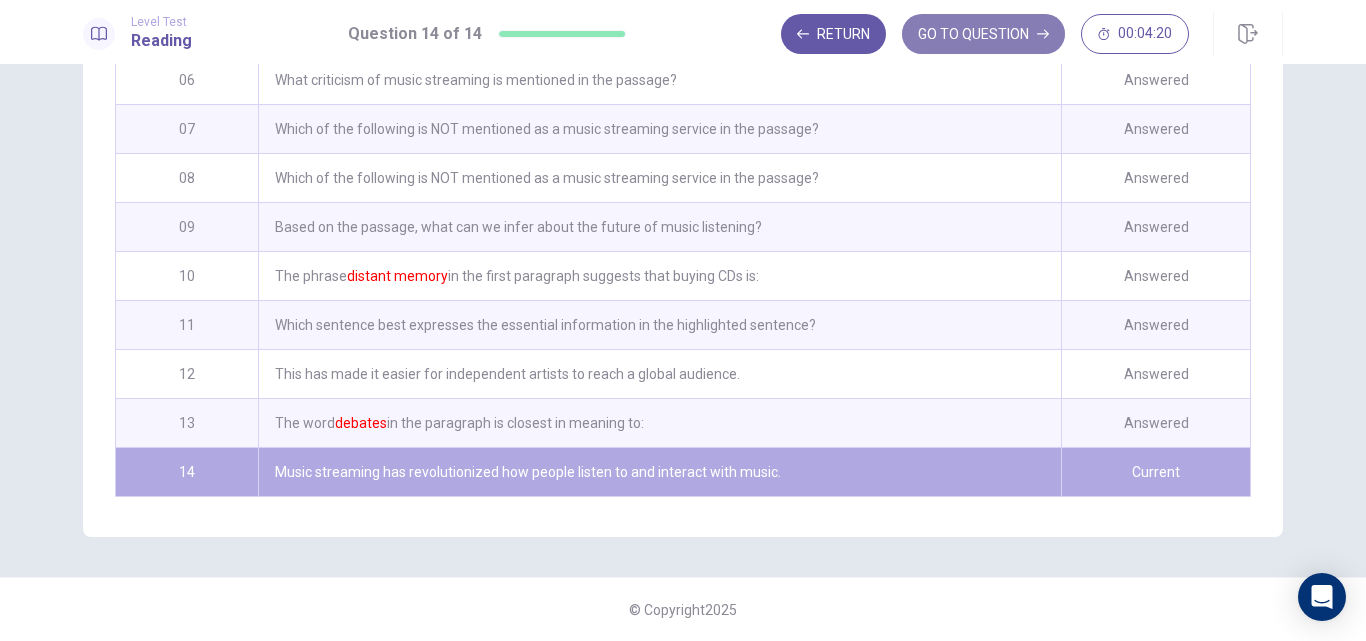 click on "GO TO QUESTION" at bounding box center [983, 34] 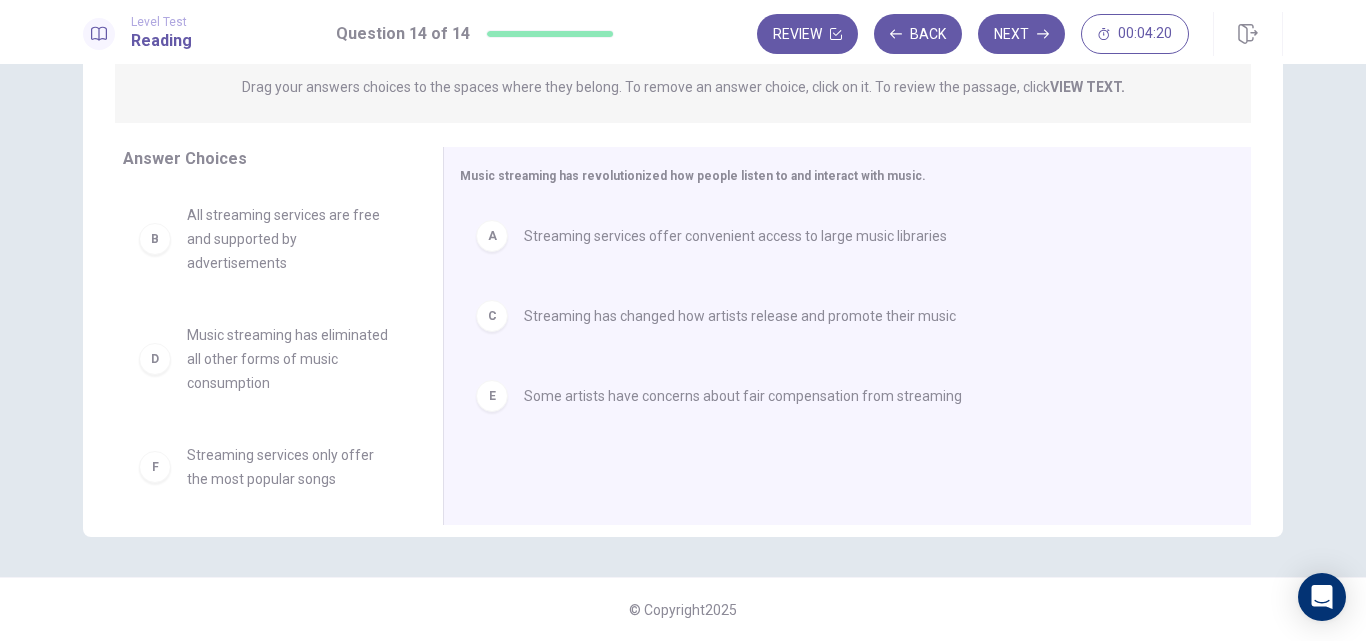 scroll, scrollTop: 262, scrollLeft: 0, axis: vertical 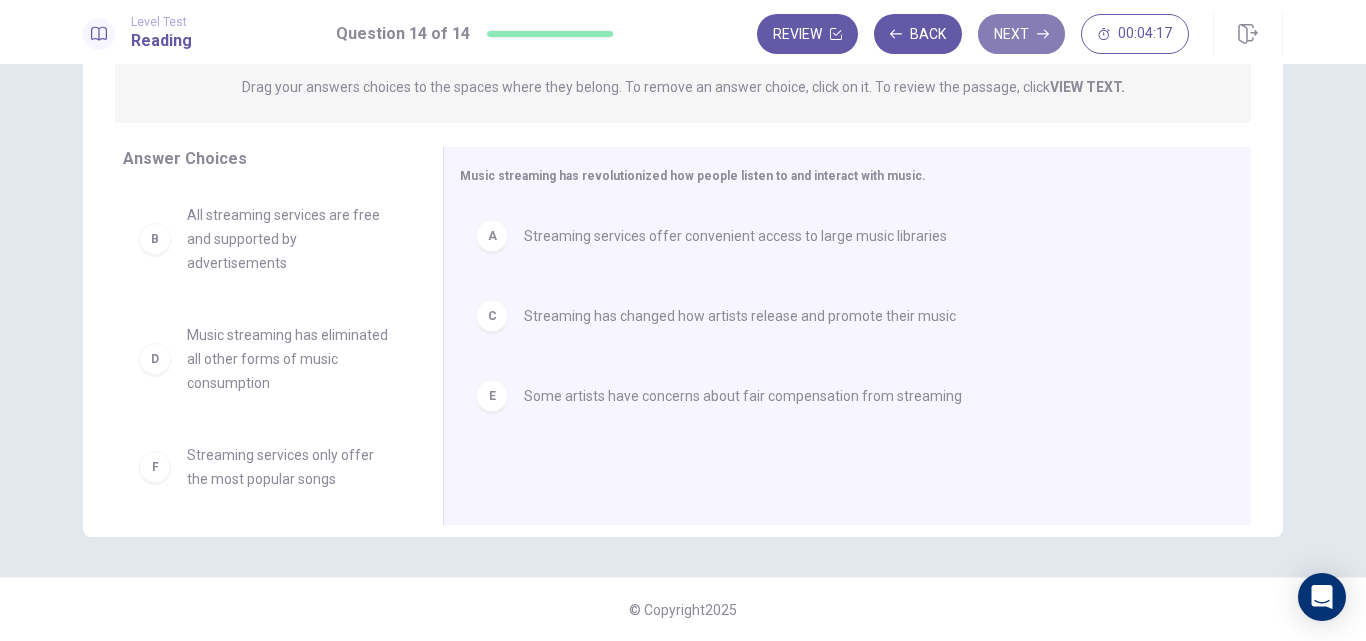 click on "Next" at bounding box center (1021, 34) 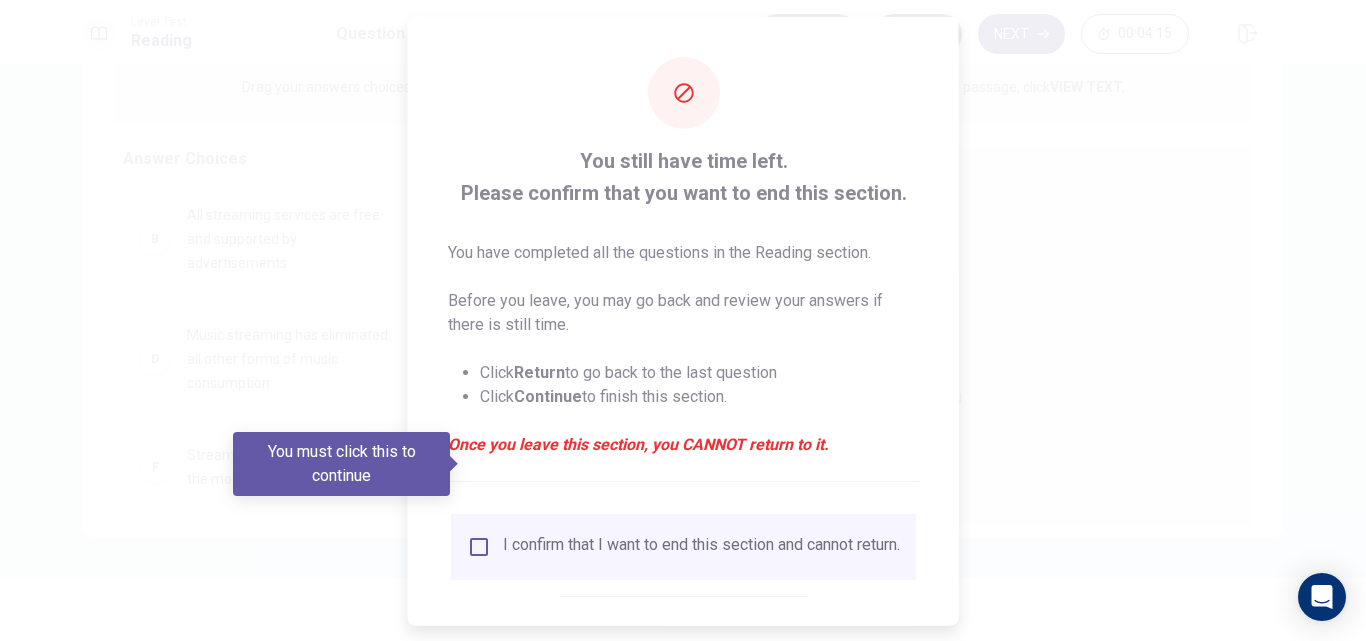 scroll, scrollTop: 105, scrollLeft: 0, axis: vertical 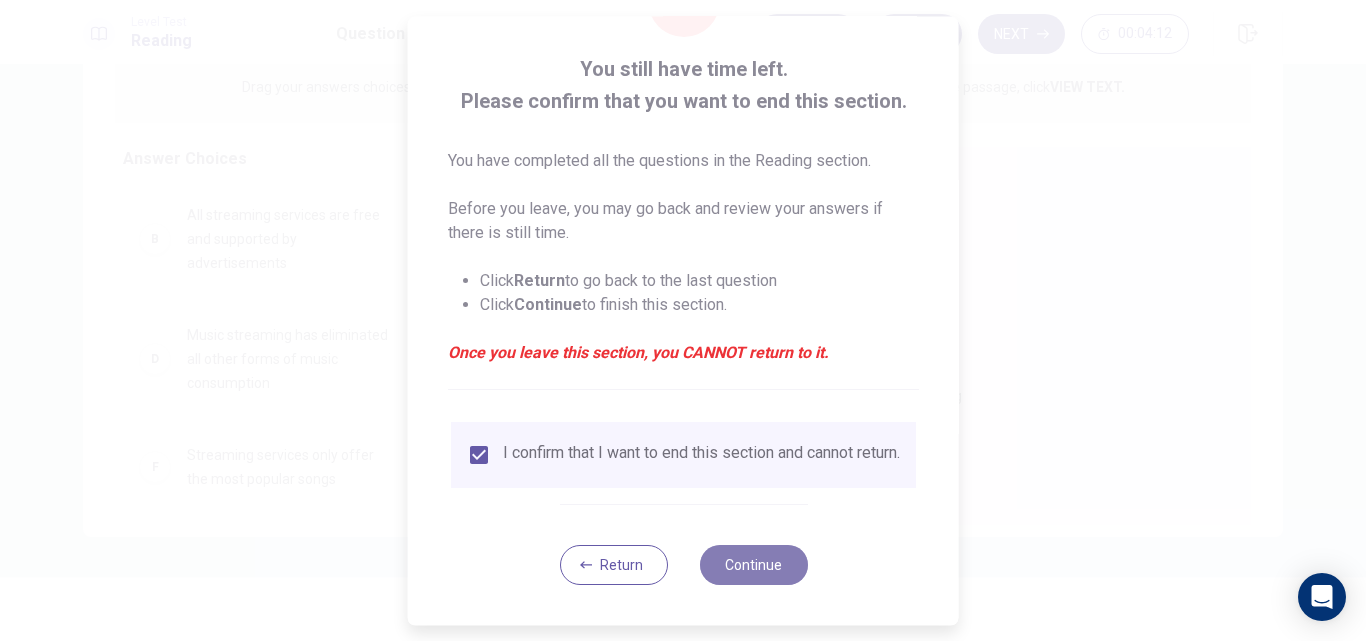 click on "Continue" at bounding box center [753, 565] 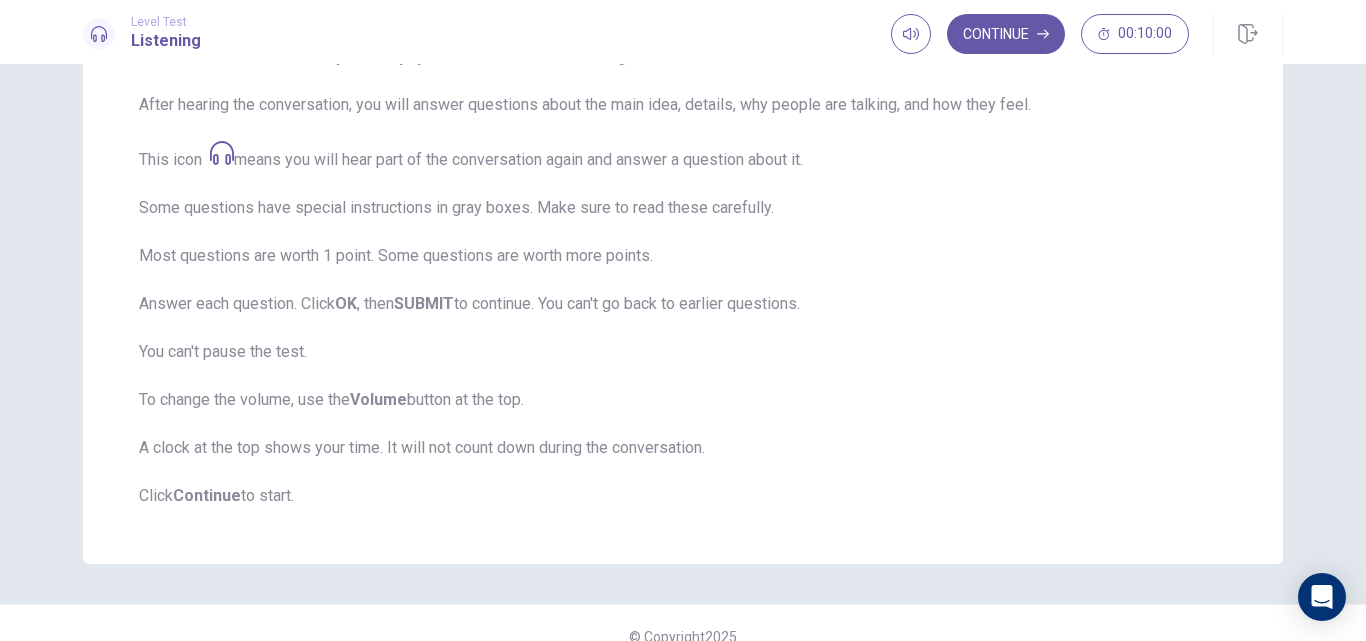 scroll, scrollTop: 318, scrollLeft: 0, axis: vertical 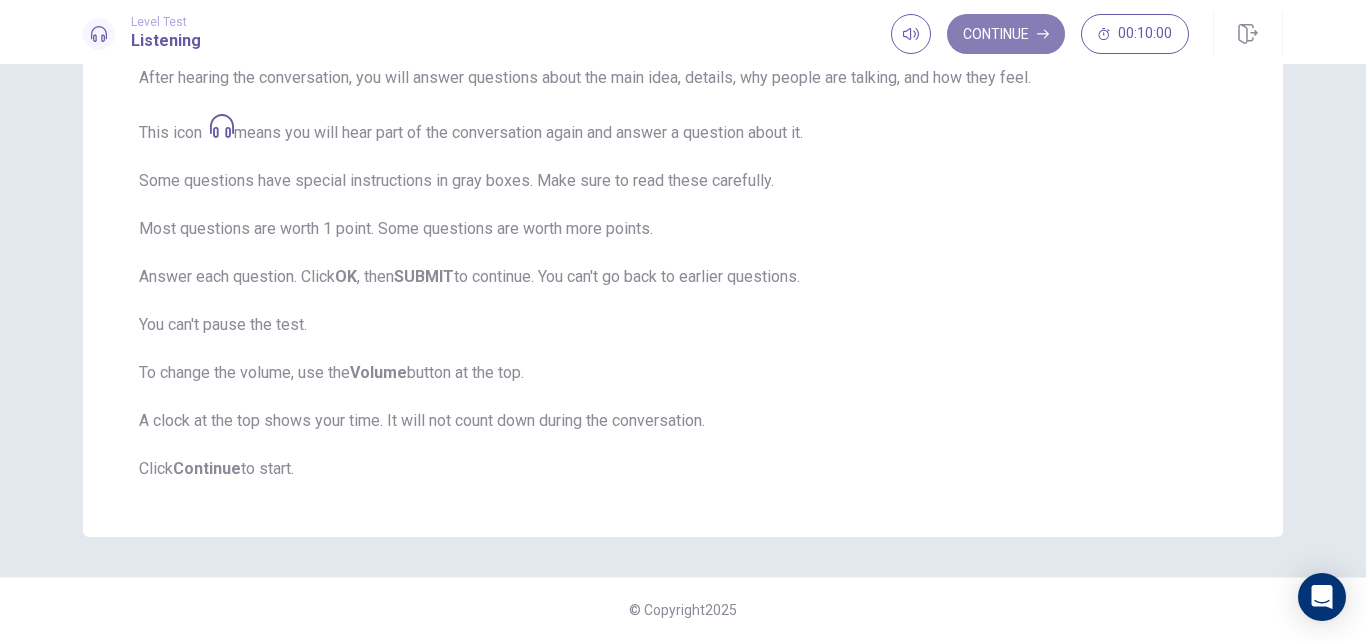 click on "Continue" at bounding box center [1006, 34] 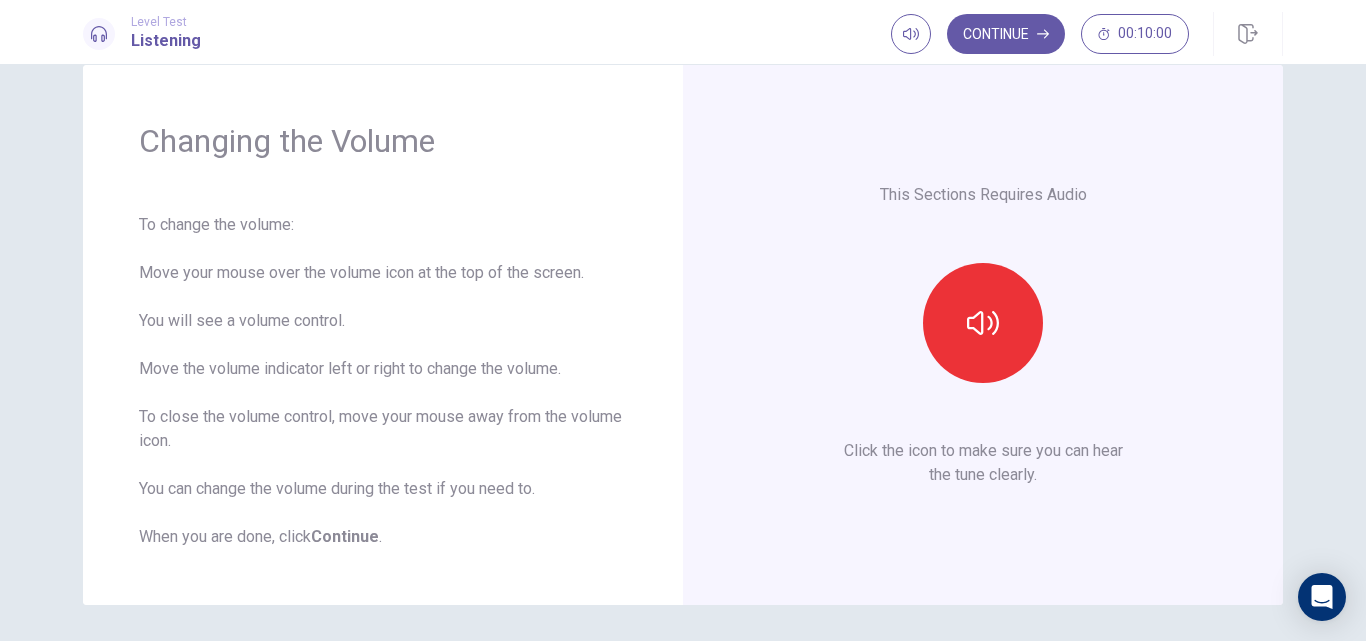 scroll, scrollTop: 28, scrollLeft: 0, axis: vertical 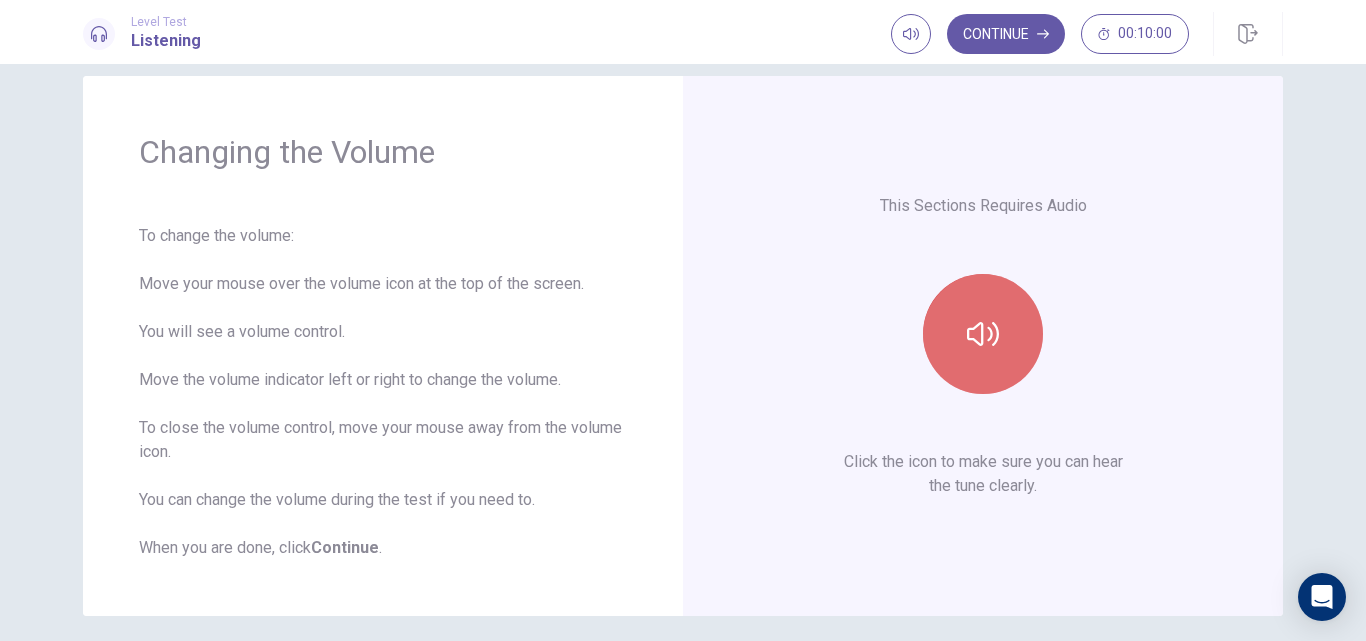 click at bounding box center [983, 334] 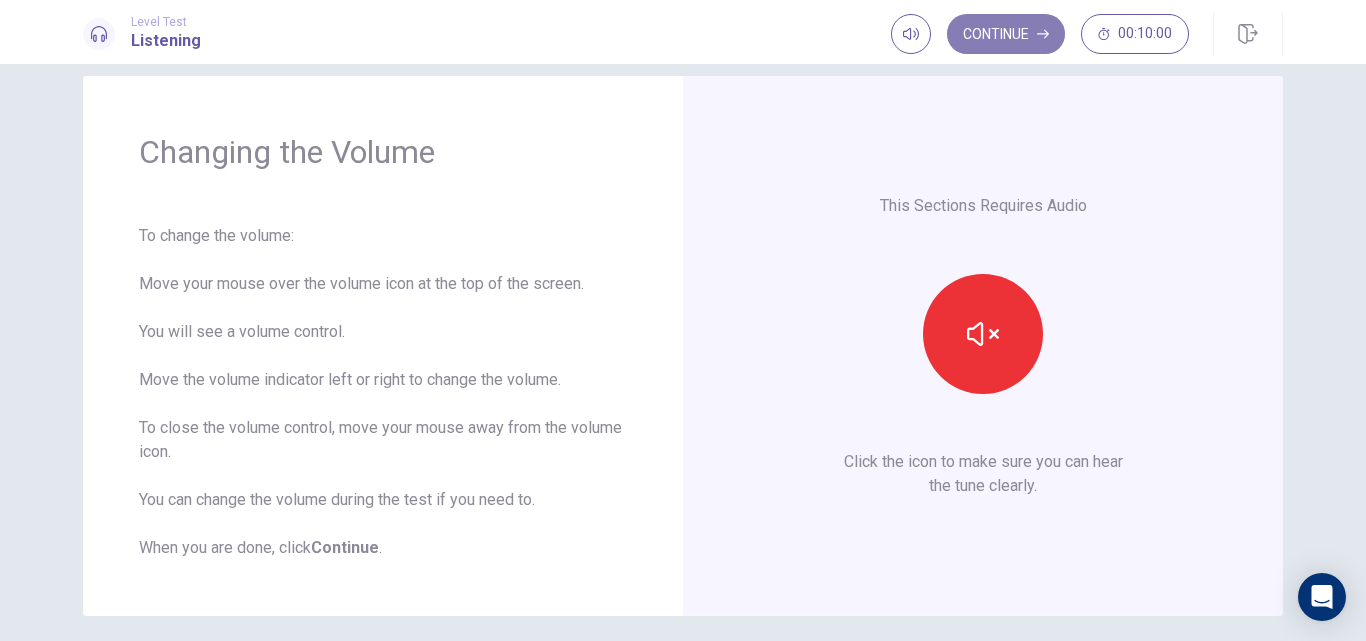 click on "Continue" at bounding box center (1006, 34) 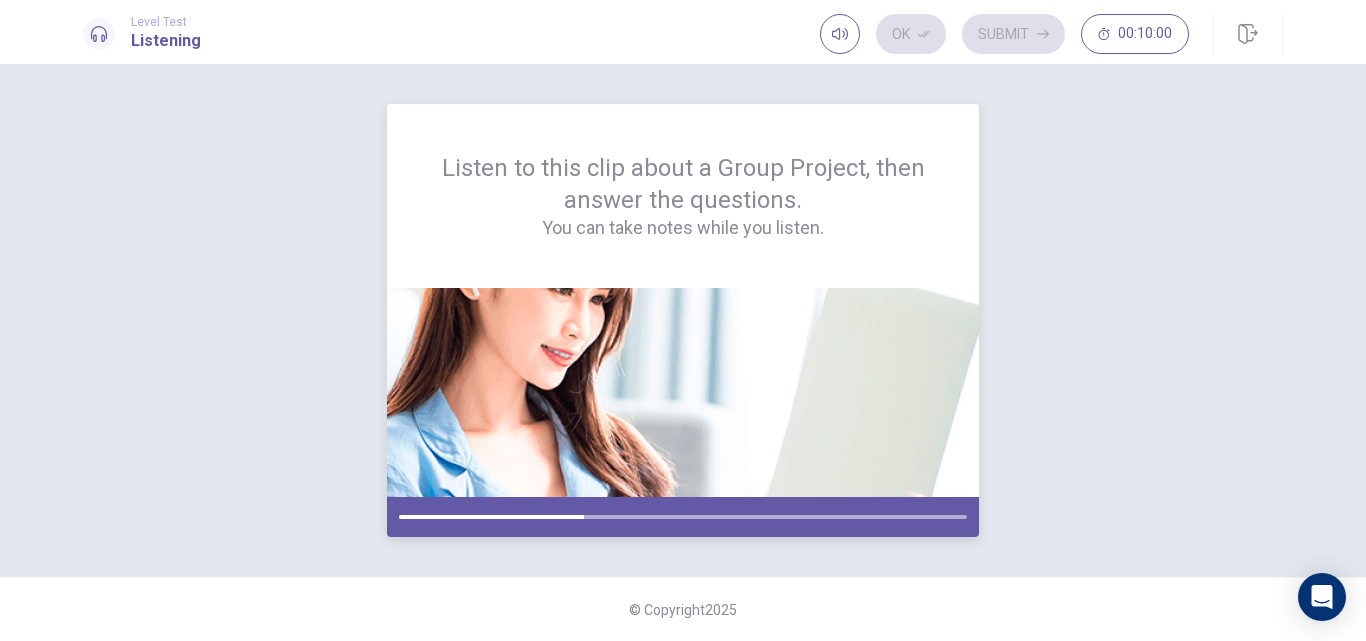 click at bounding box center (683, 392) 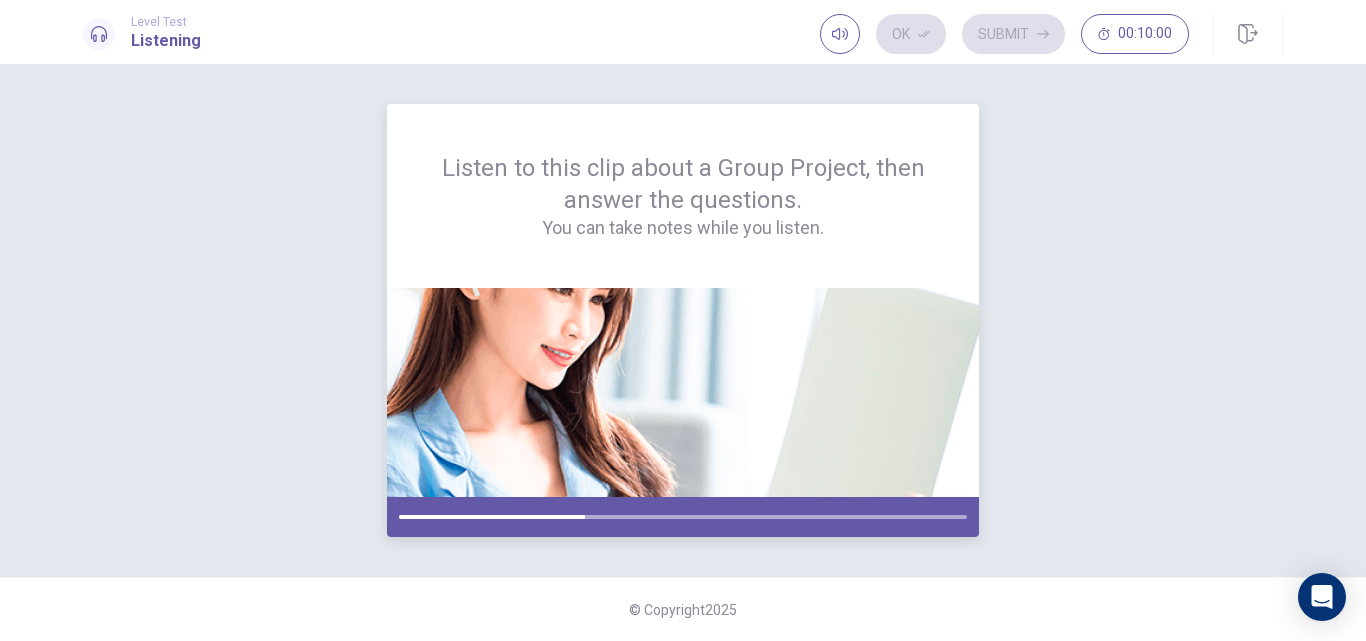 click at bounding box center [683, 392] 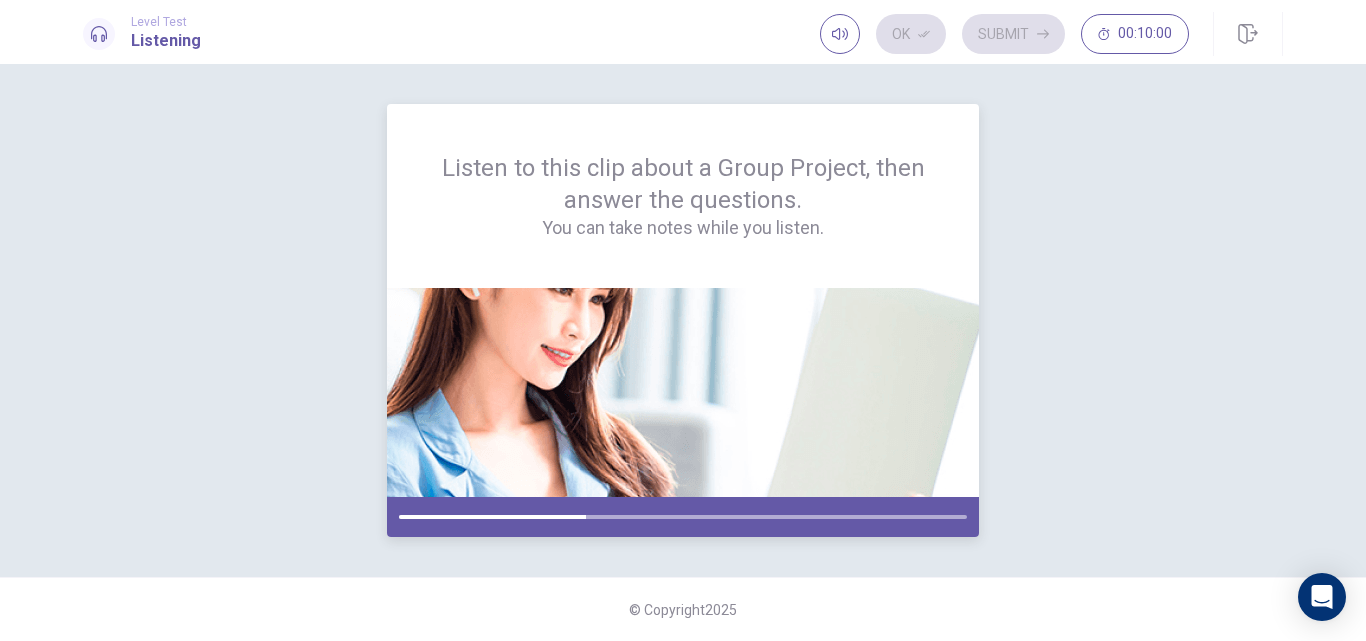 click at bounding box center [683, 392] 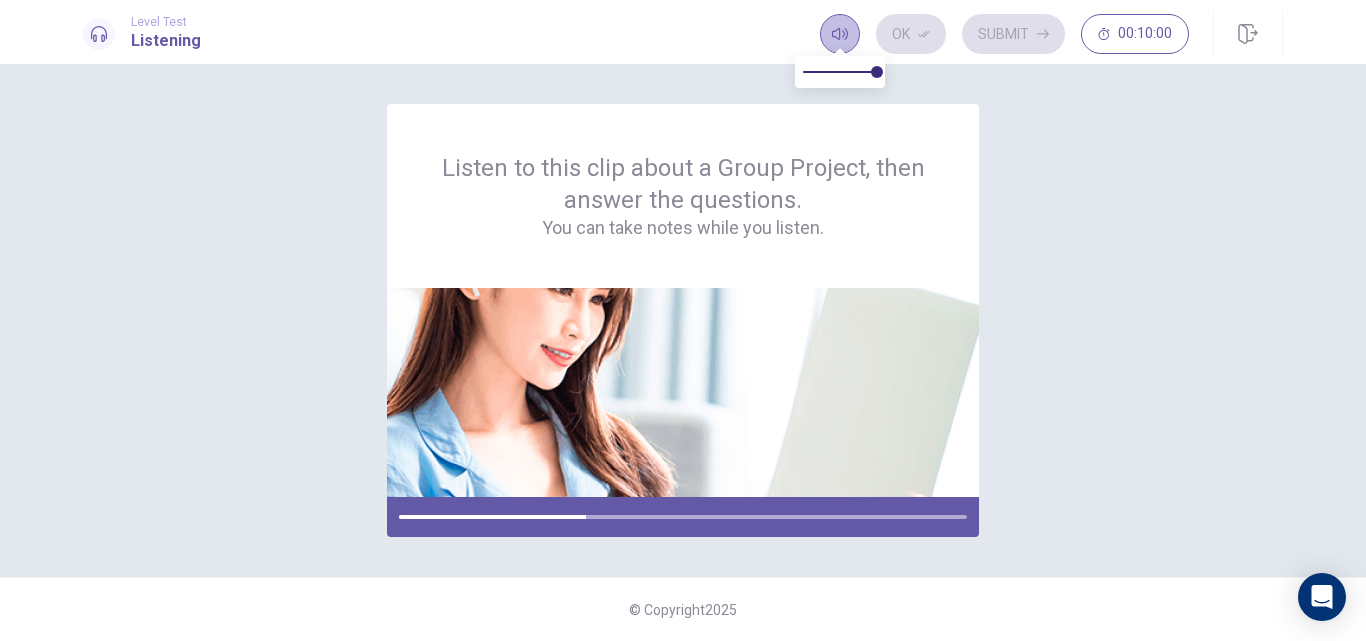 click at bounding box center [840, 34] 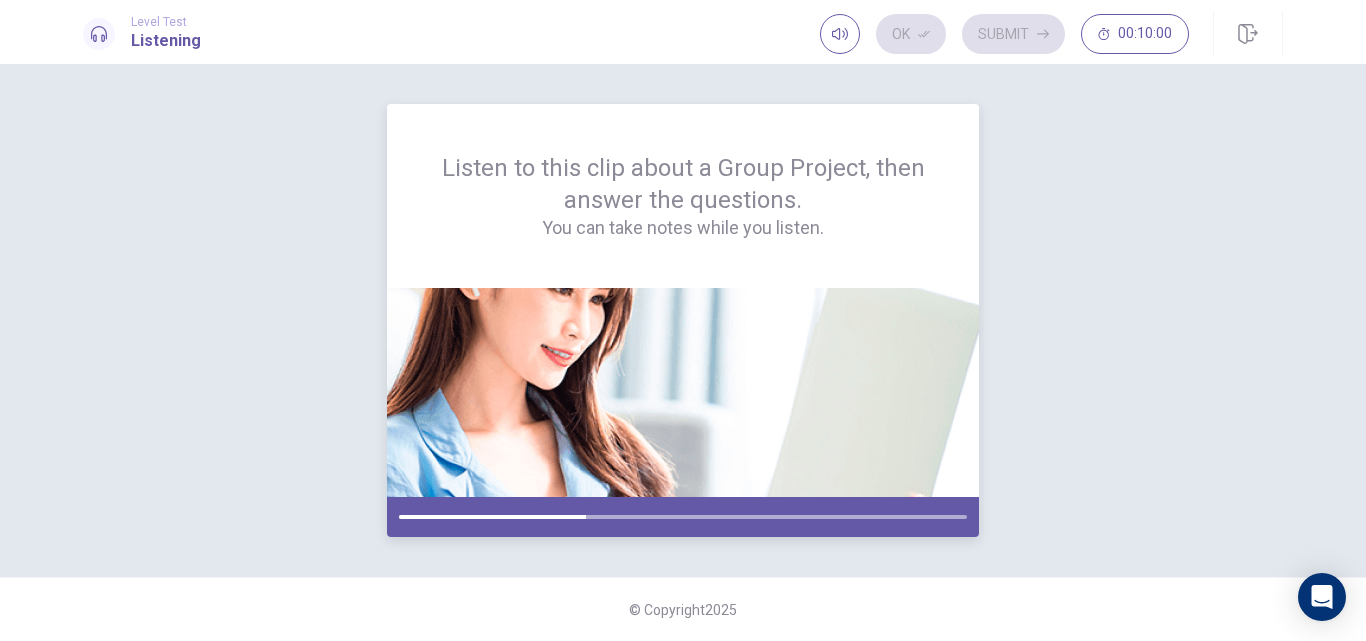 click at bounding box center [683, 392] 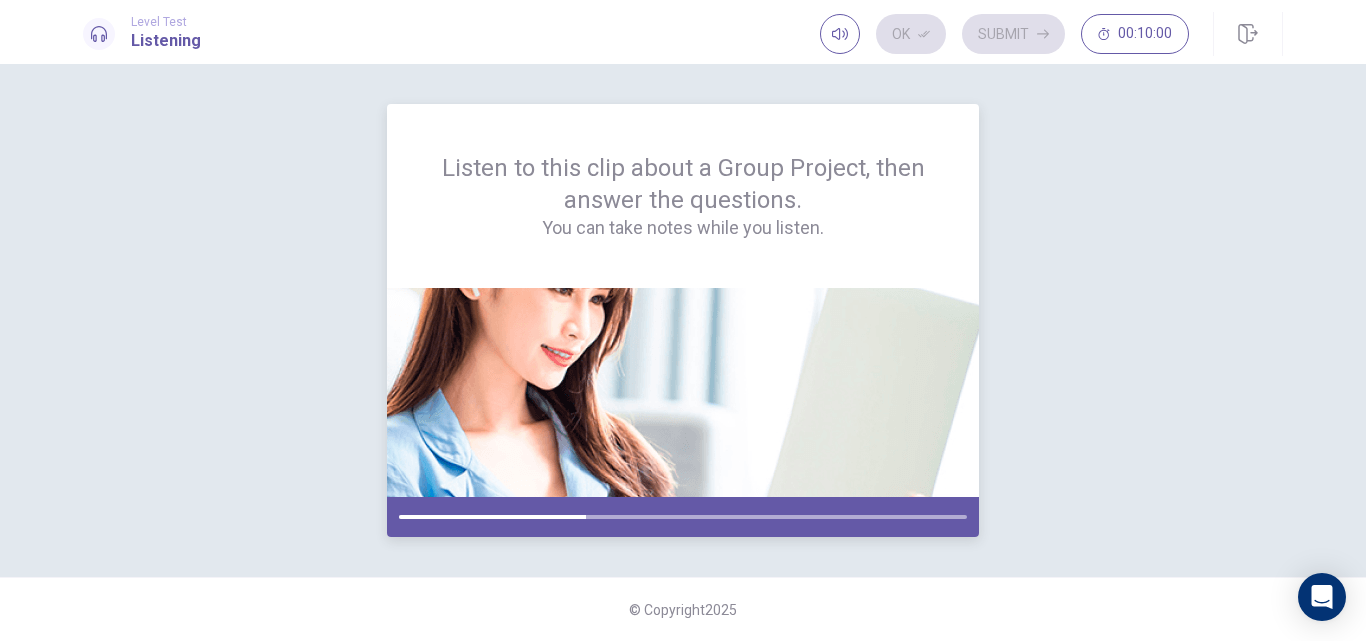 click at bounding box center [683, 392] 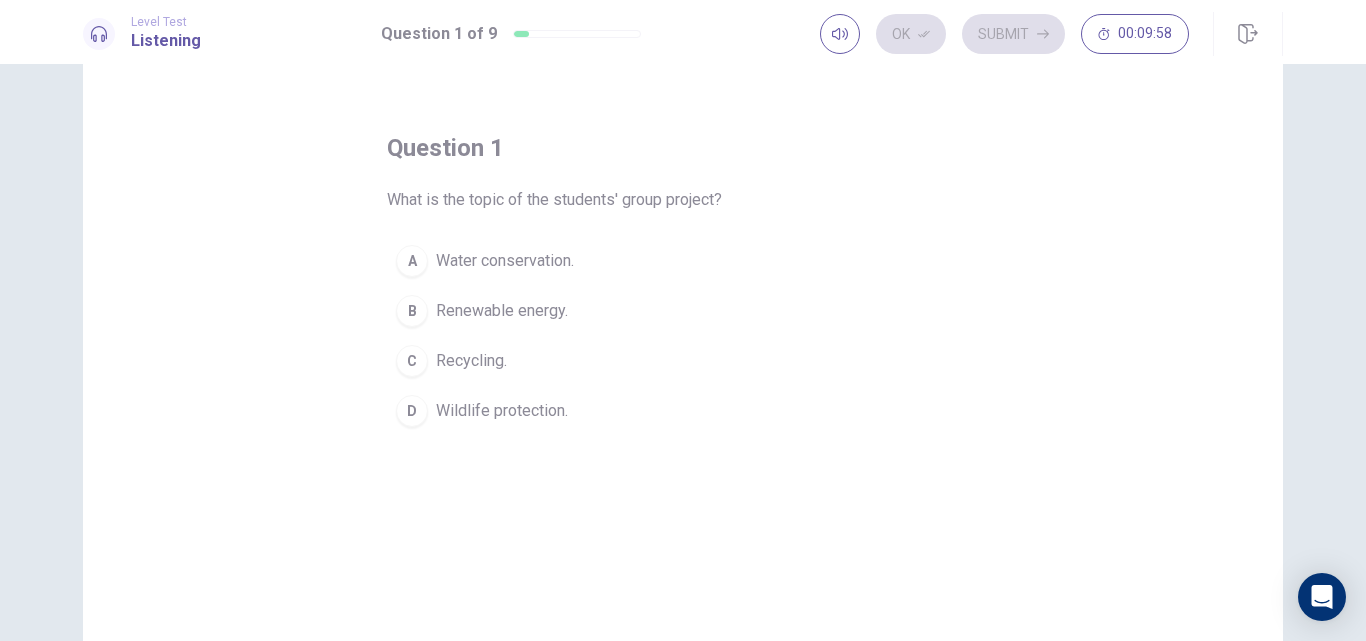 scroll, scrollTop: 58, scrollLeft: 0, axis: vertical 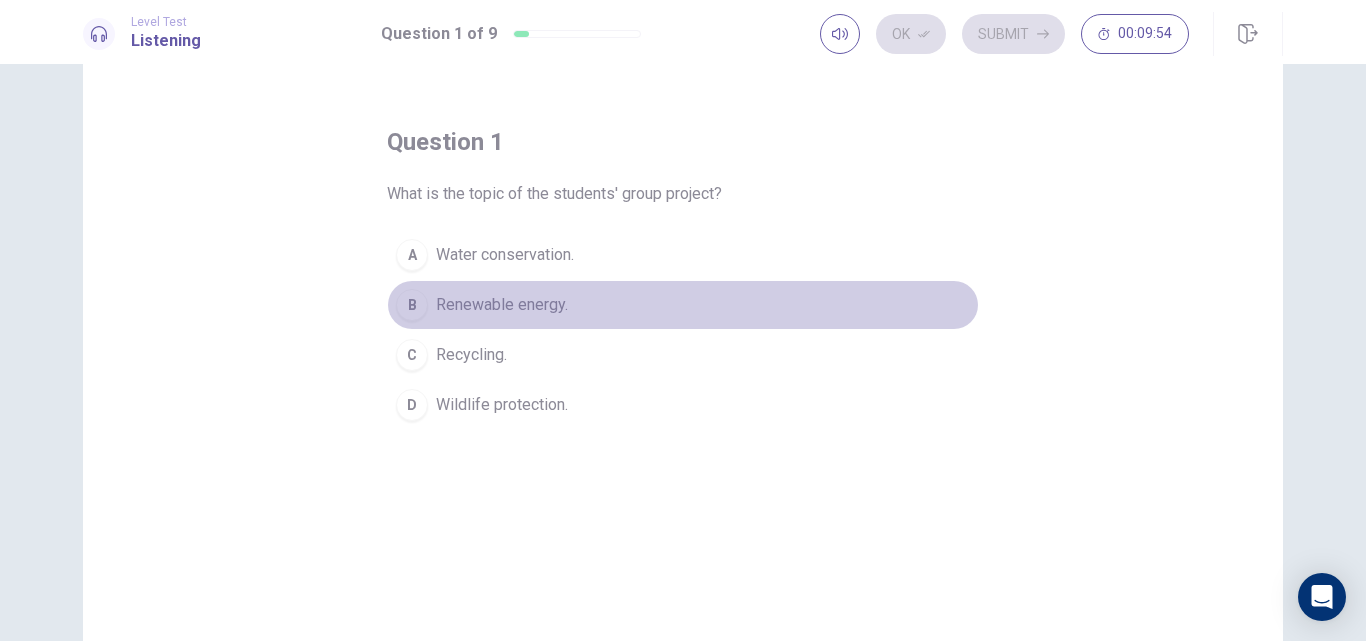 click on "B Renewable energy." at bounding box center [683, 305] 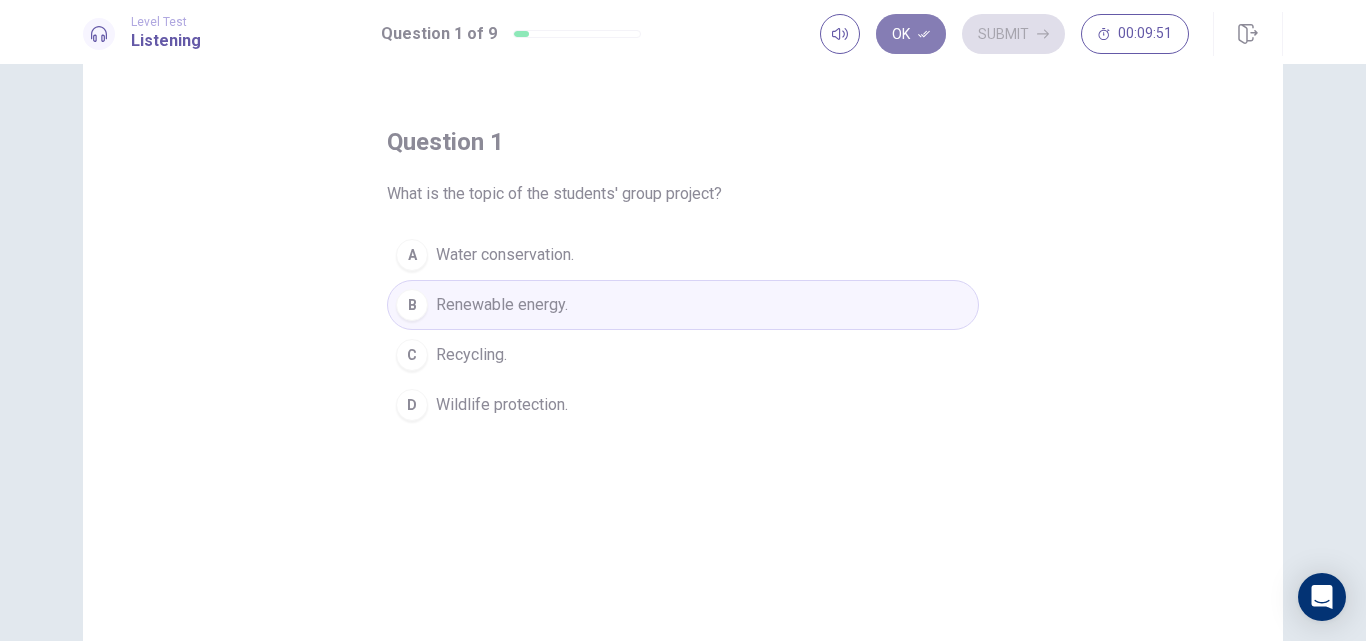 click on "Ok" at bounding box center (911, 34) 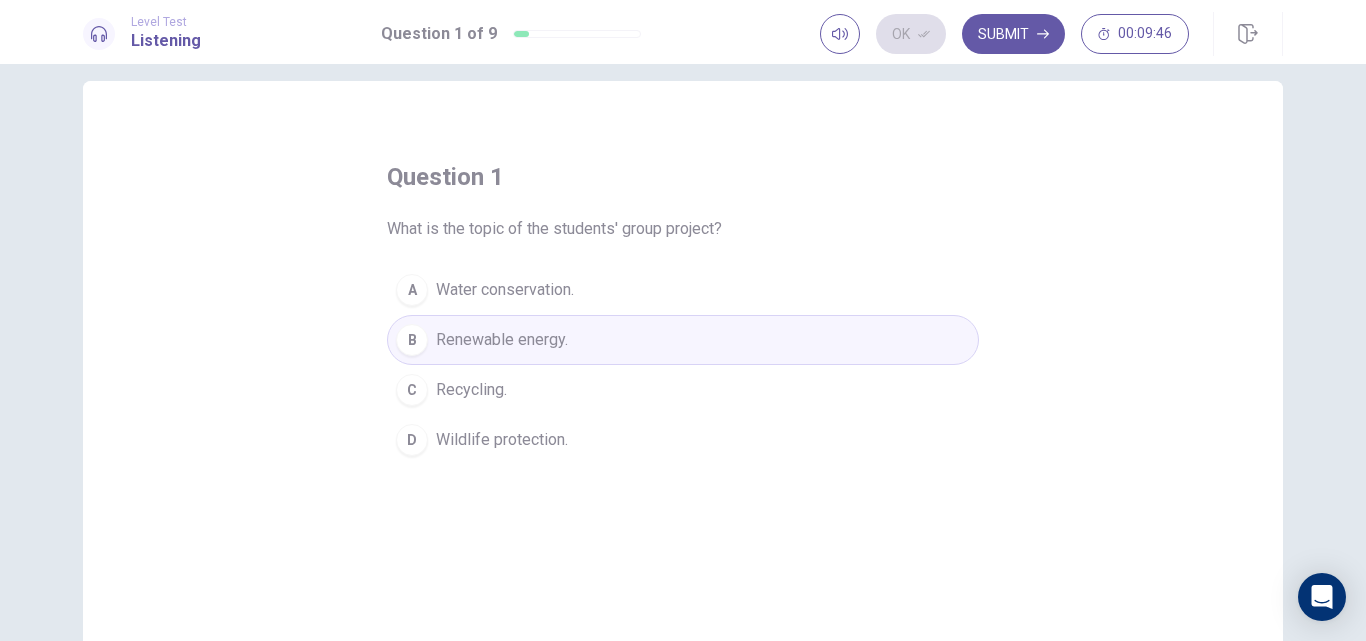 scroll, scrollTop: 22, scrollLeft: 0, axis: vertical 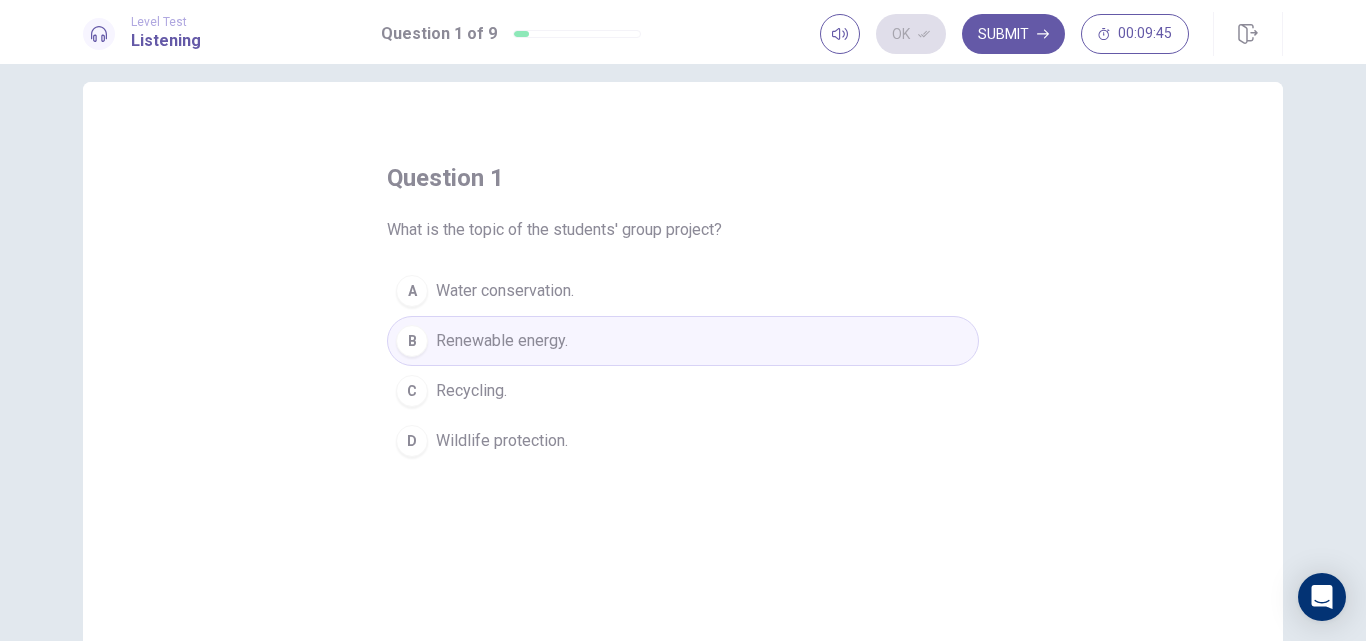 click on "B Renewable energy." at bounding box center (683, 341) 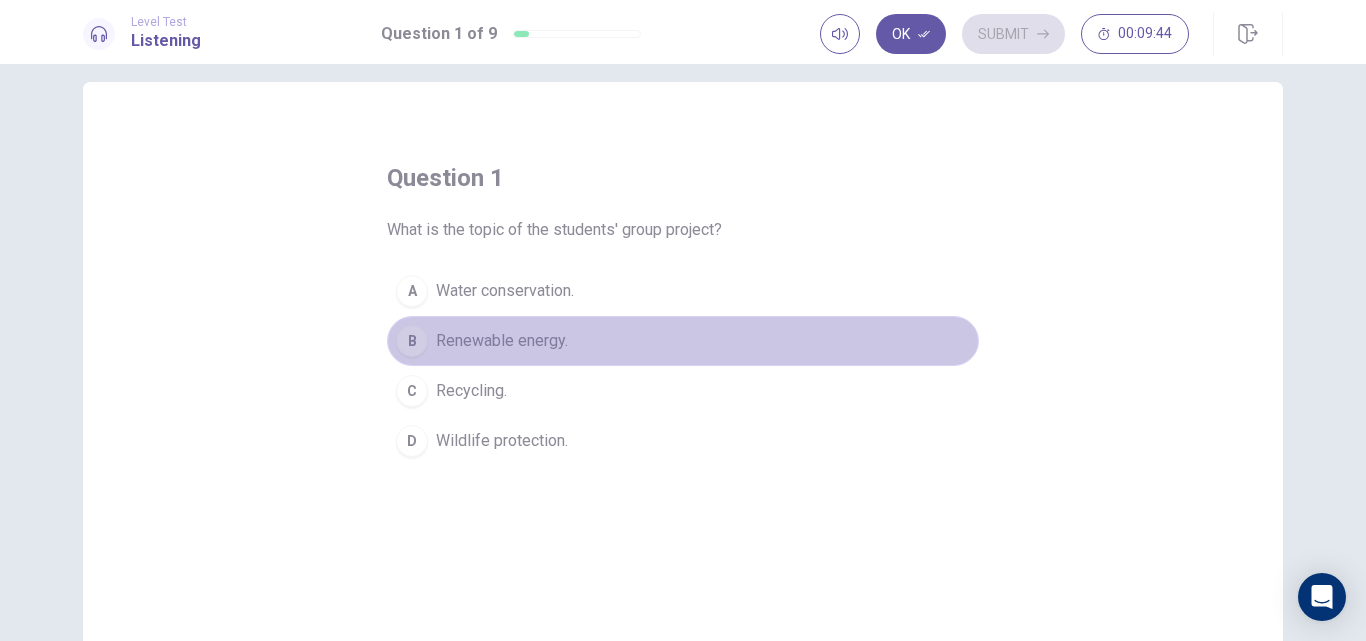 click on "B Renewable energy." at bounding box center [683, 341] 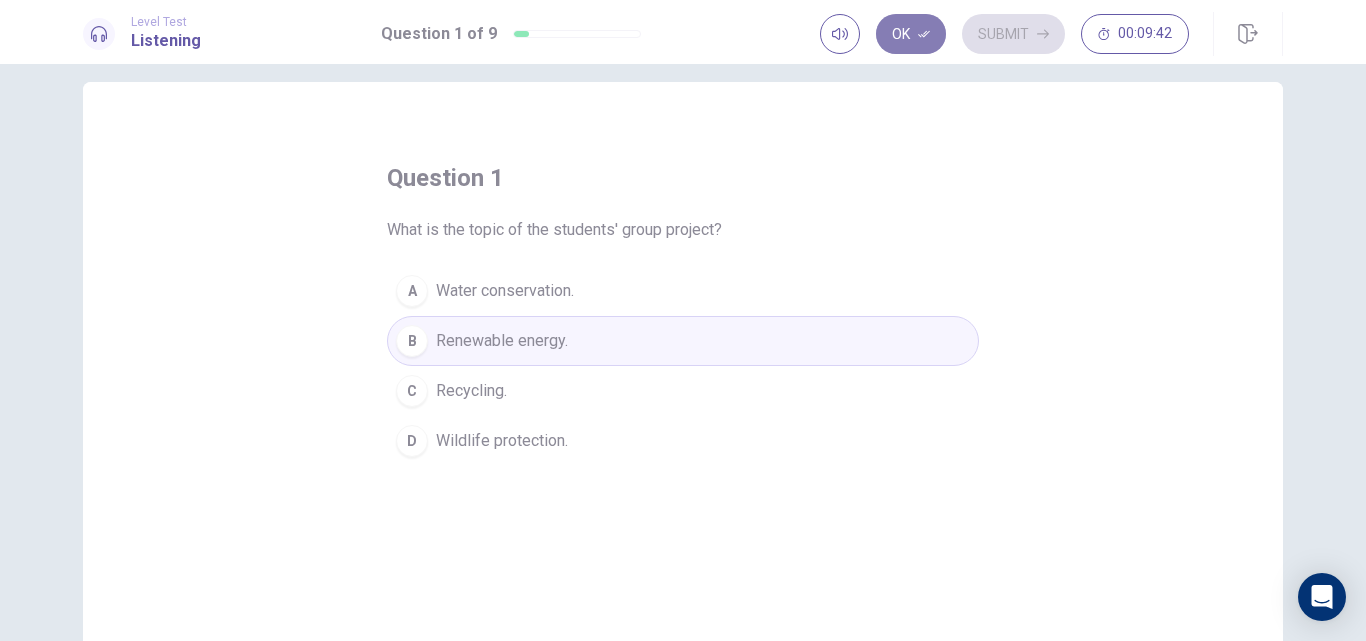 click on "Ok" at bounding box center [911, 34] 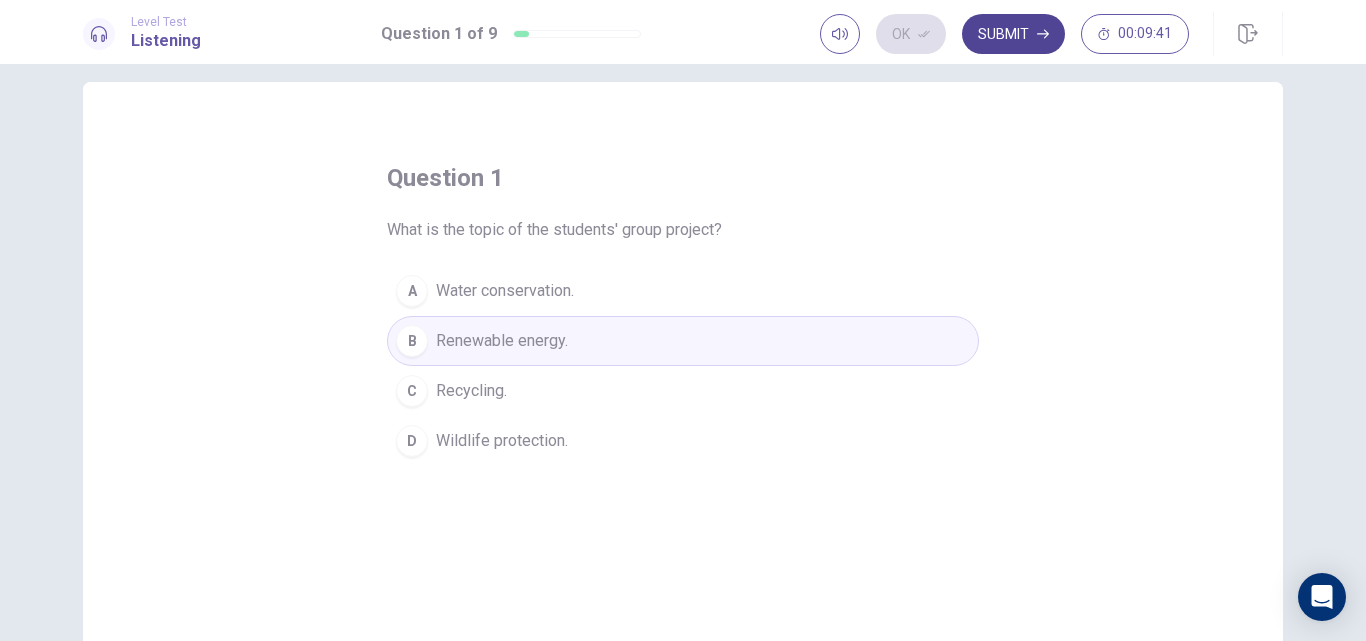 click on "Submit" at bounding box center [1013, 34] 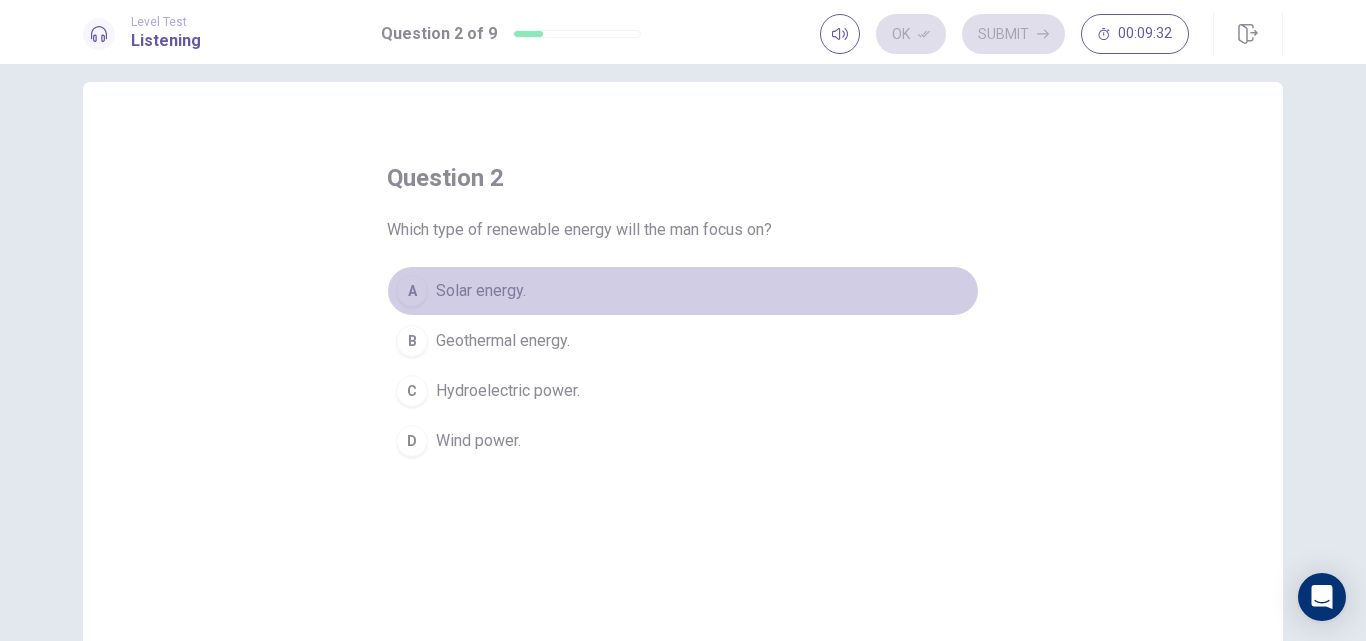 click on "A" at bounding box center (412, 291) 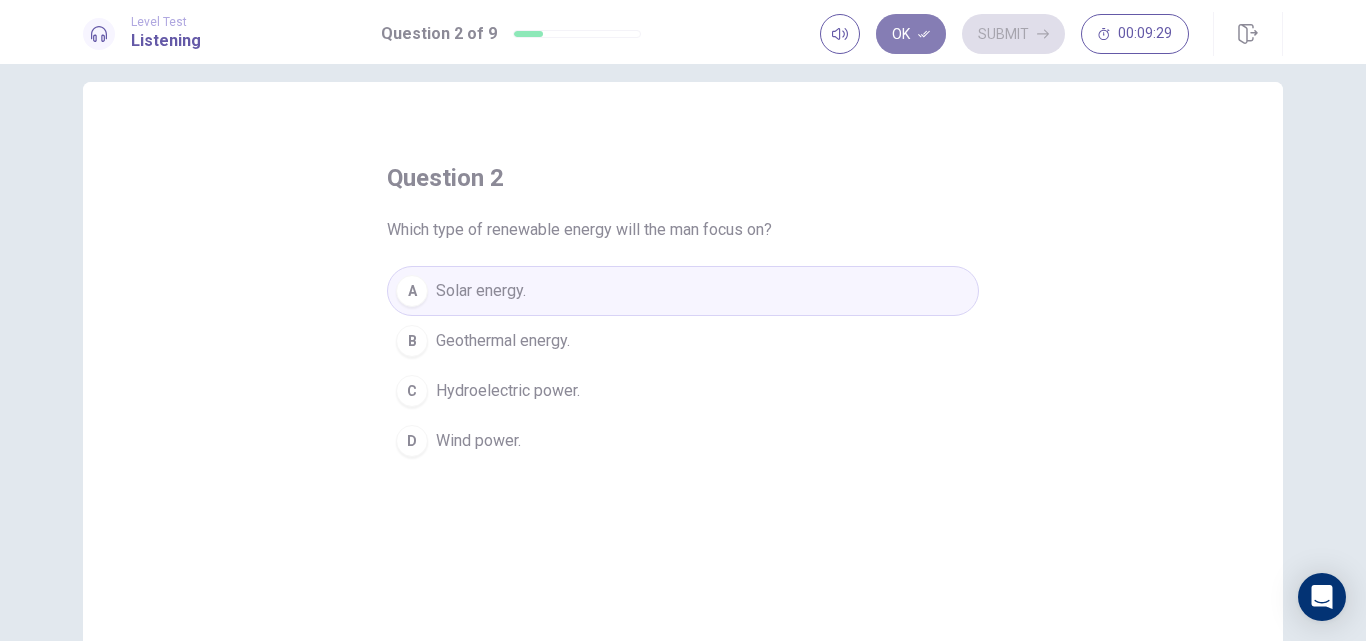 click on "Ok" at bounding box center [911, 34] 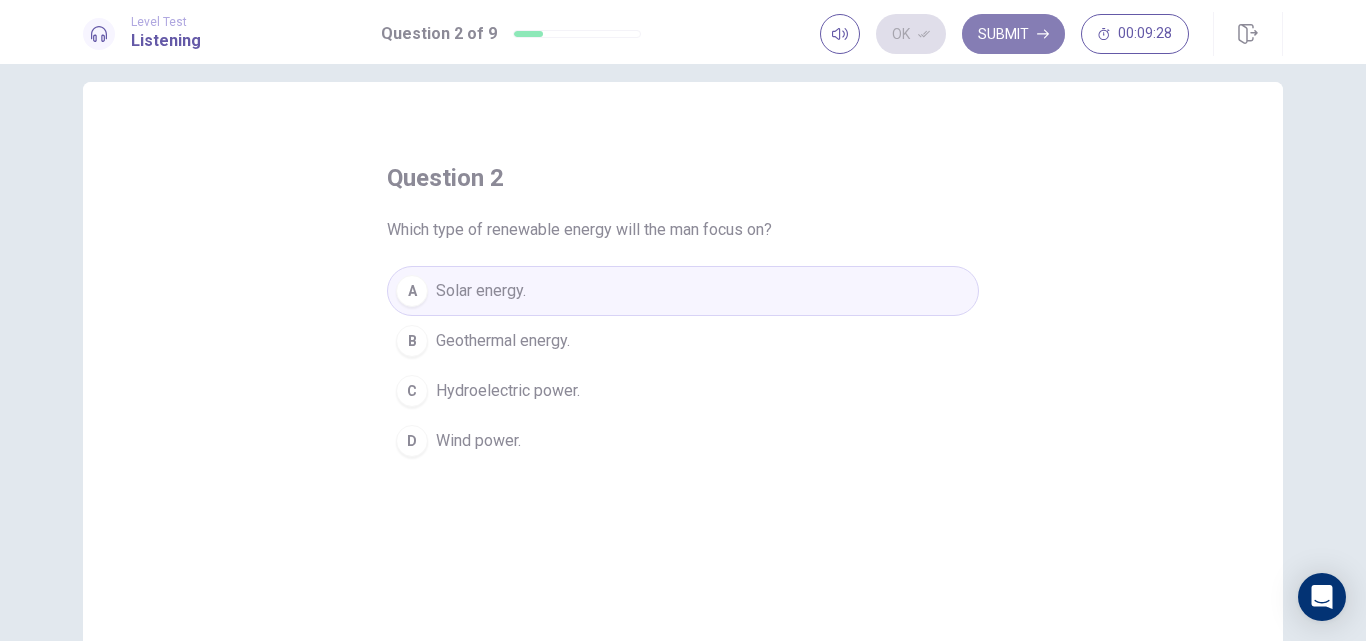click on "Submit" at bounding box center (1013, 34) 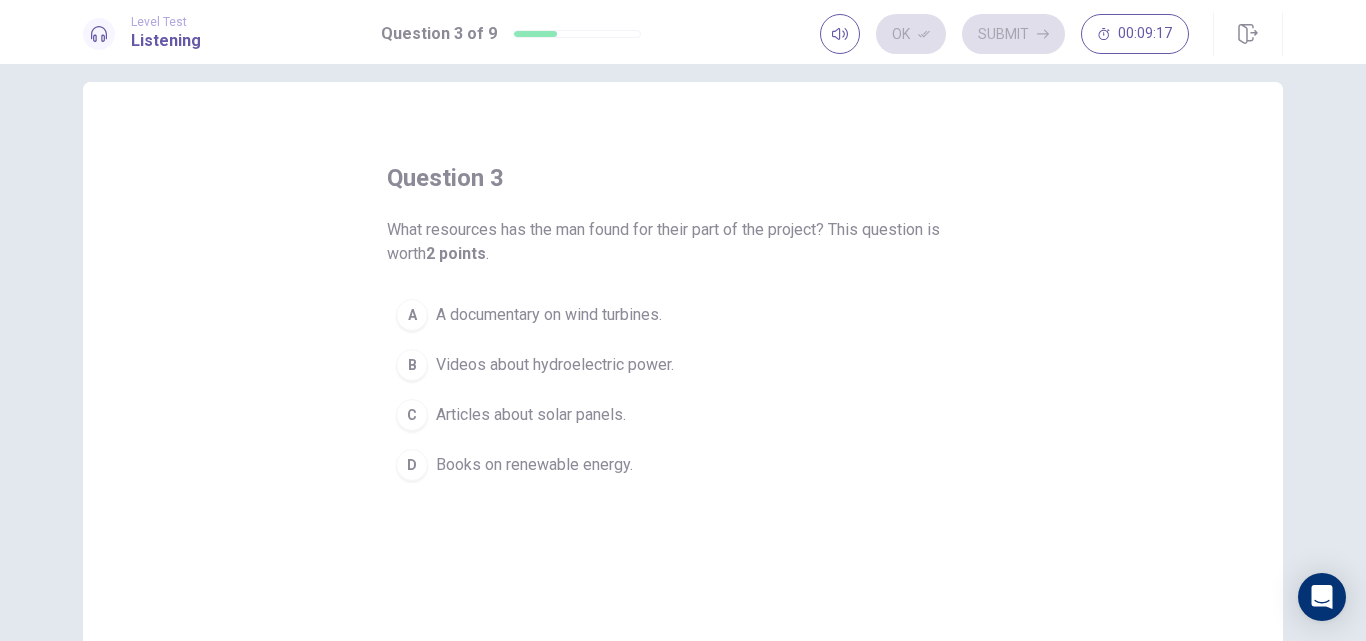 click on "B" at bounding box center (412, 365) 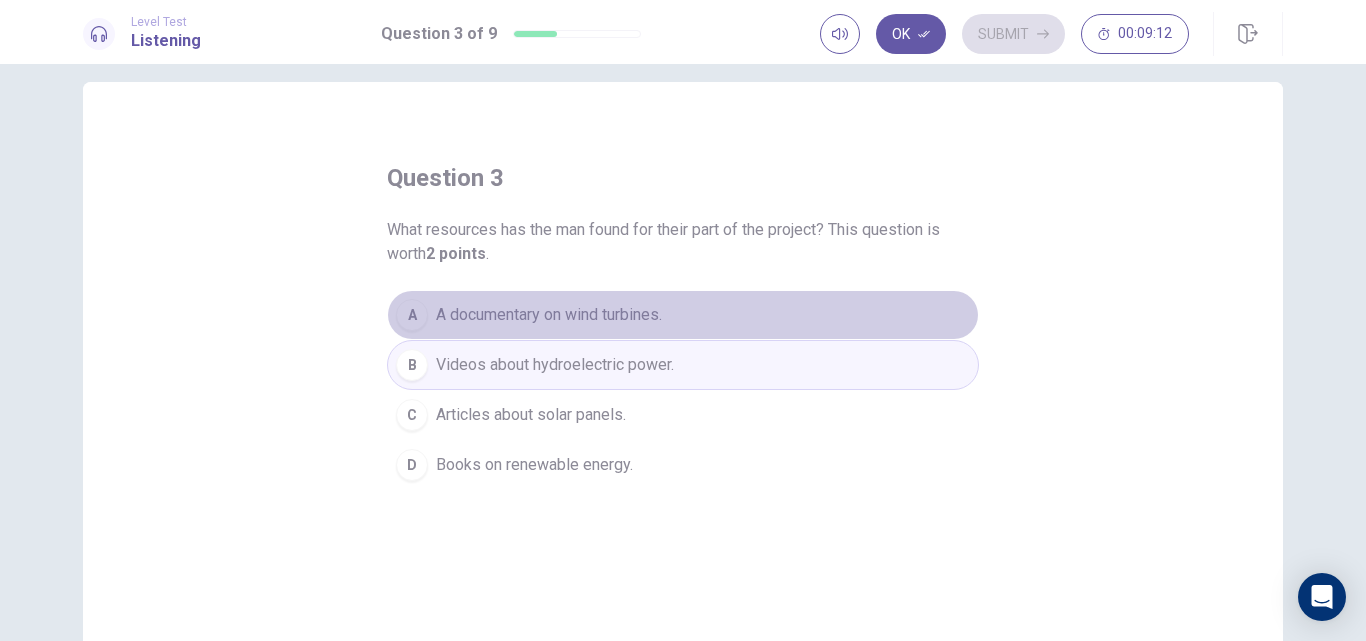 click on "A" at bounding box center (412, 315) 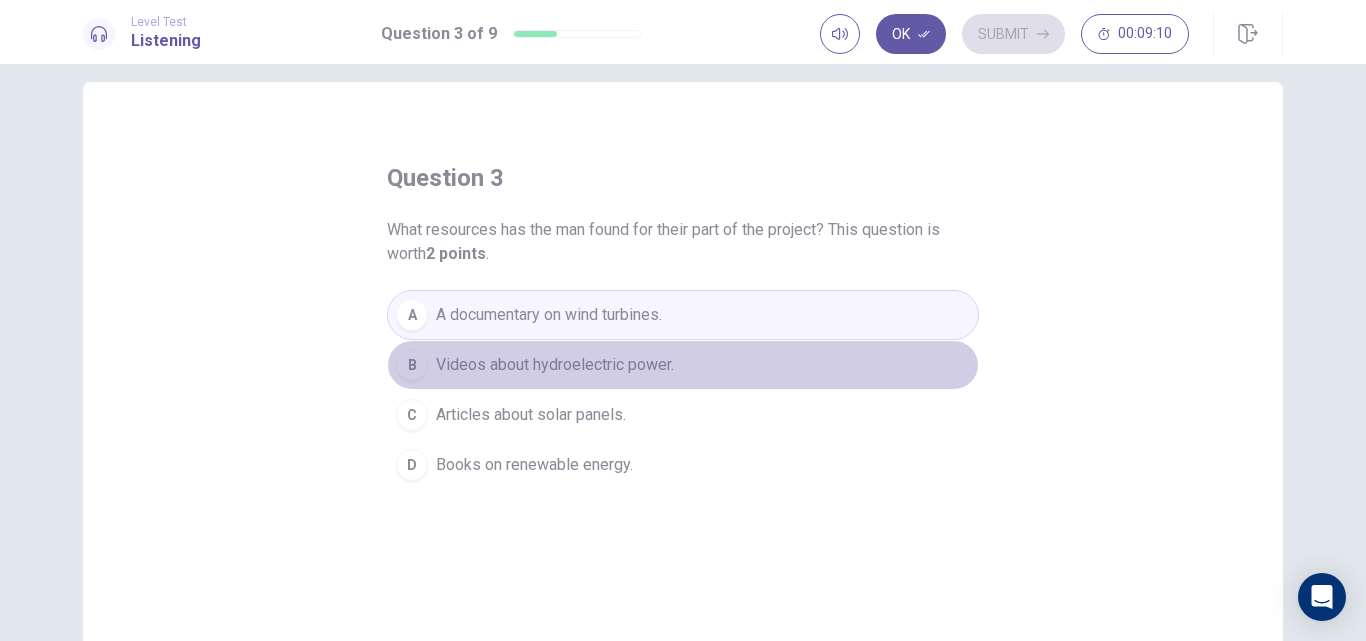 click on "Videos about hydroelectric power." at bounding box center (555, 365) 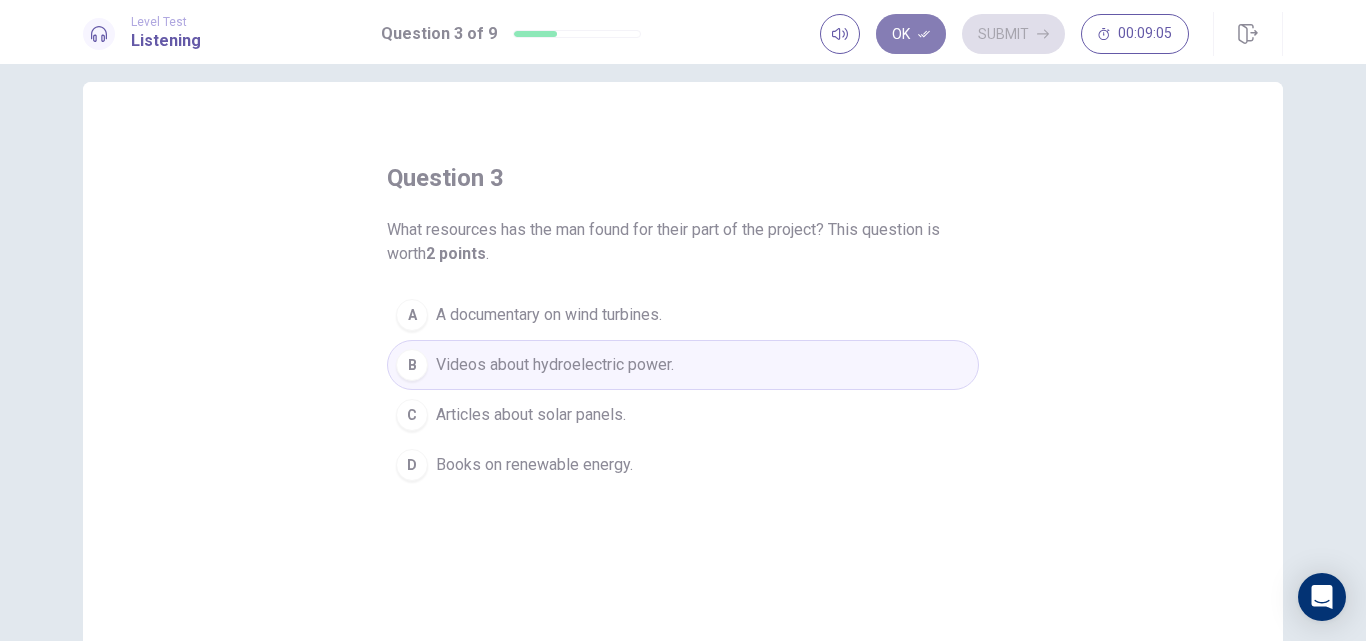 click on "Ok" at bounding box center [911, 34] 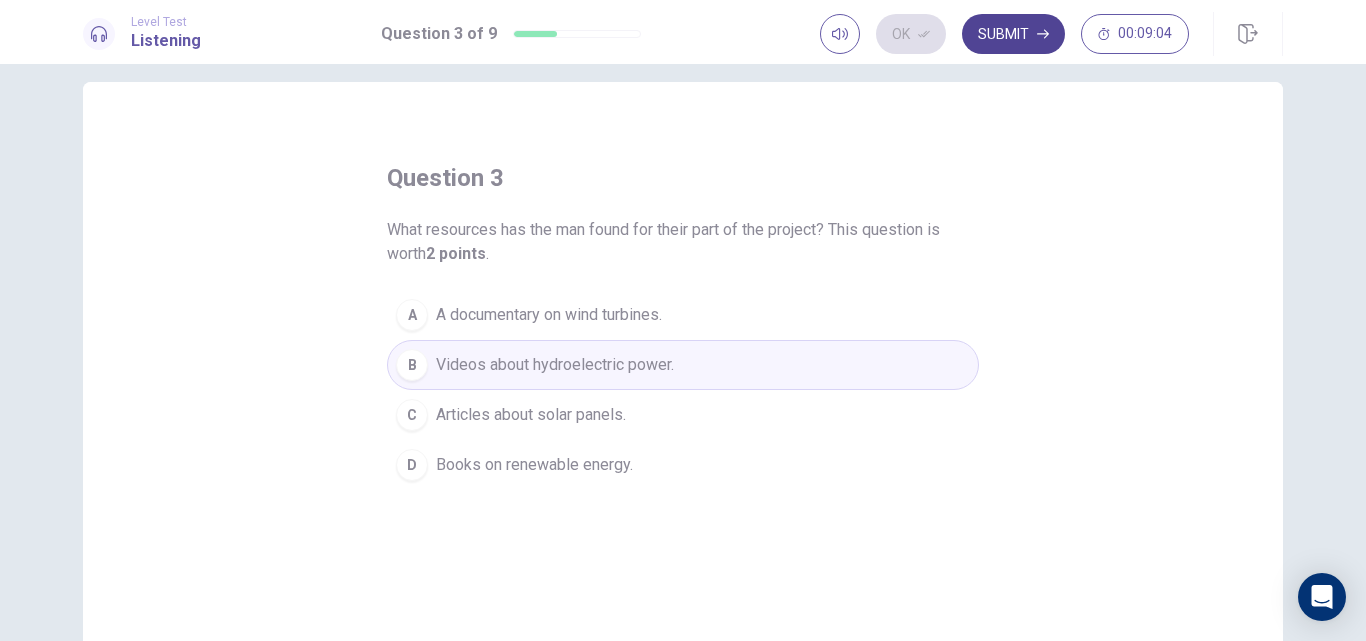 click on "Submit" at bounding box center [1013, 34] 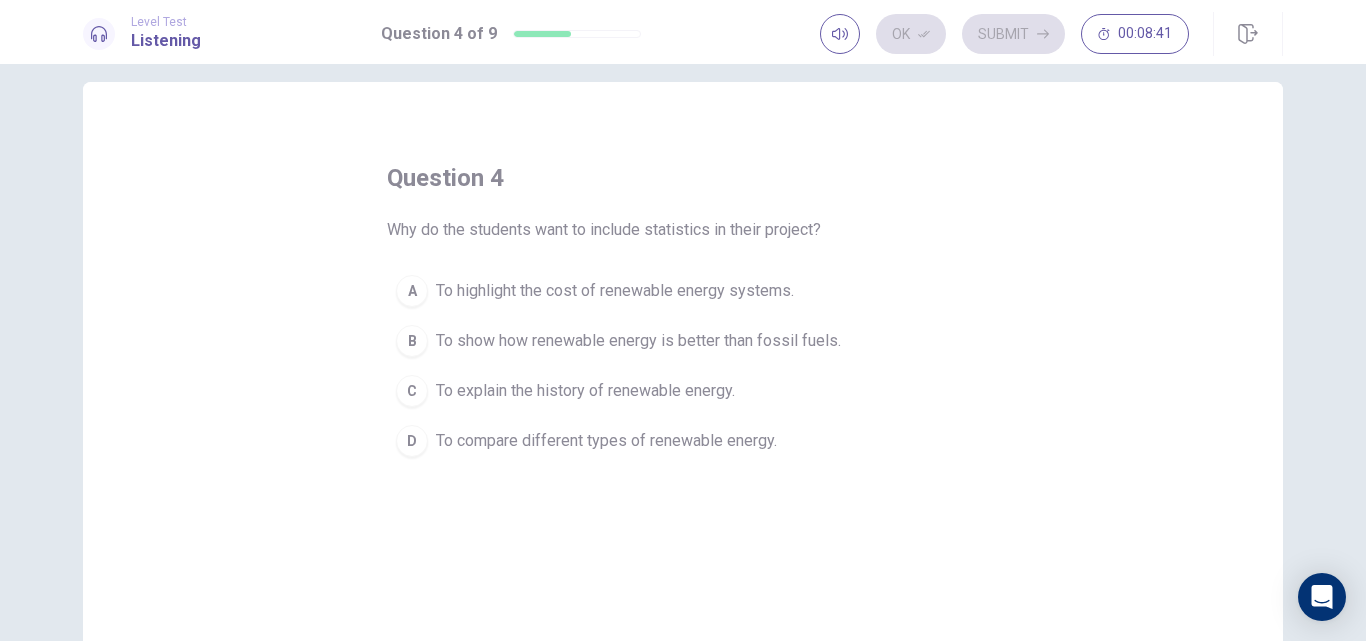 click on "B" at bounding box center (412, 341) 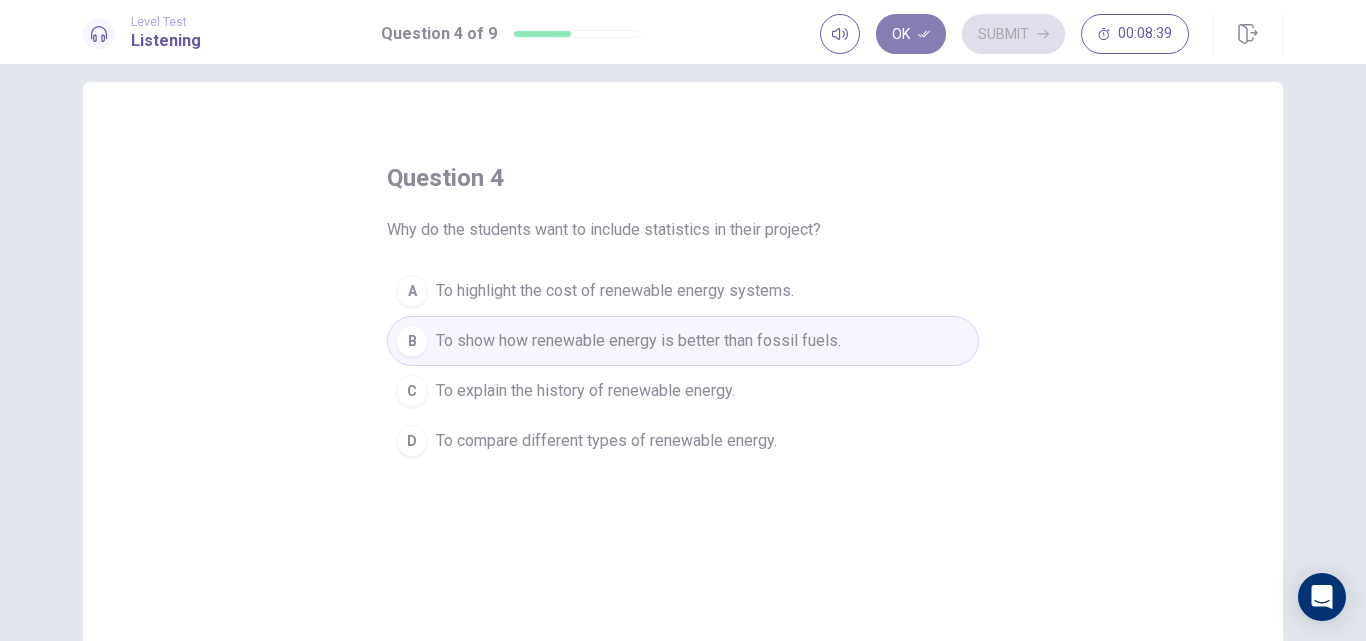 click on "Ok" at bounding box center (911, 34) 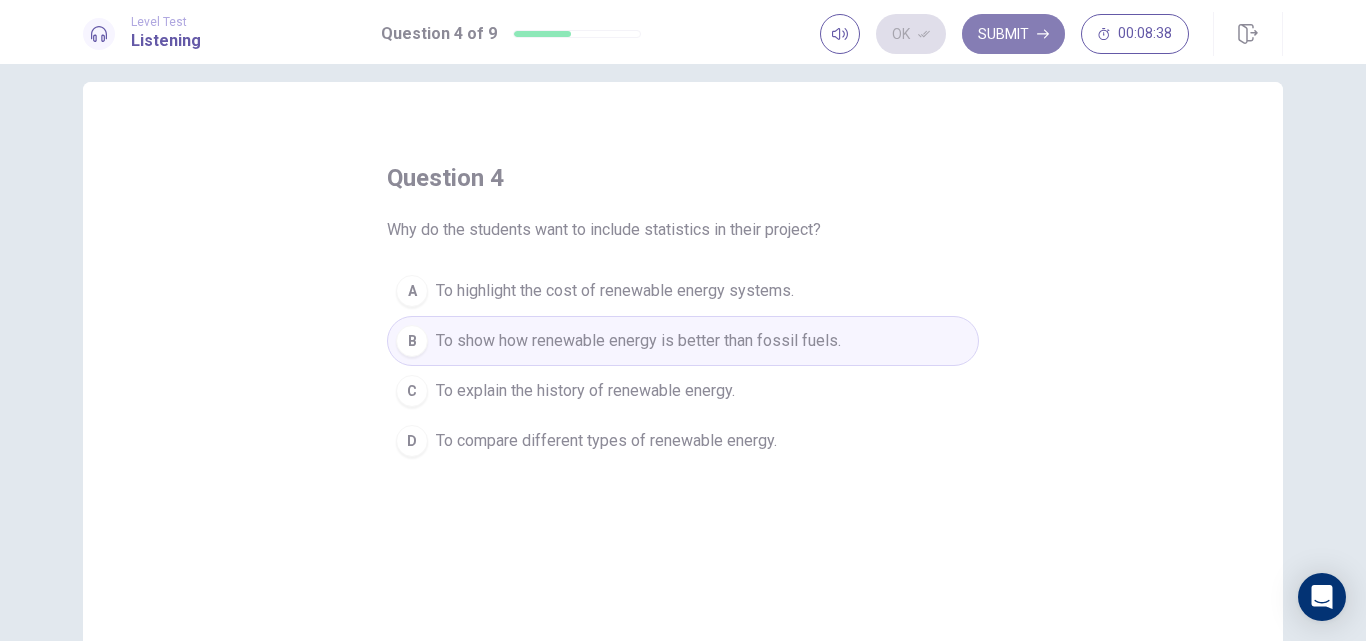click on "Submit" at bounding box center [1013, 34] 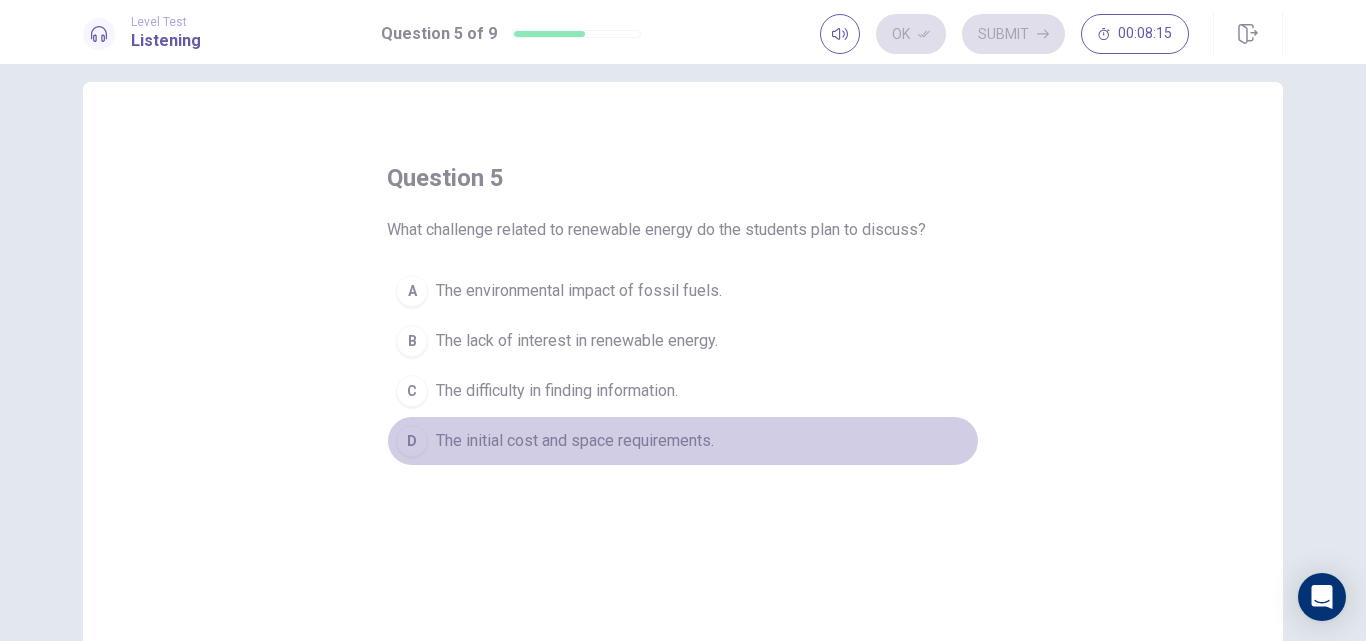 click on "D The initial cost and space requirements." at bounding box center [683, 441] 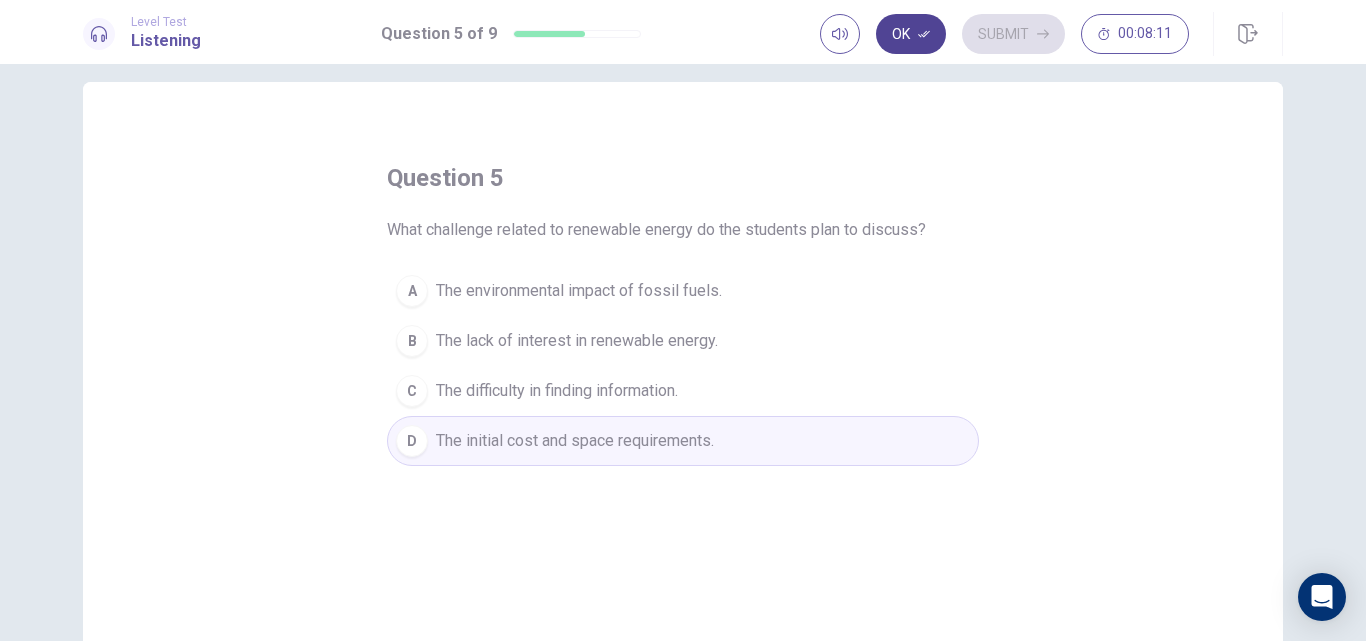 click on "Ok" at bounding box center [911, 34] 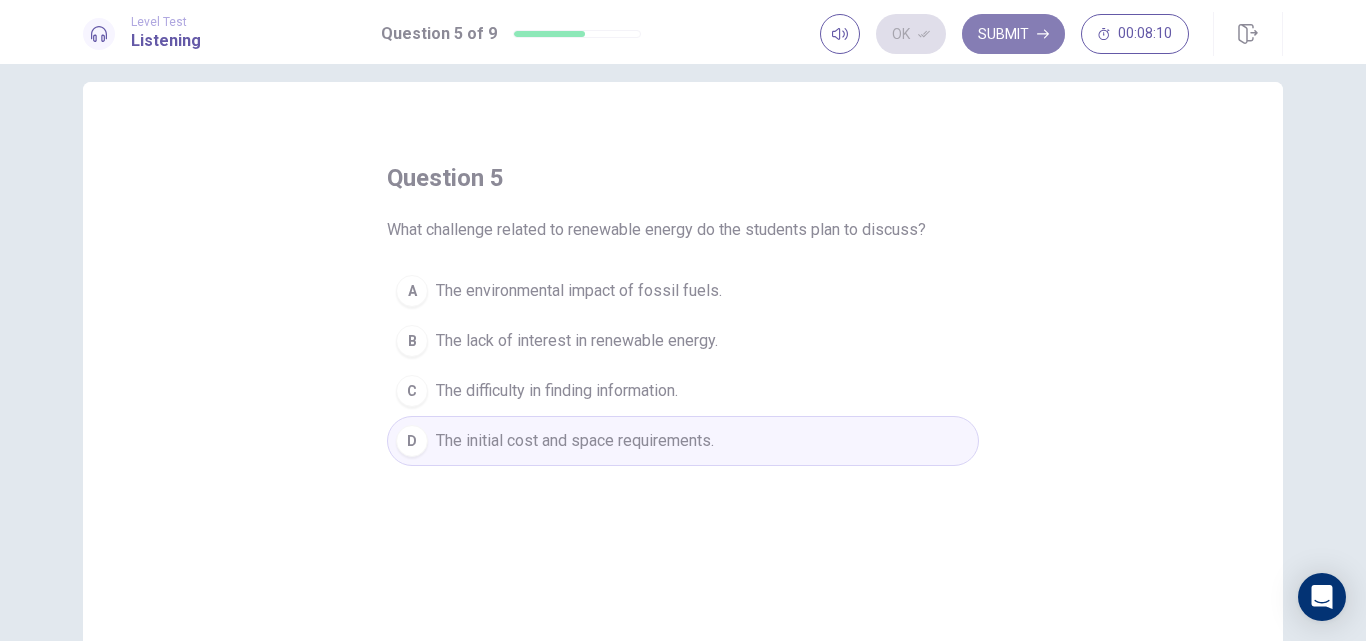 click on "Submit" at bounding box center (1013, 34) 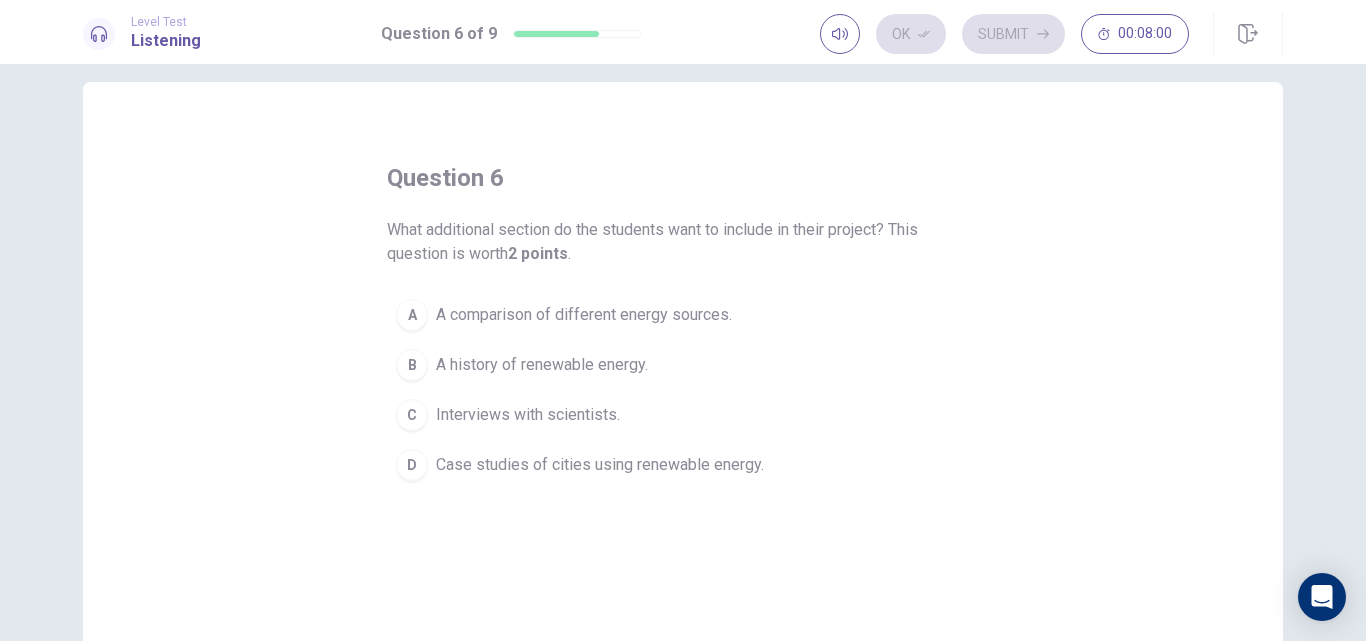 click on "A A comparison of different energy sources." at bounding box center [683, 315] 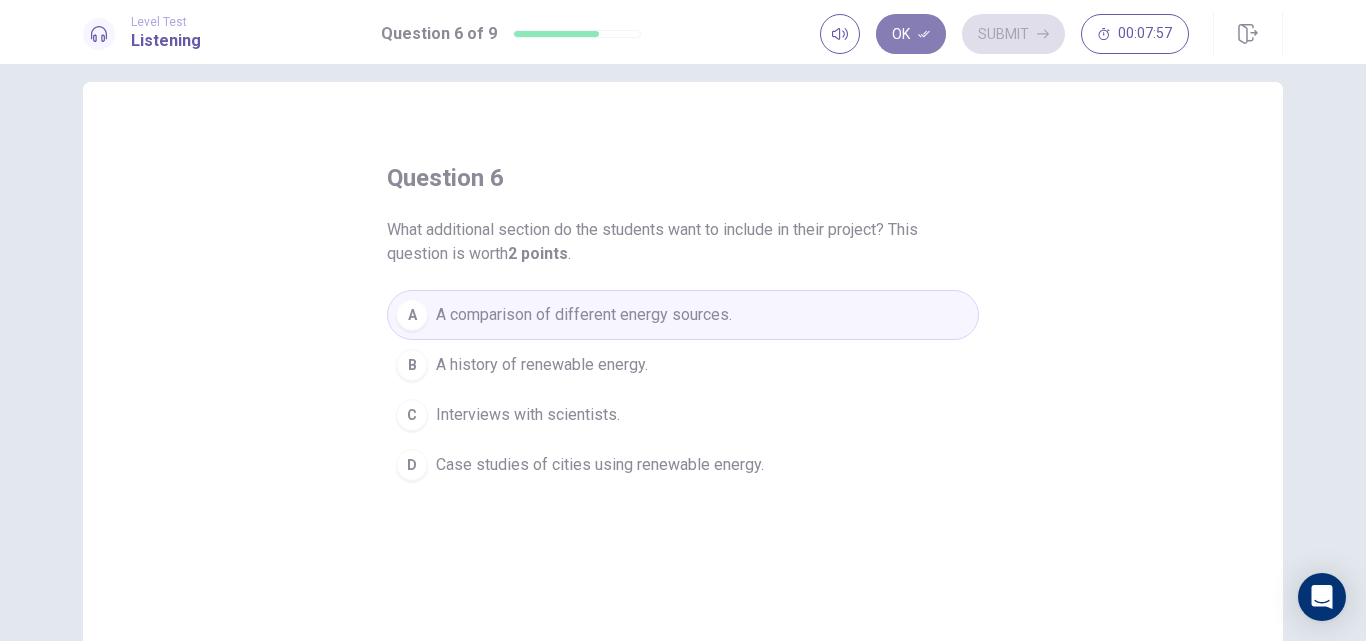 click on "Ok" at bounding box center (911, 34) 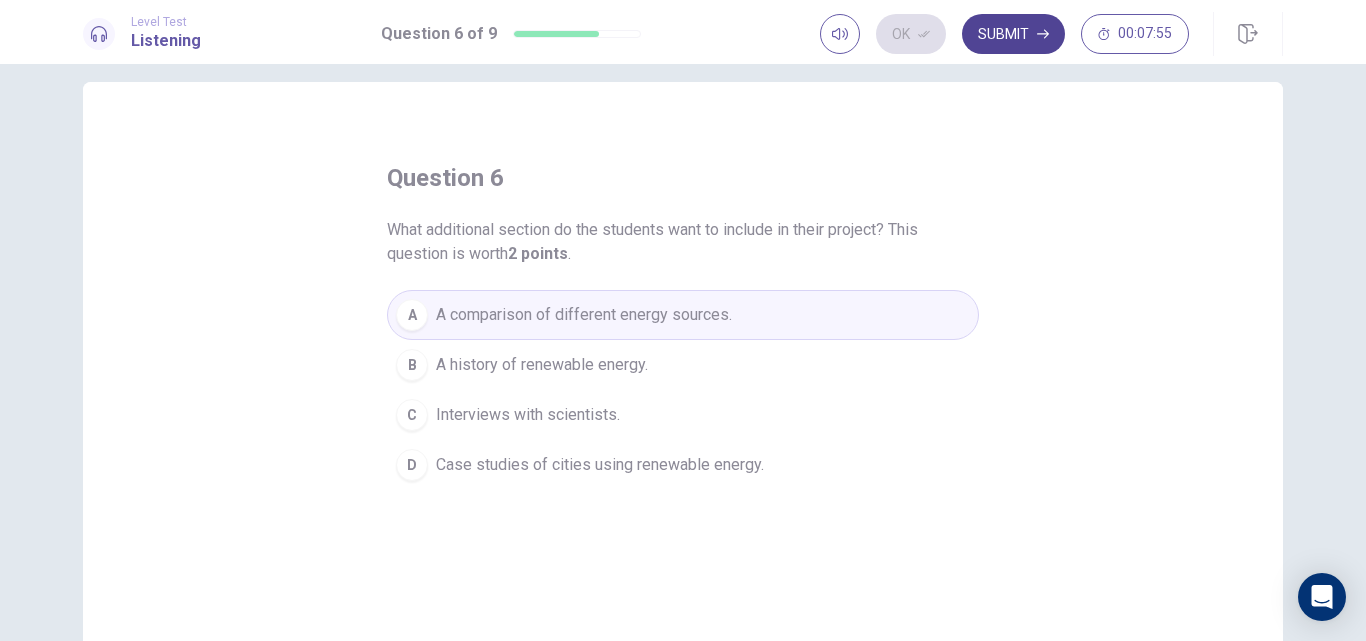 click 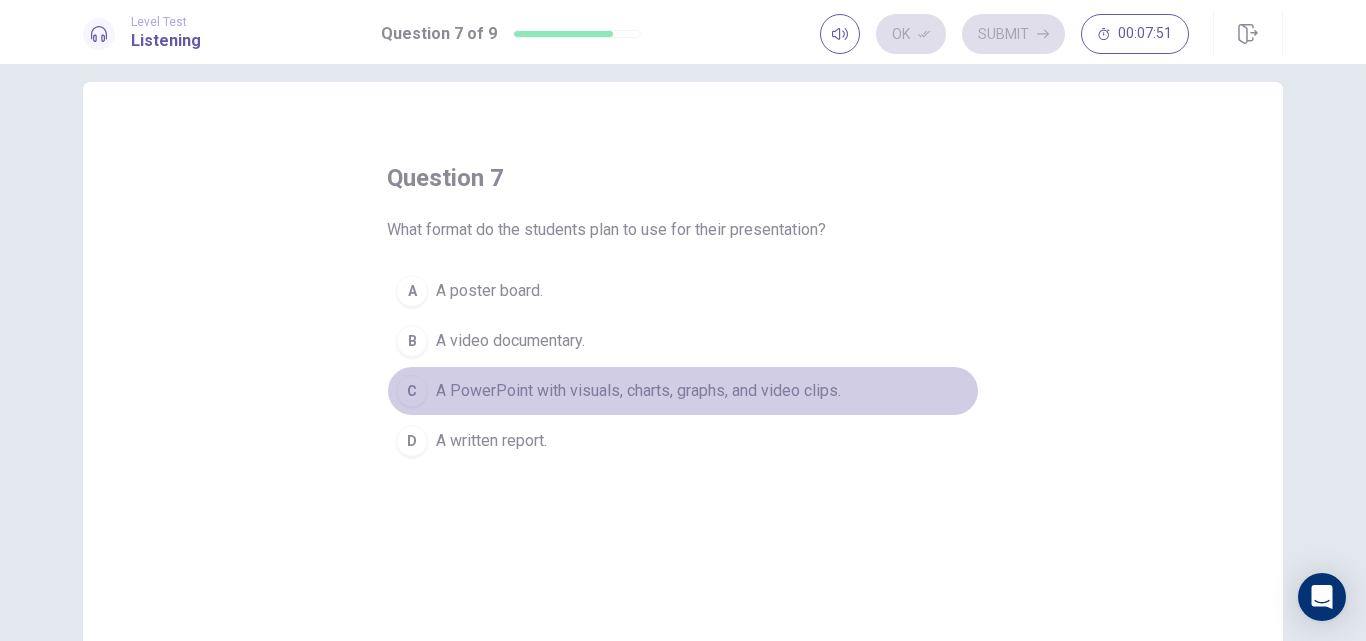 click on "C  A PowerPoint with visuals, charts, graphs, and video clips." at bounding box center [683, 391] 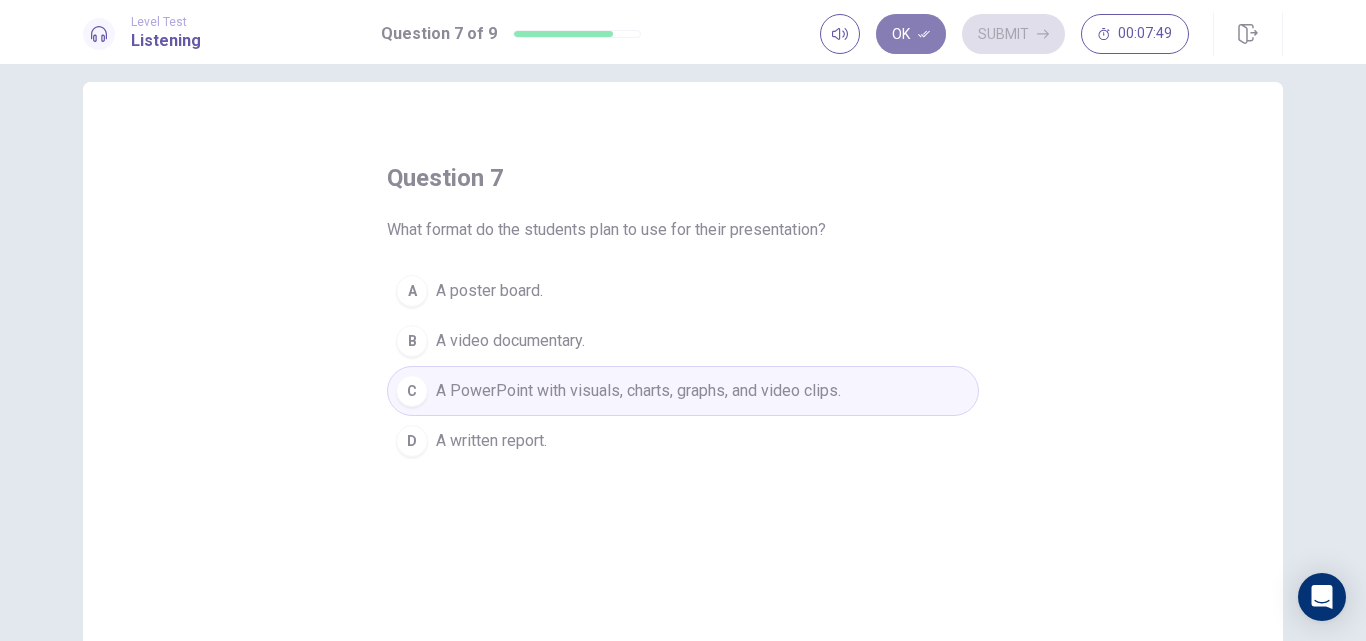click on "Ok" at bounding box center (911, 34) 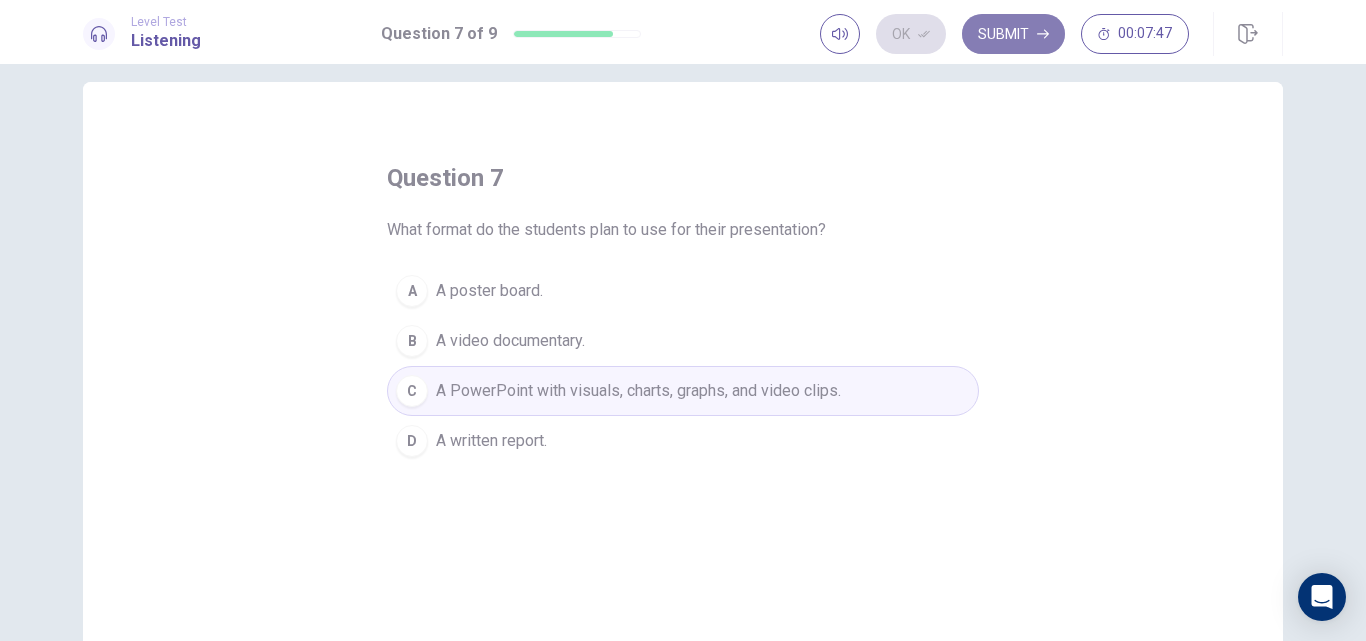 click on "Submit" at bounding box center [1013, 34] 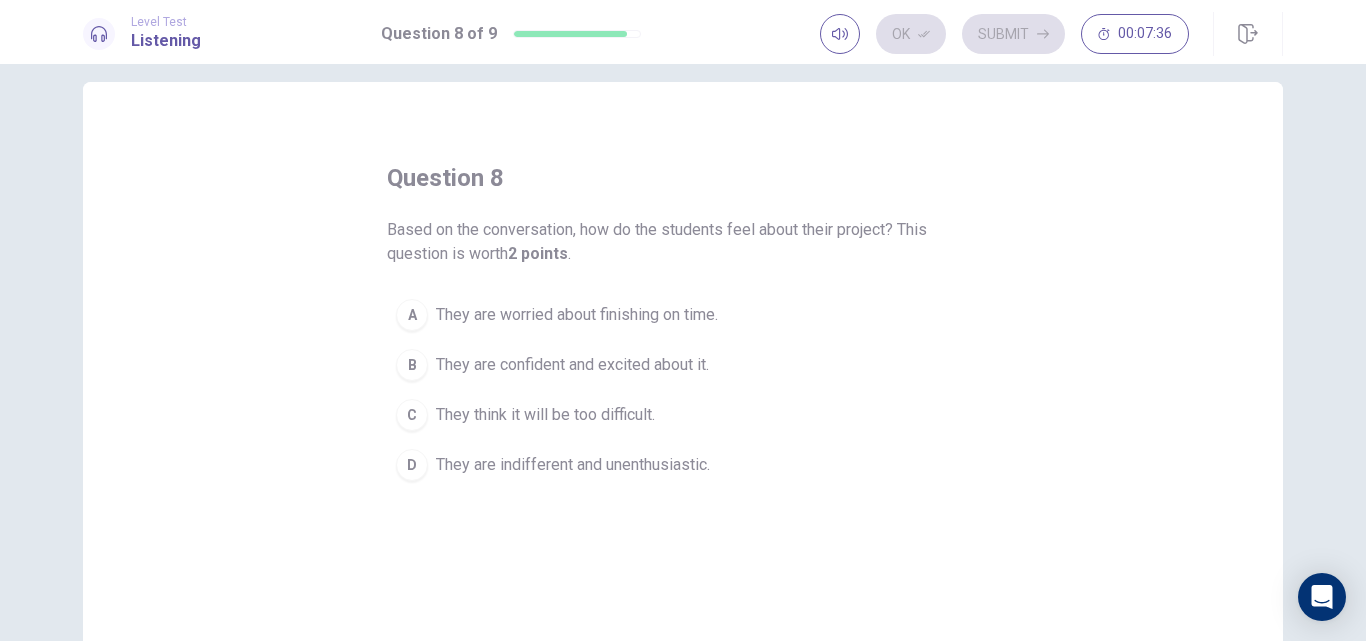click on "B" at bounding box center (412, 365) 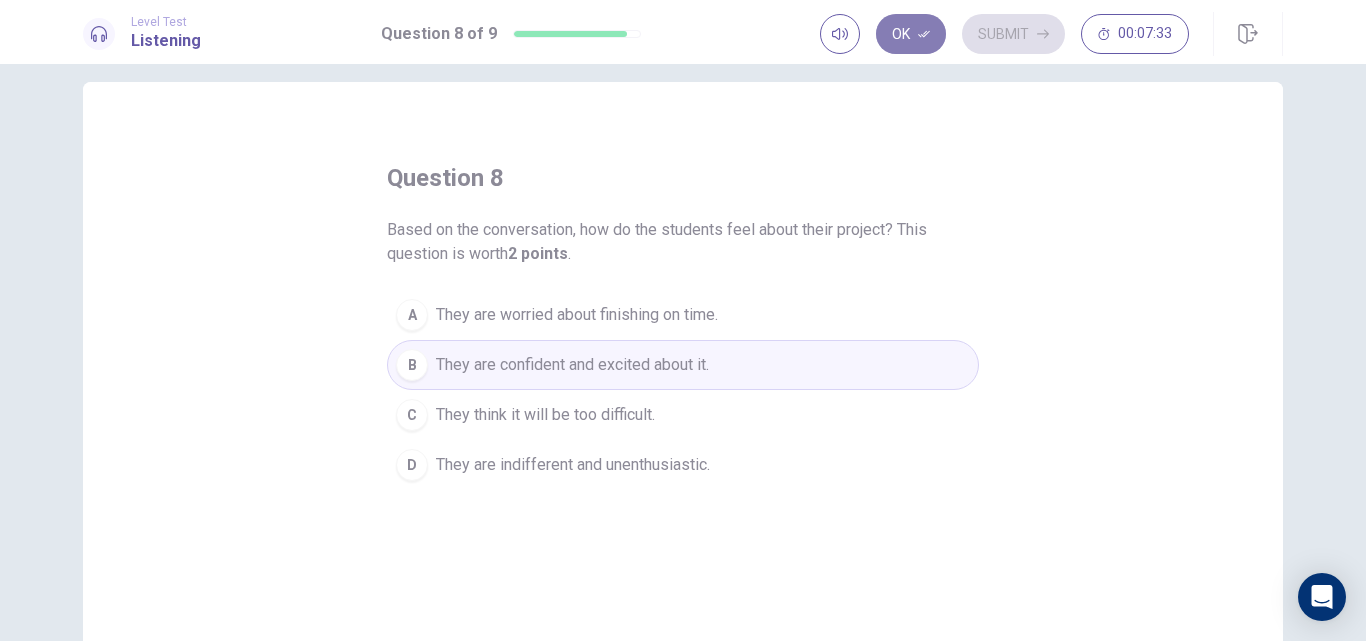 click on "Ok" at bounding box center (911, 34) 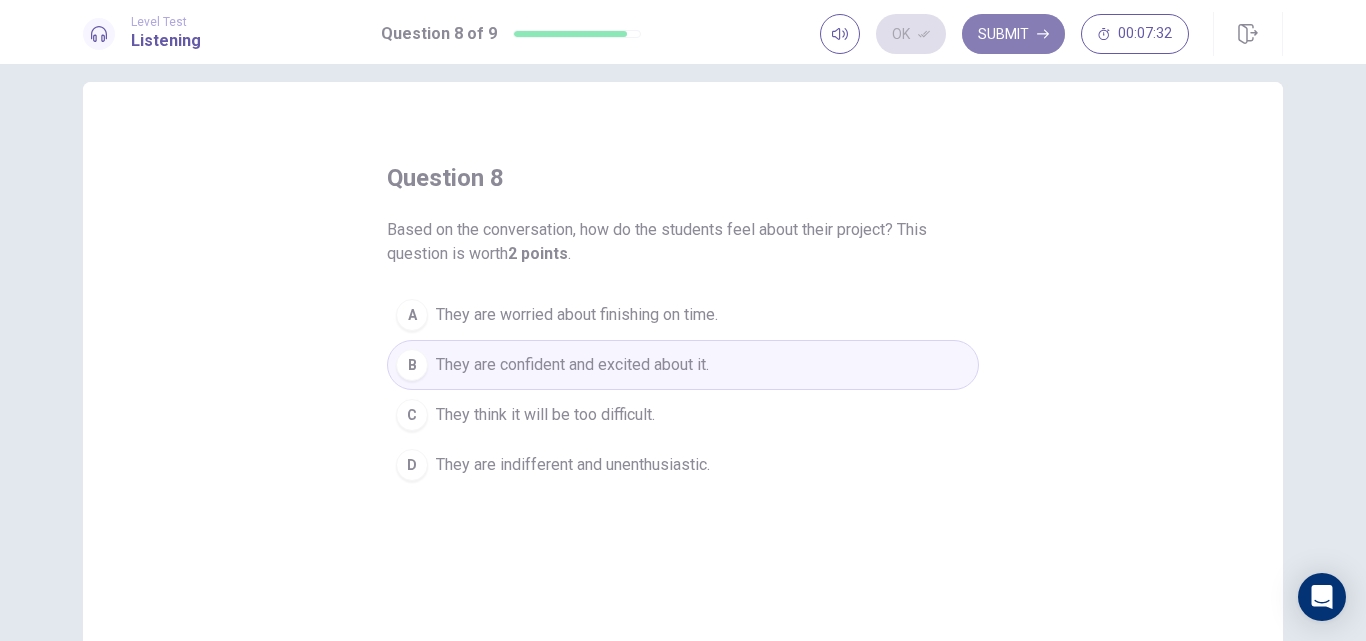 click on "Submit" at bounding box center (1013, 34) 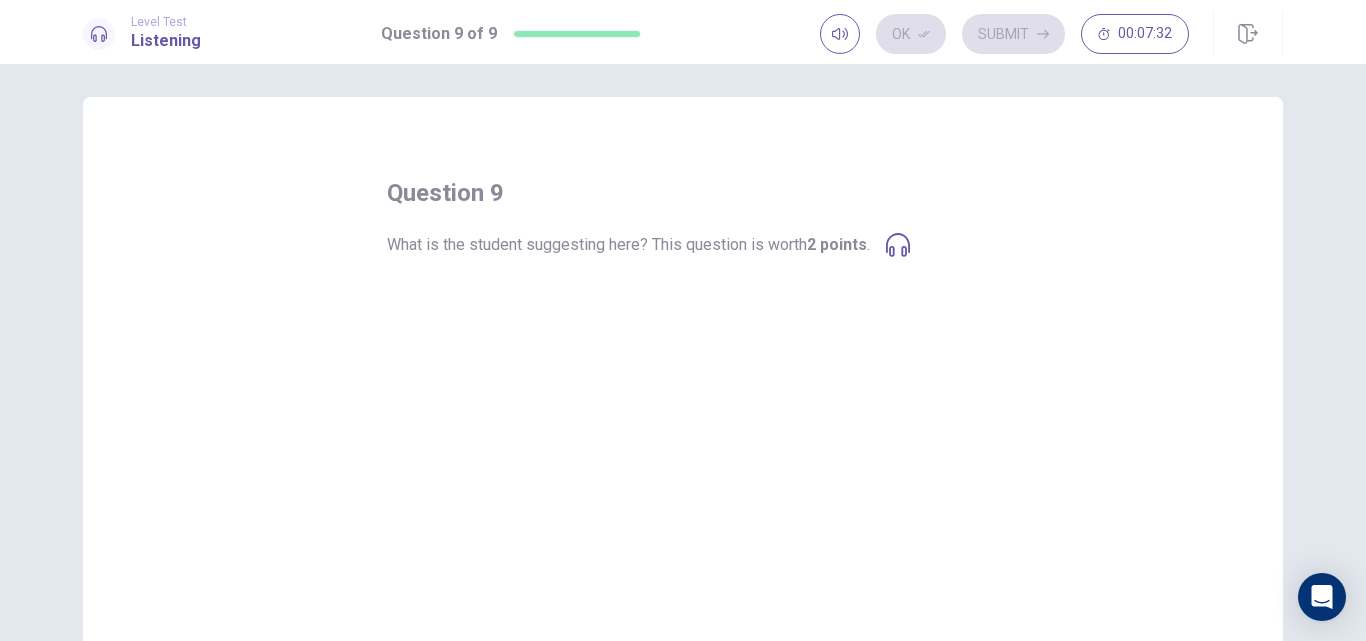 scroll, scrollTop: 0, scrollLeft: 0, axis: both 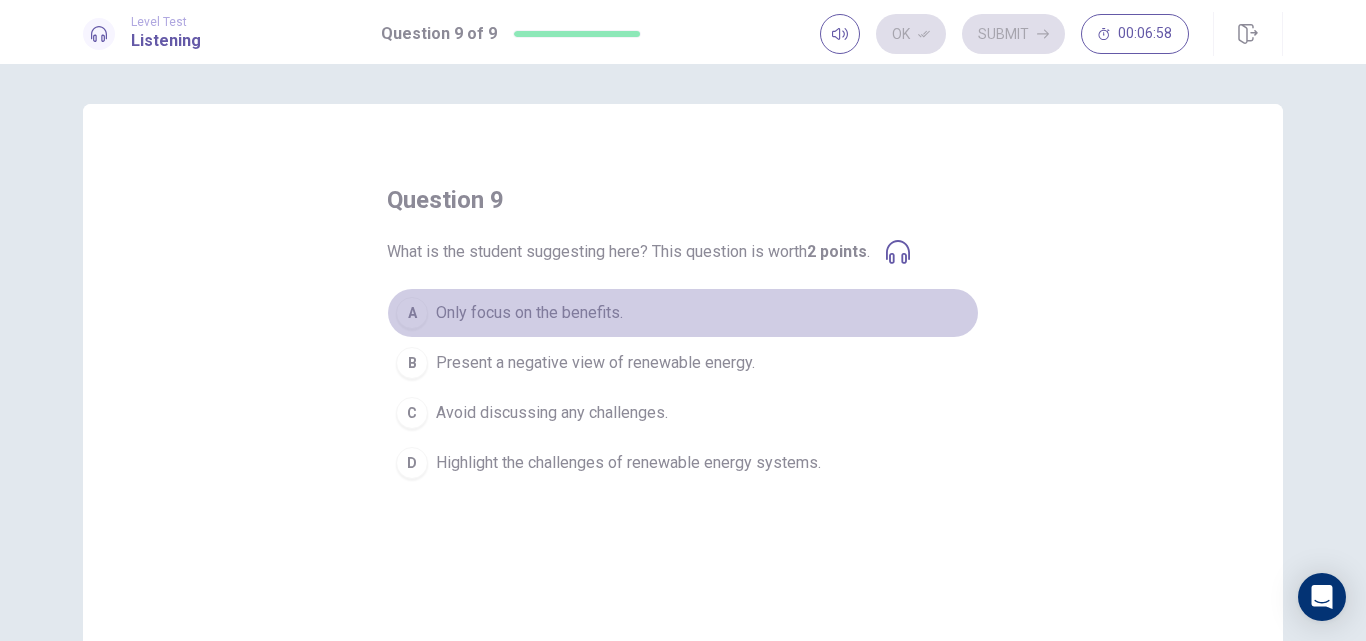 click on "A" at bounding box center (412, 313) 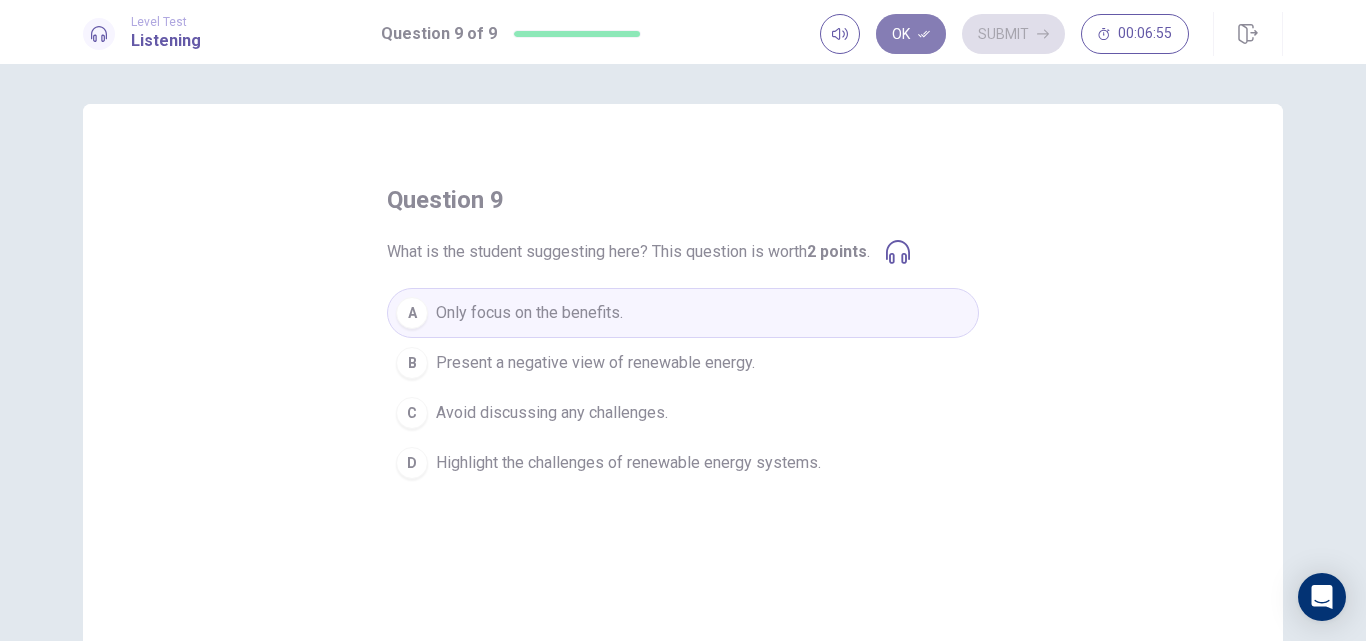 click on "Ok" at bounding box center [911, 34] 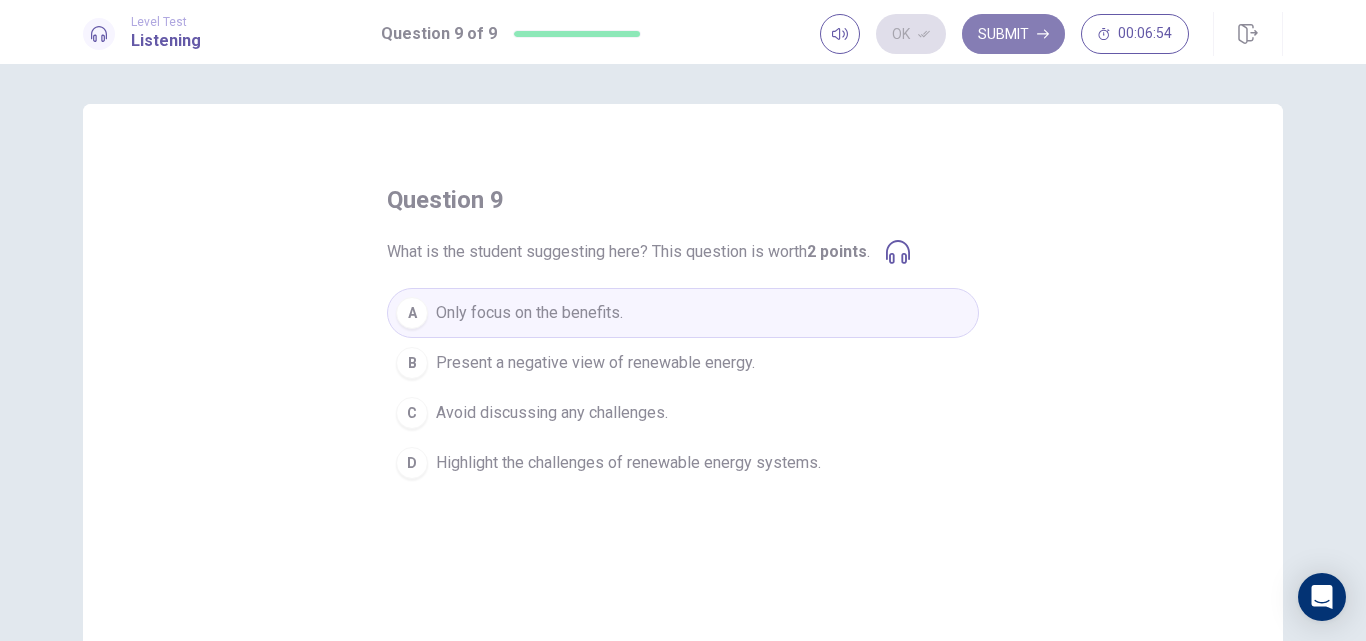 click on "Submit" at bounding box center [1013, 34] 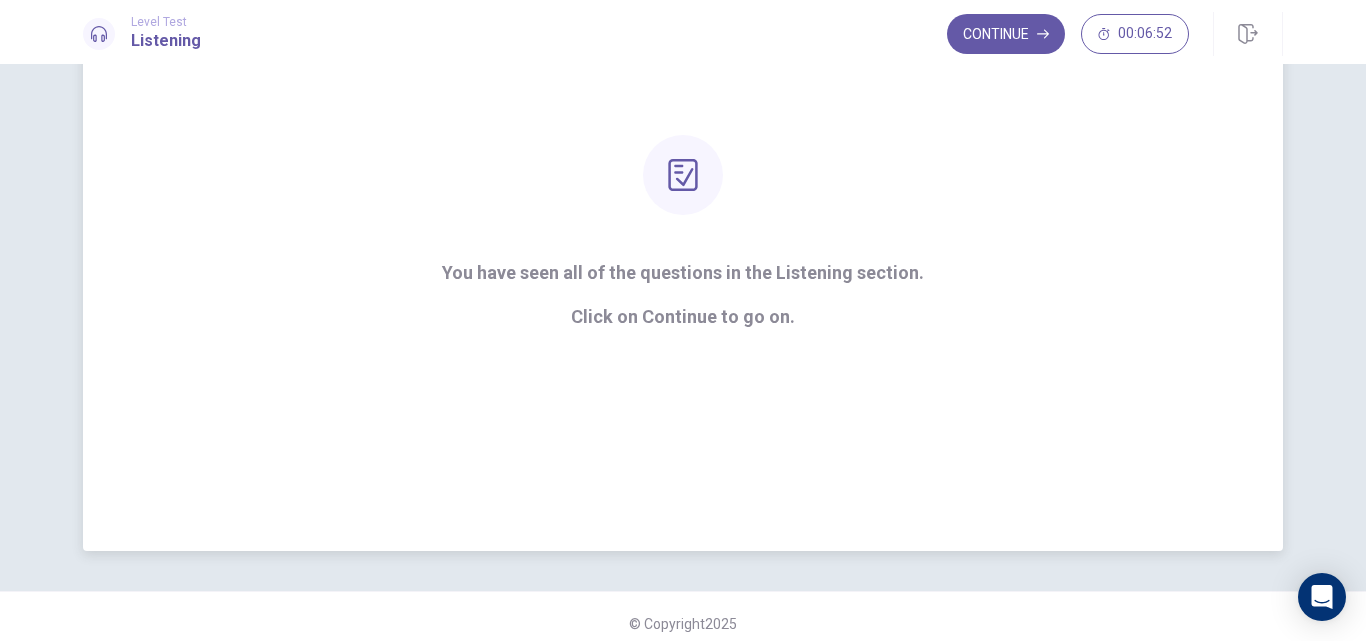 scroll, scrollTop: 199, scrollLeft: 0, axis: vertical 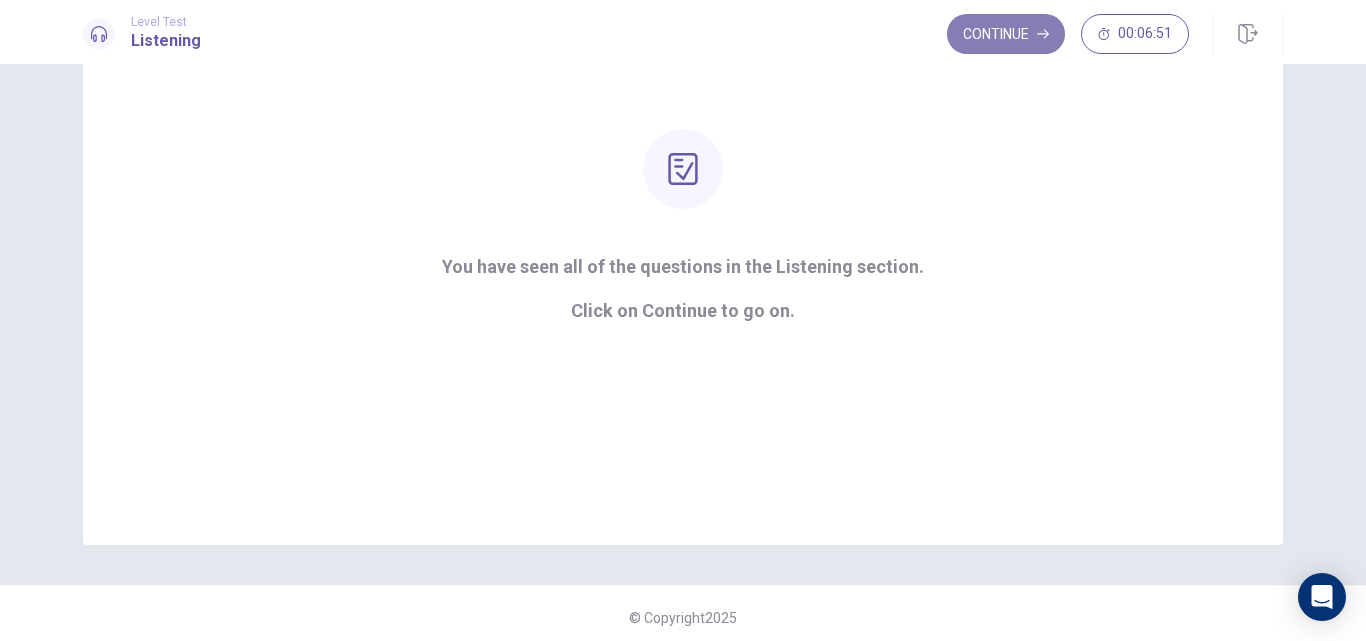 click on "Continue" at bounding box center [1006, 34] 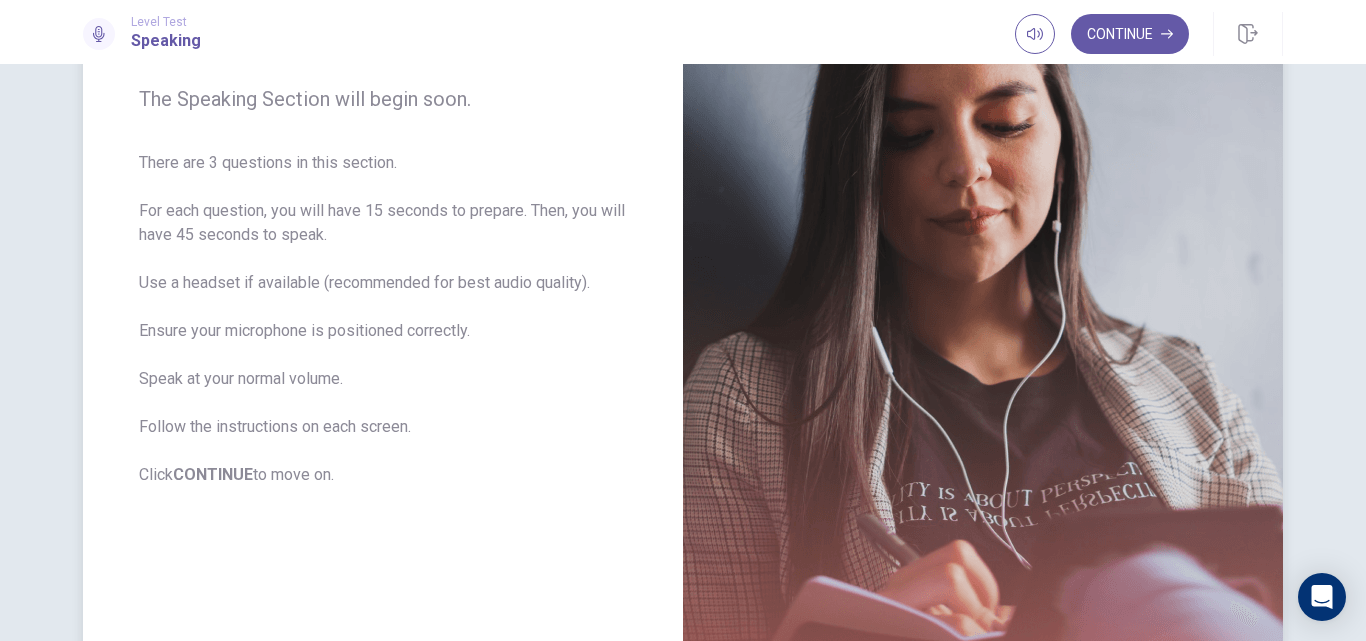 scroll, scrollTop: 210, scrollLeft: 0, axis: vertical 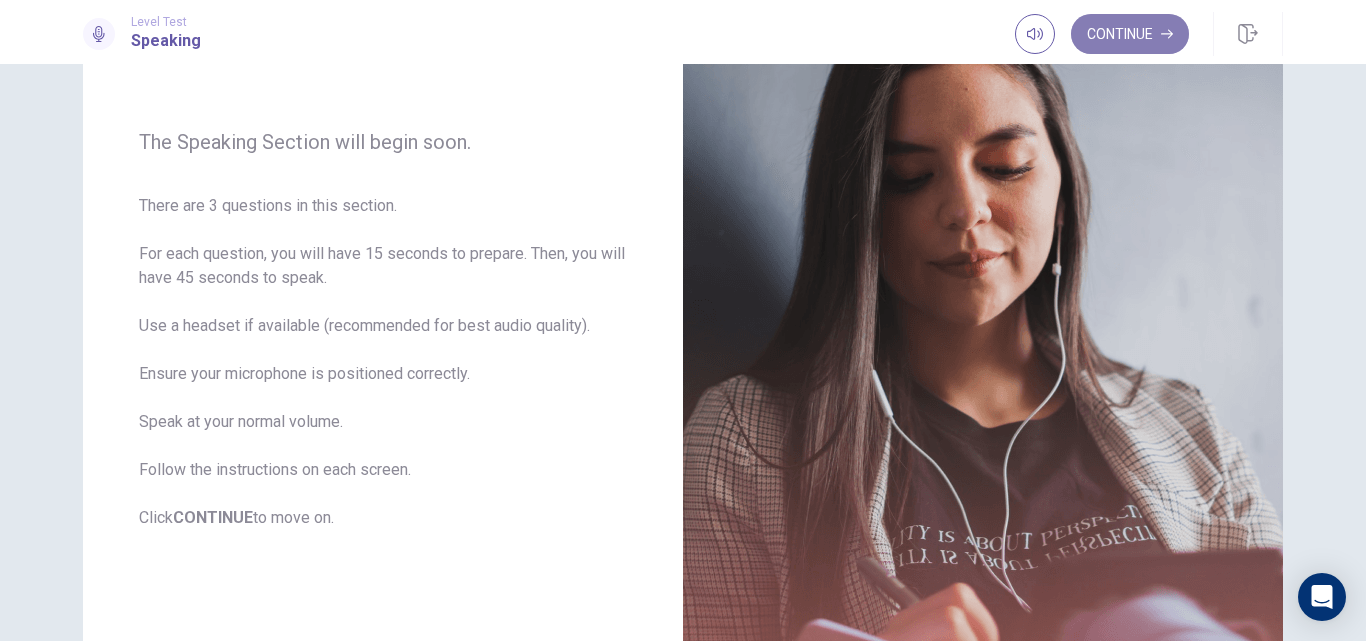 click on "Continue" at bounding box center [1130, 34] 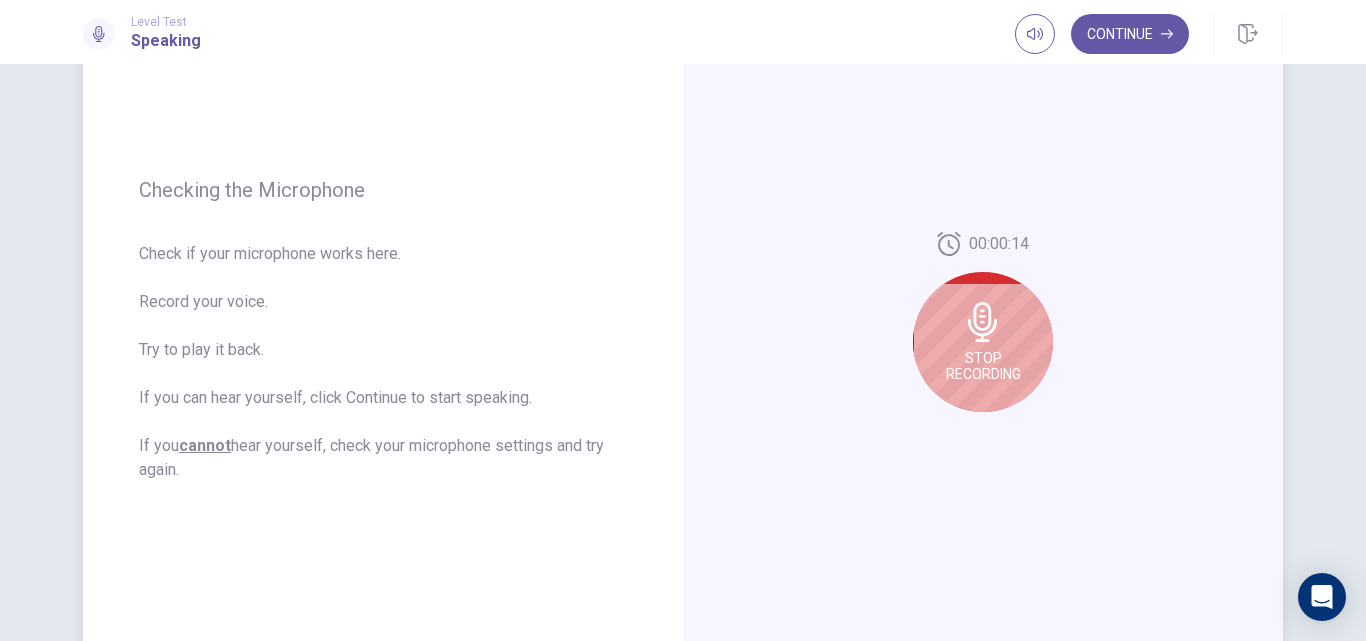 click on "Stop   Recording" at bounding box center (983, 342) 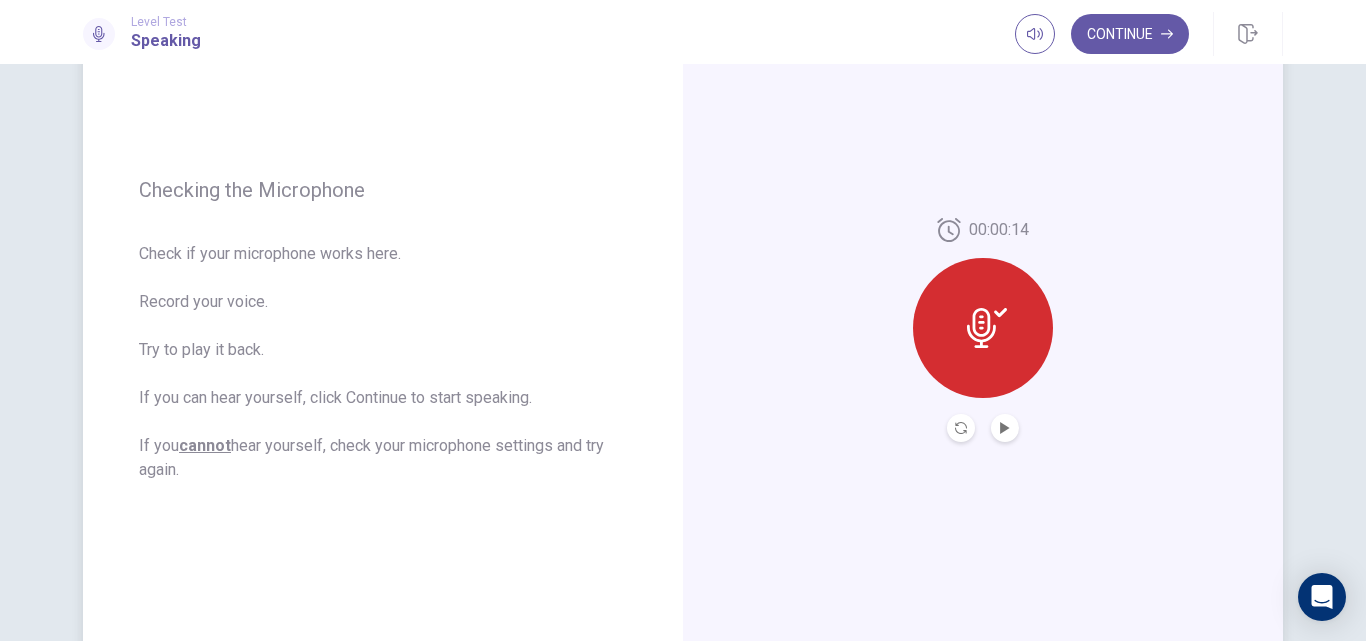 click at bounding box center (983, 328) 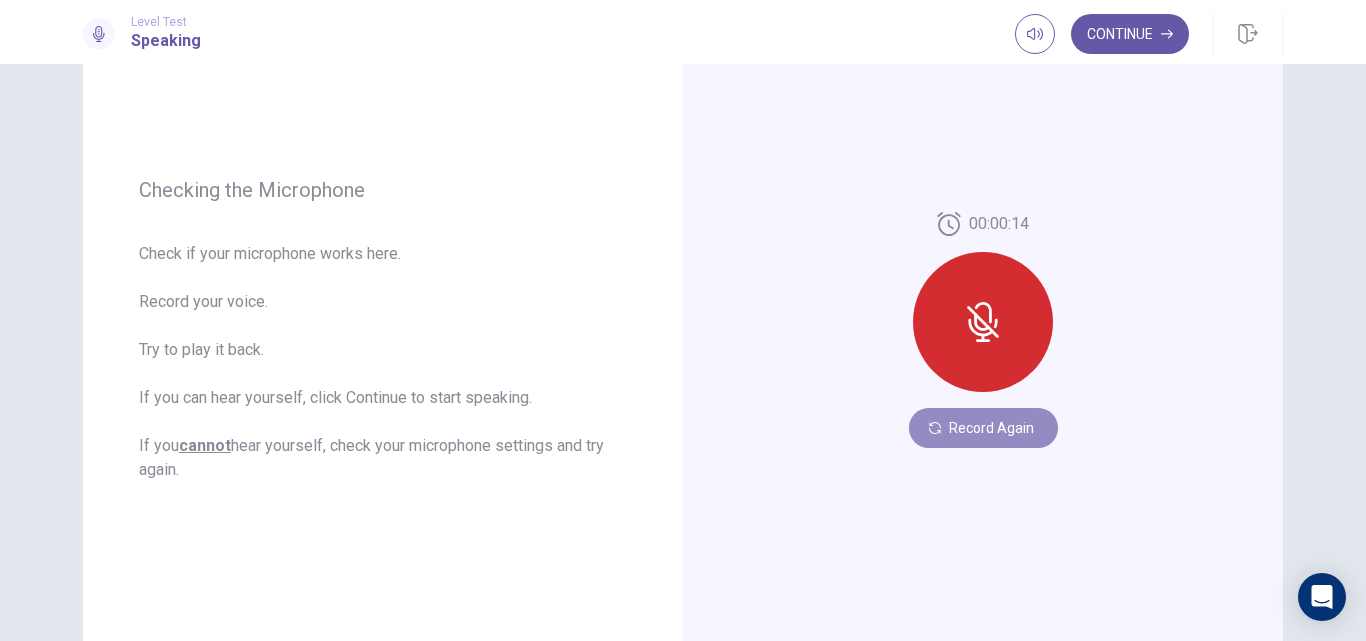 click on "Record Again" at bounding box center (983, 428) 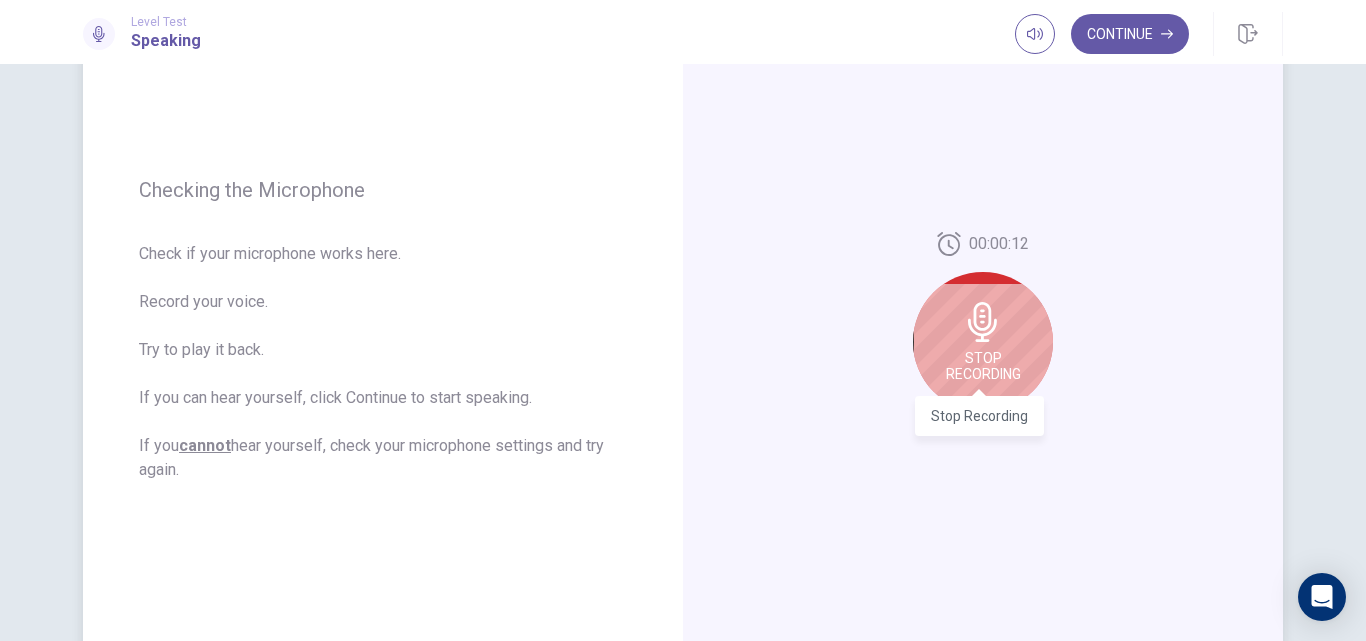 click on "Stop   Recording" at bounding box center [983, 366] 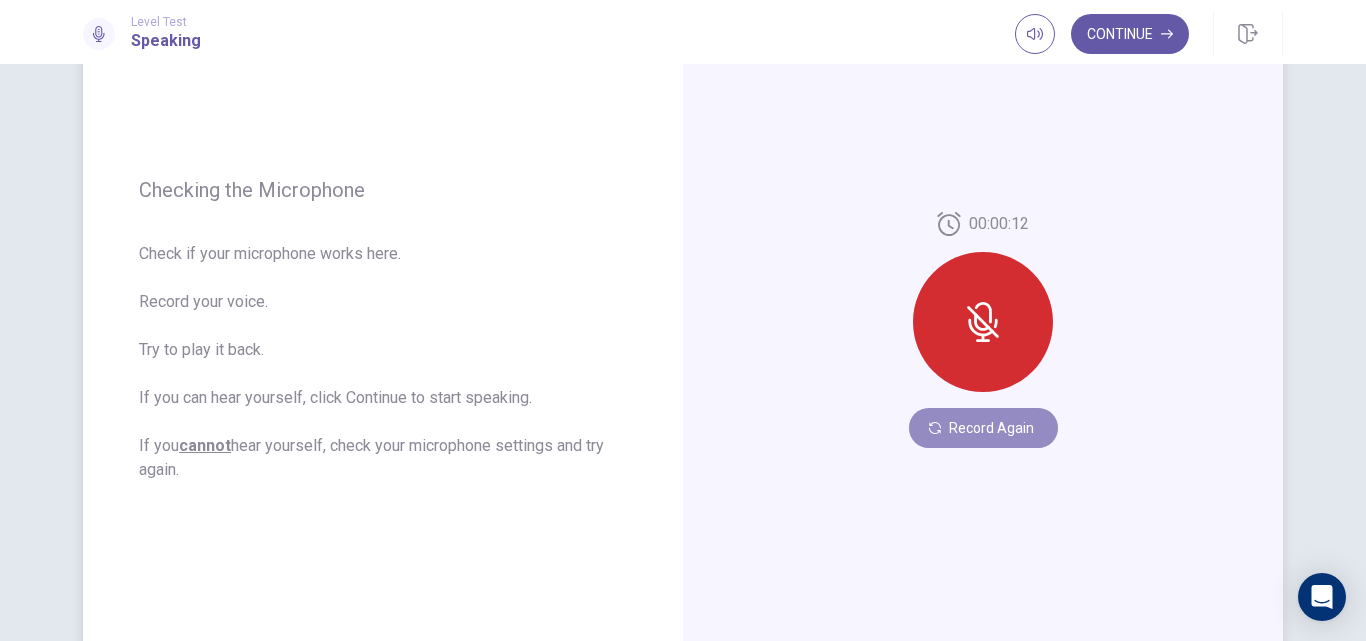 click on "Record Again" at bounding box center [983, 428] 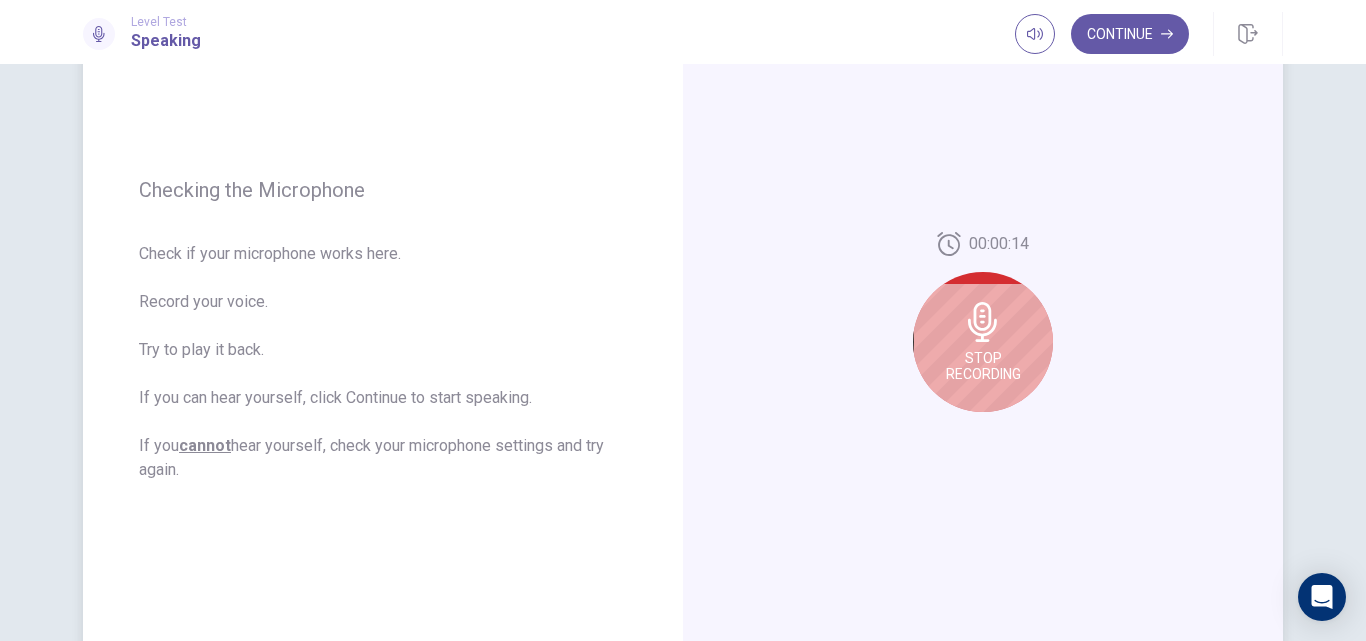 click on "Stop   Recording" at bounding box center [983, 342] 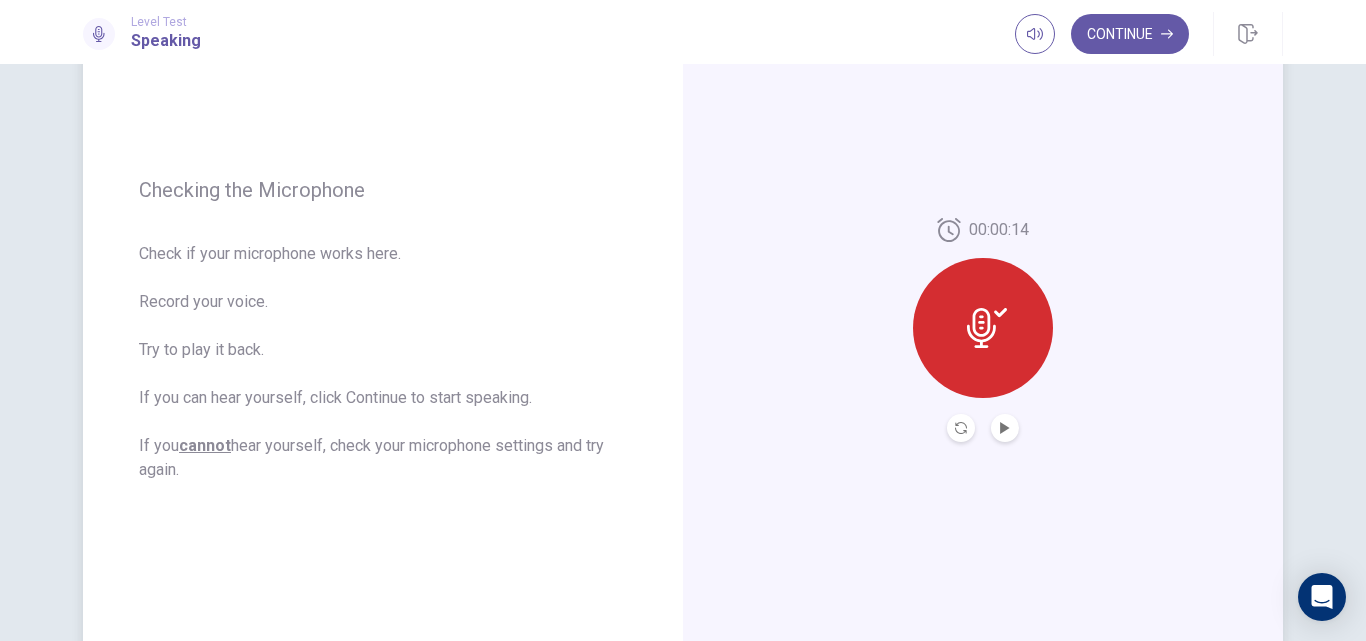 click at bounding box center [983, 428] 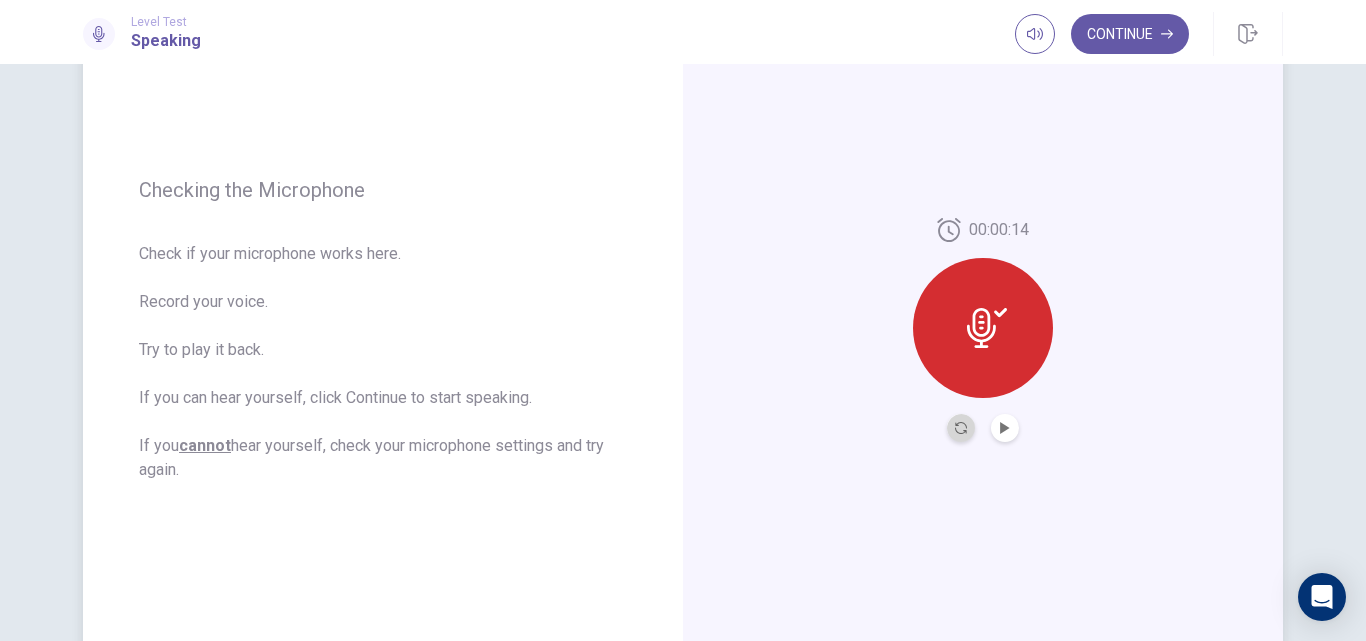 click at bounding box center [961, 428] 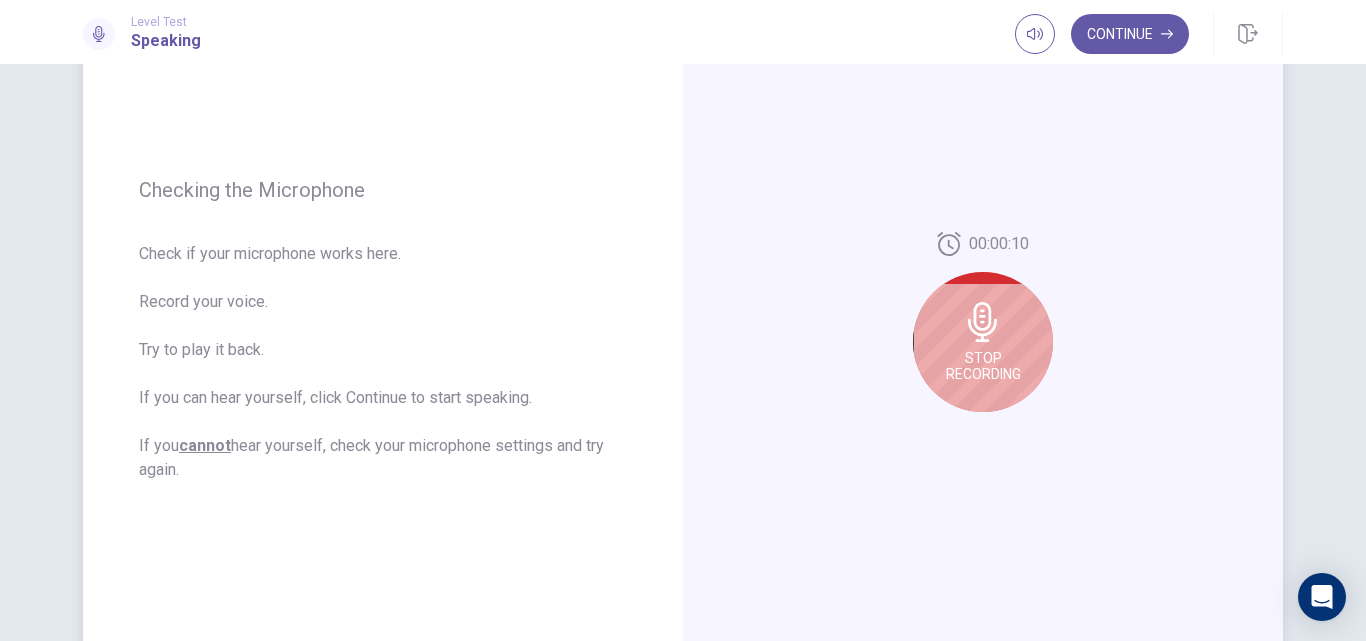click on "Stop   Recording" at bounding box center (983, 342) 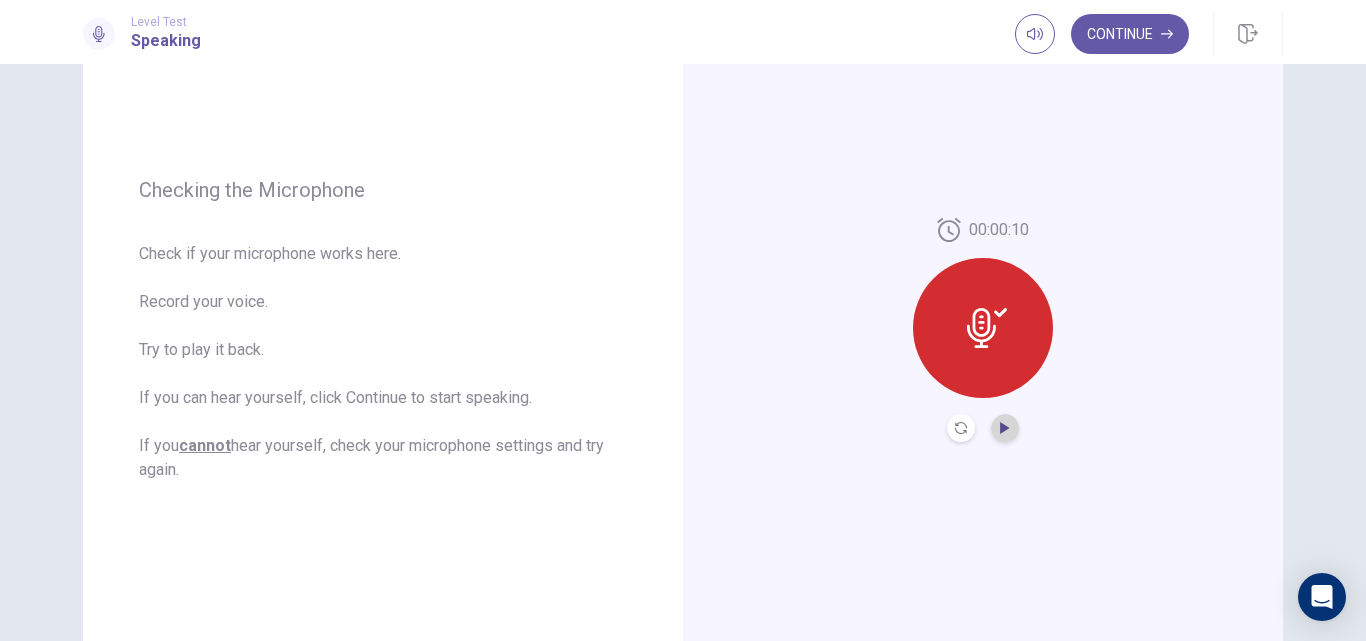 click 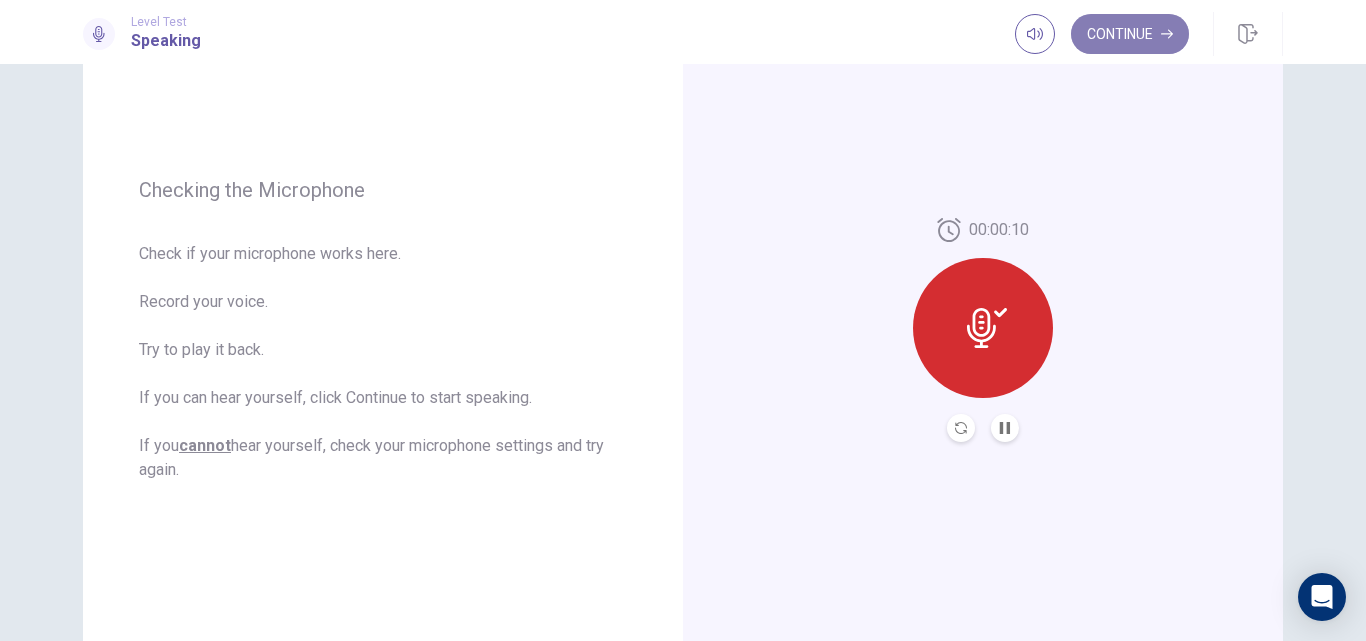 click on "Continue" at bounding box center [1130, 34] 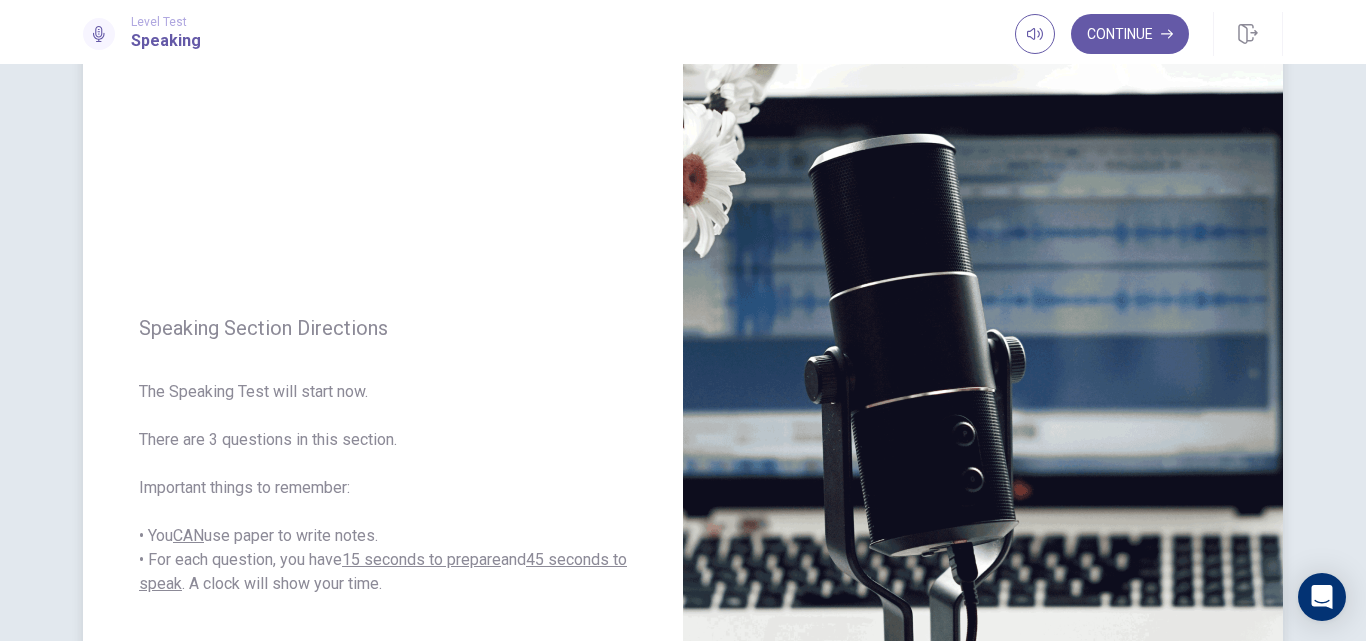 scroll, scrollTop: 83, scrollLeft: 0, axis: vertical 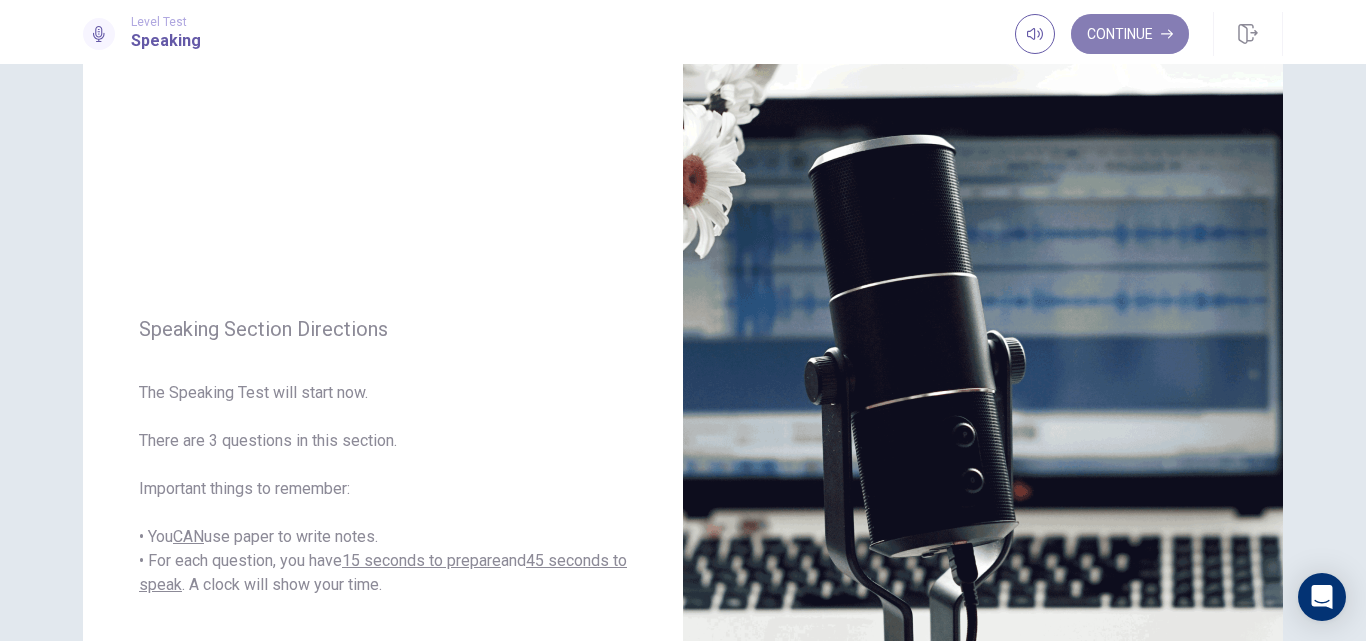 click on "Continue" at bounding box center [1130, 34] 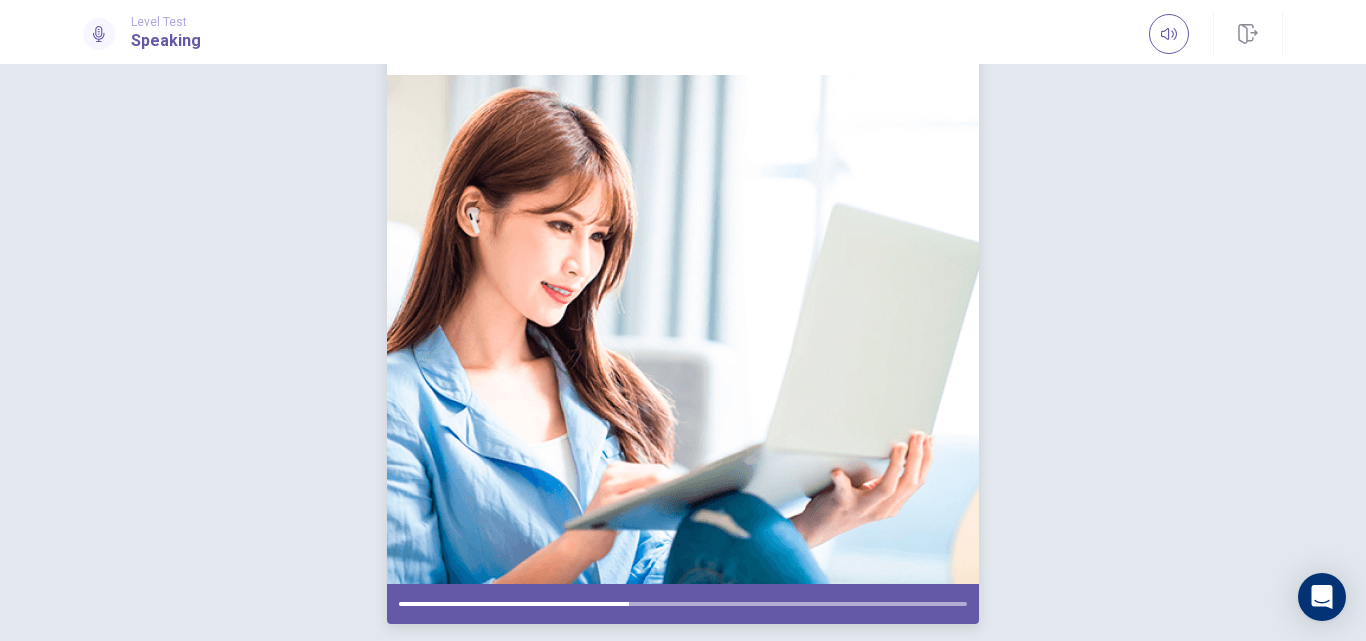 scroll, scrollTop: 150, scrollLeft: 0, axis: vertical 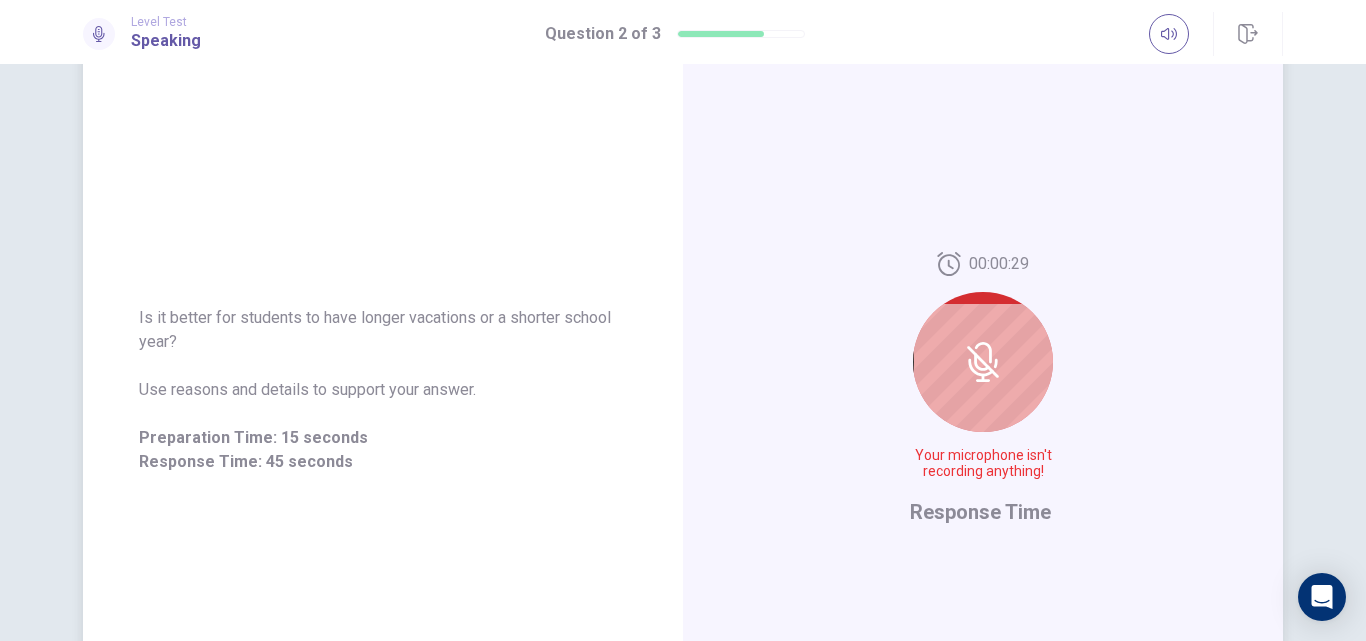 click 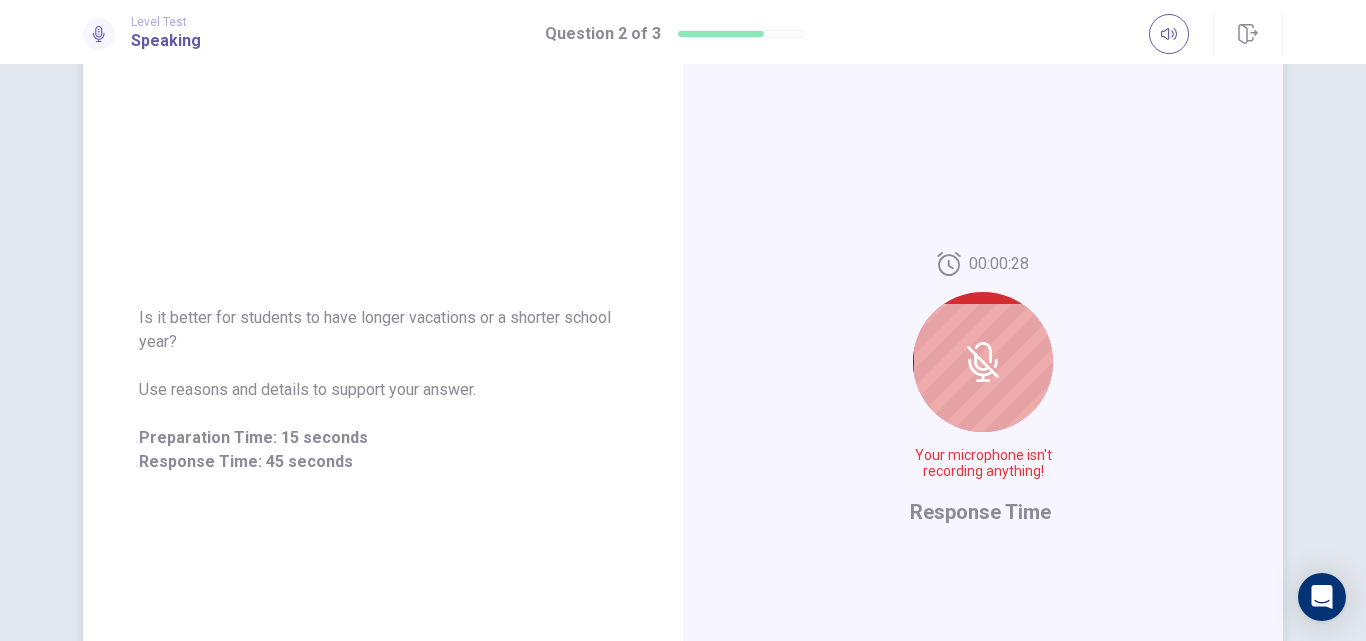 click at bounding box center (983, 362) 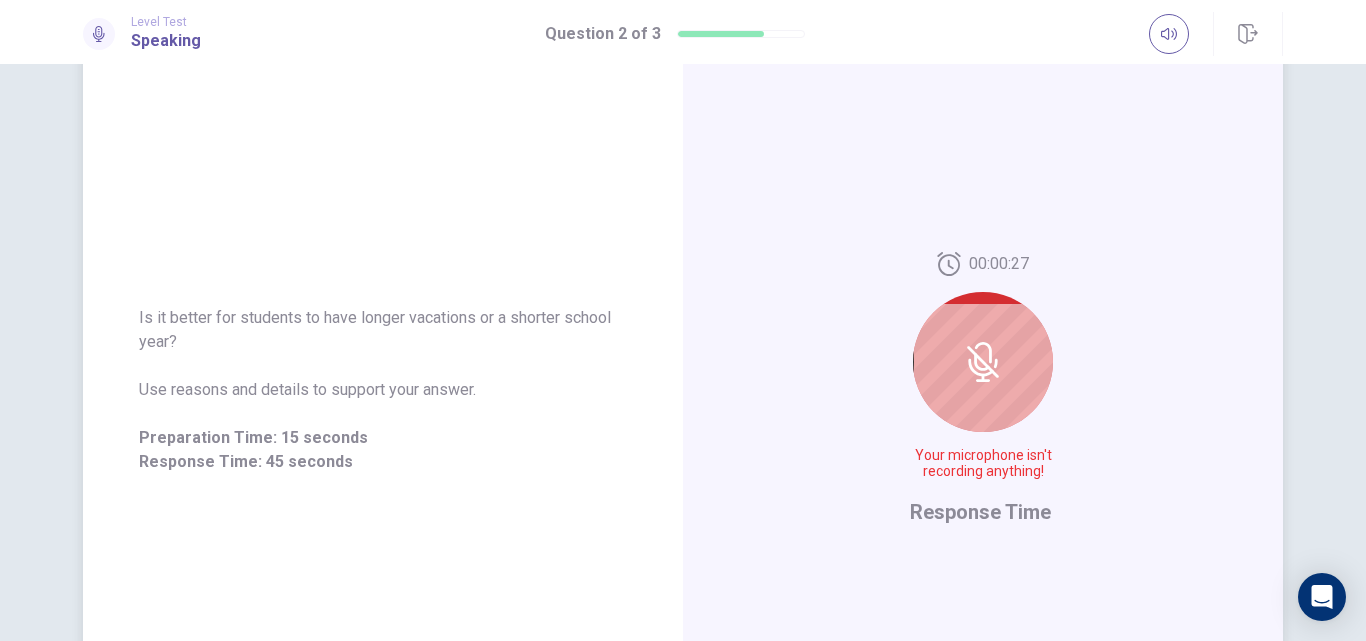 click at bounding box center (983, 362) 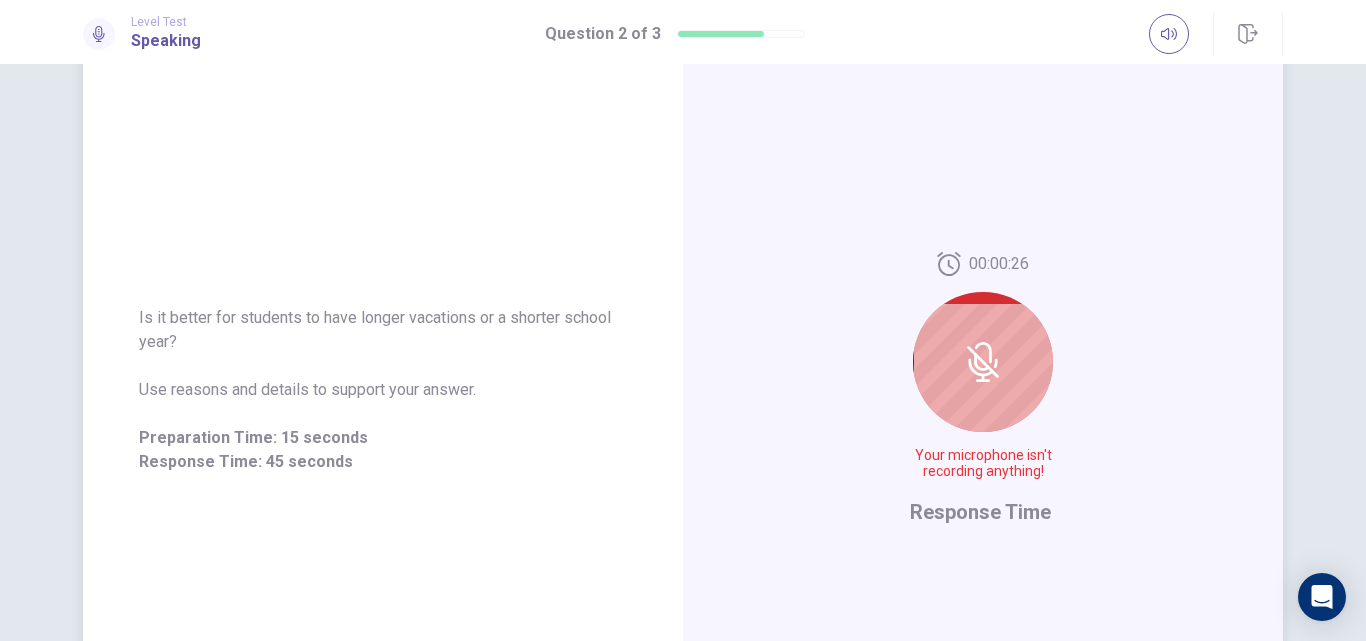 click 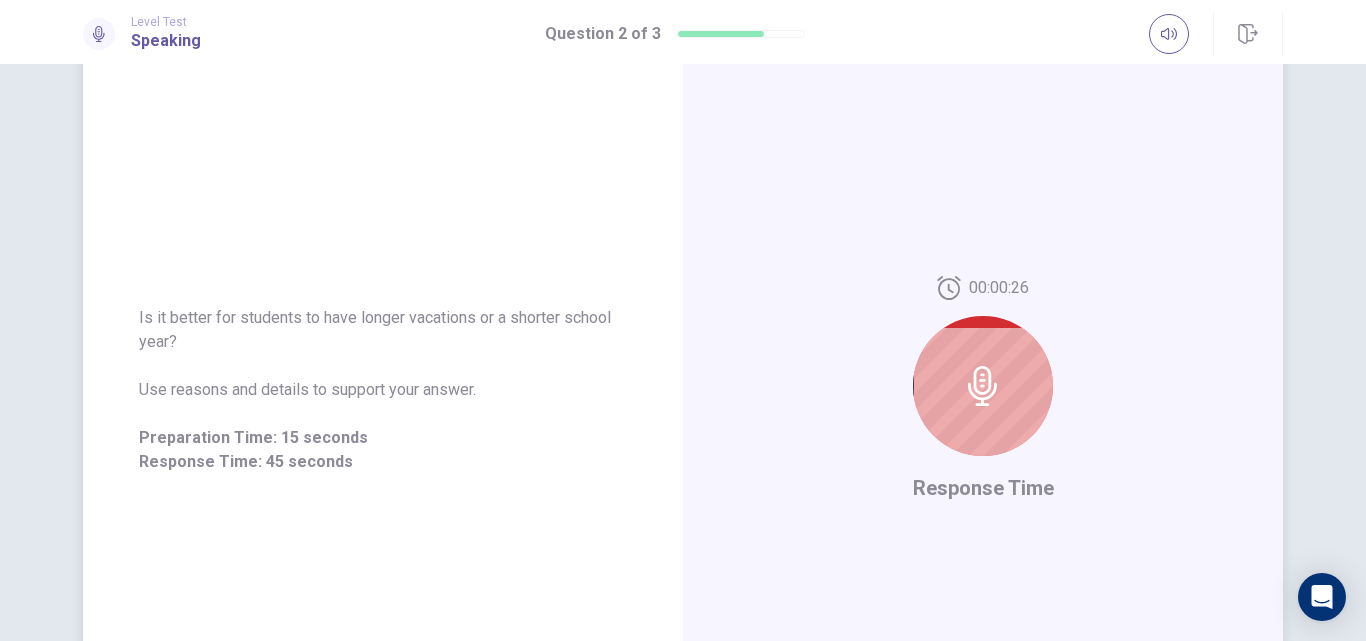 scroll, scrollTop: 439, scrollLeft: 0, axis: vertical 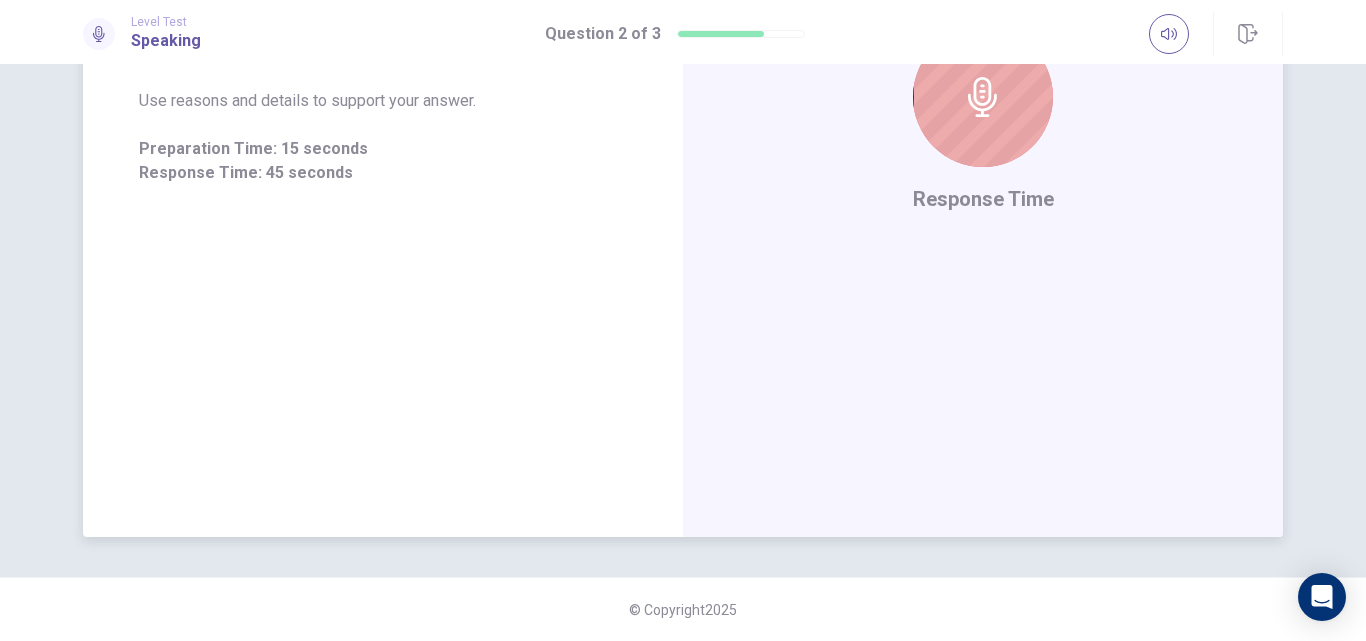 click at bounding box center [983, 97] 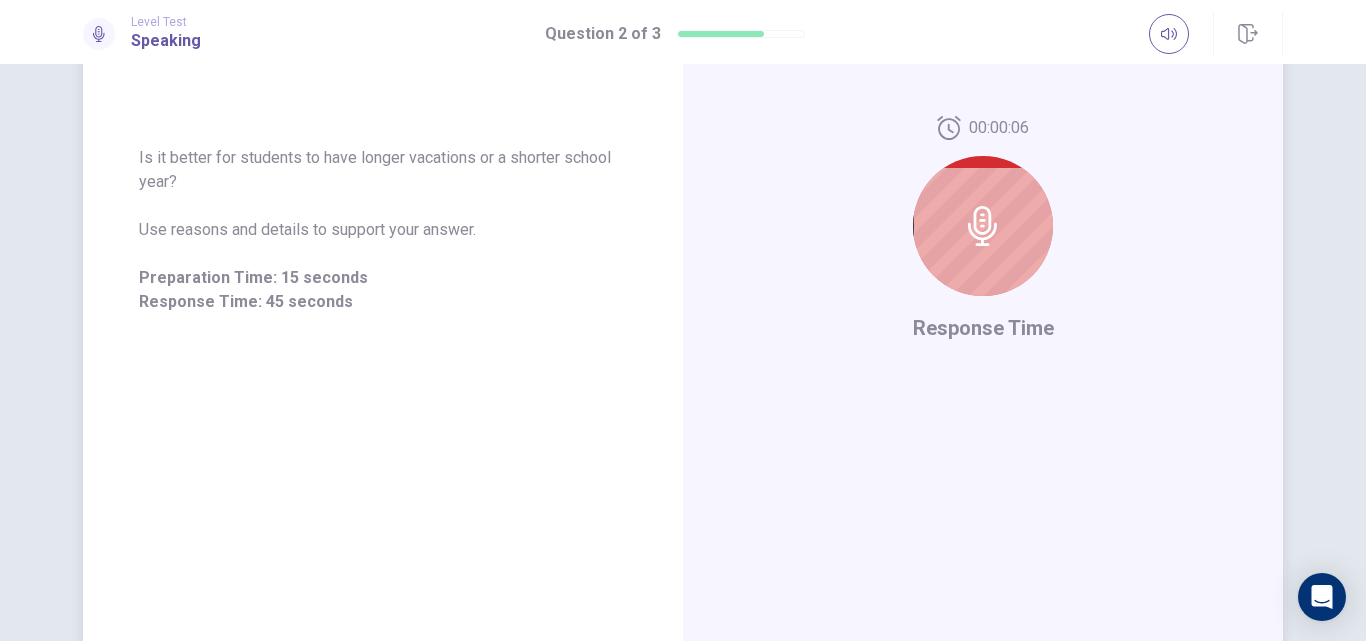 scroll, scrollTop: 304, scrollLeft: 0, axis: vertical 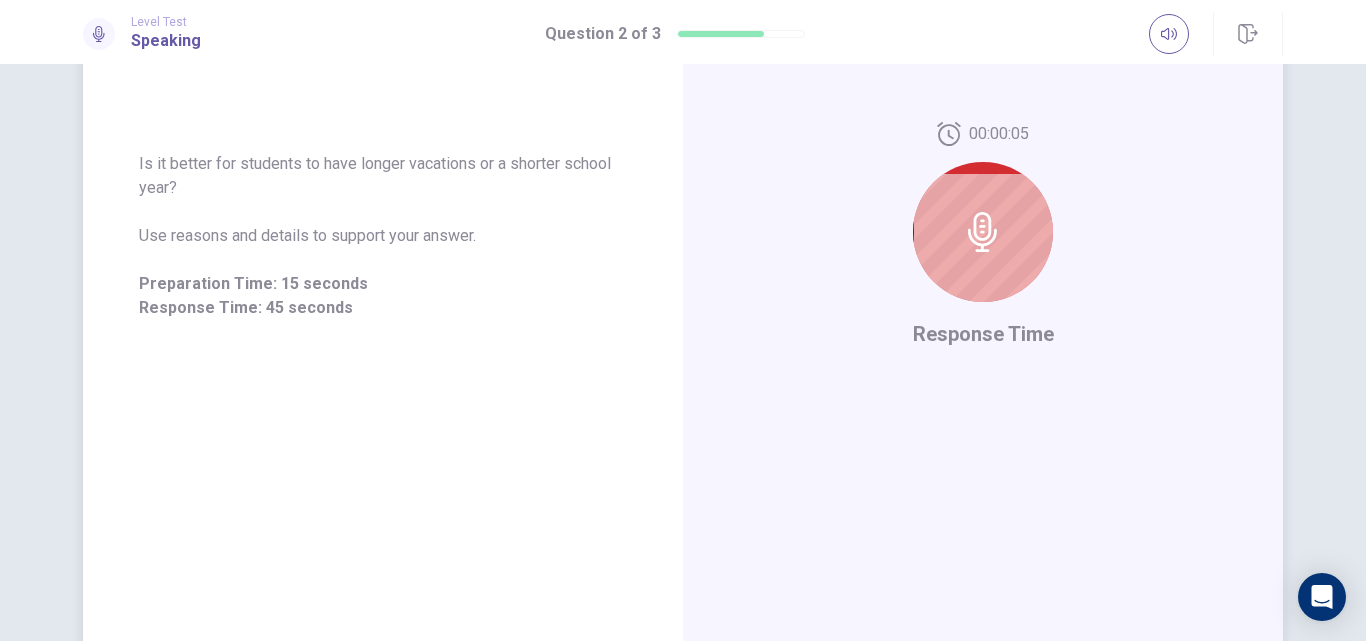 click at bounding box center [983, 232] 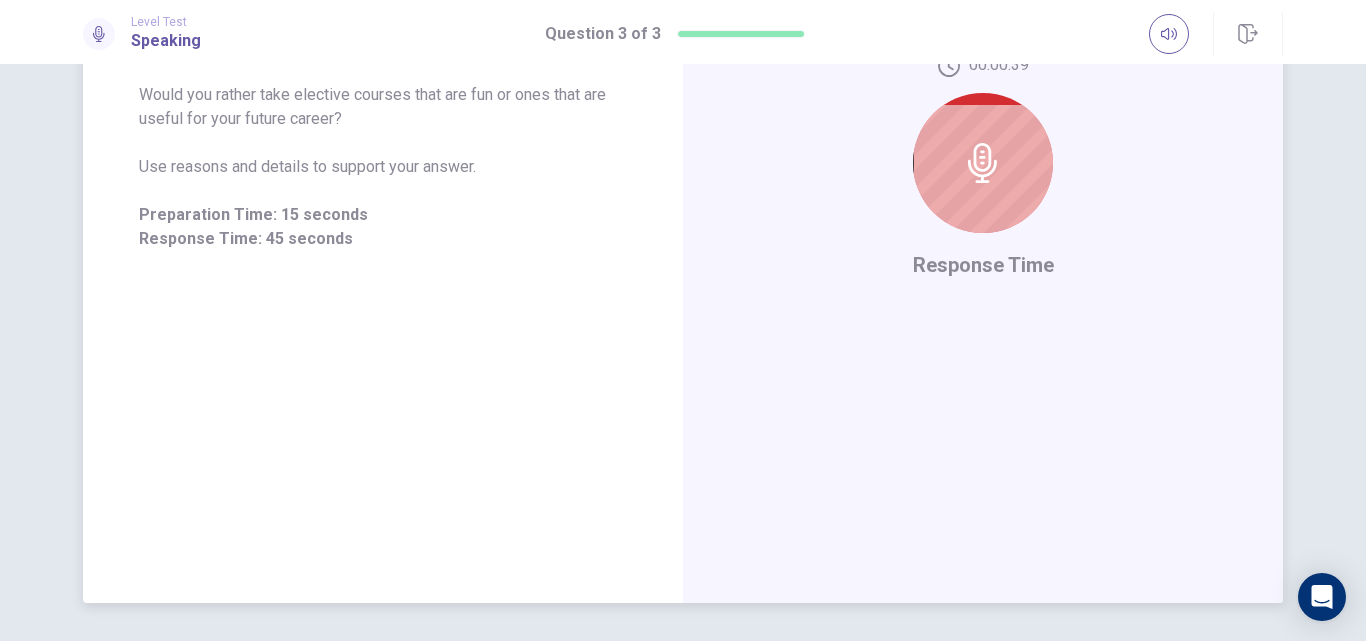 scroll, scrollTop: 370, scrollLeft: 0, axis: vertical 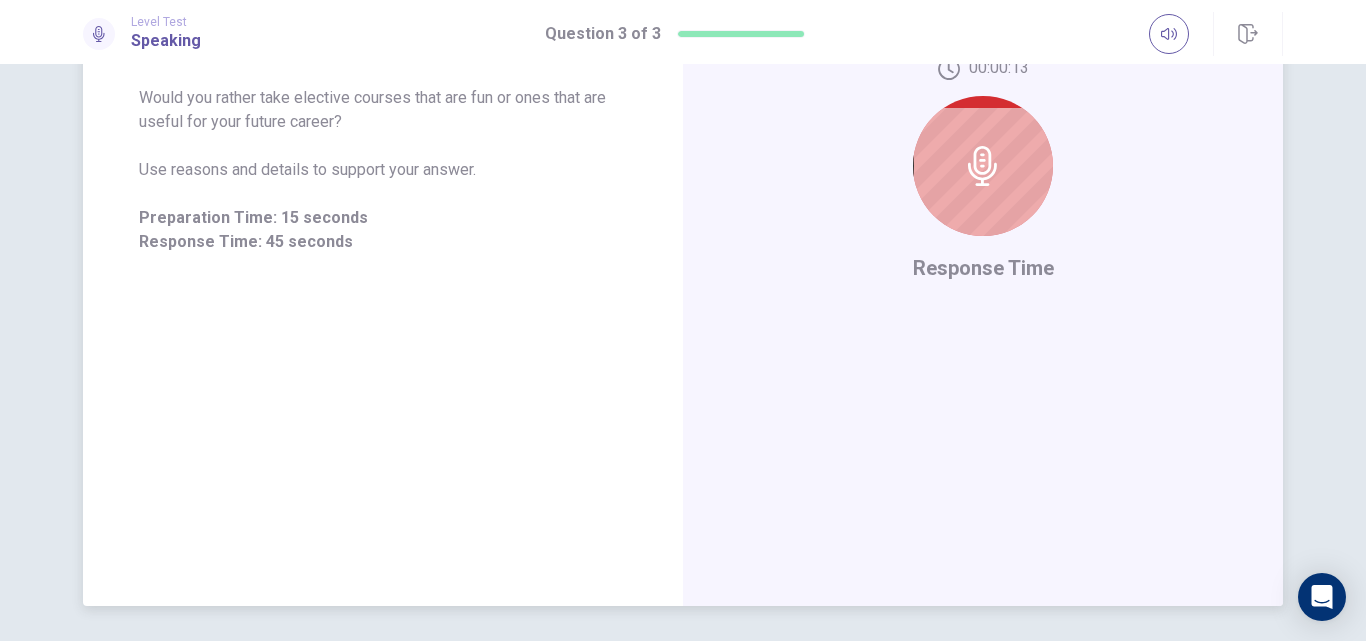 click 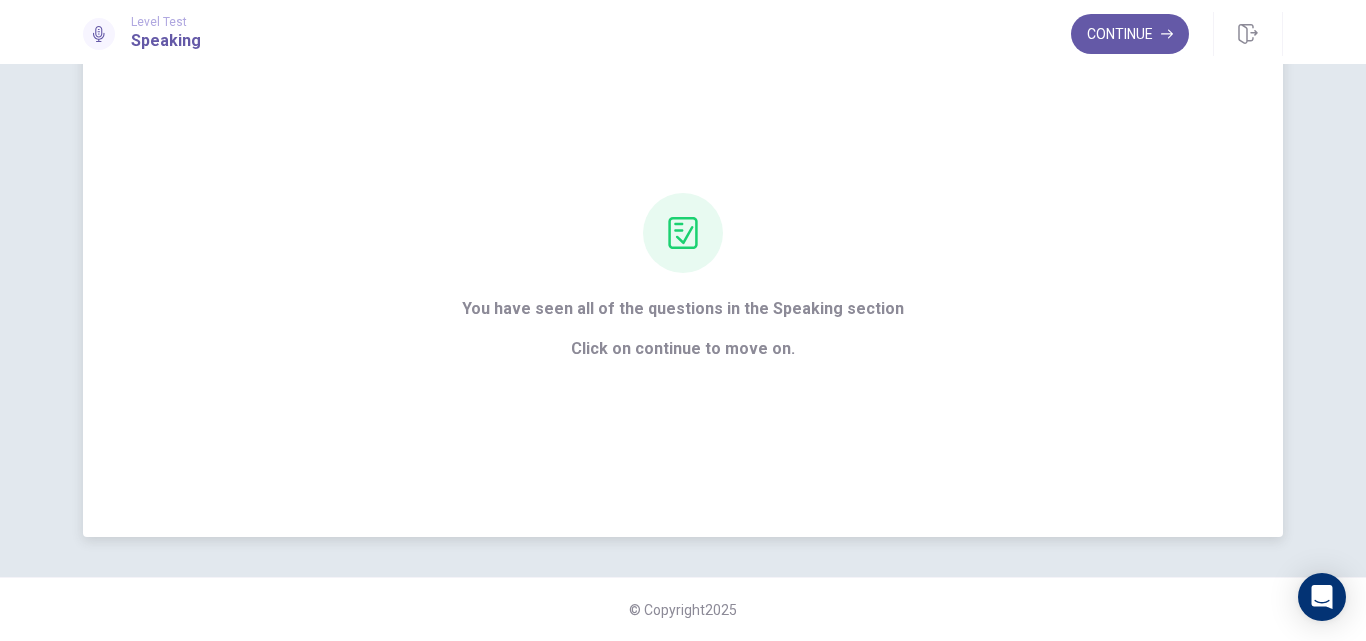 scroll, scrollTop: 0, scrollLeft: 0, axis: both 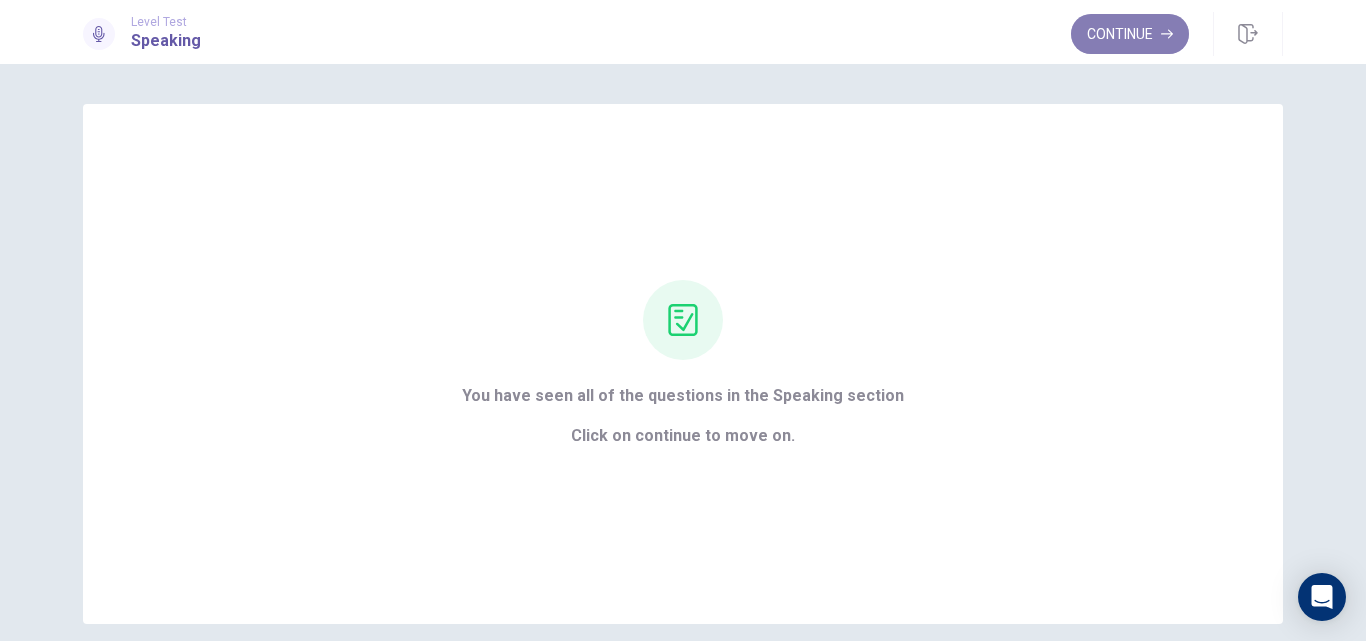 click on "Continue" at bounding box center [1130, 34] 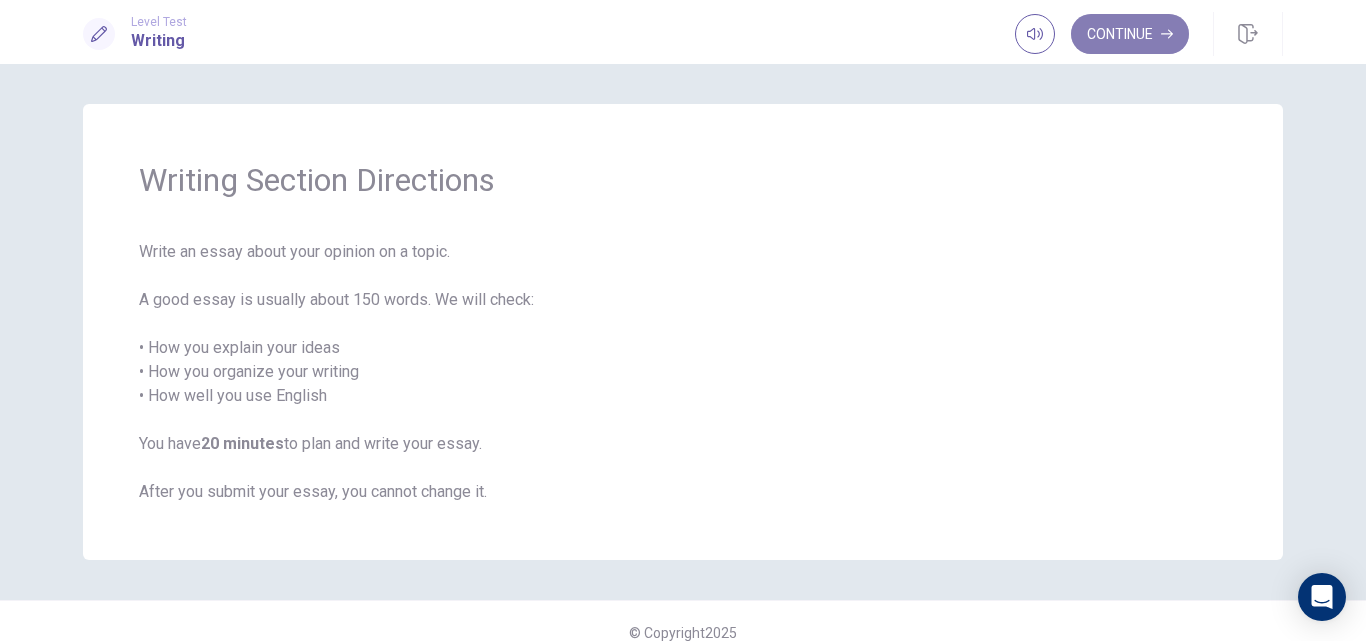 click on "Continue" at bounding box center [1130, 34] 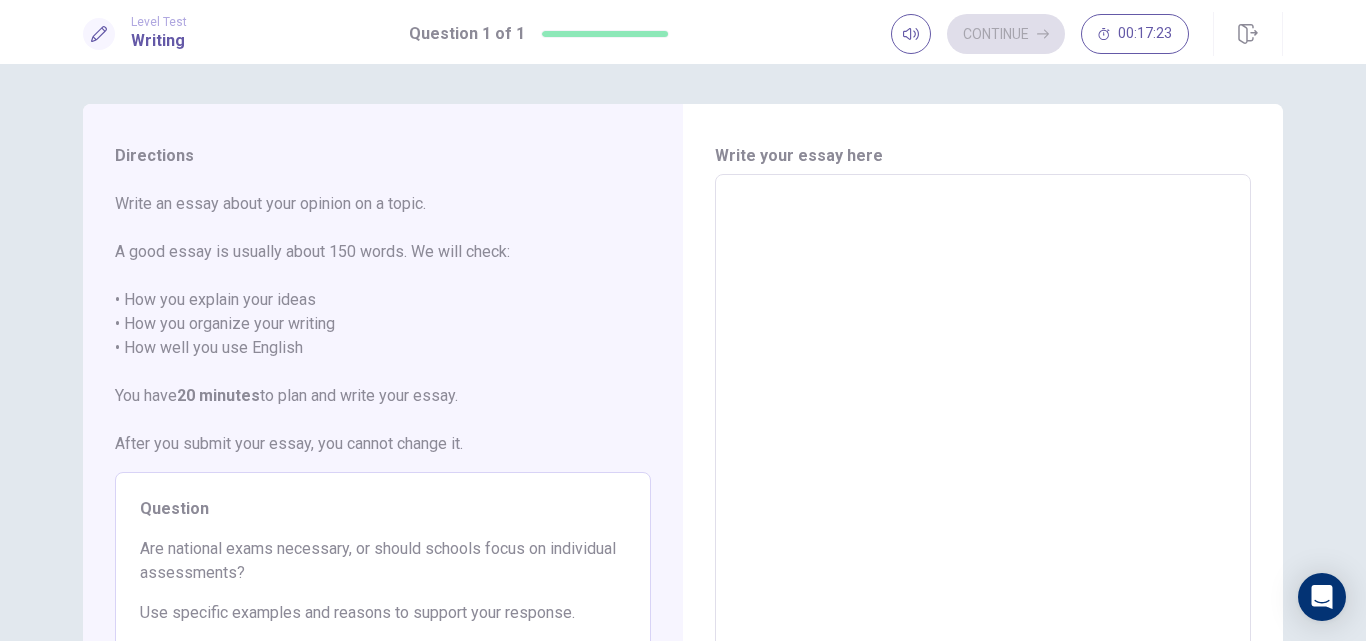 scroll, scrollTop: 0, scrollLeft: 0, axis: both 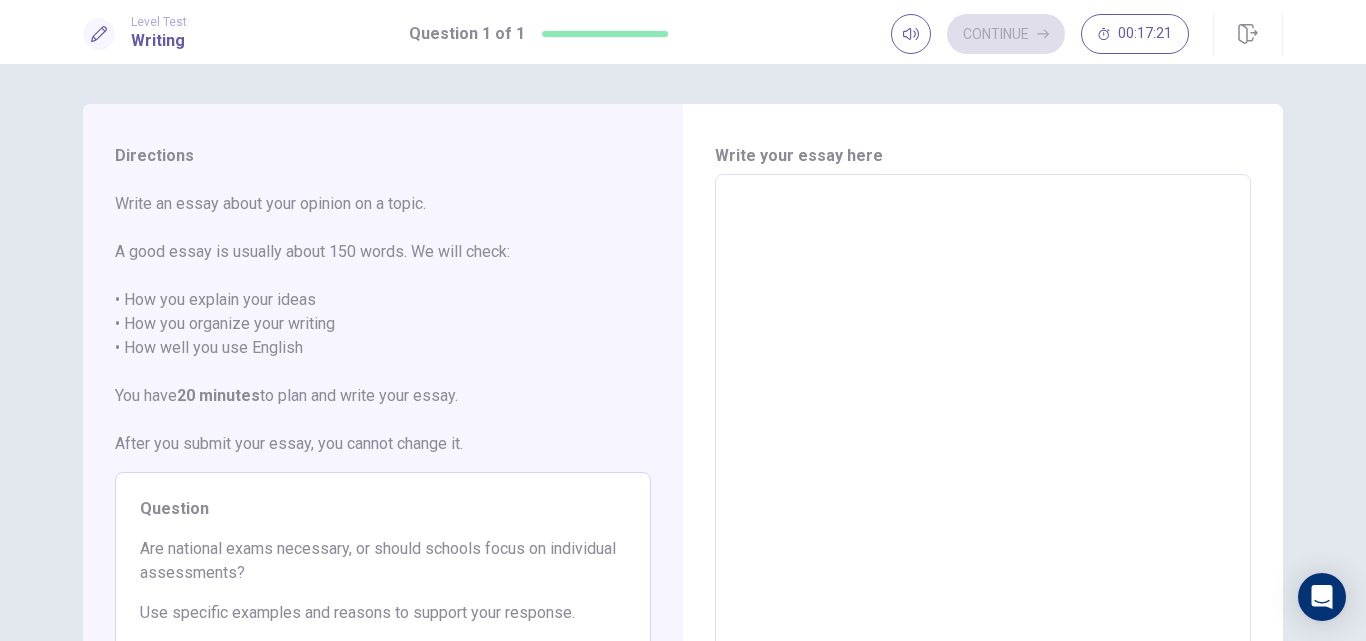 click at bounding box center (983, 451) 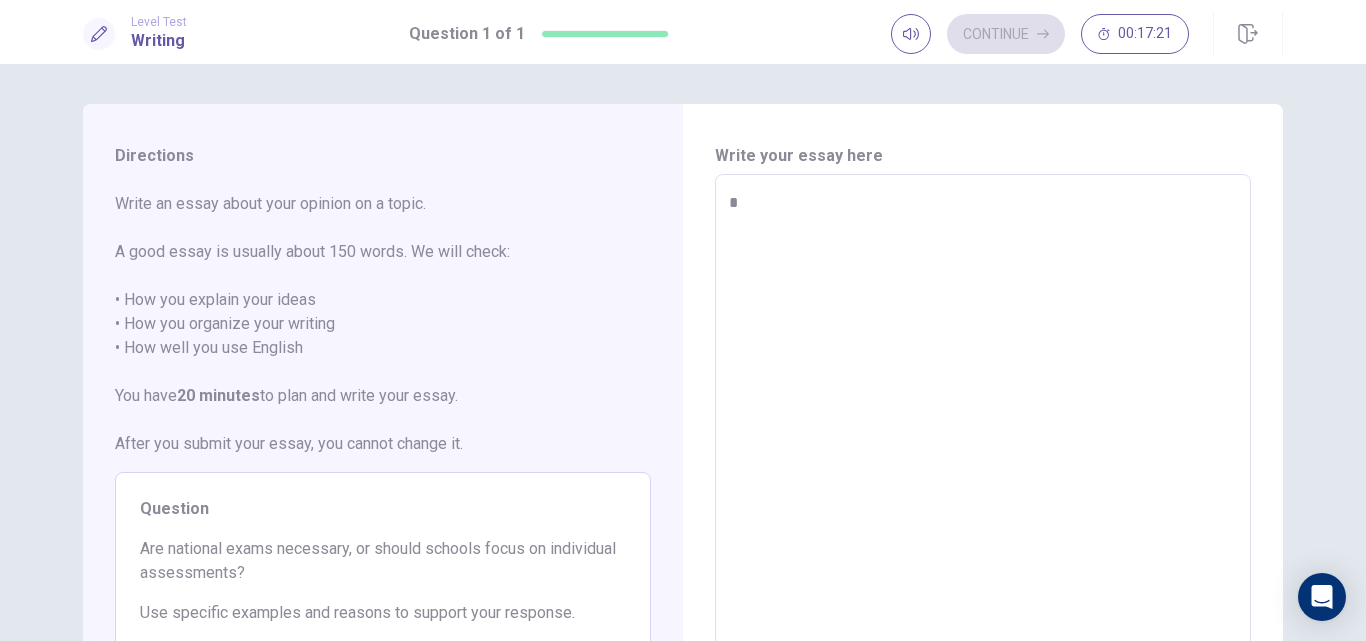 type on "*" 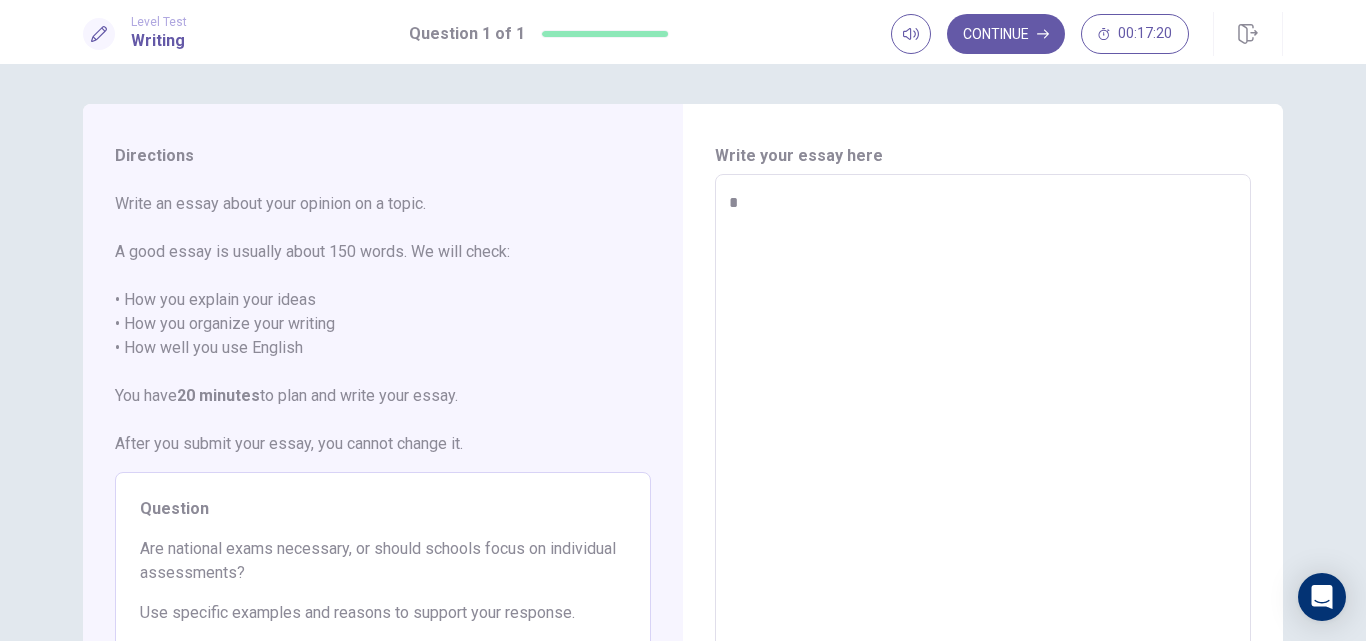 type on "**" 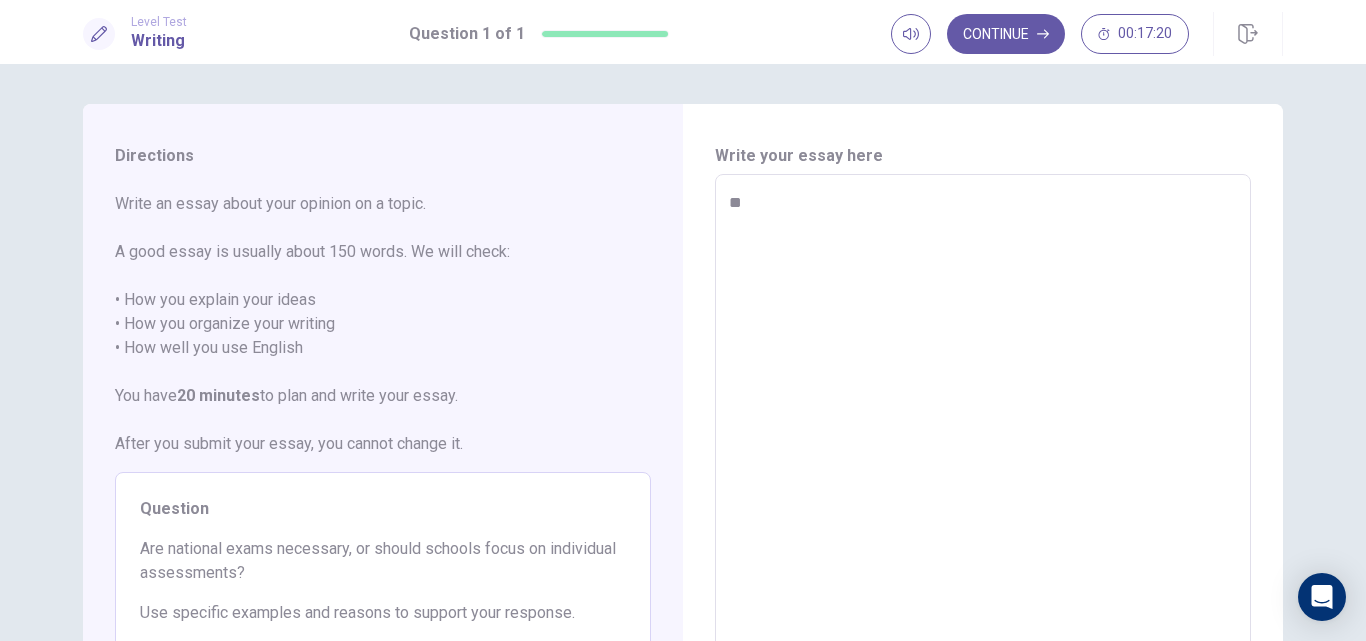 type on "*" 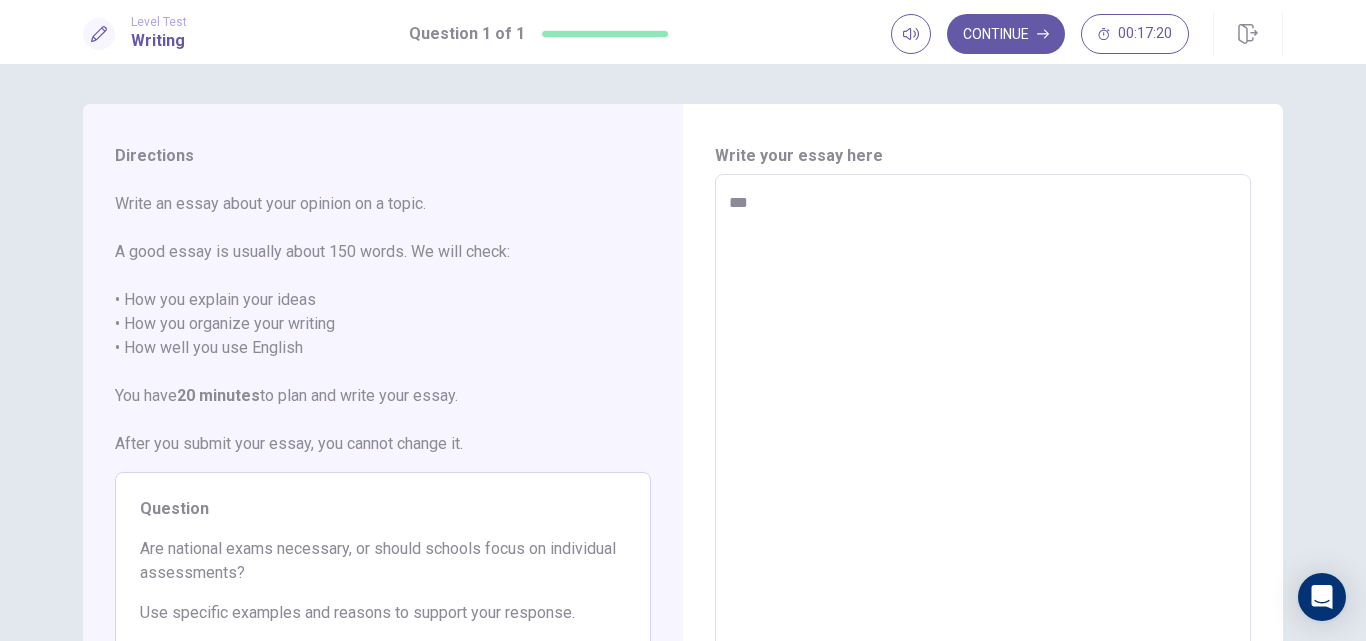 type on "*" 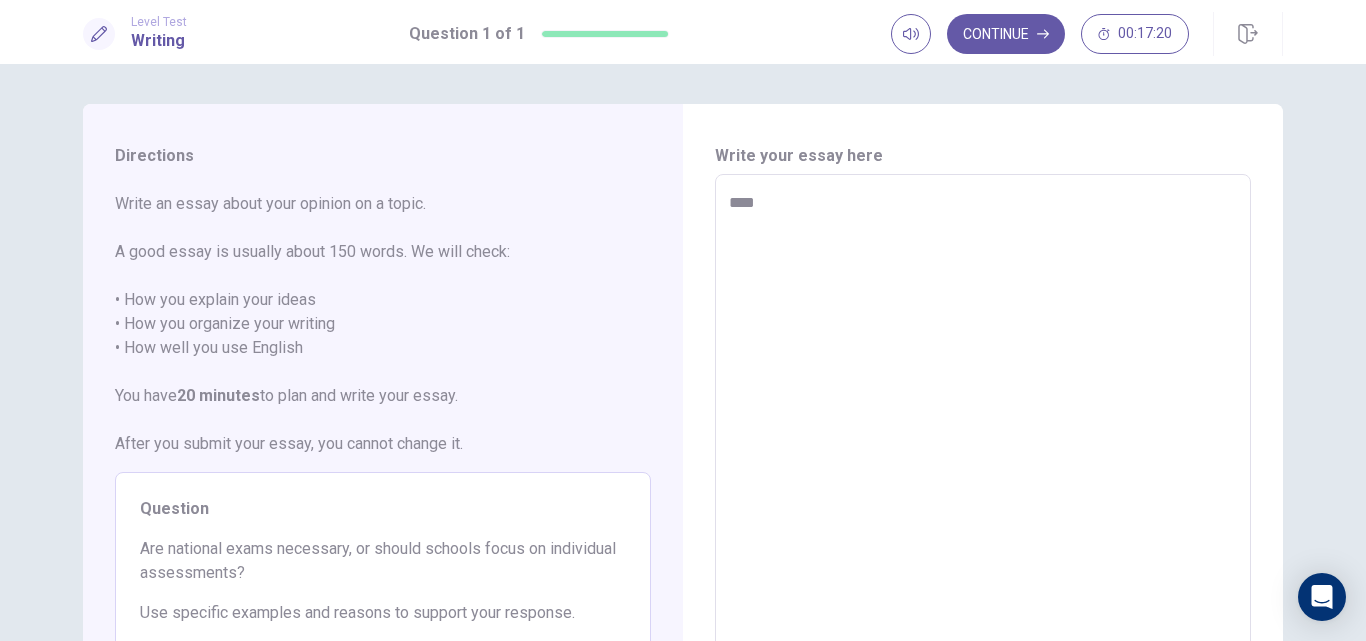 type on "*" 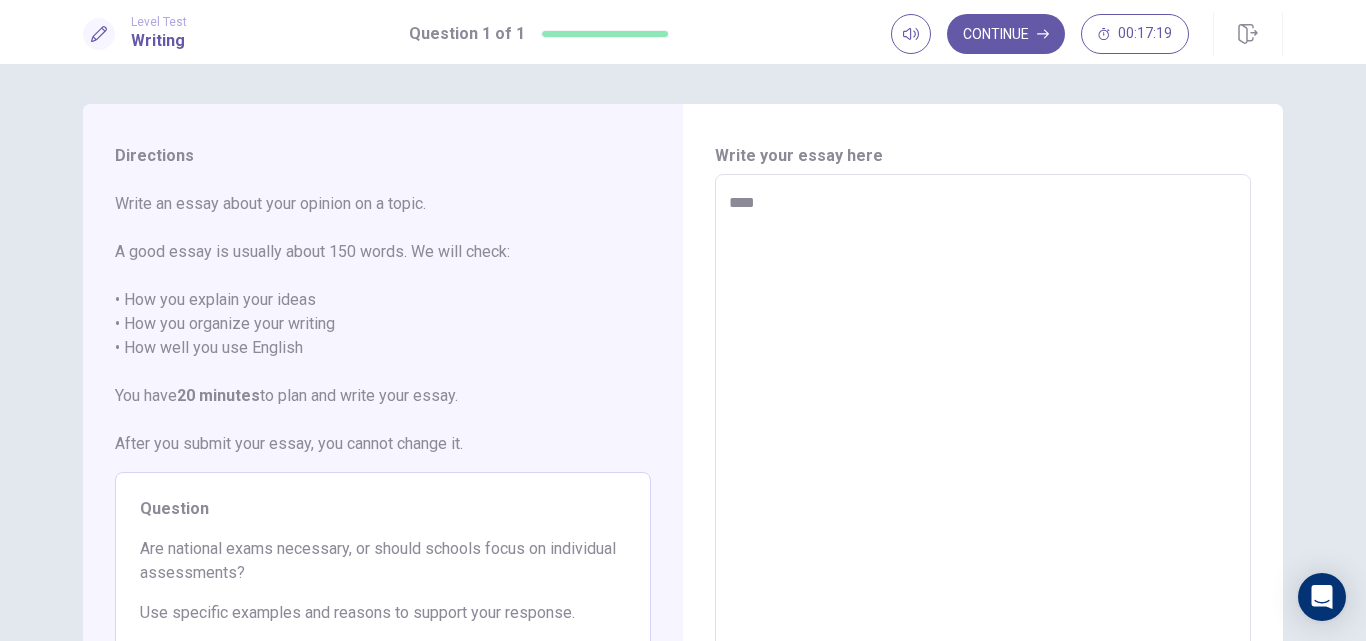 type on "*****" 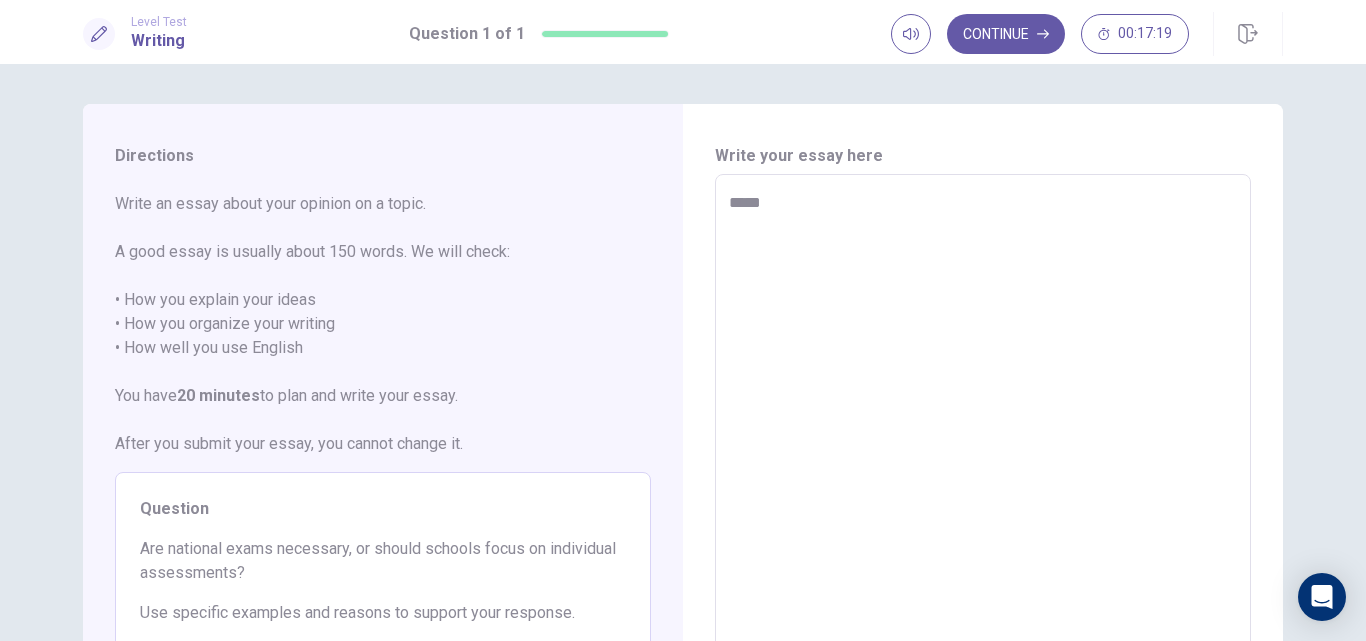 type on "*" 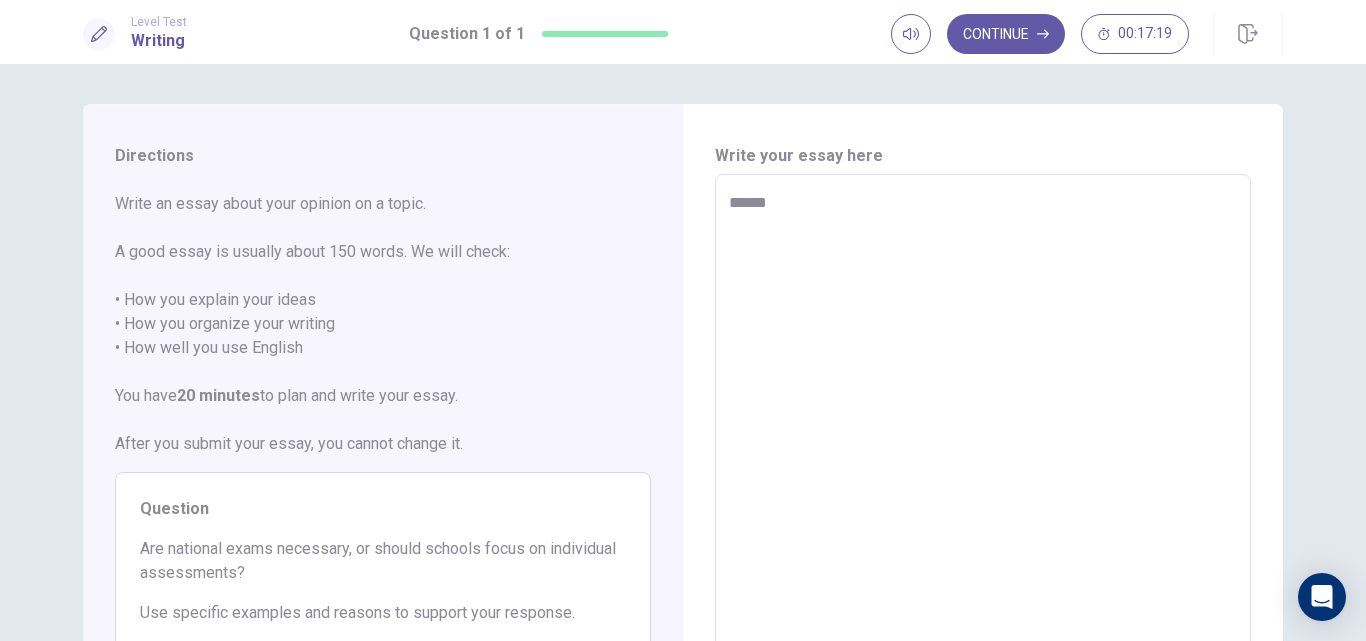 type on "*" 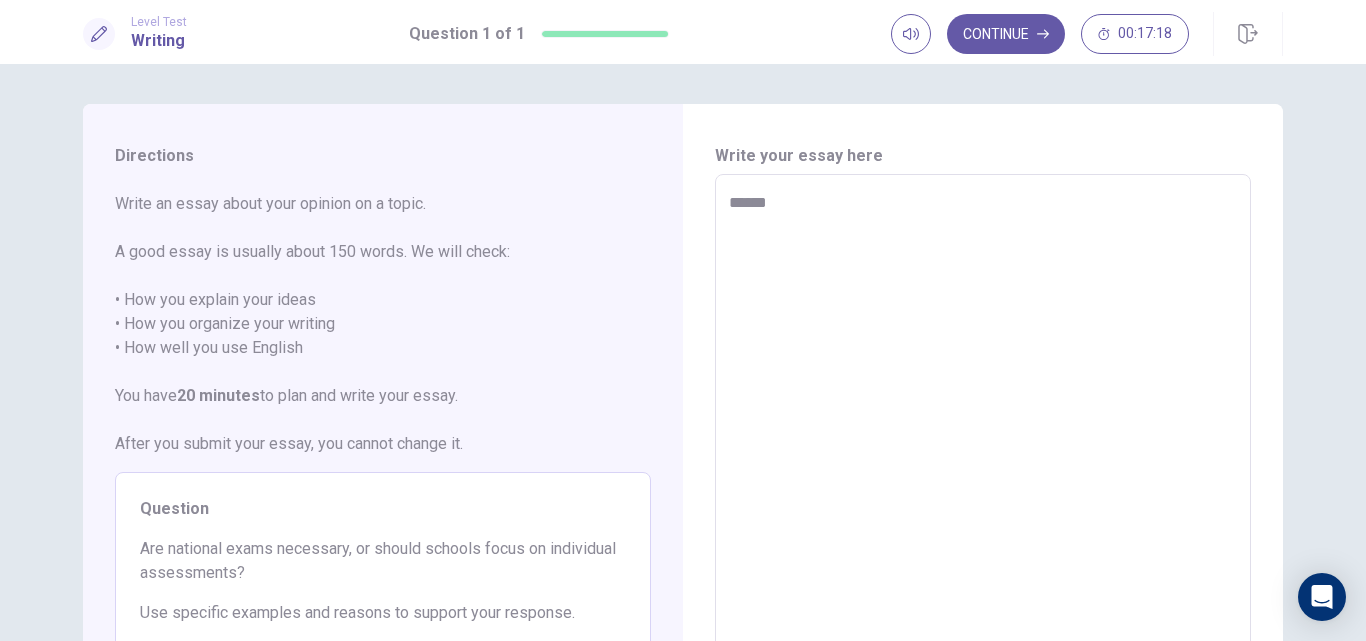 type on "*******" 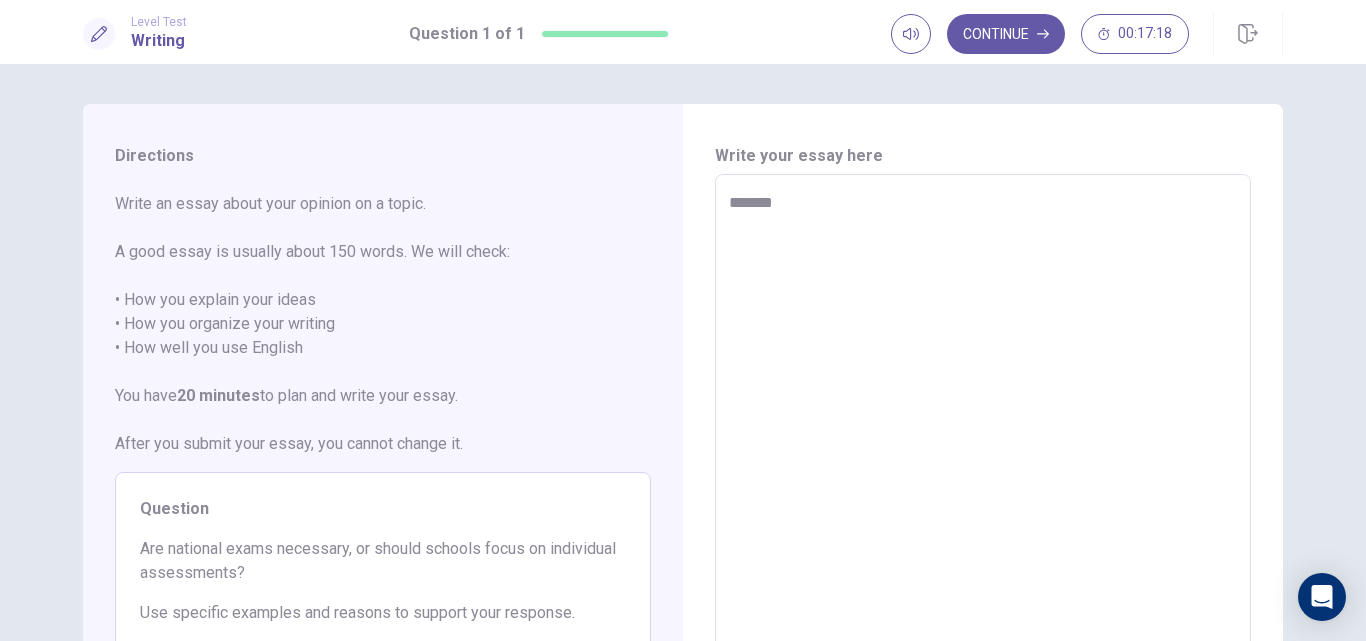 type on "*" 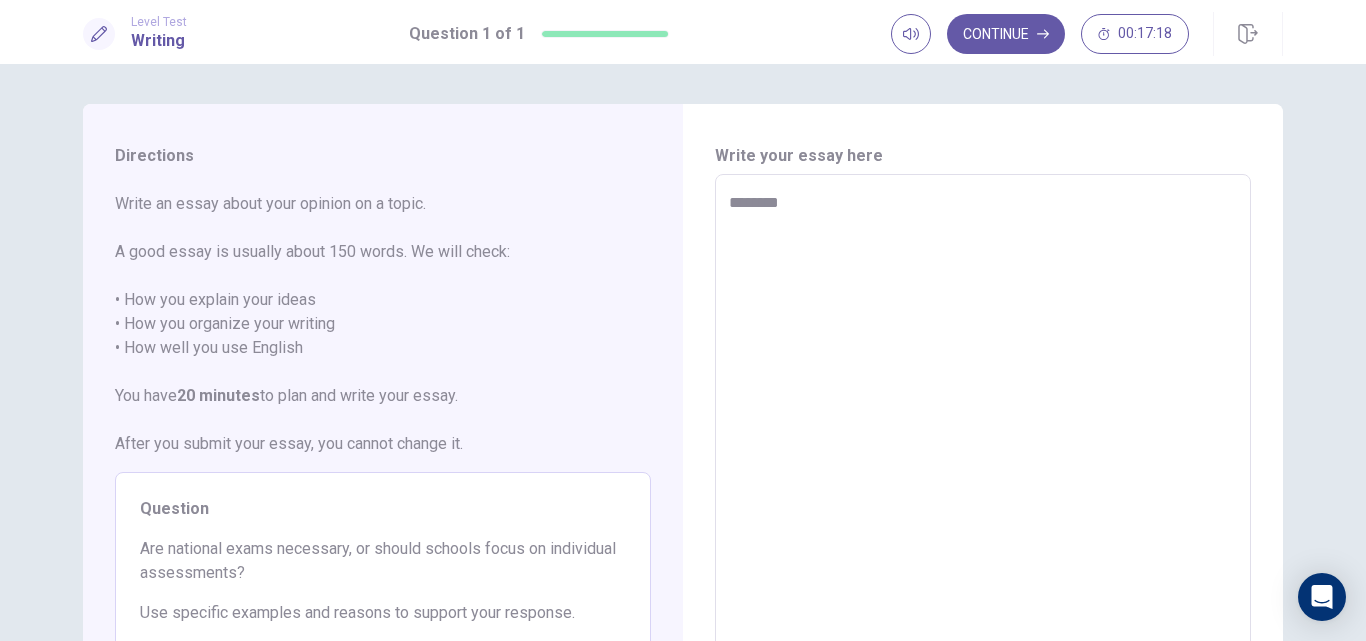 type on "*" 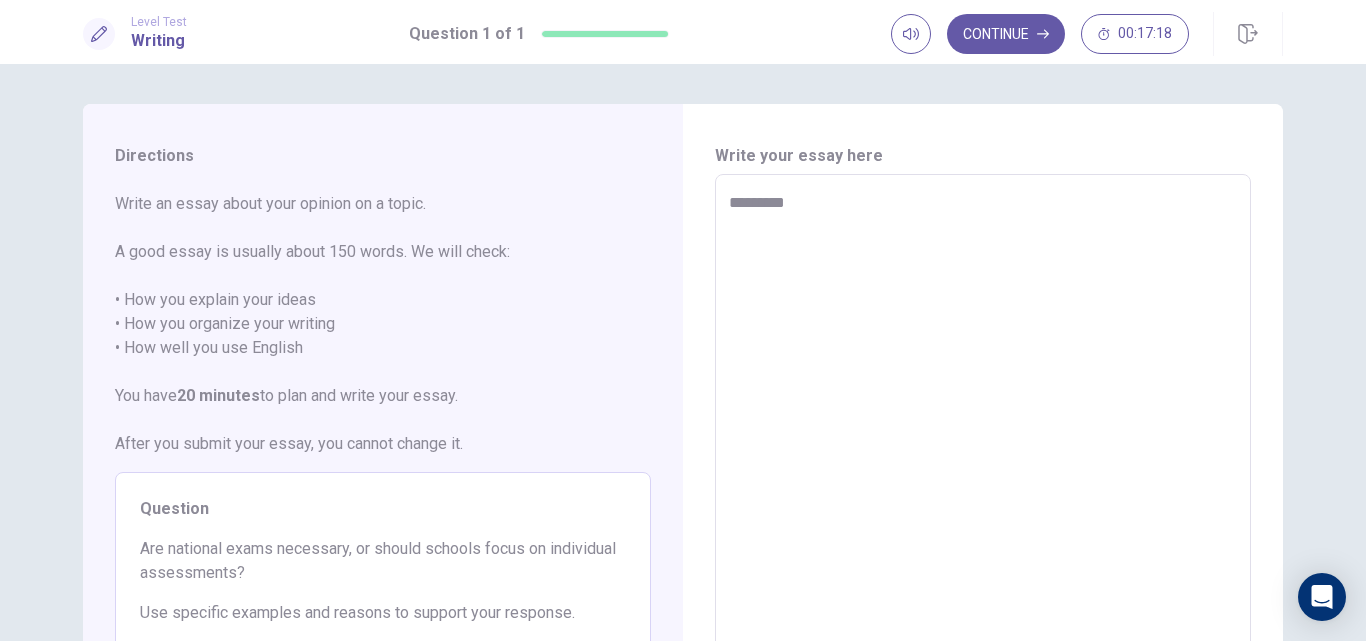 type on "*" 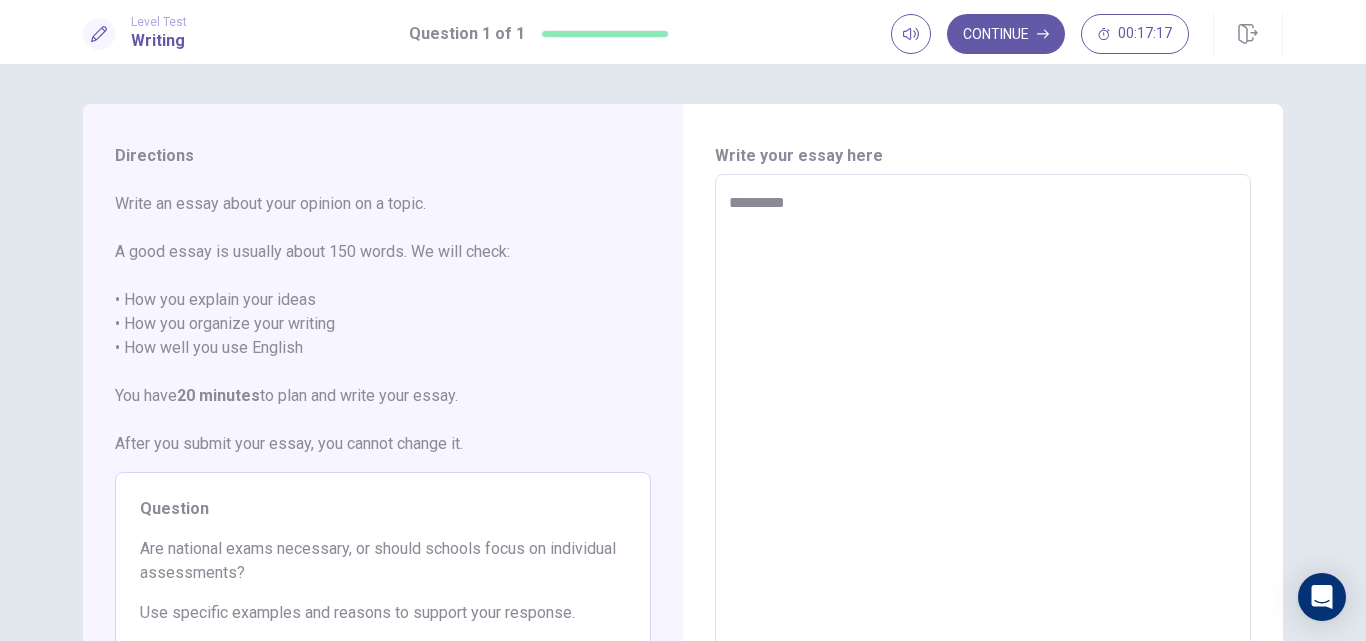 type on "**********" 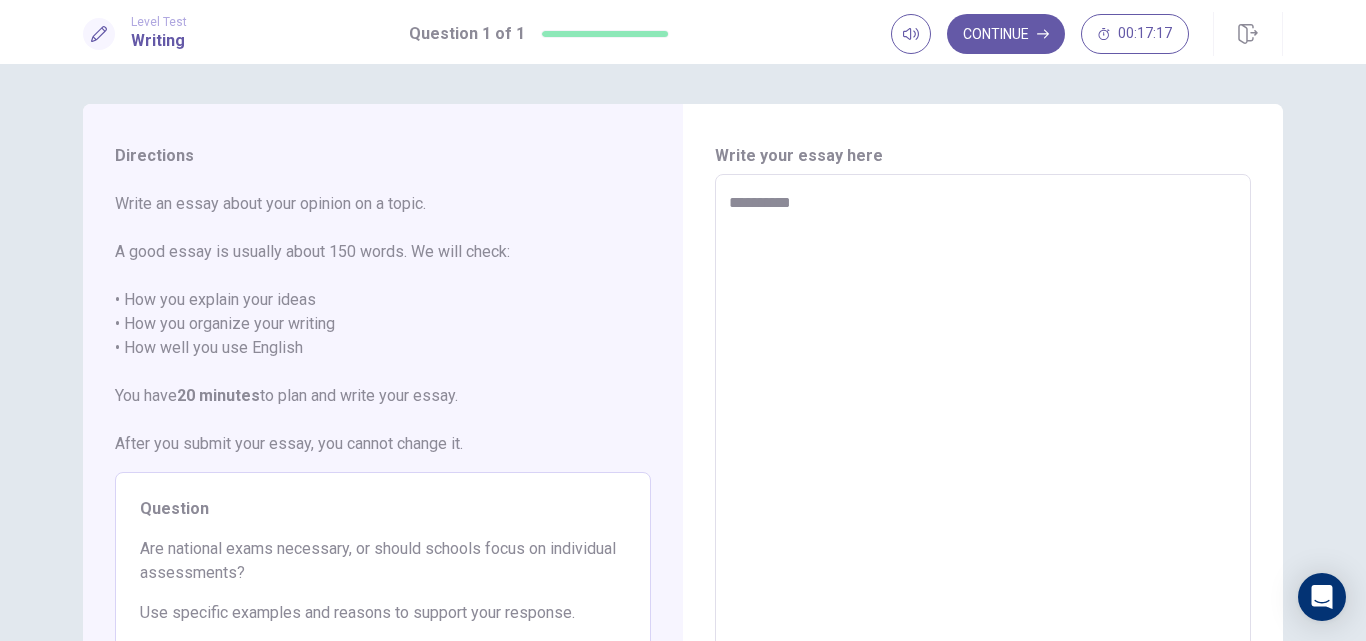 type on "*" 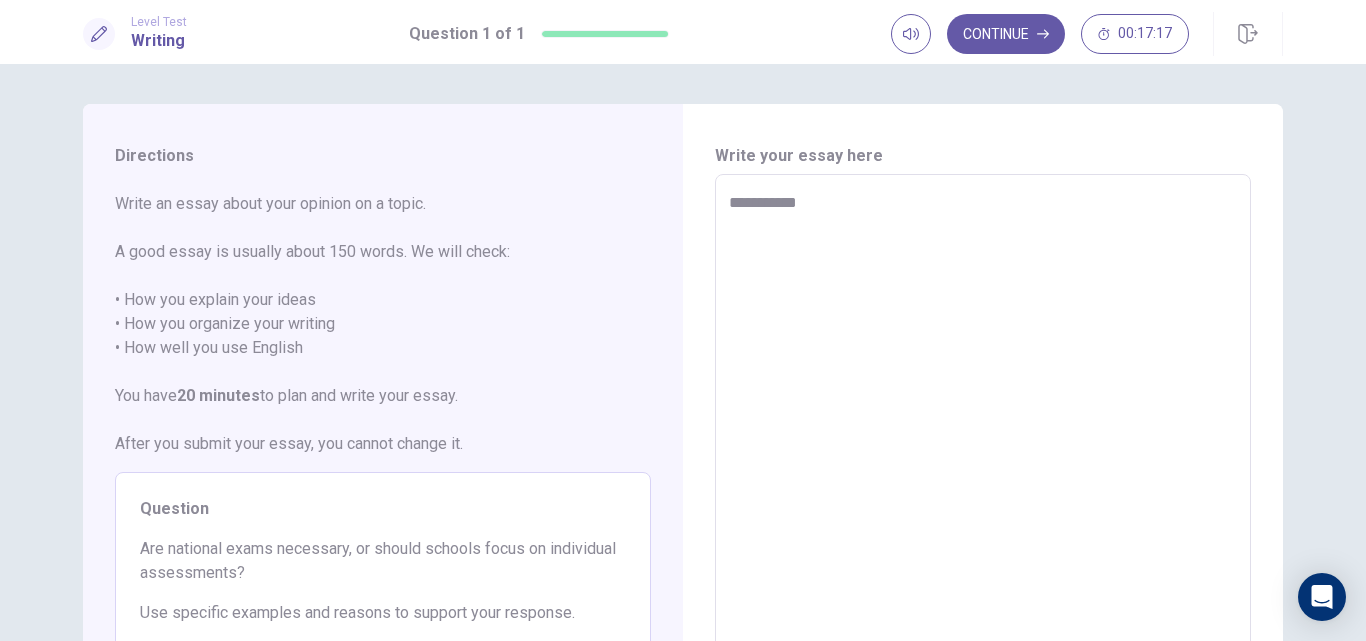type on "*" 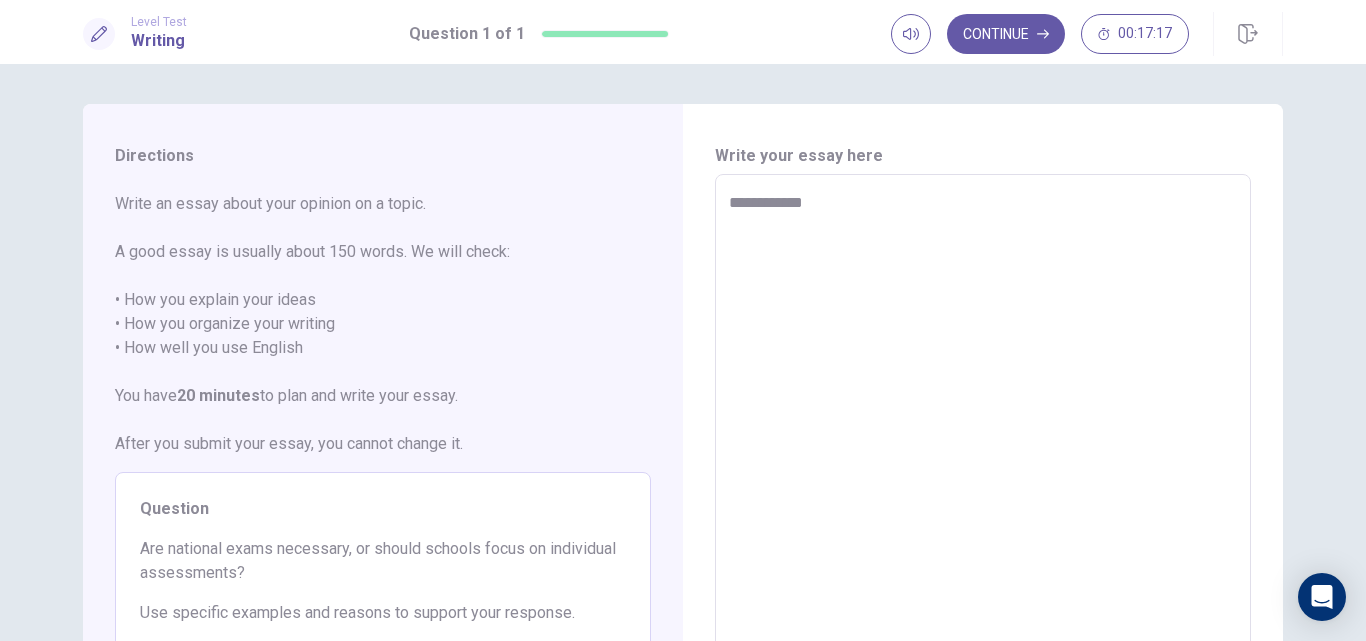 type on "*" 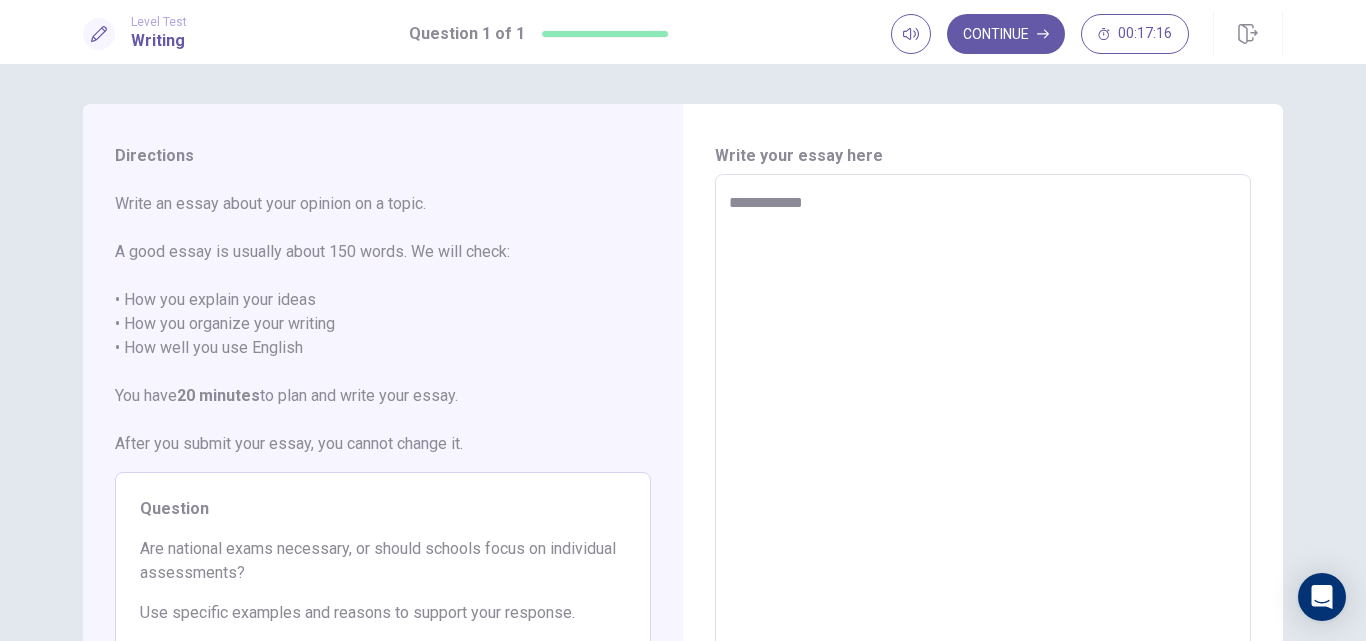 type on "**********" 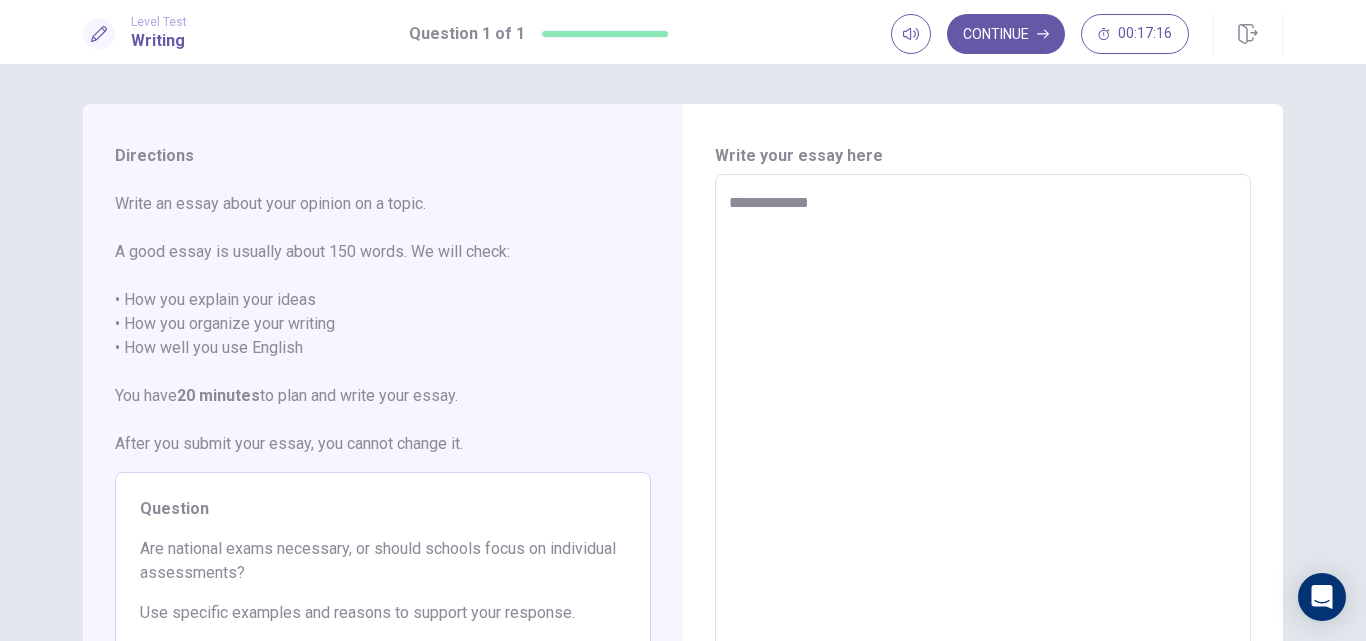 type on "*" 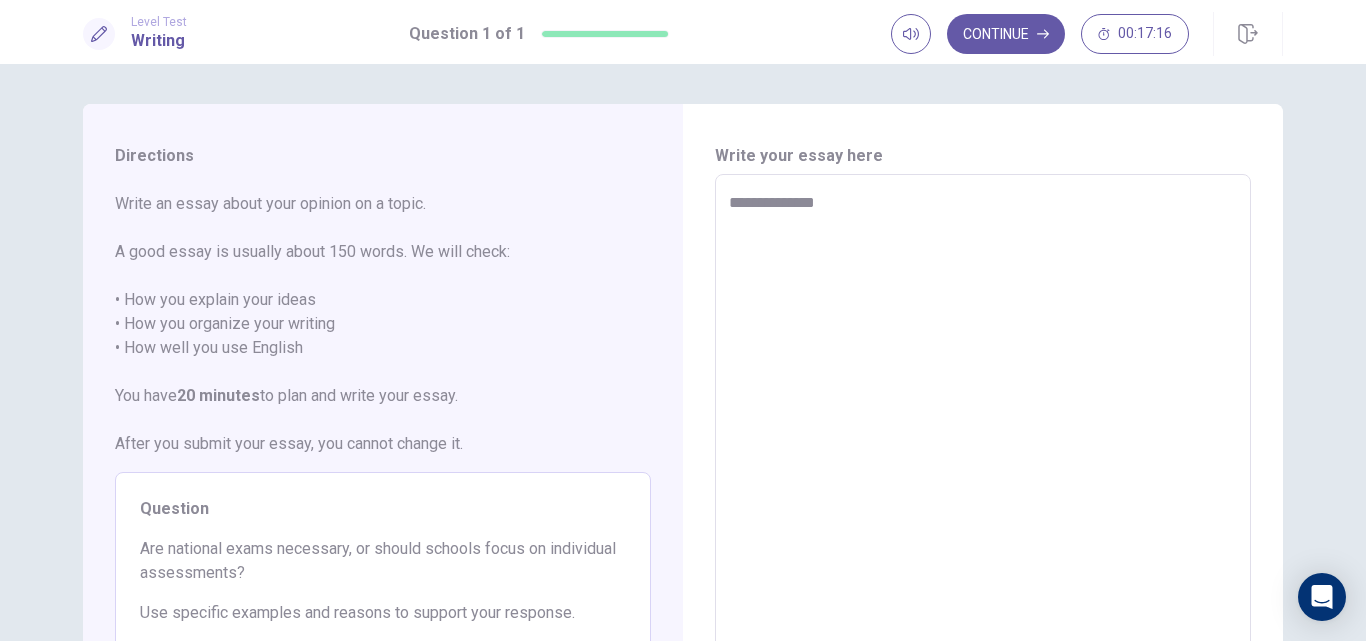 type on "**********" 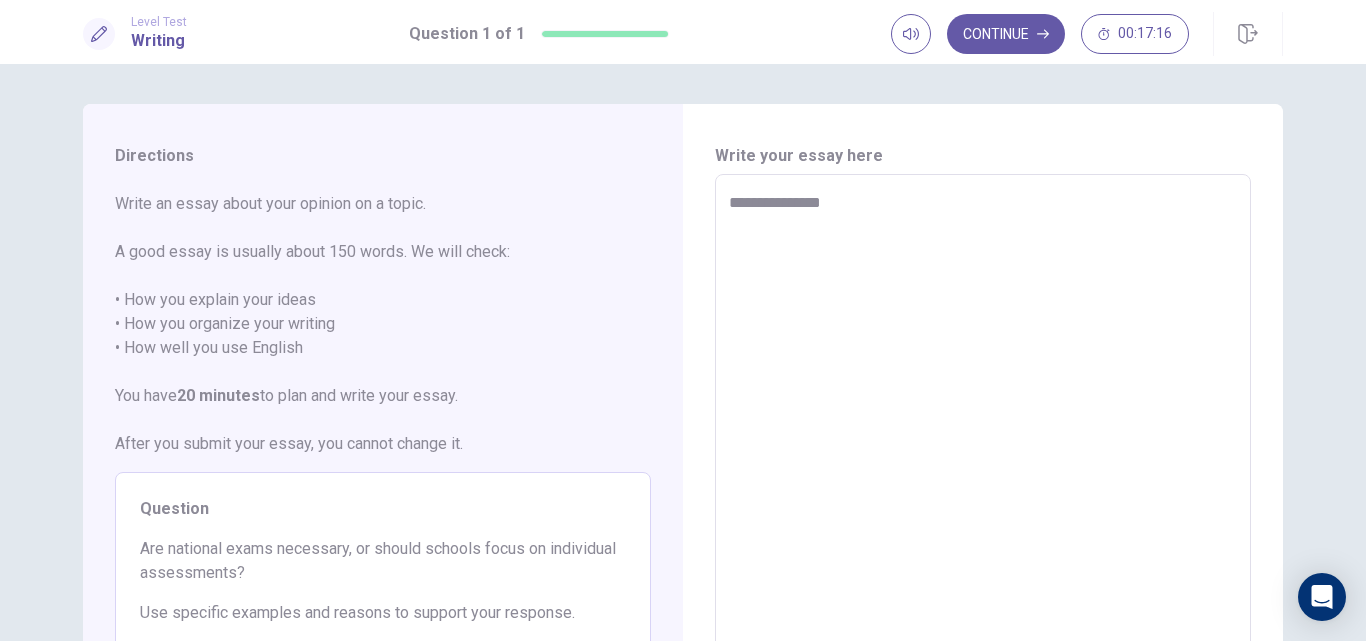type on "*" 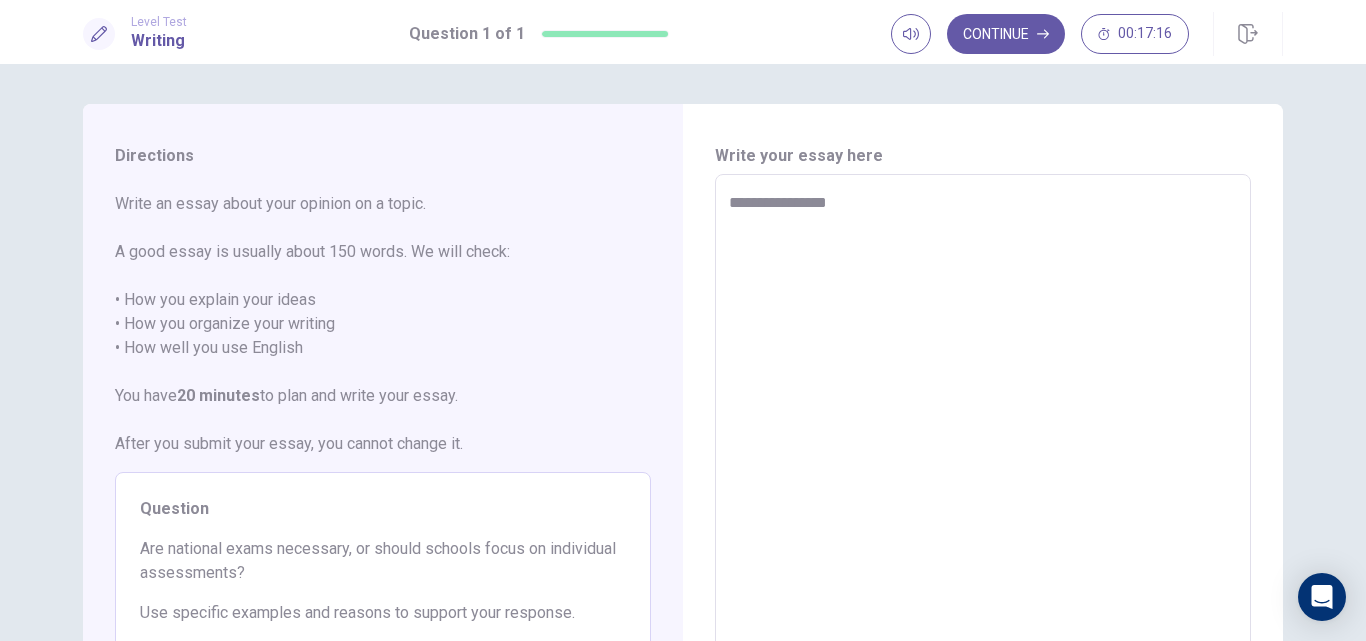 type on "*" 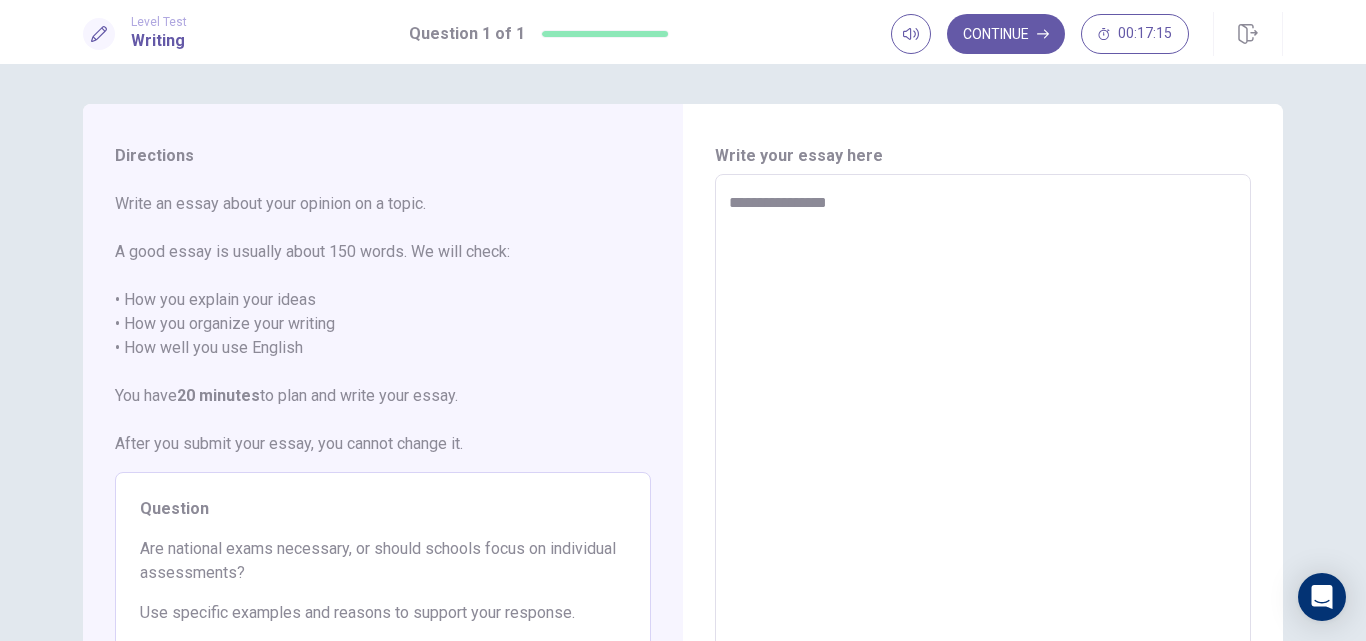 type on "**********" 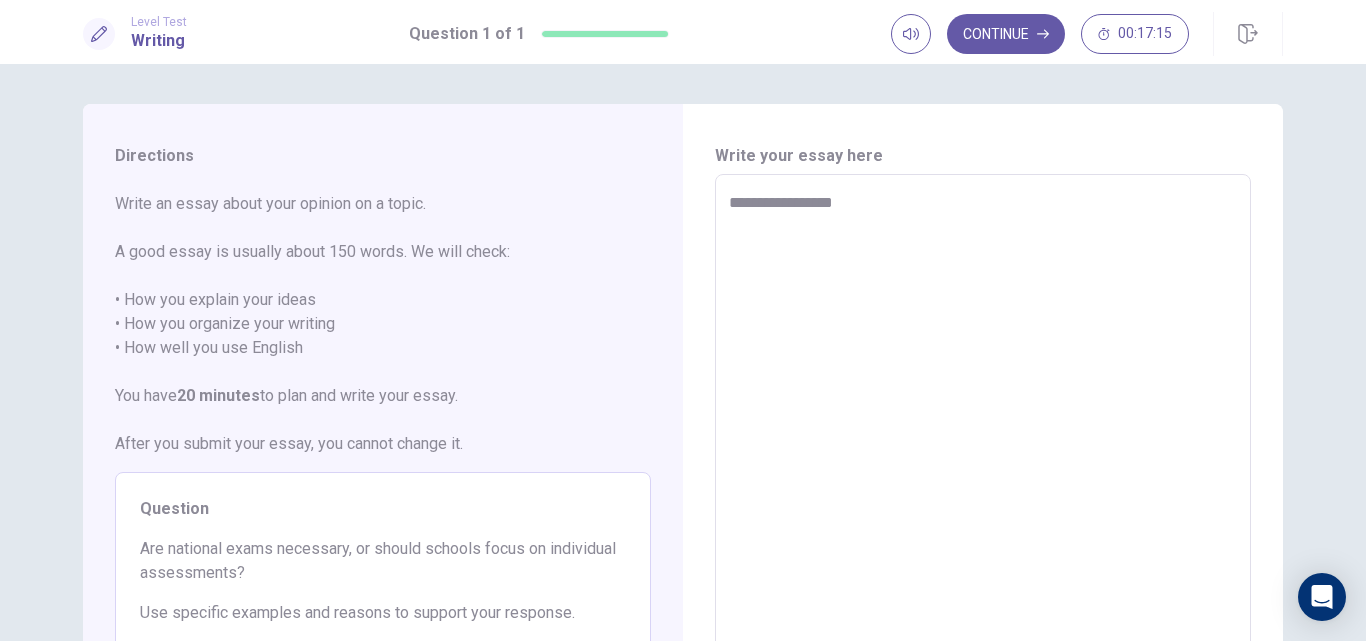 type on "*" 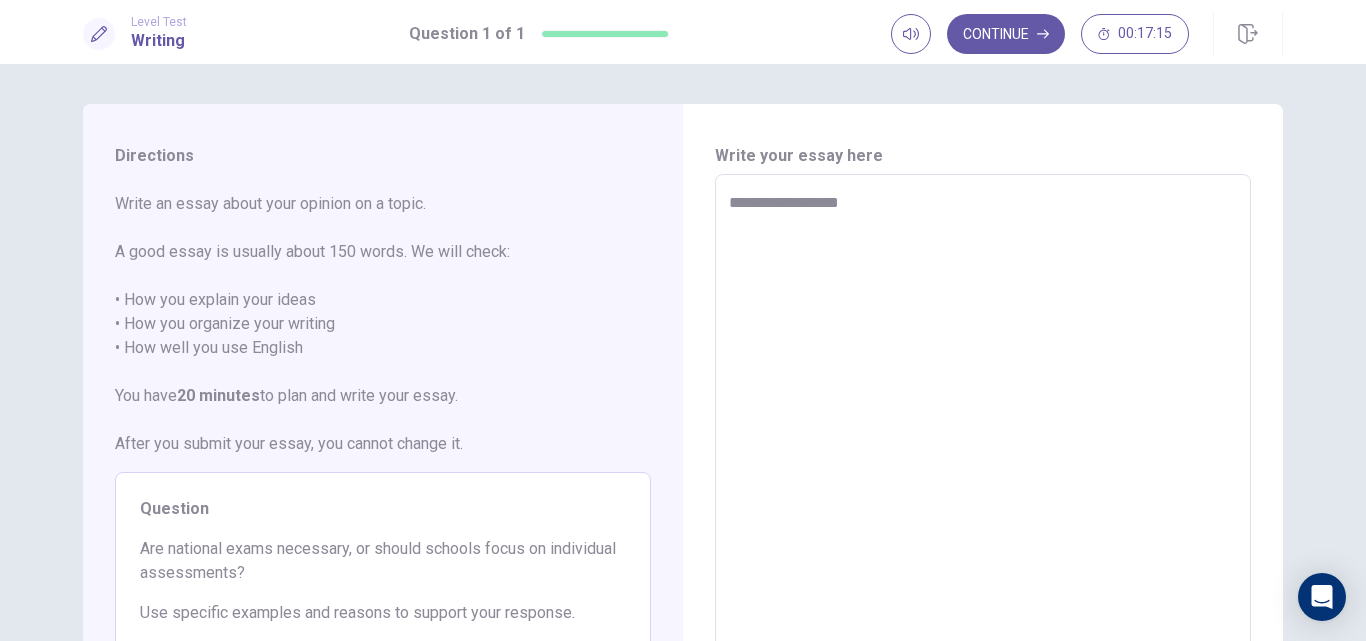 type on "*" 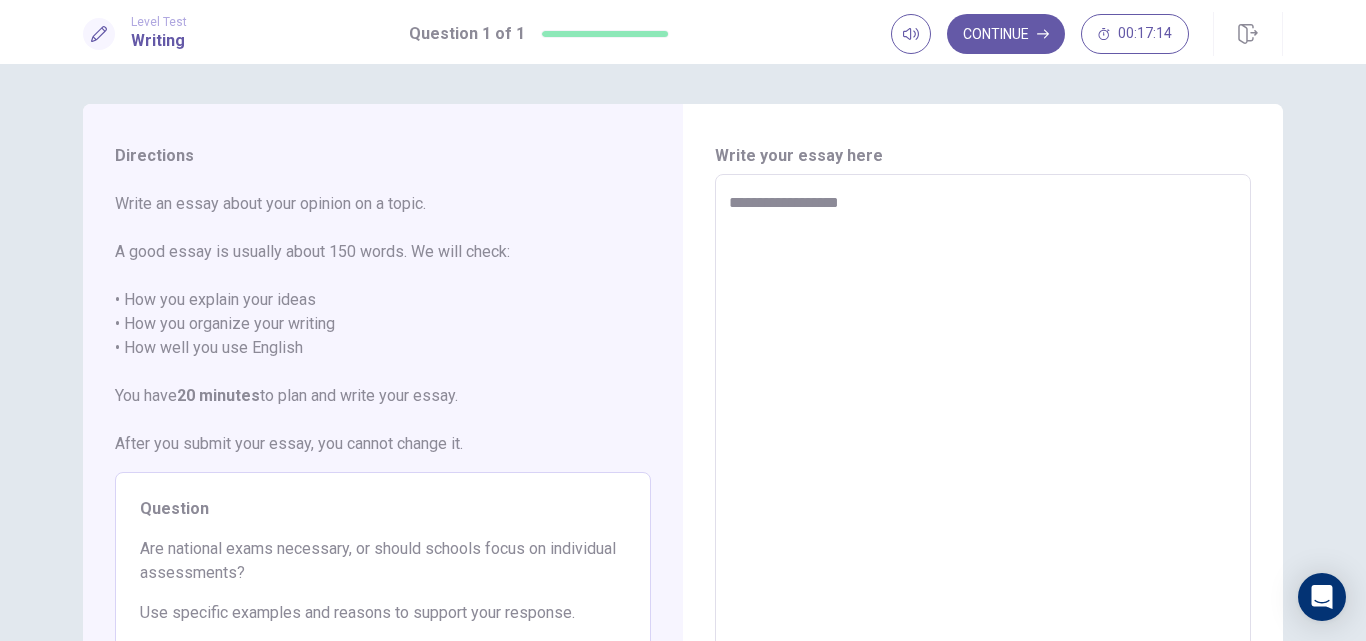 type on "**********" 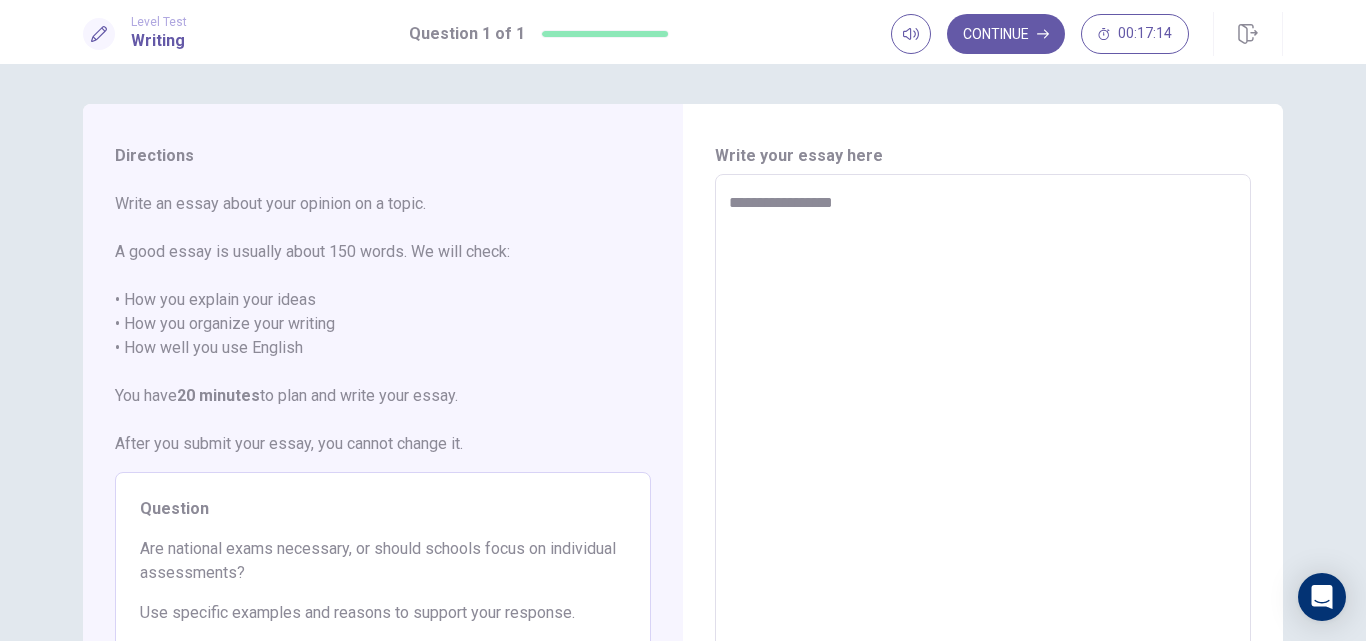 type on "*" 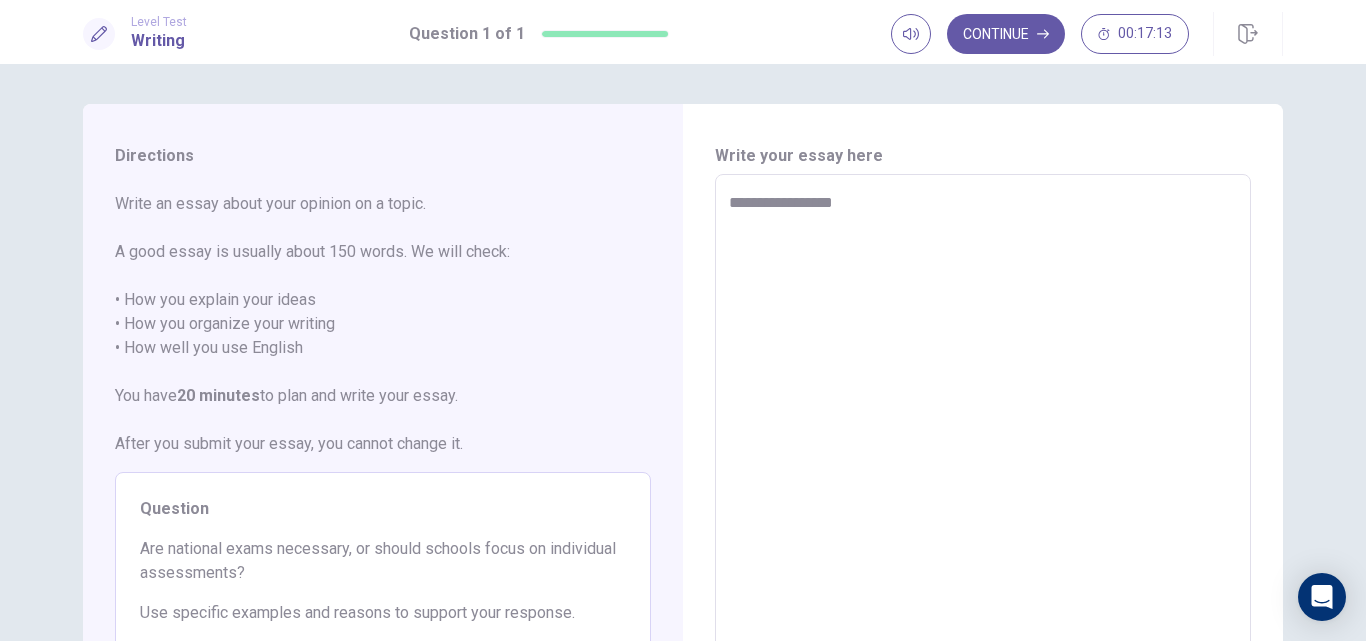 type on "**********" 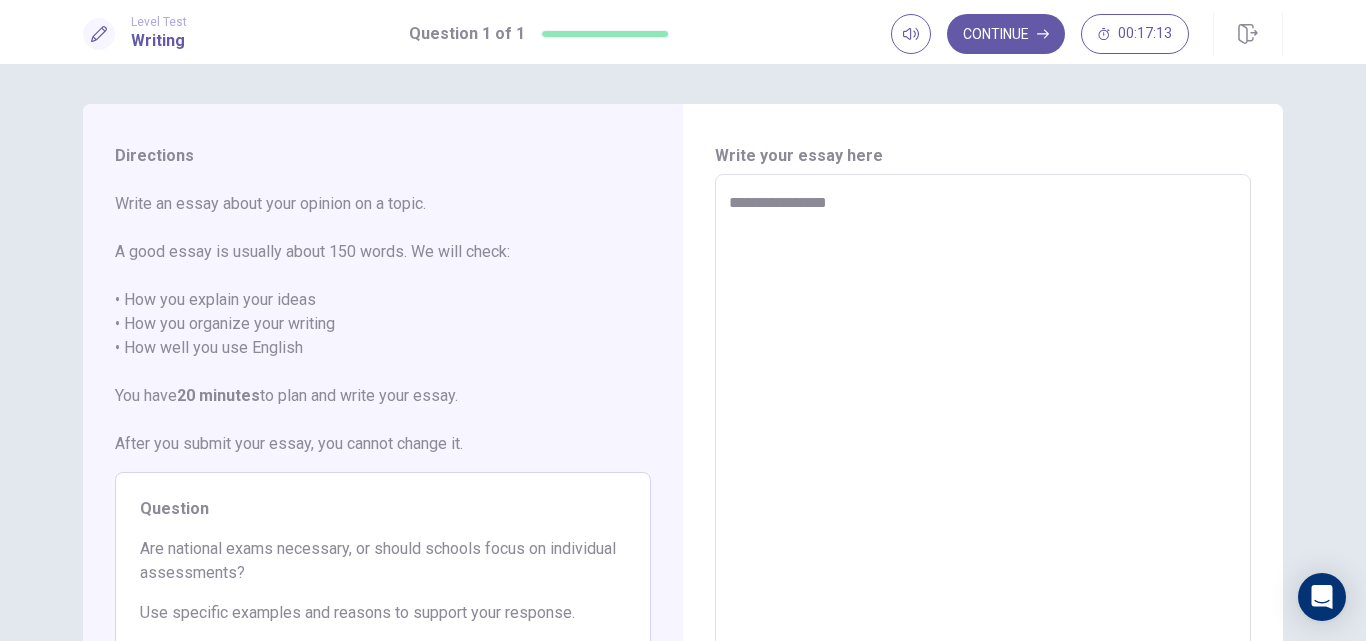 type on "*" 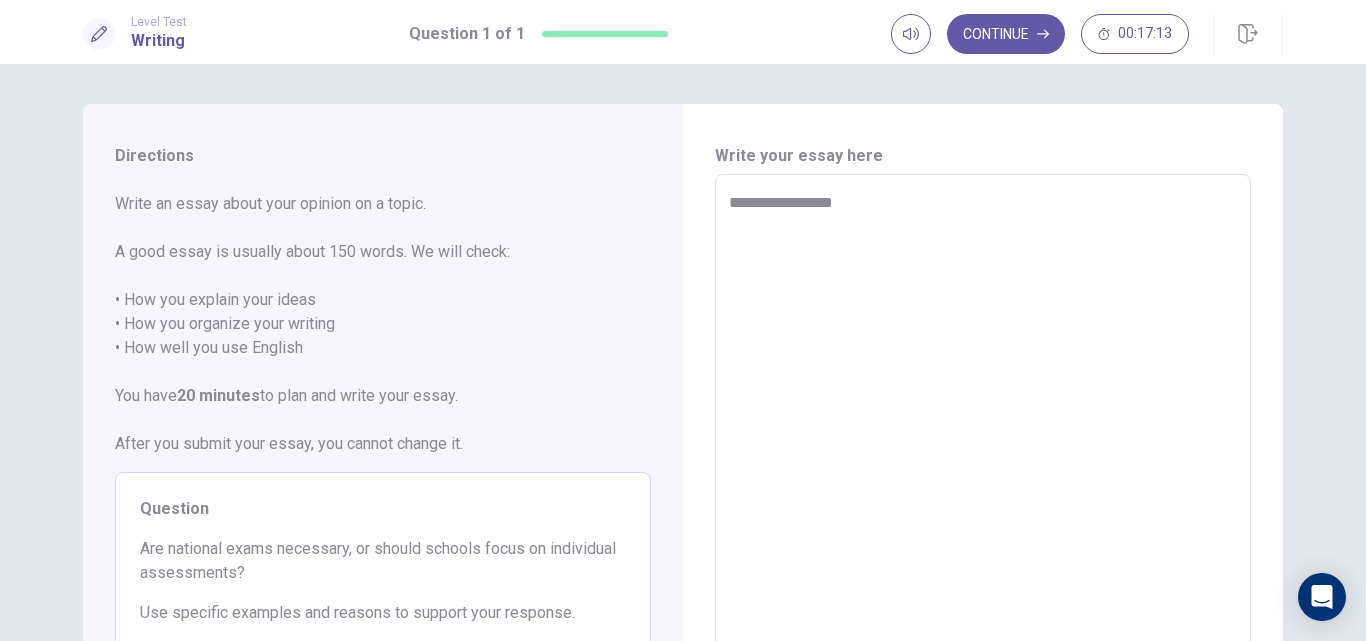 type on "*" 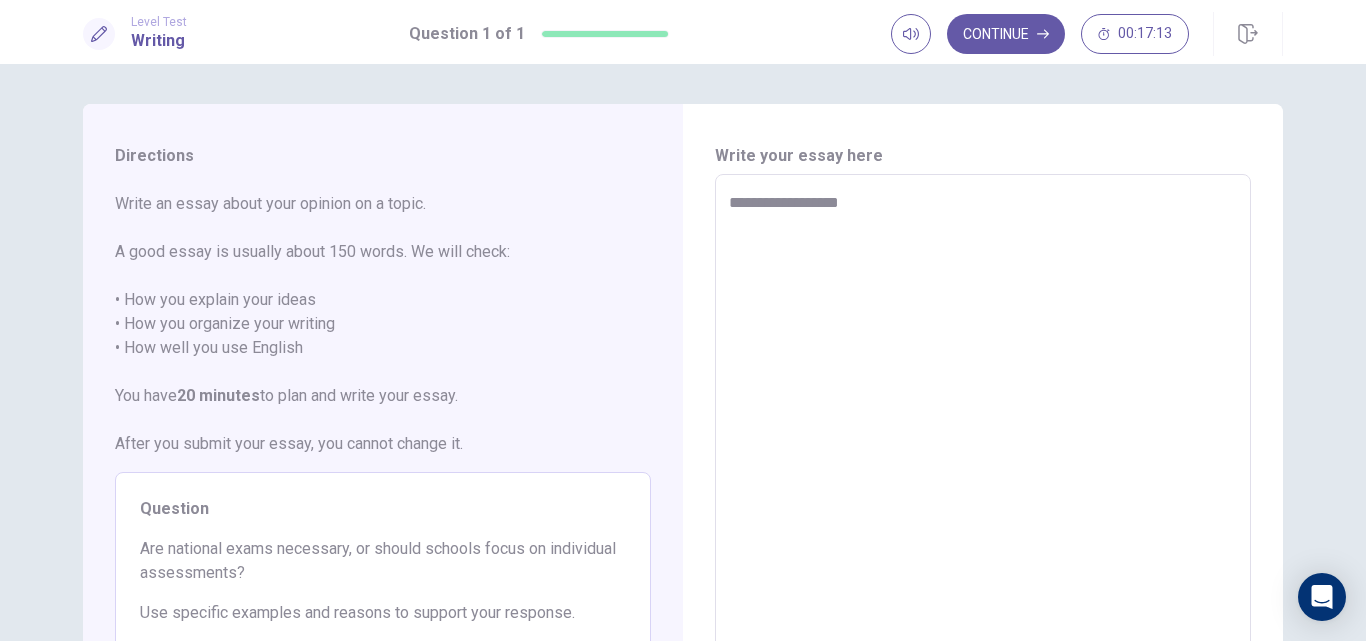 type on "*" 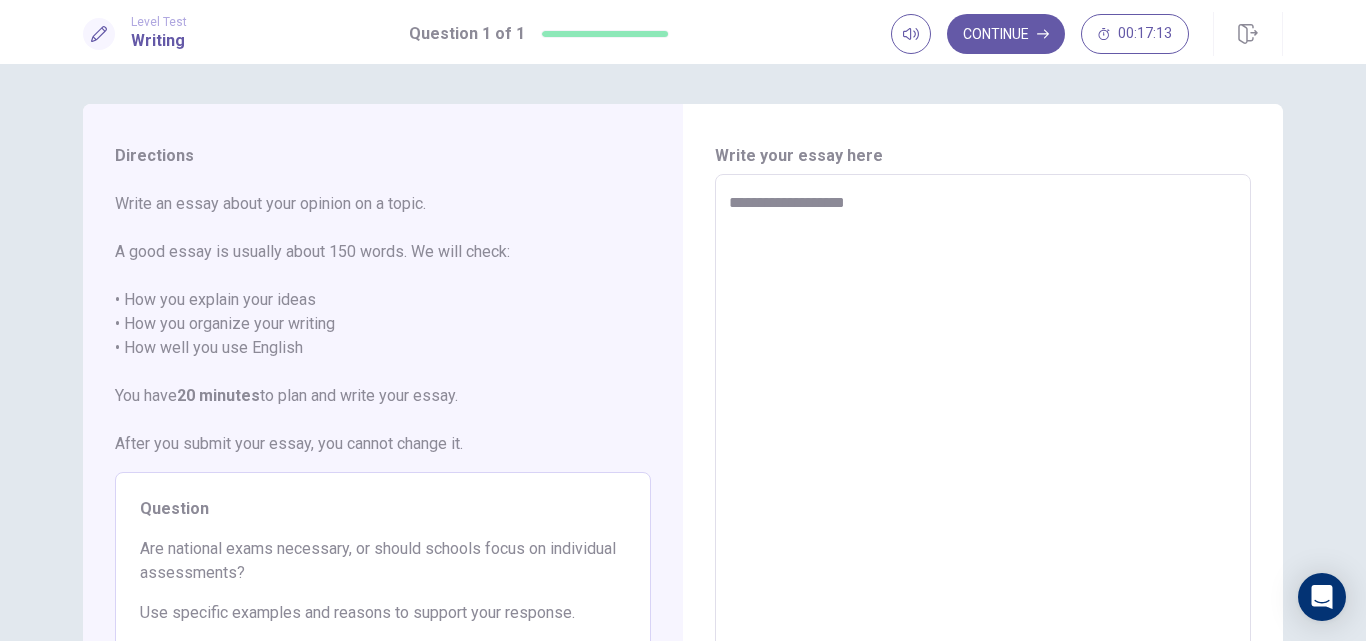 type on "*" 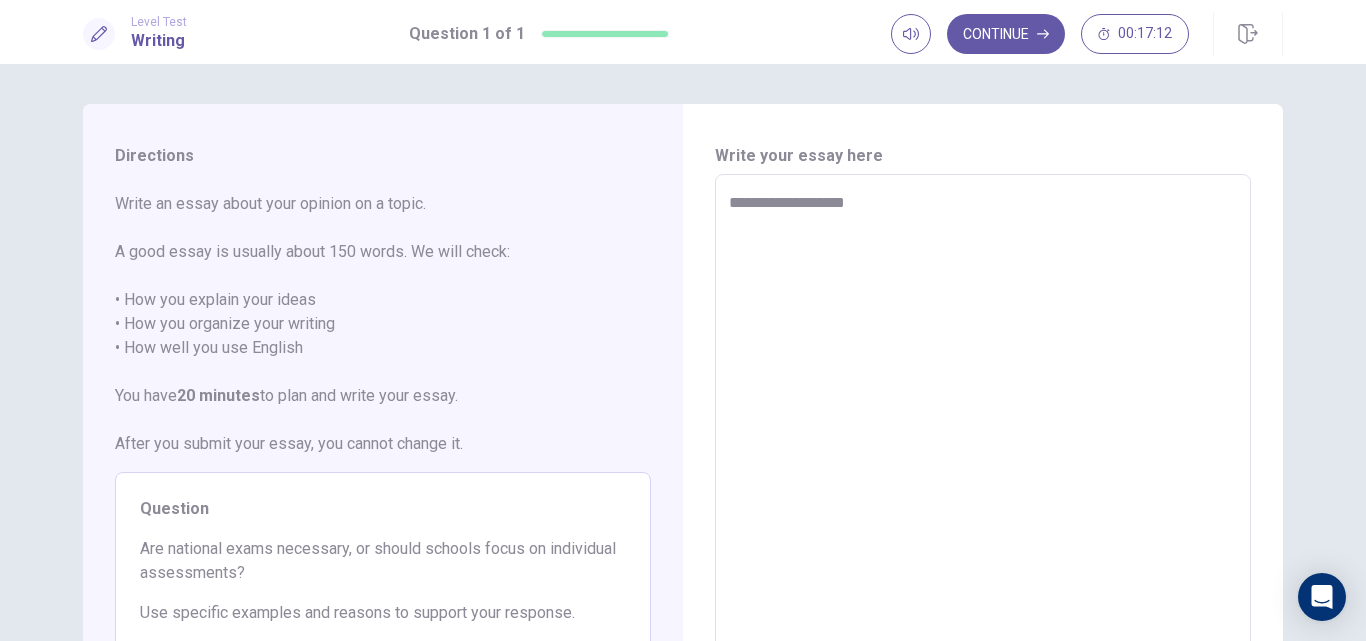 type on "**********" 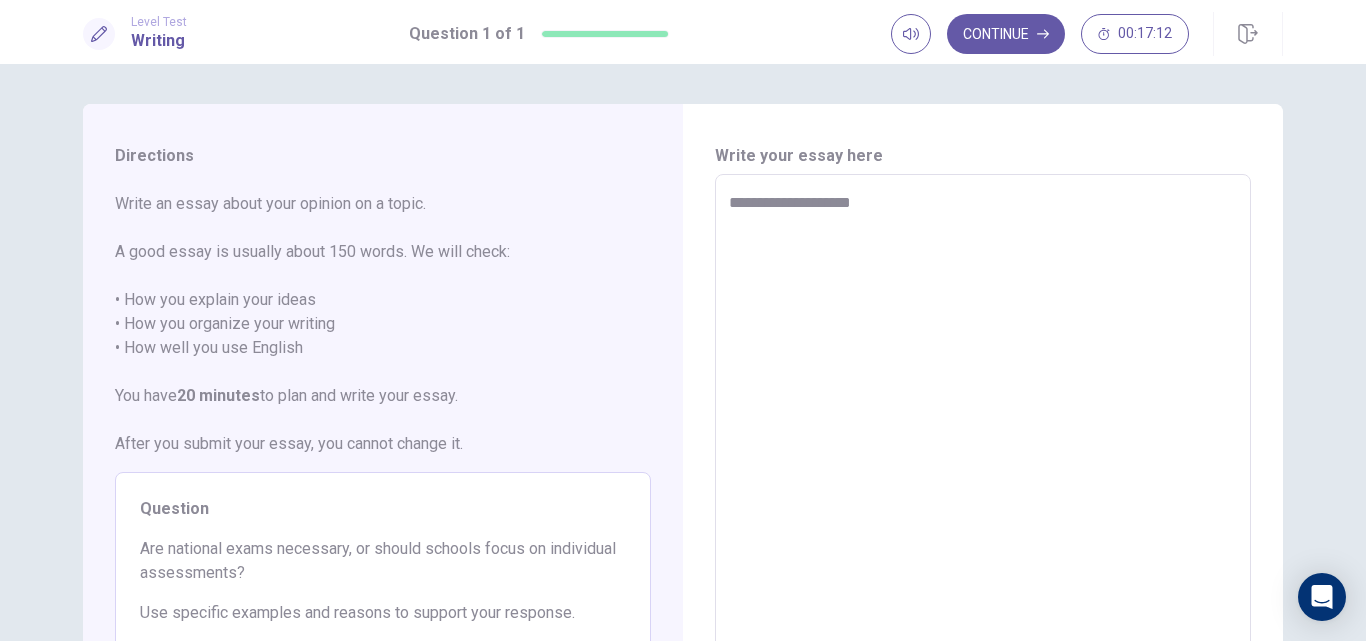 type on "*" 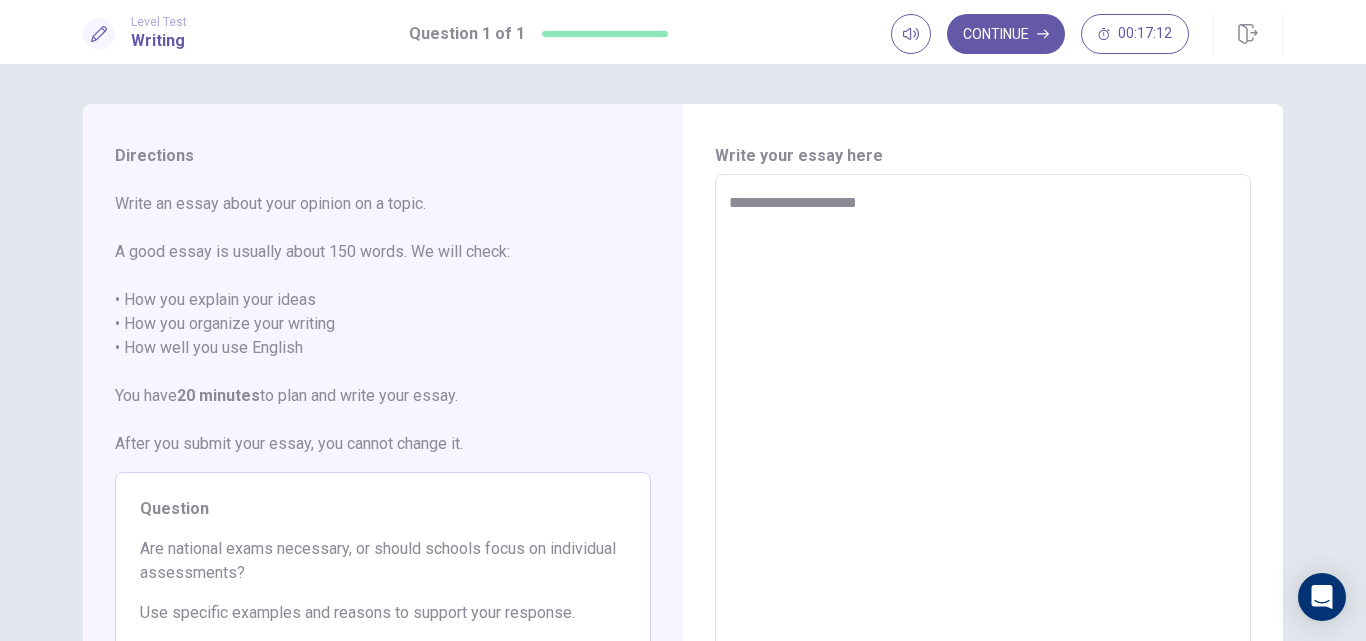type on "*" 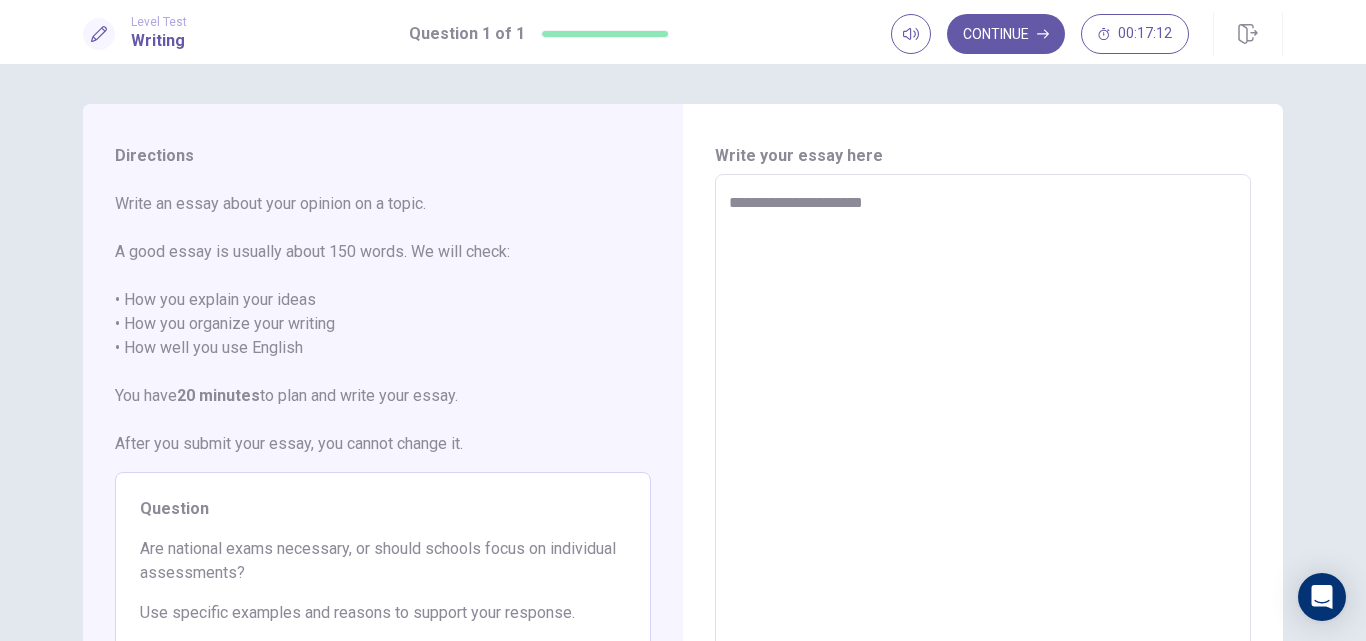 type on "*" 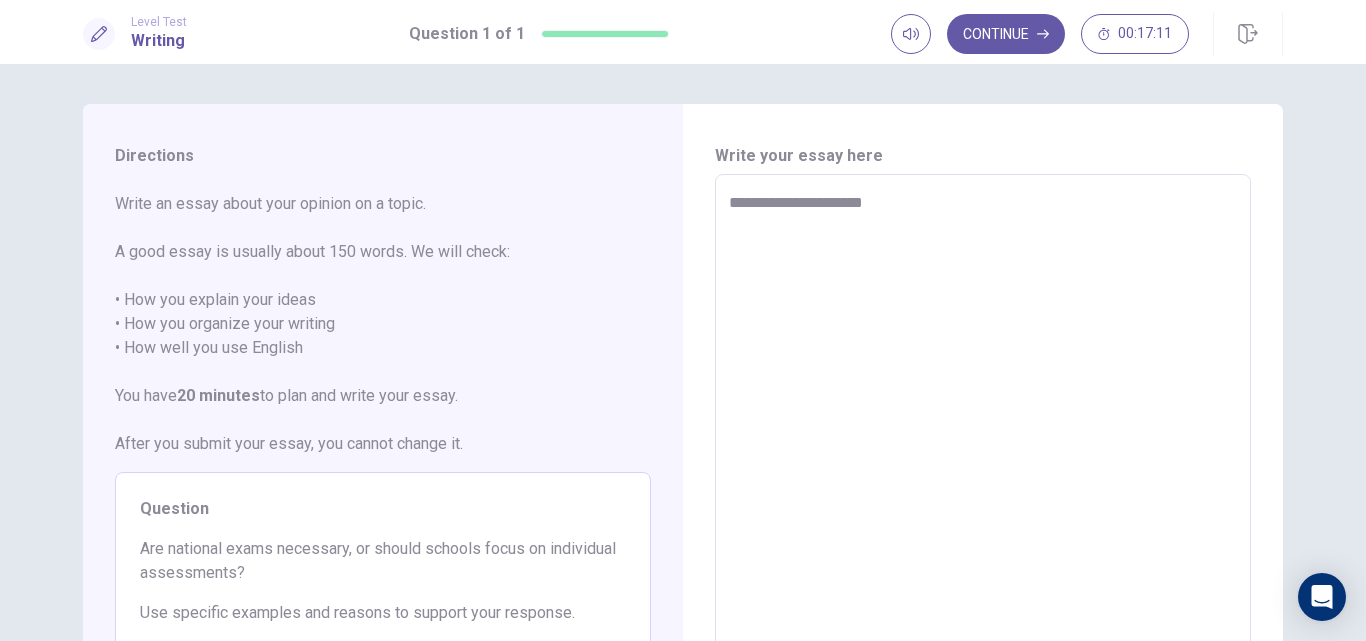 type on "**********" 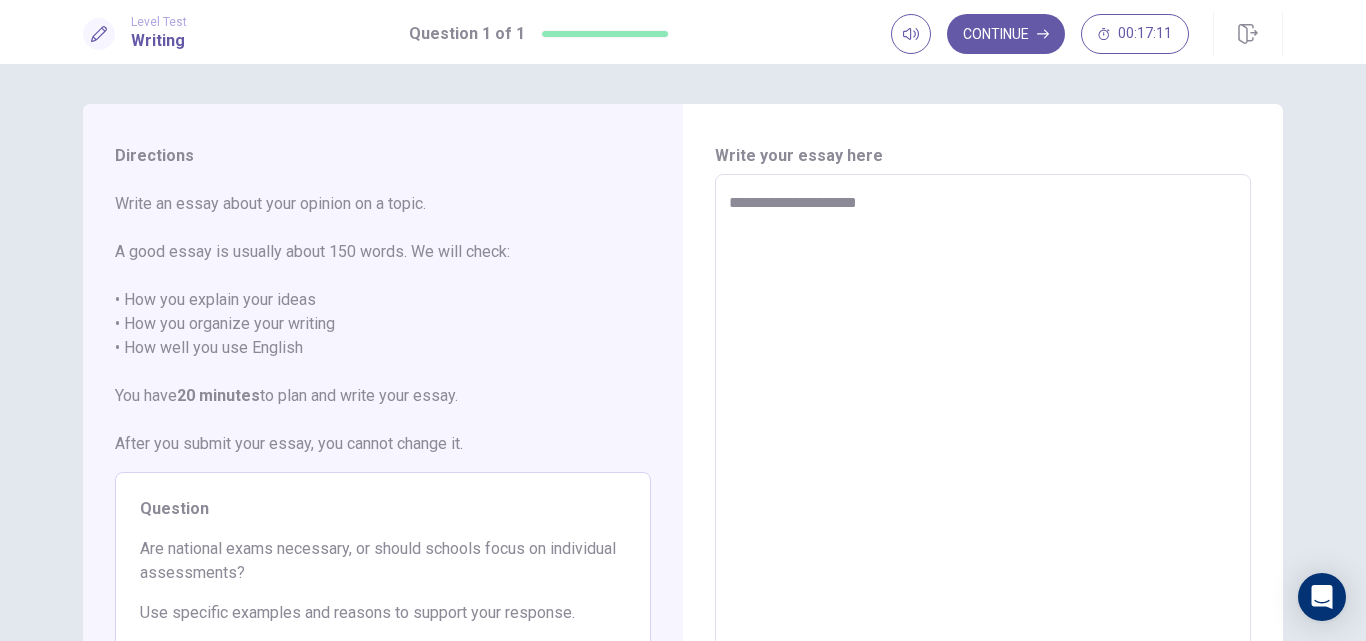 type on "*" 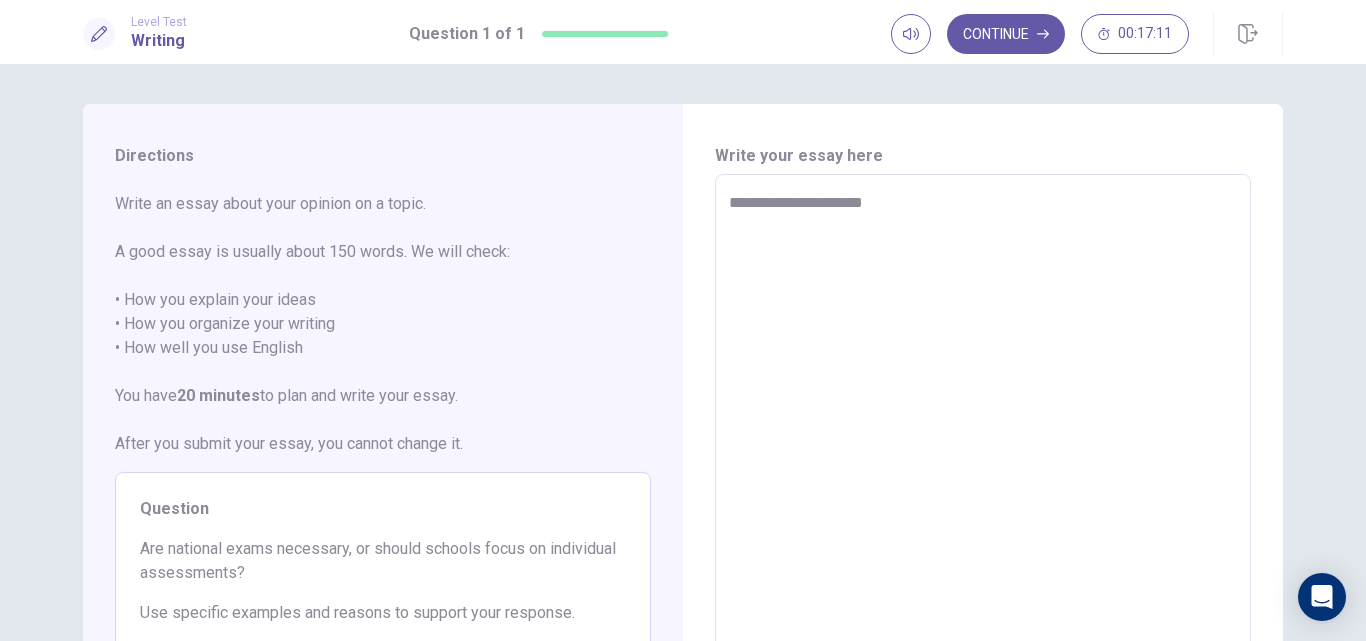 type on "*" 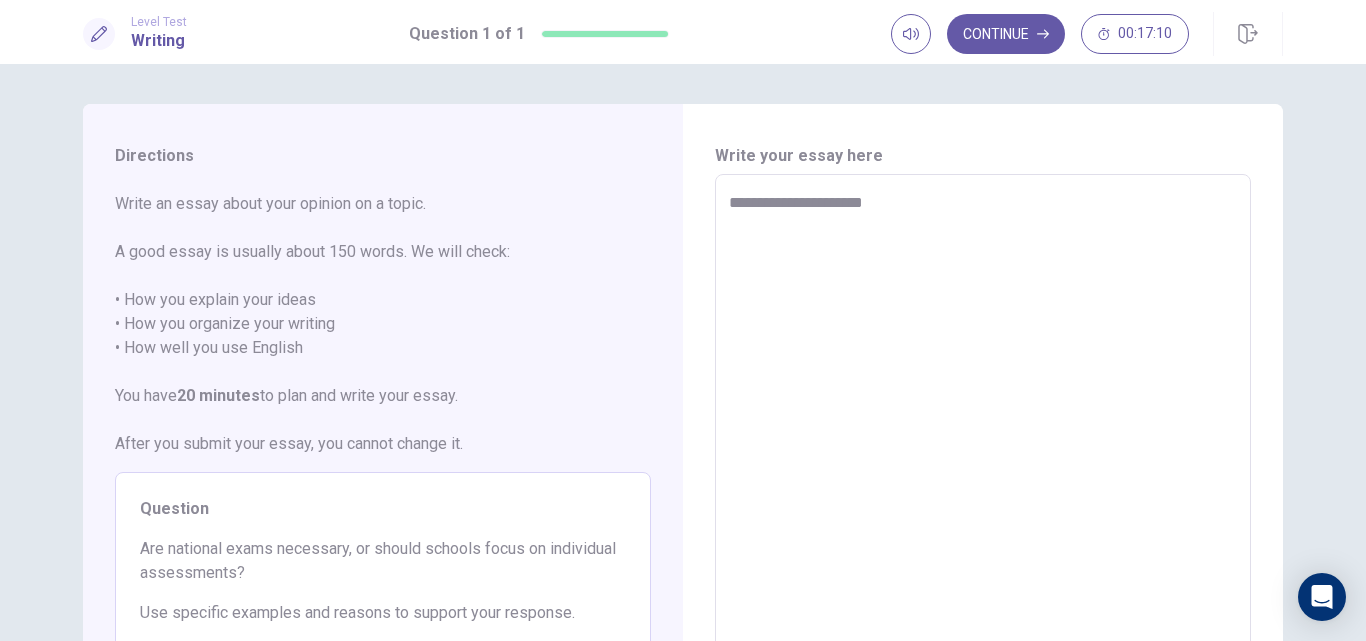 type on "**********" 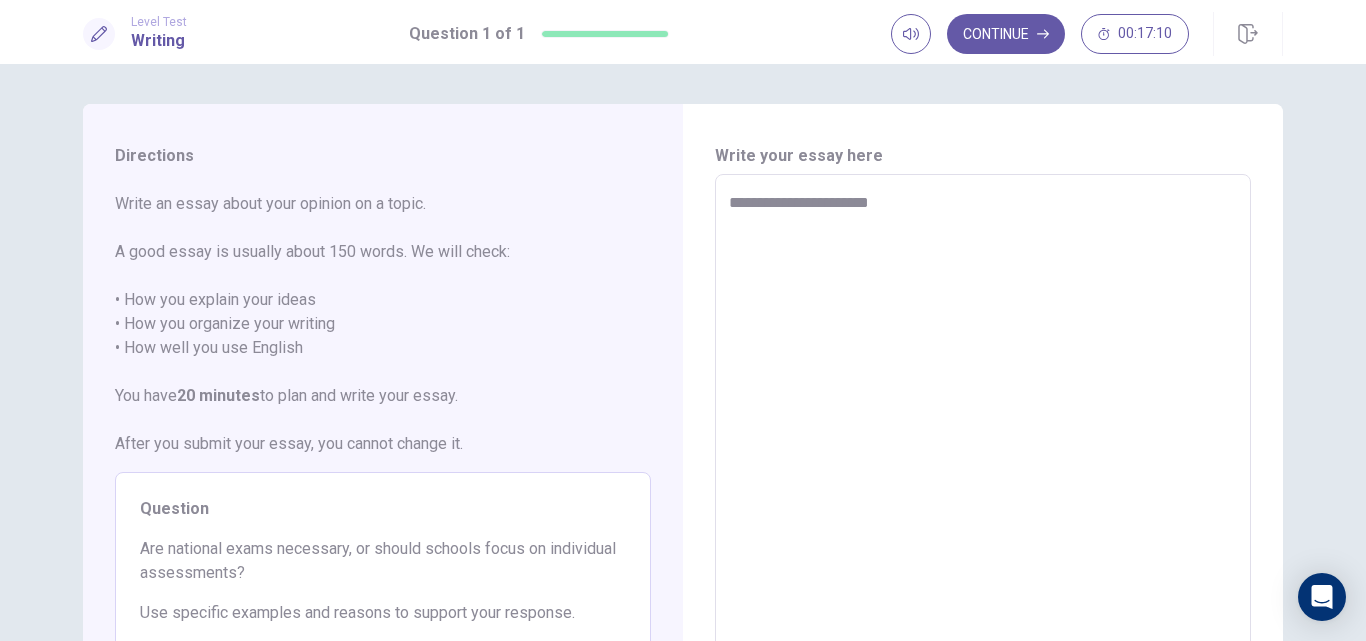 type on "*" 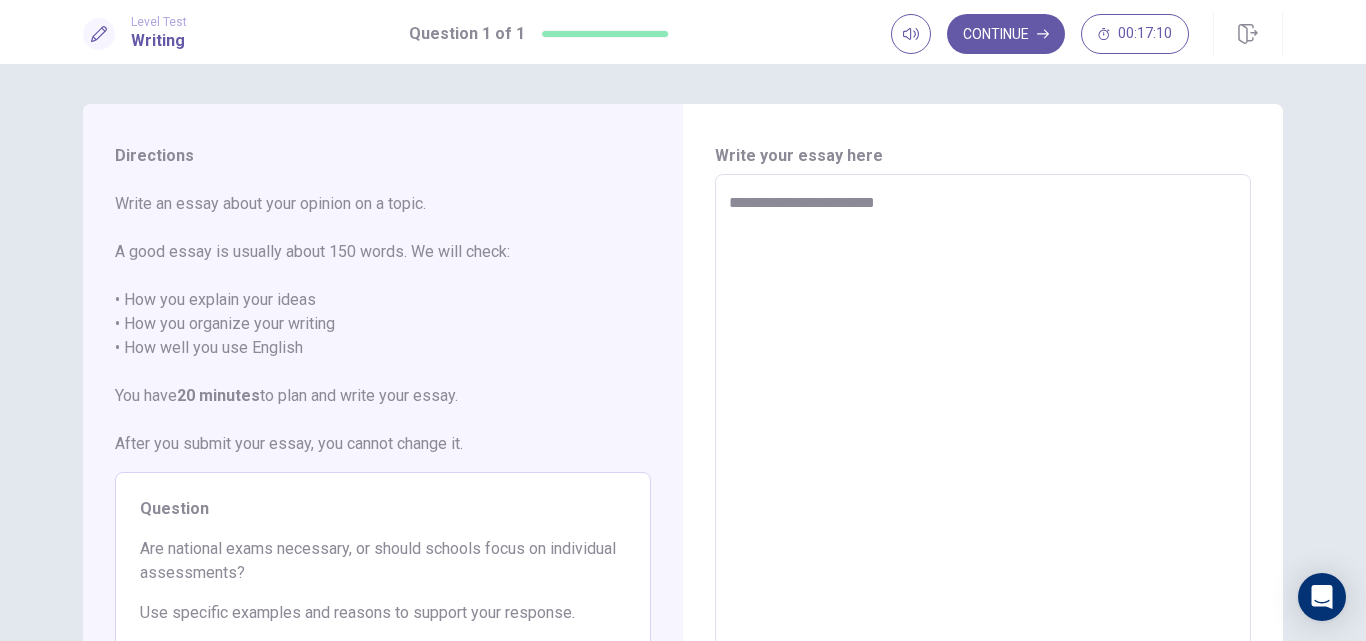 type on "*" 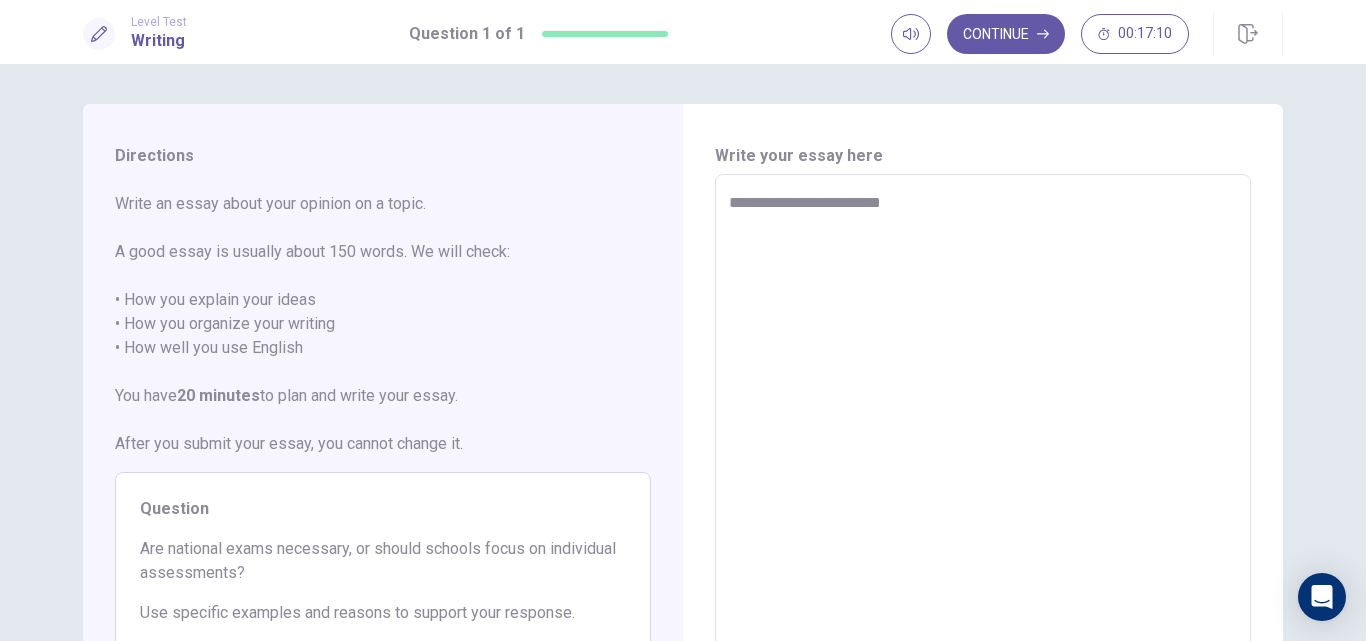 type on "*" 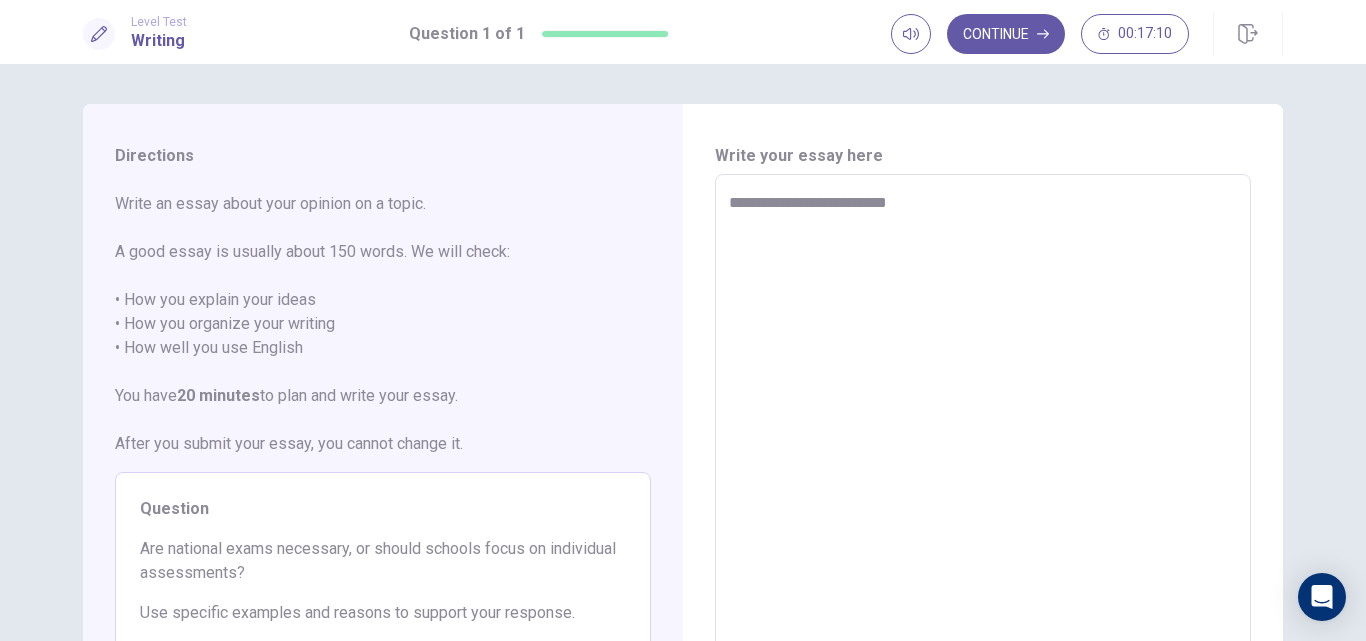 type on "*" 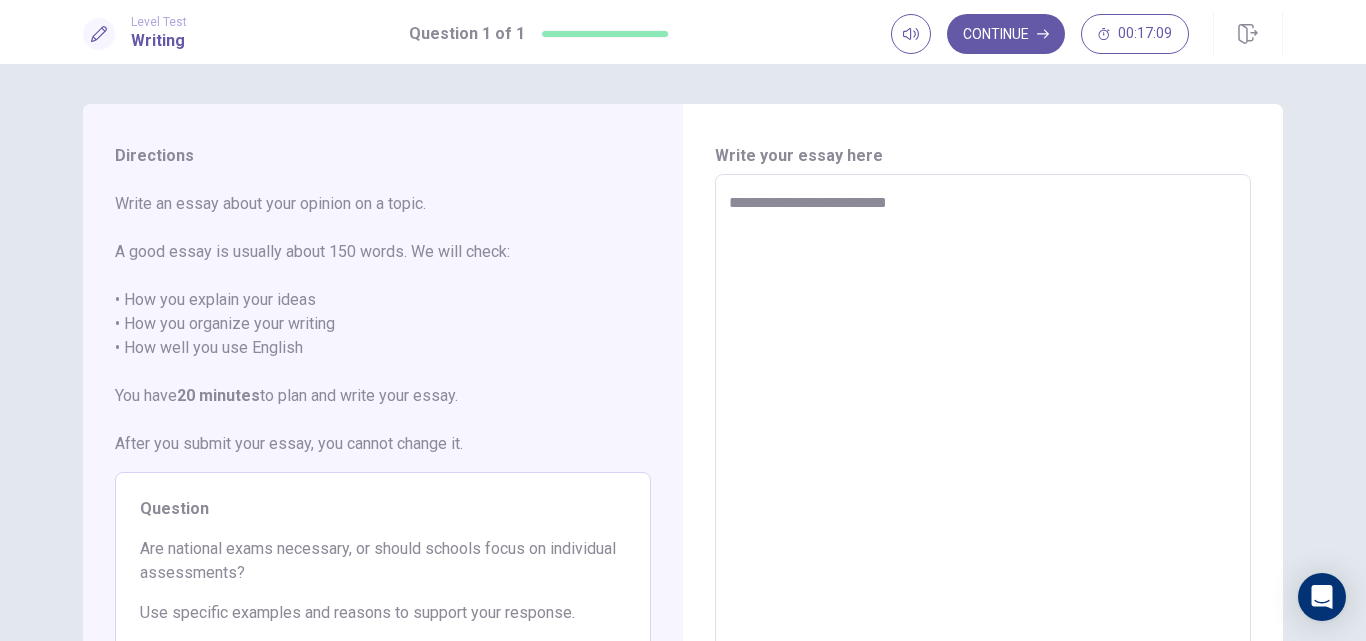 type on "**********" 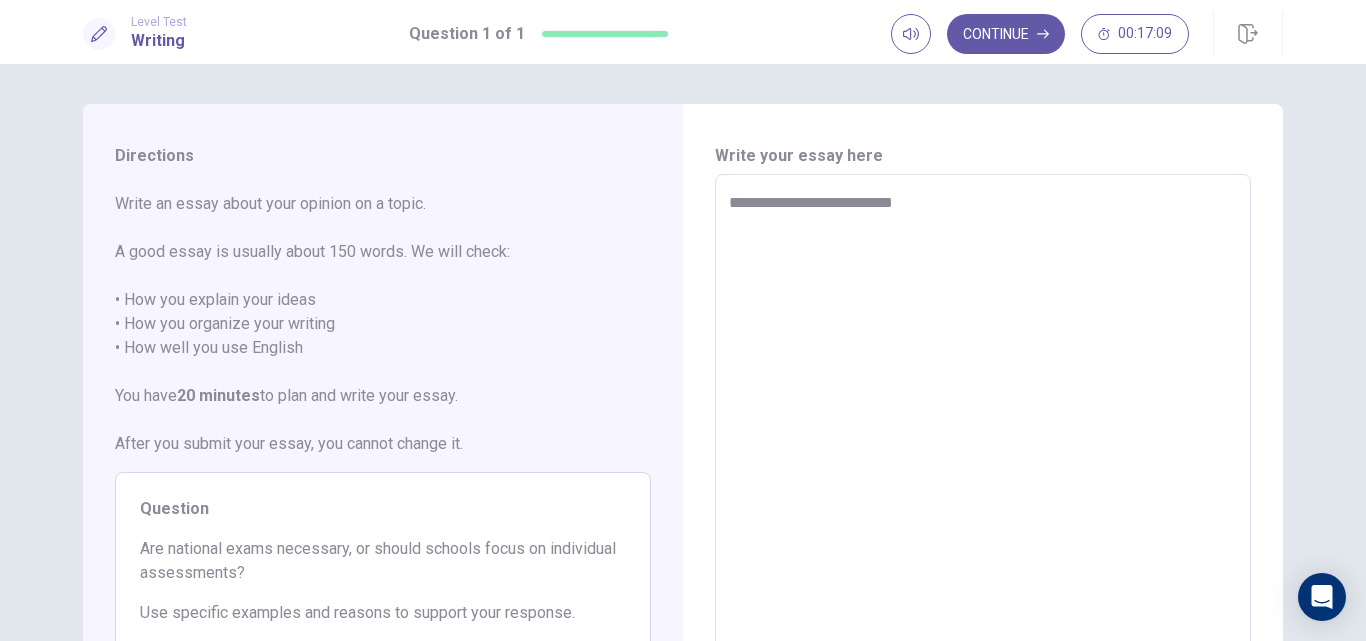type on "*" 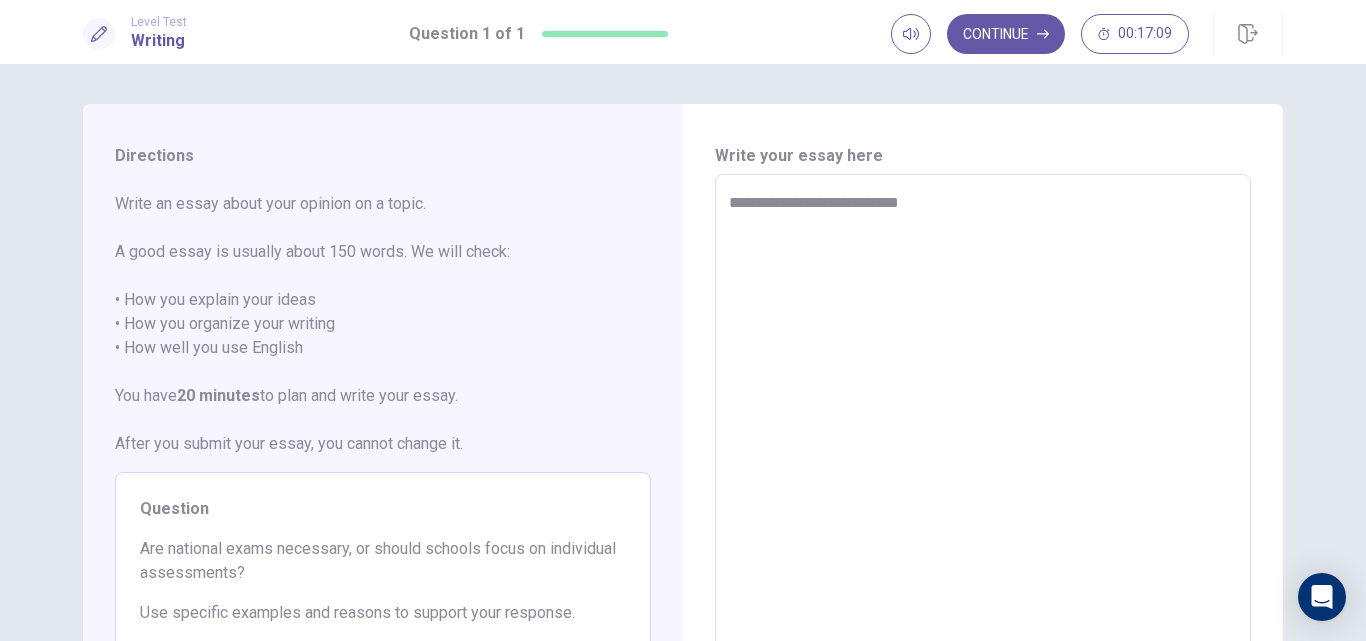 type on "*" 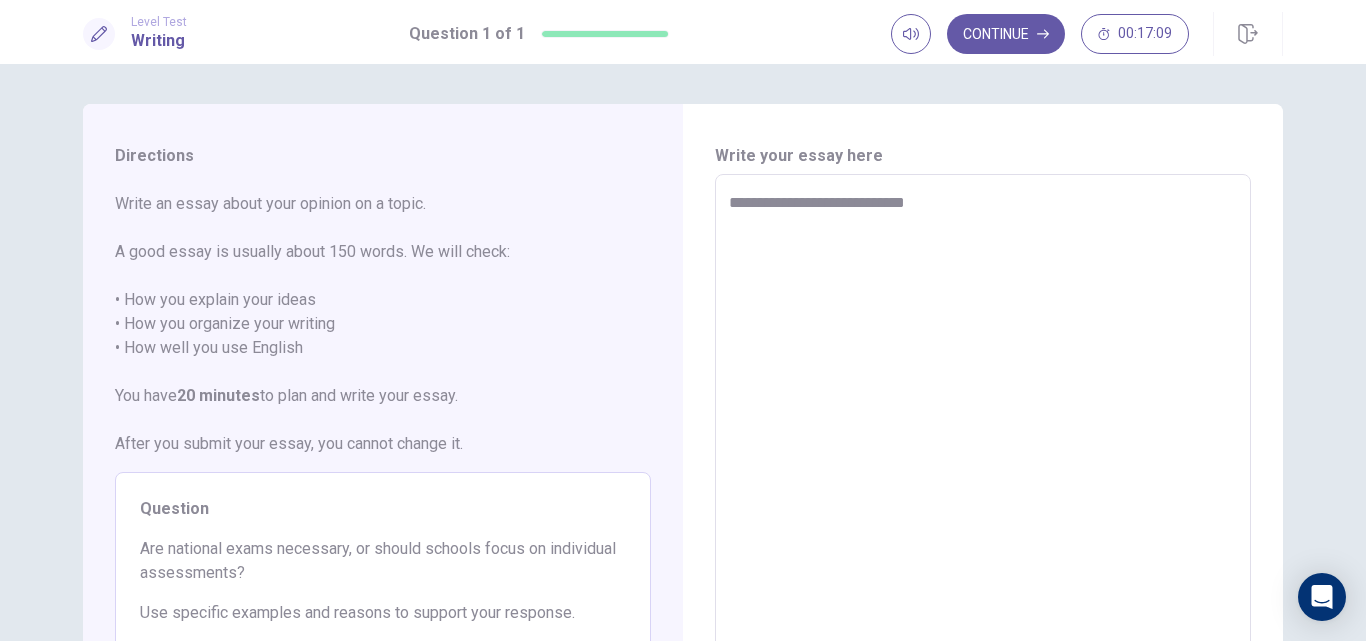 type on "*" 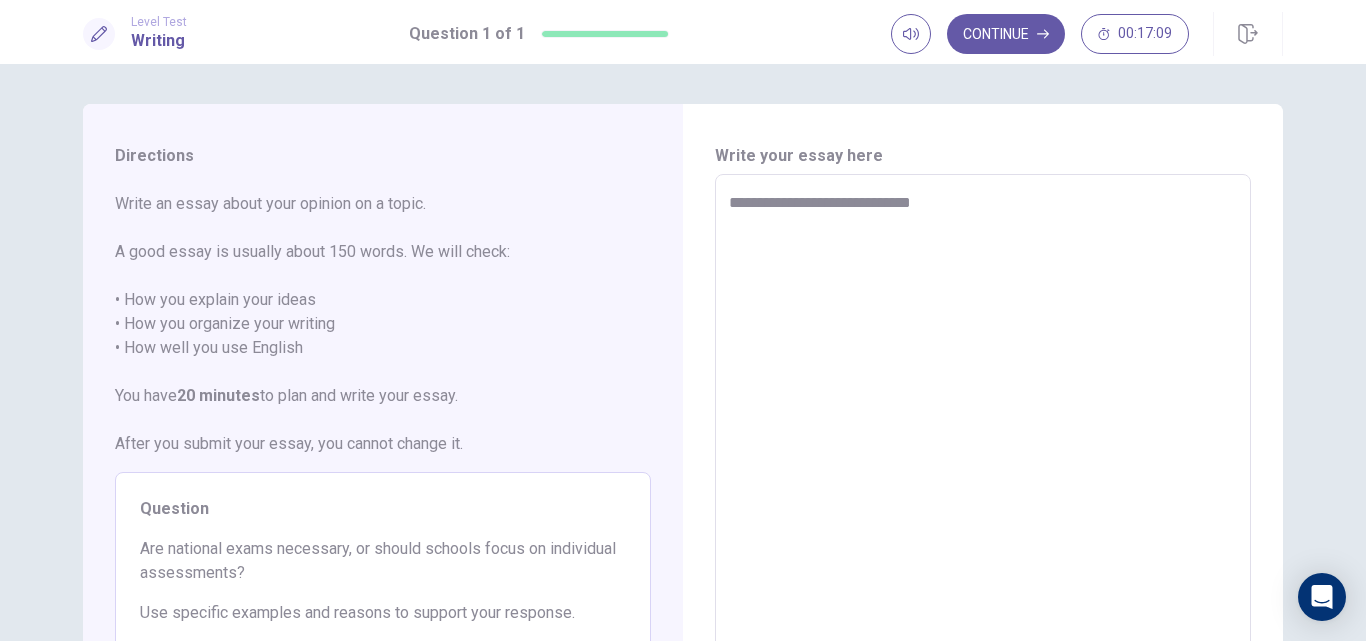type on "*" 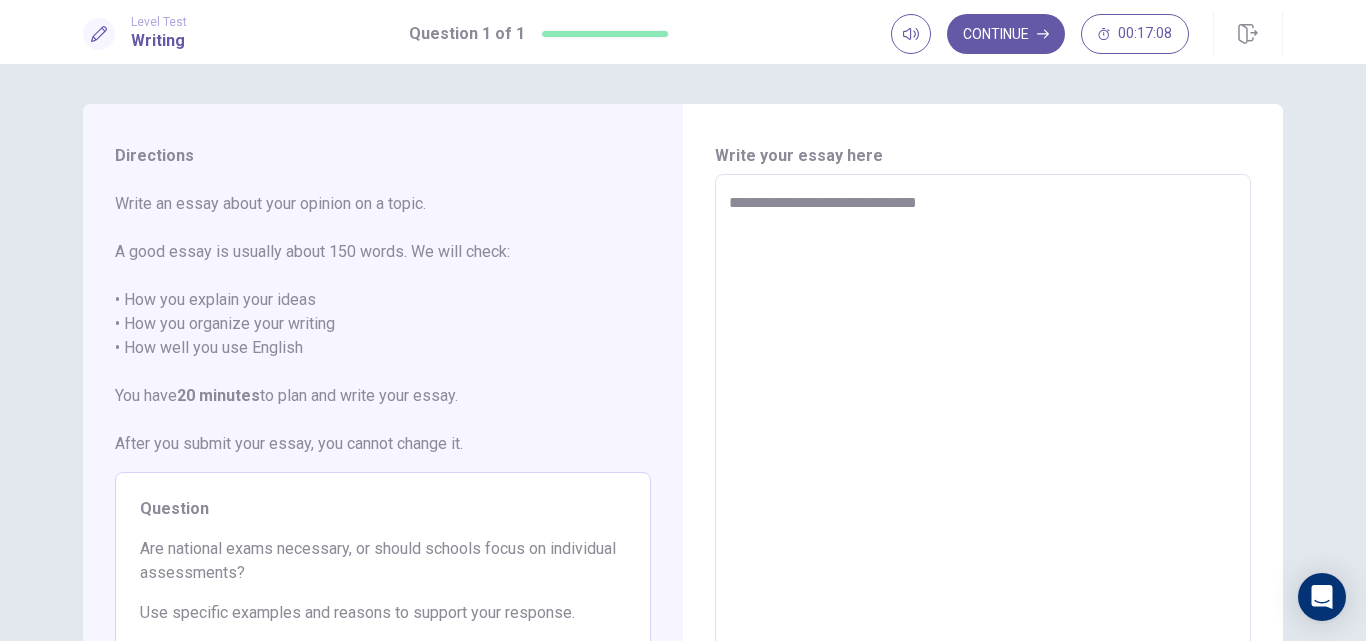 type on "**********" 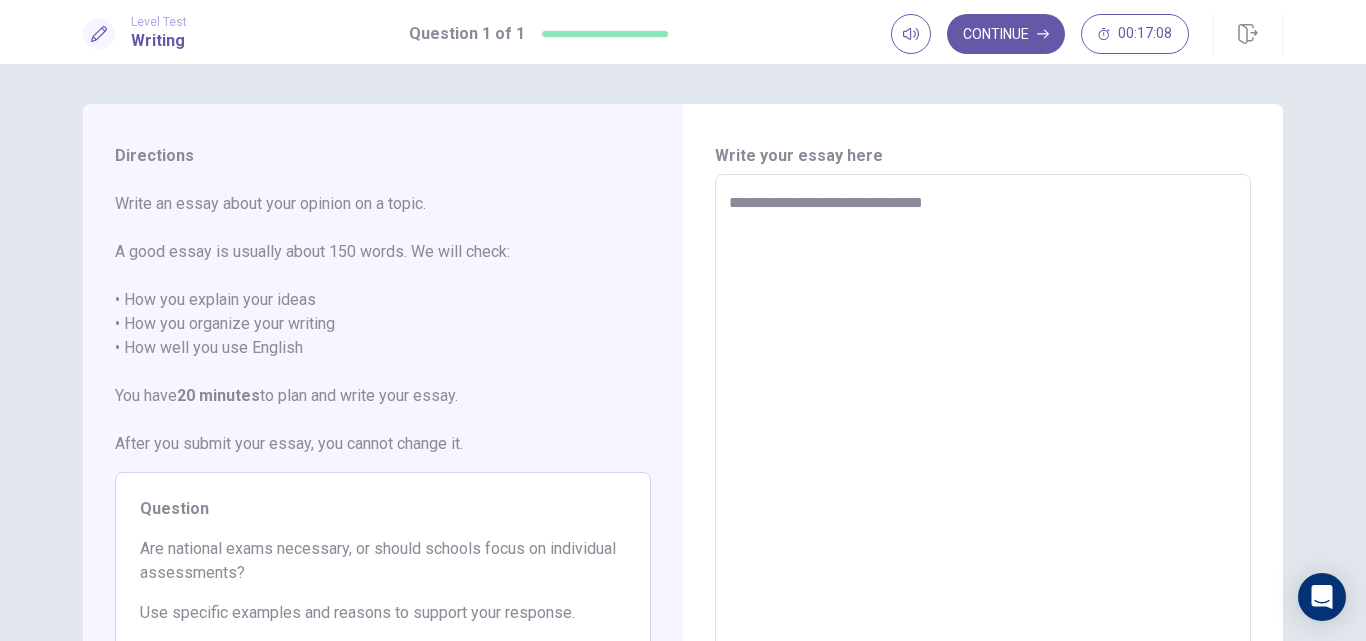 type on "*" 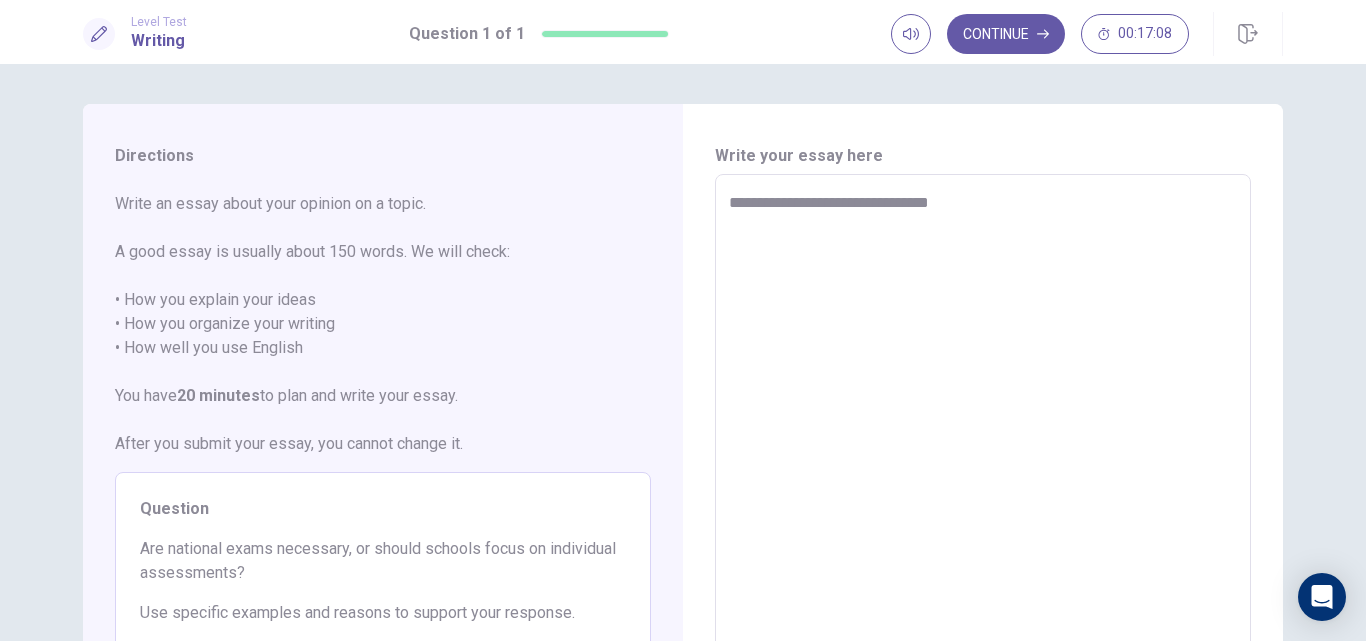 type on "*" 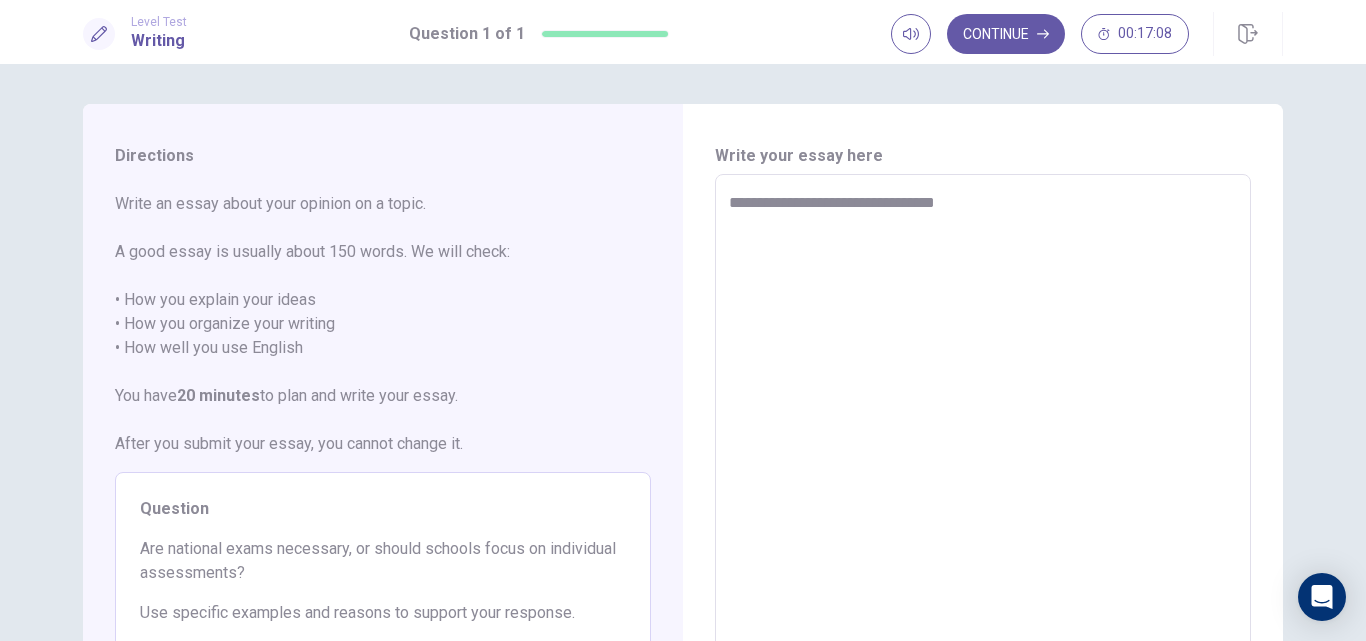 type on "*" 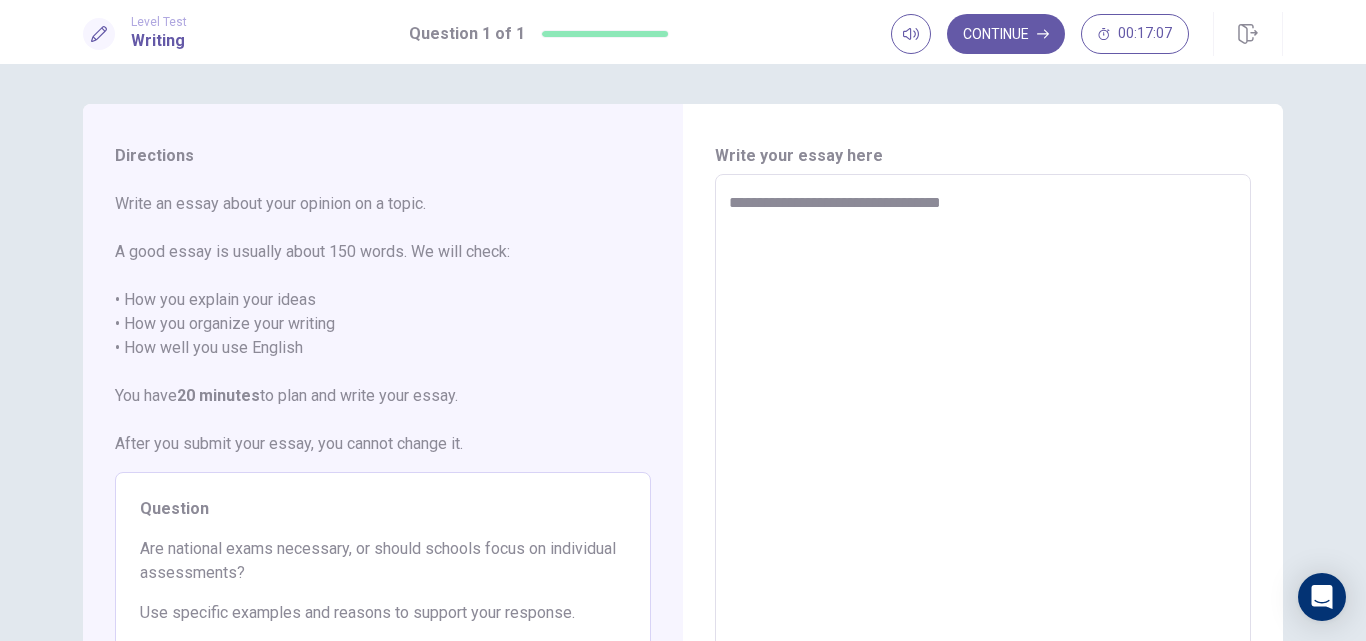 type on "**********" 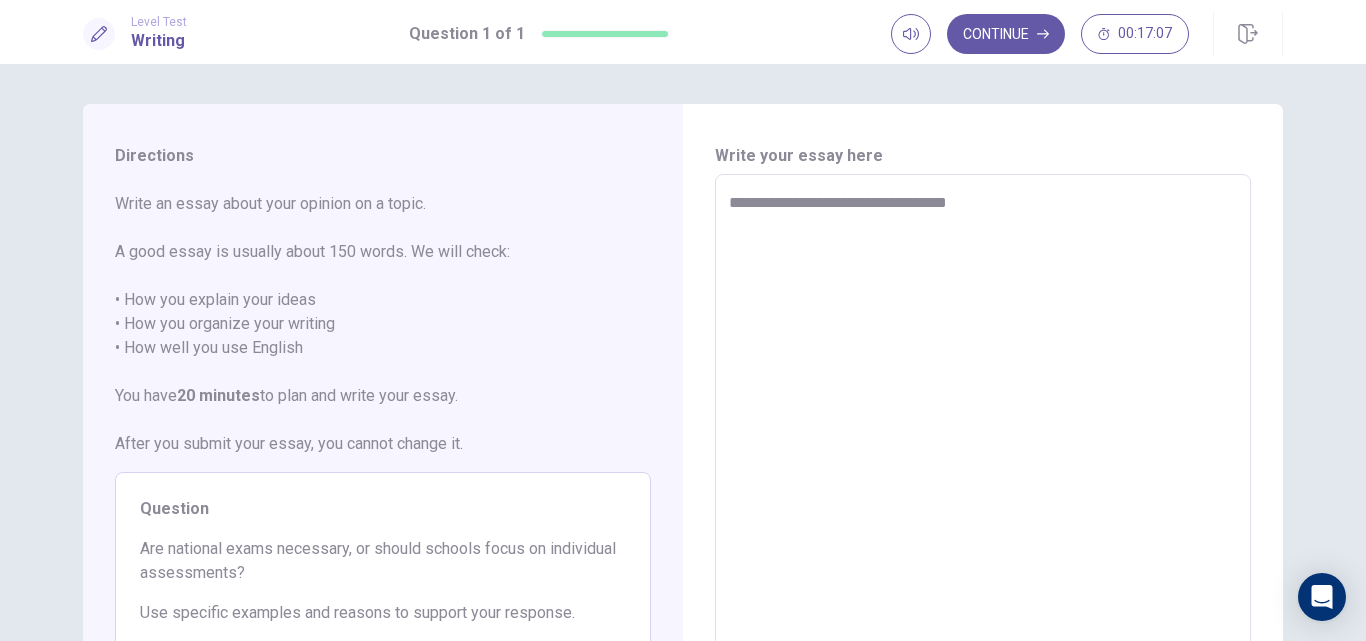 type on "*" 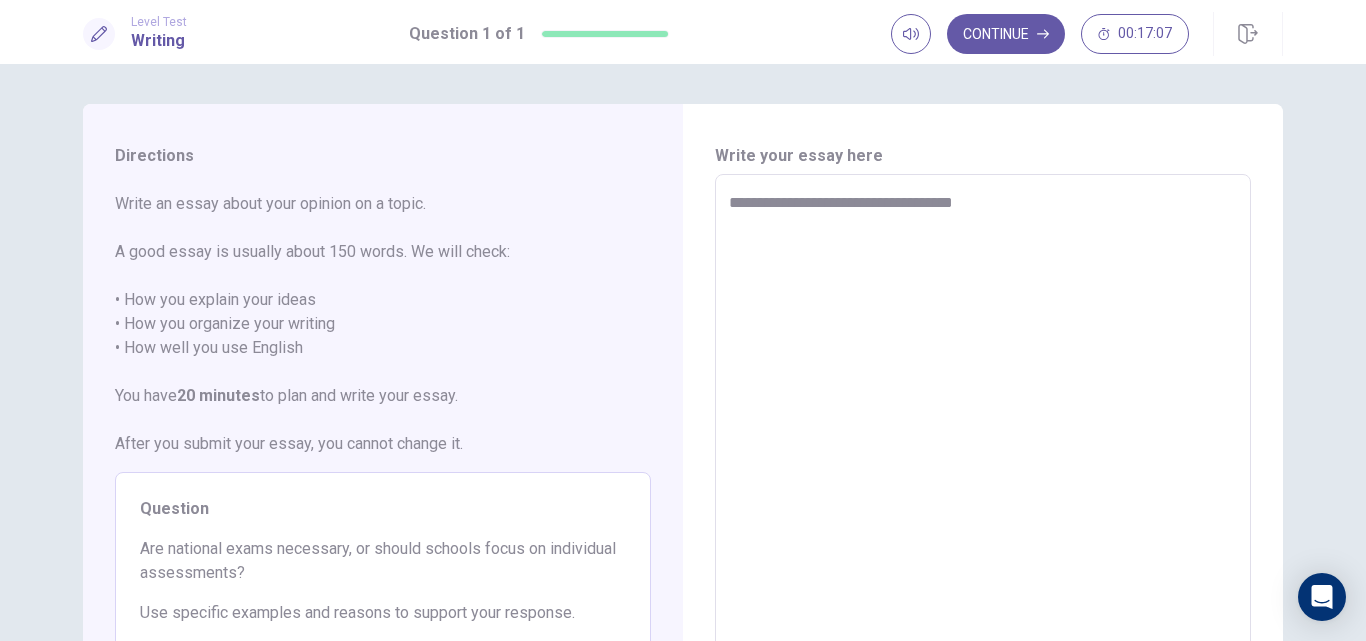 type on "*" 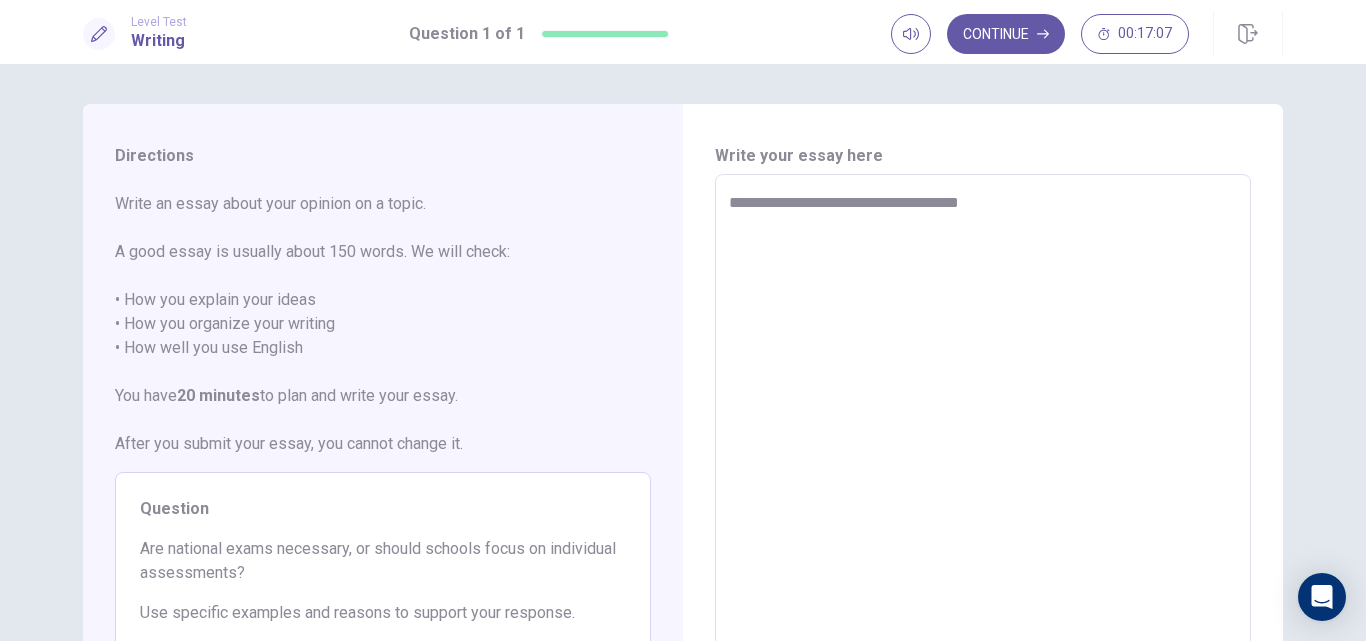 type on "*" 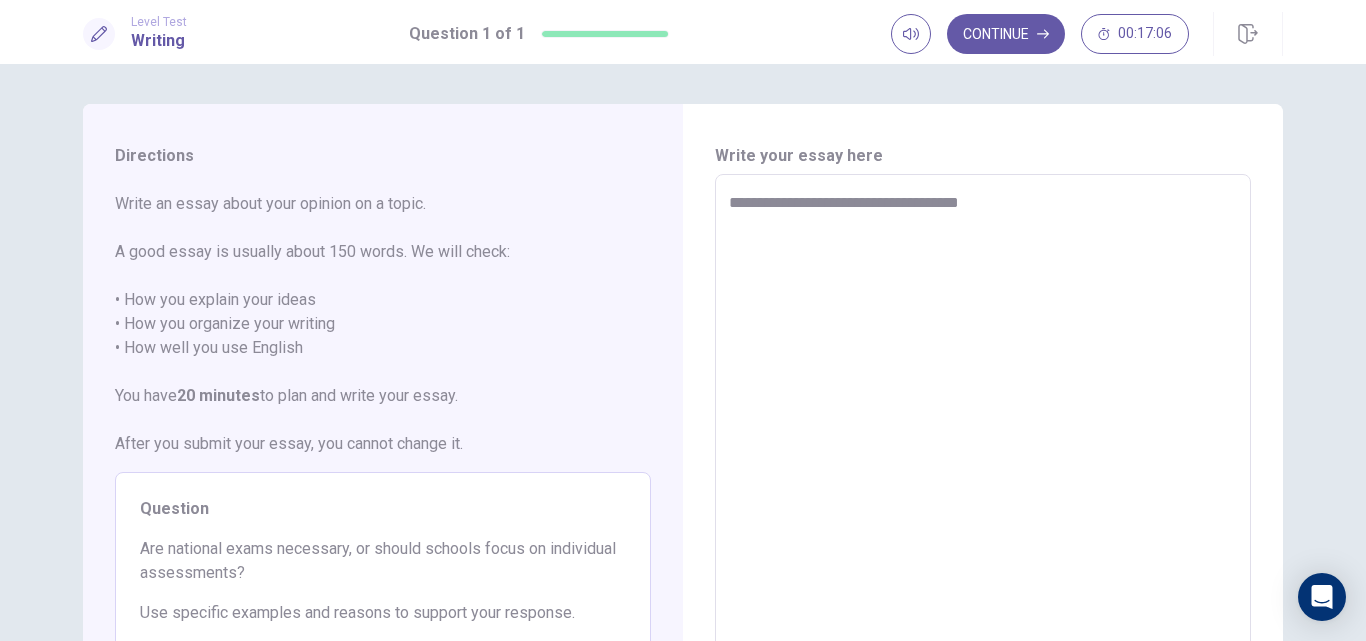 type on "**********" 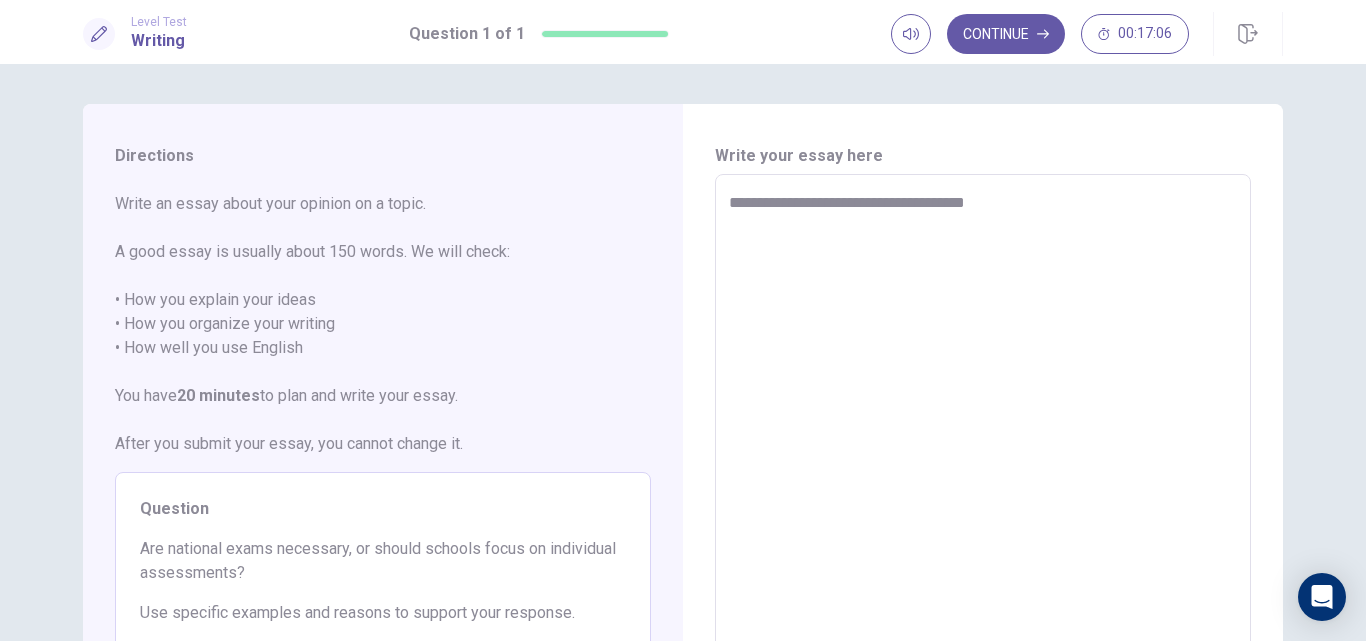 type on "*" 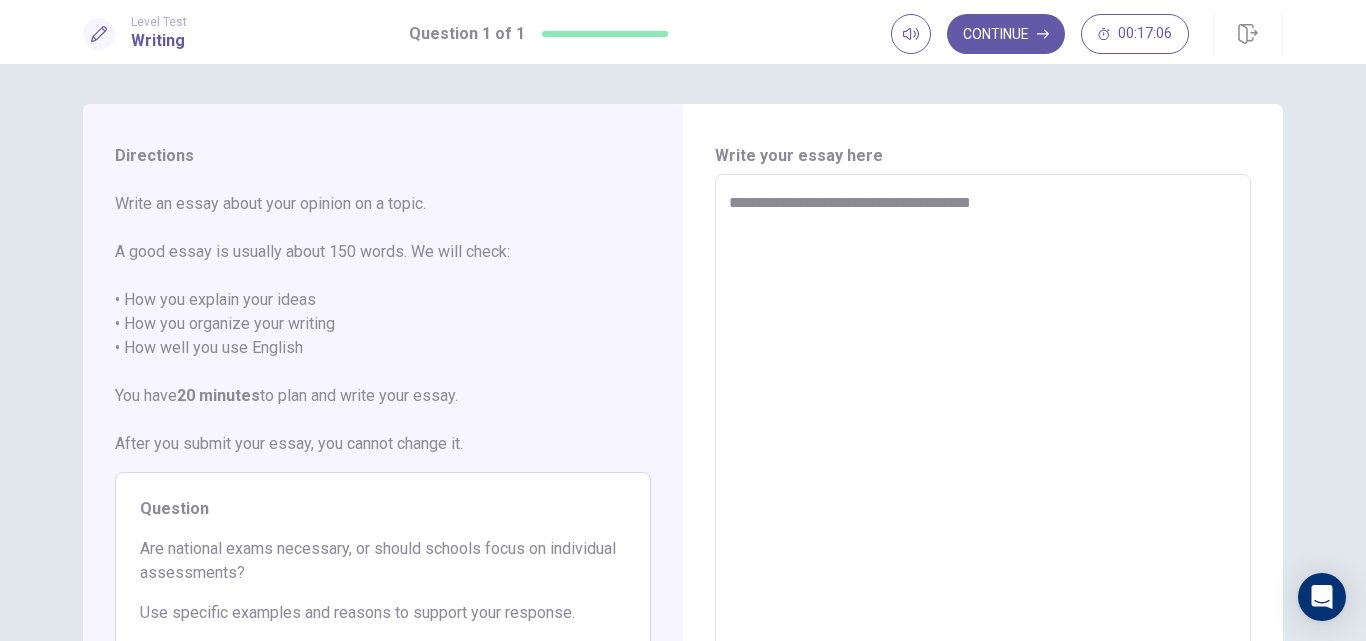 type on "*" 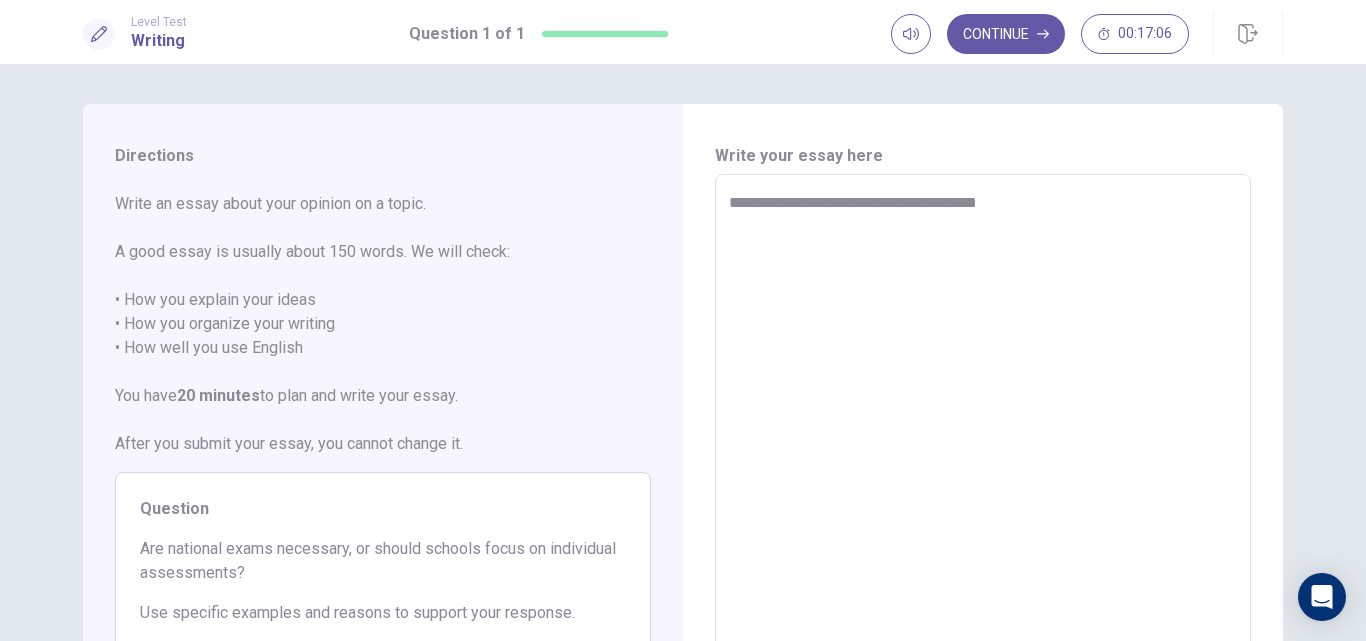 type on "*" 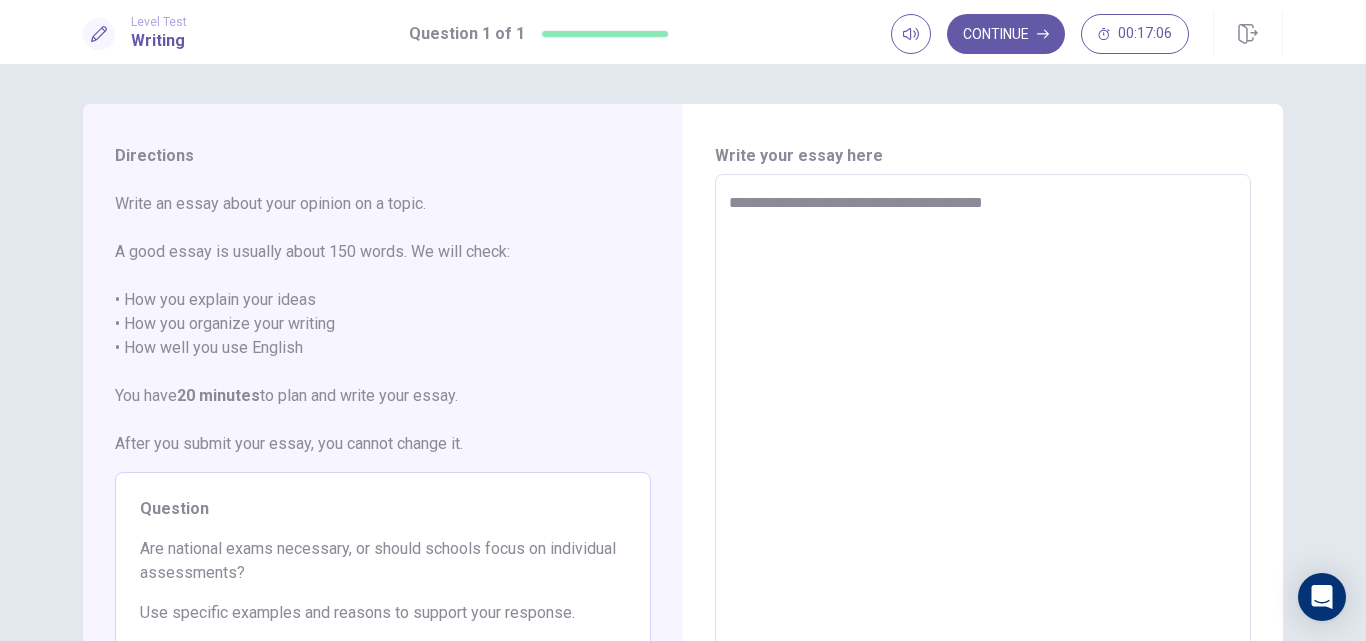 type on "*" 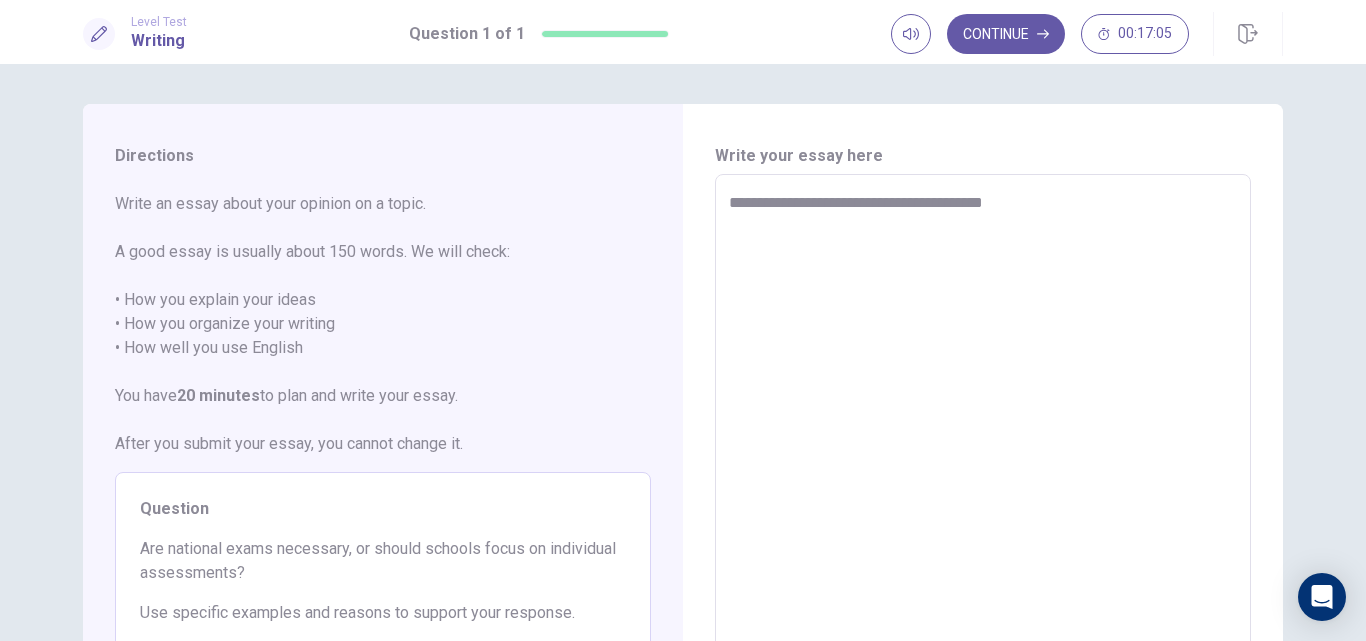 type on "**********" 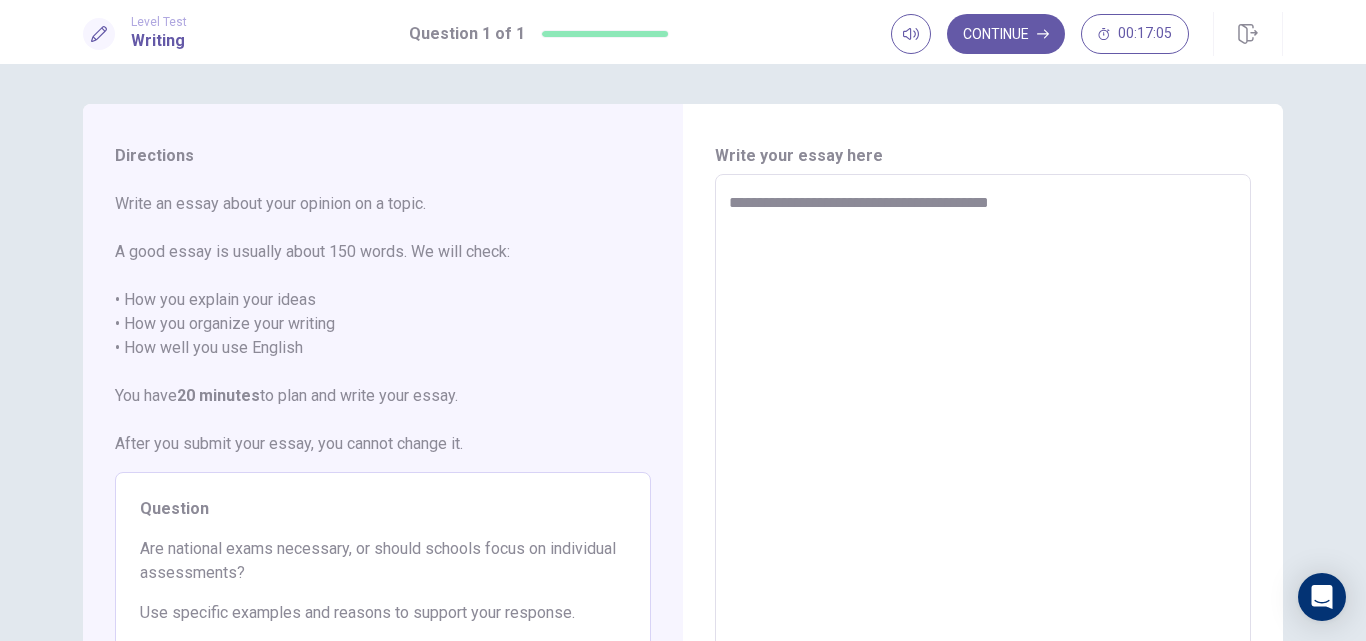 type on "*" 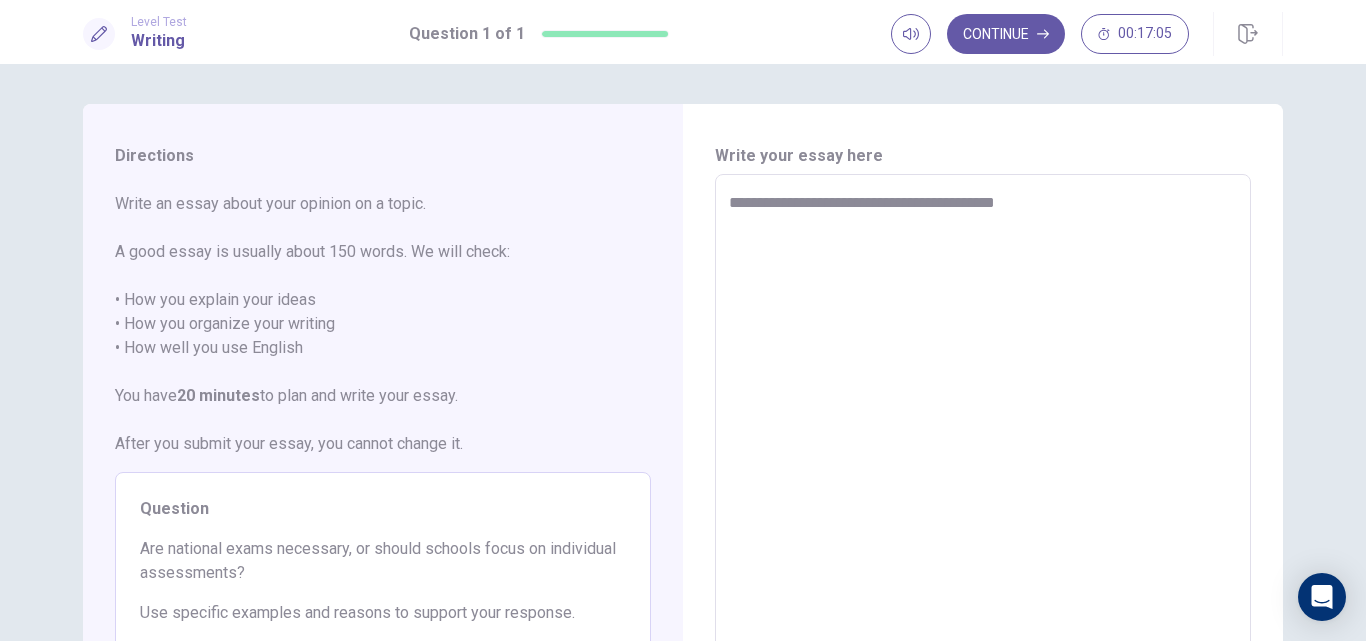 type on "*" 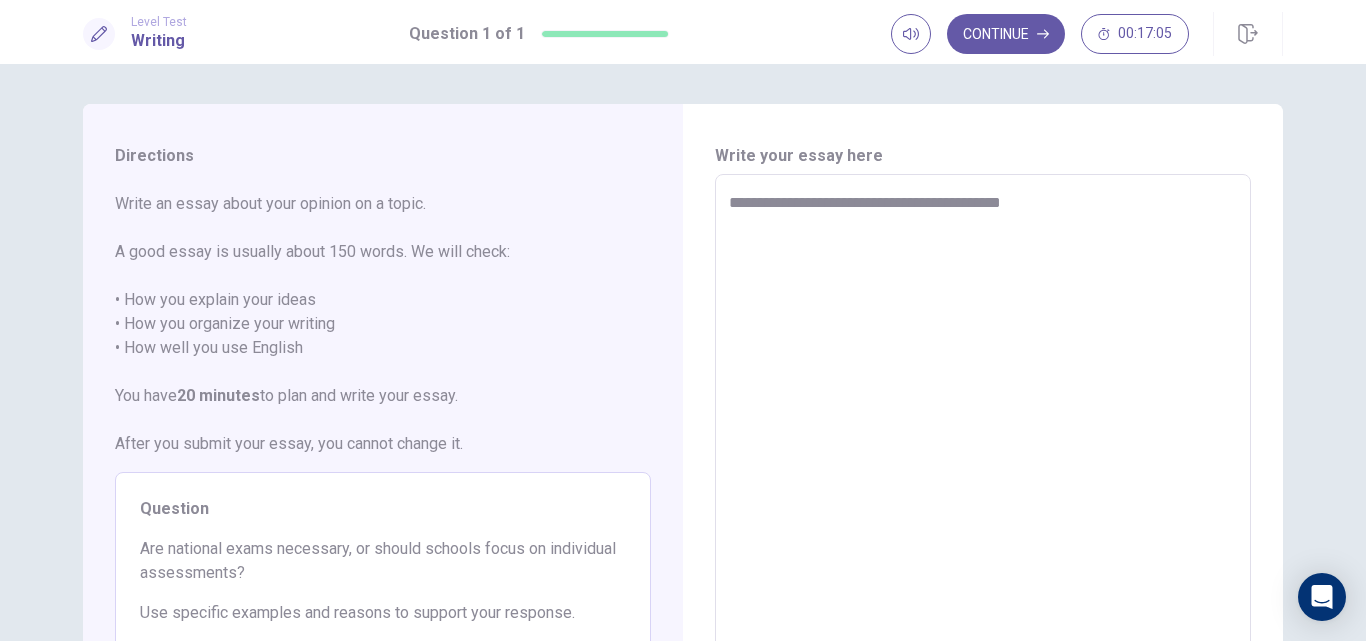 type on "*" 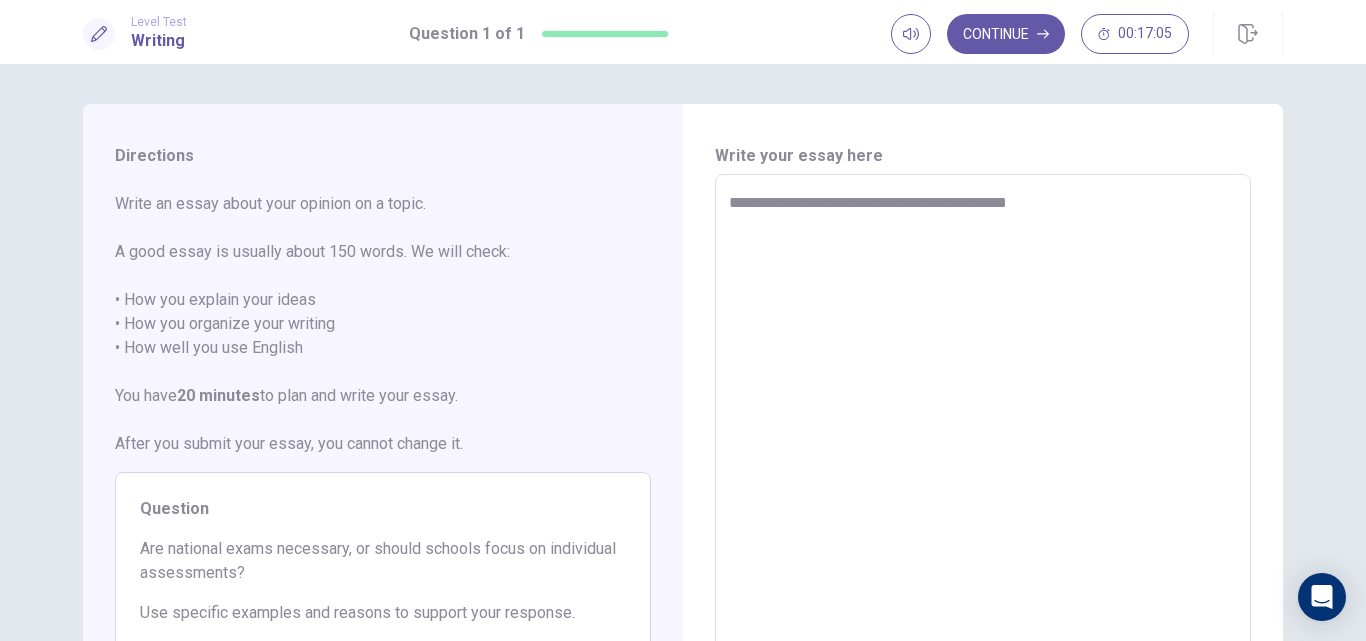 type on "*" 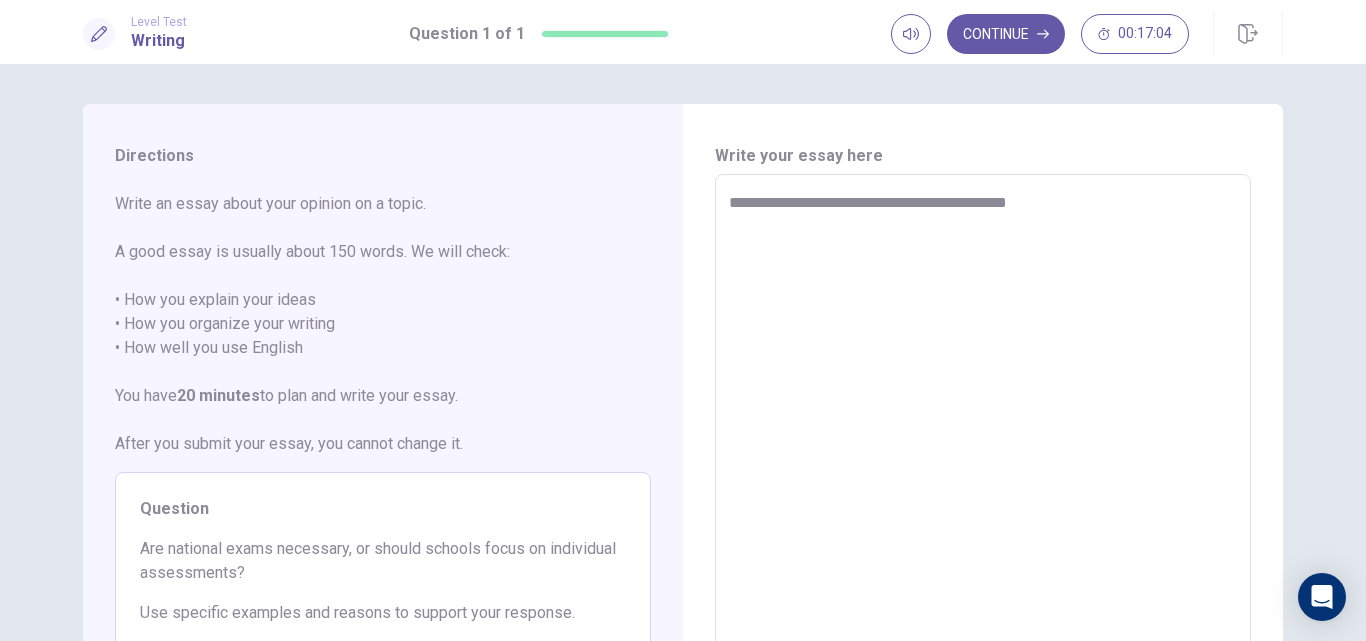 type on "**********" 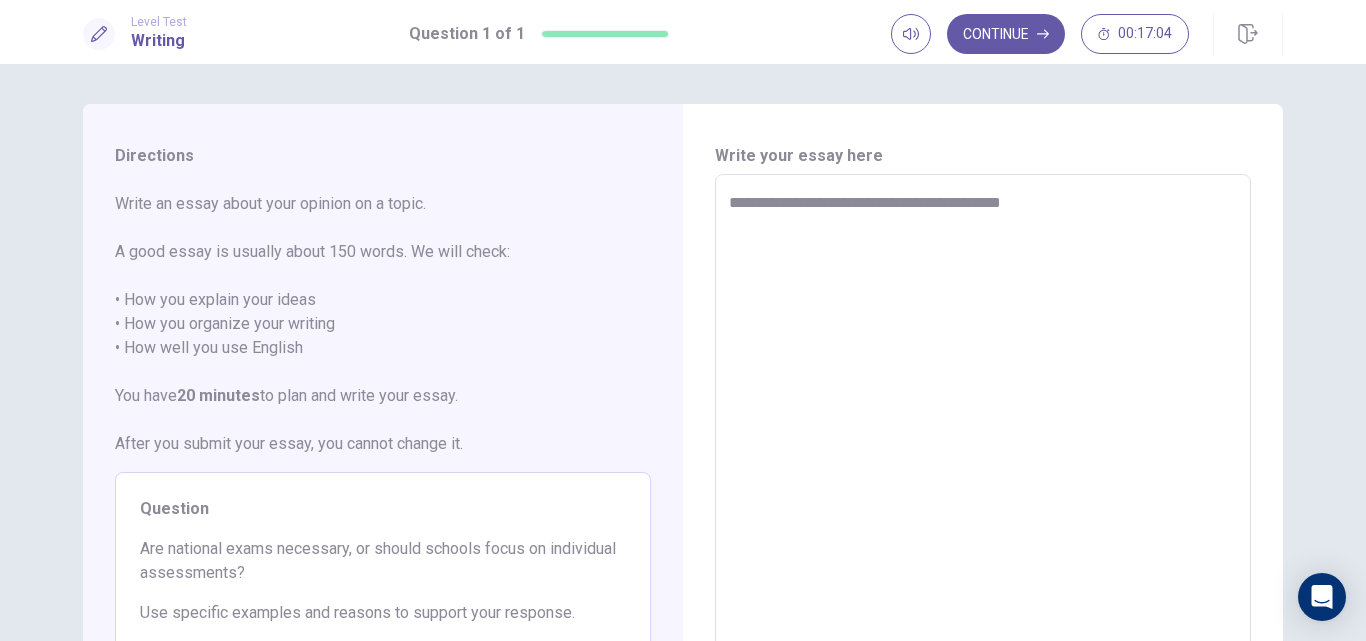 type on "*" 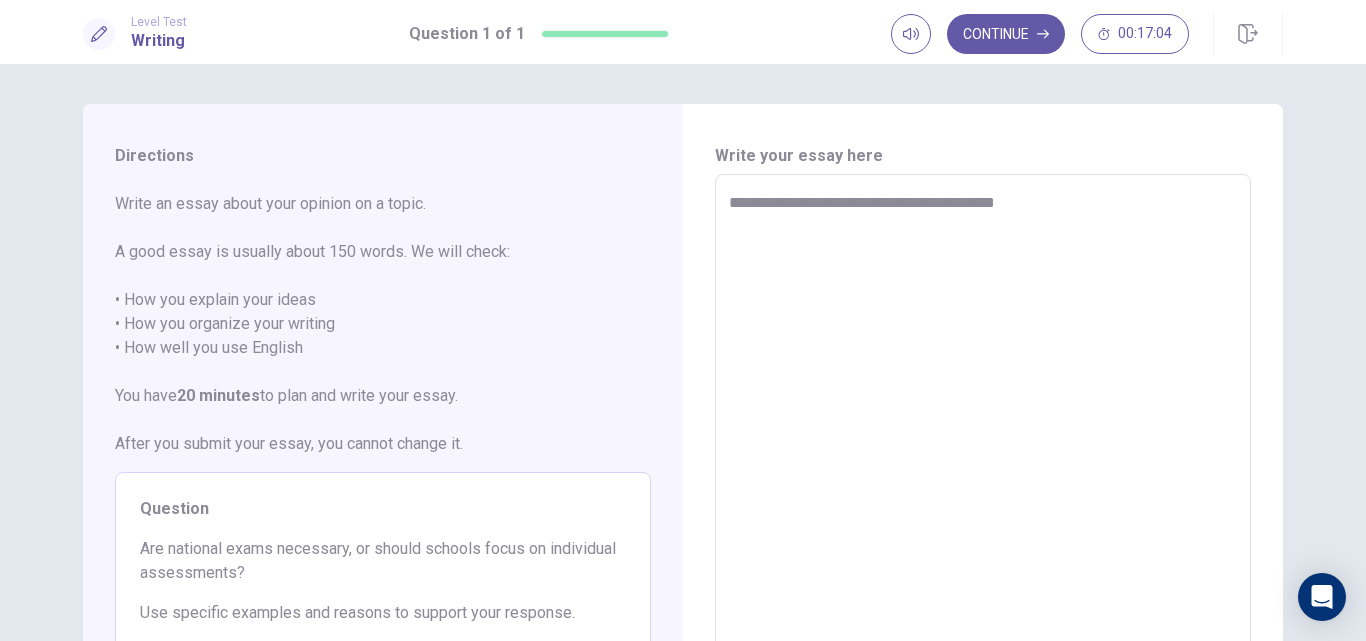 type on "*" 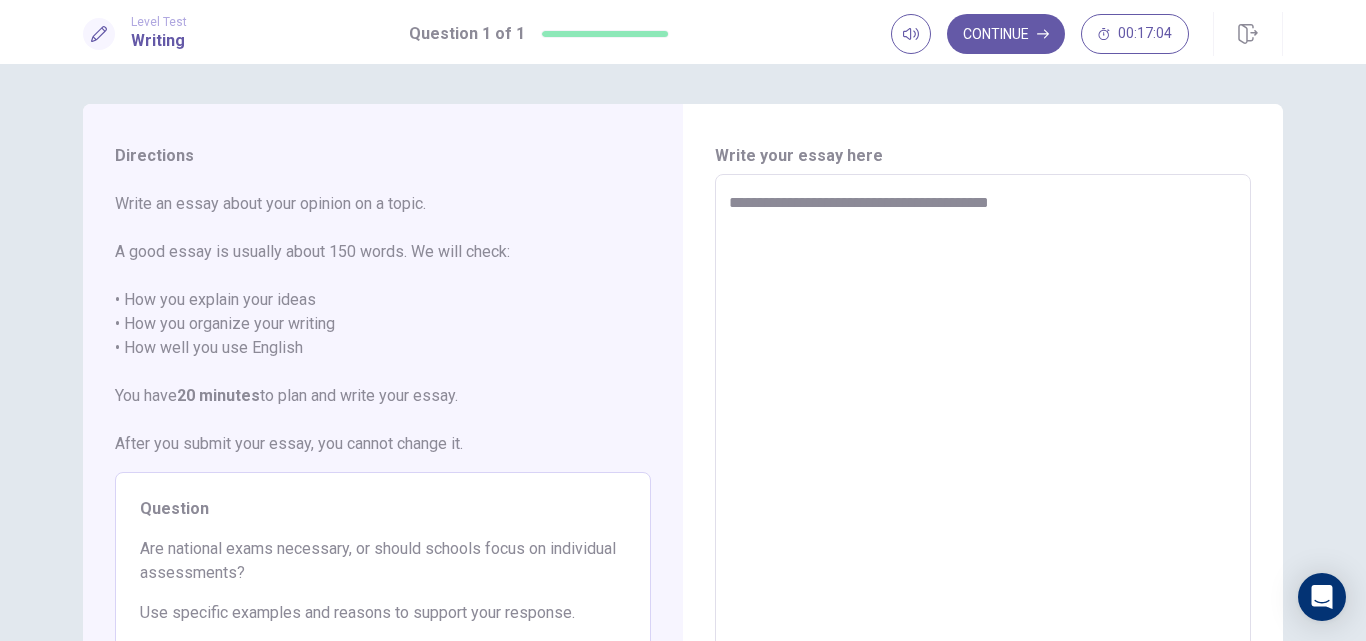 type on "*" 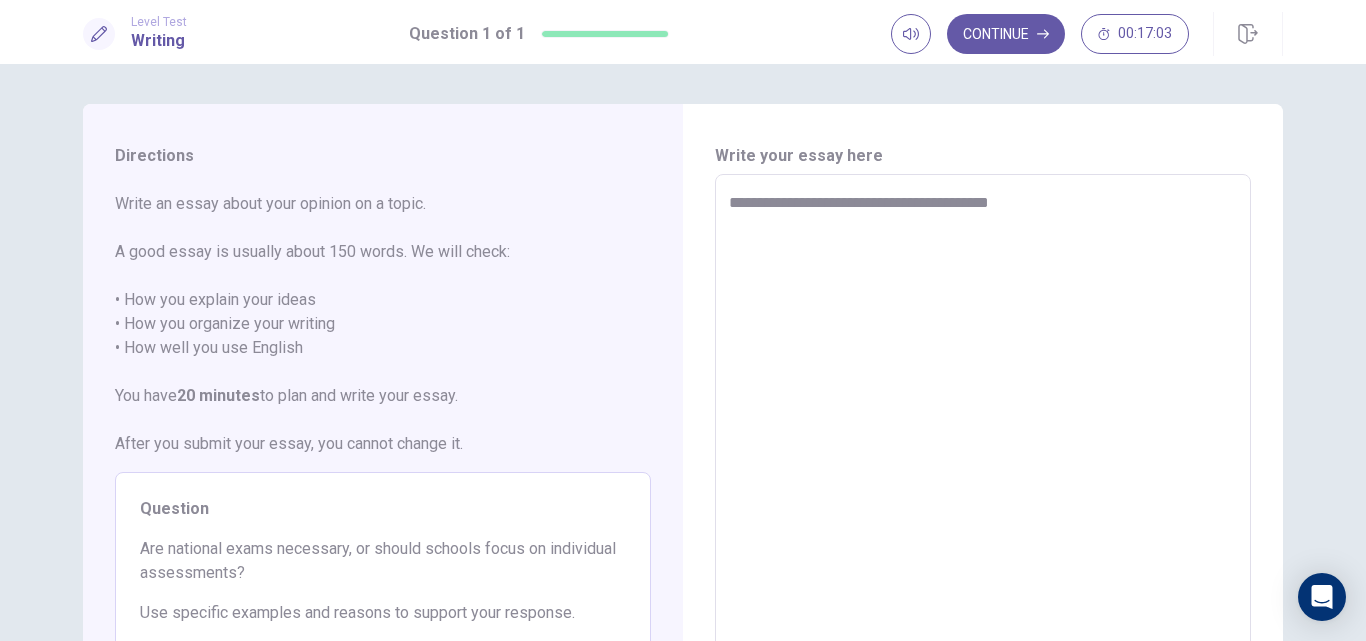 type on "**********" 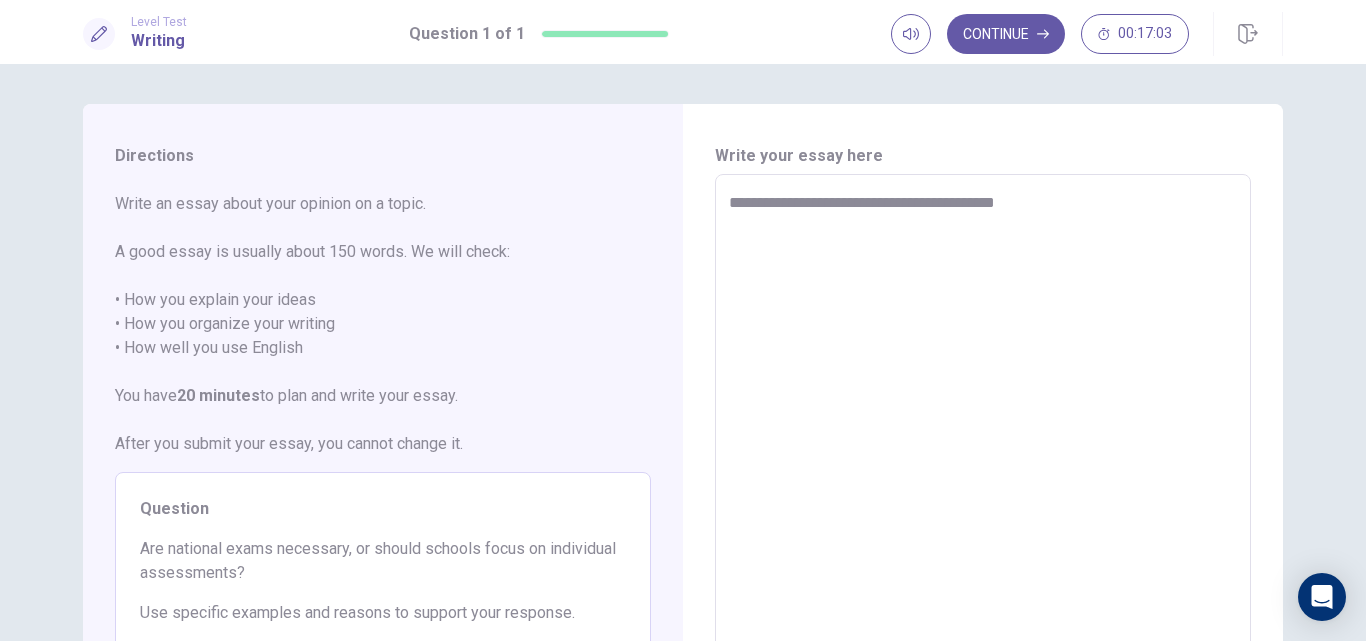 type on "*" 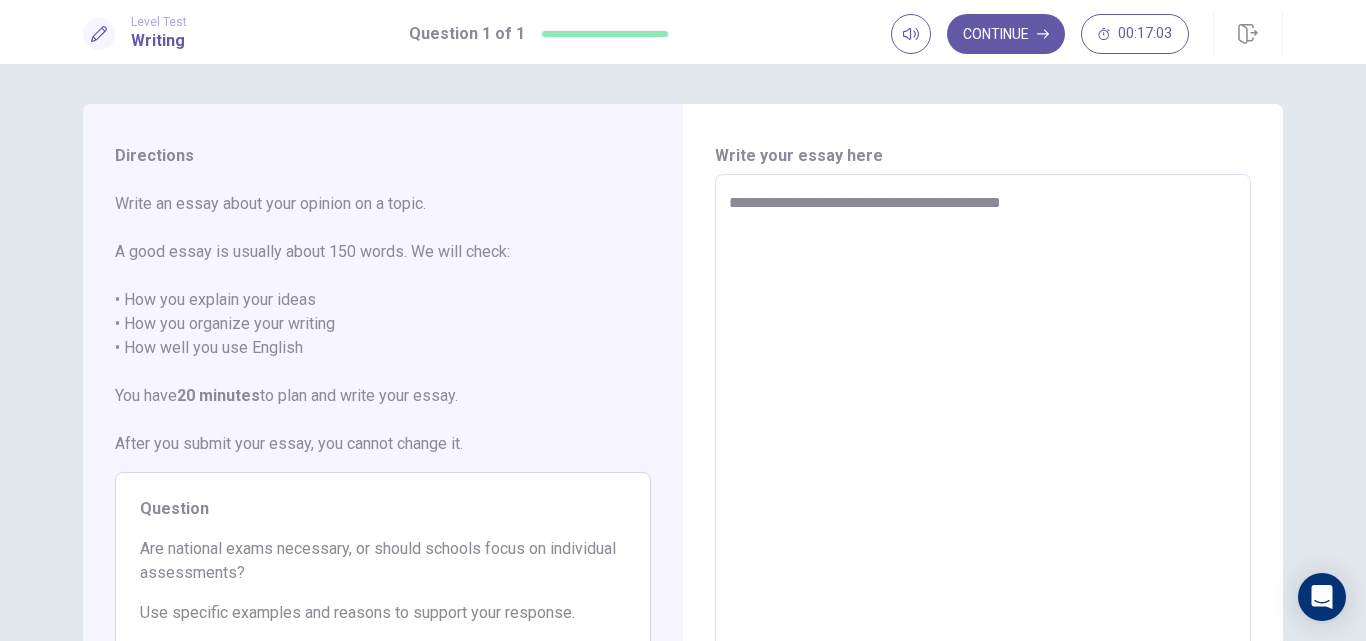 type on "*" 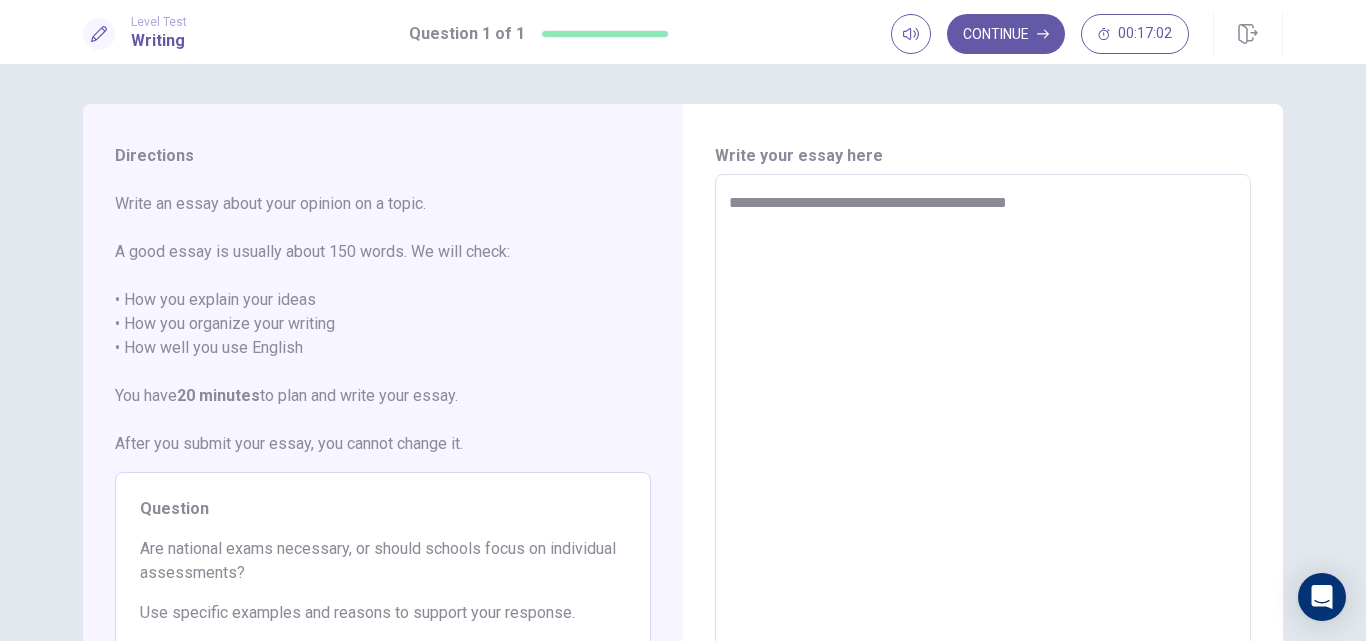 type on "*" 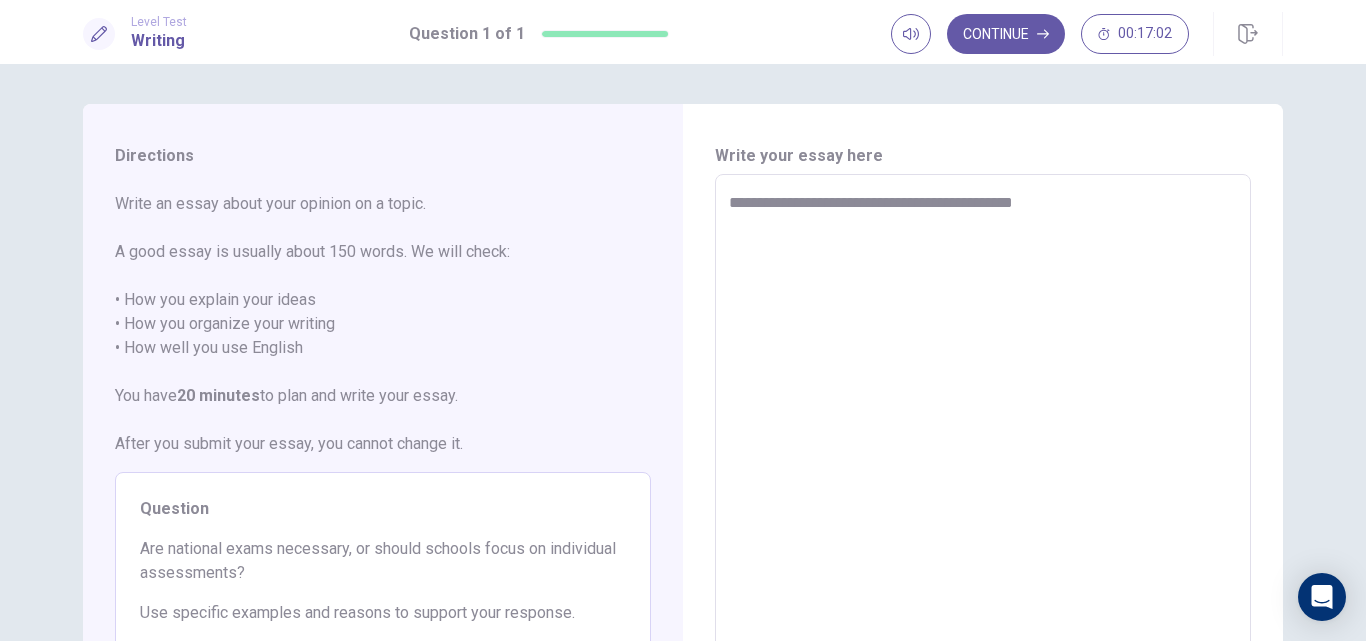 type on "*" 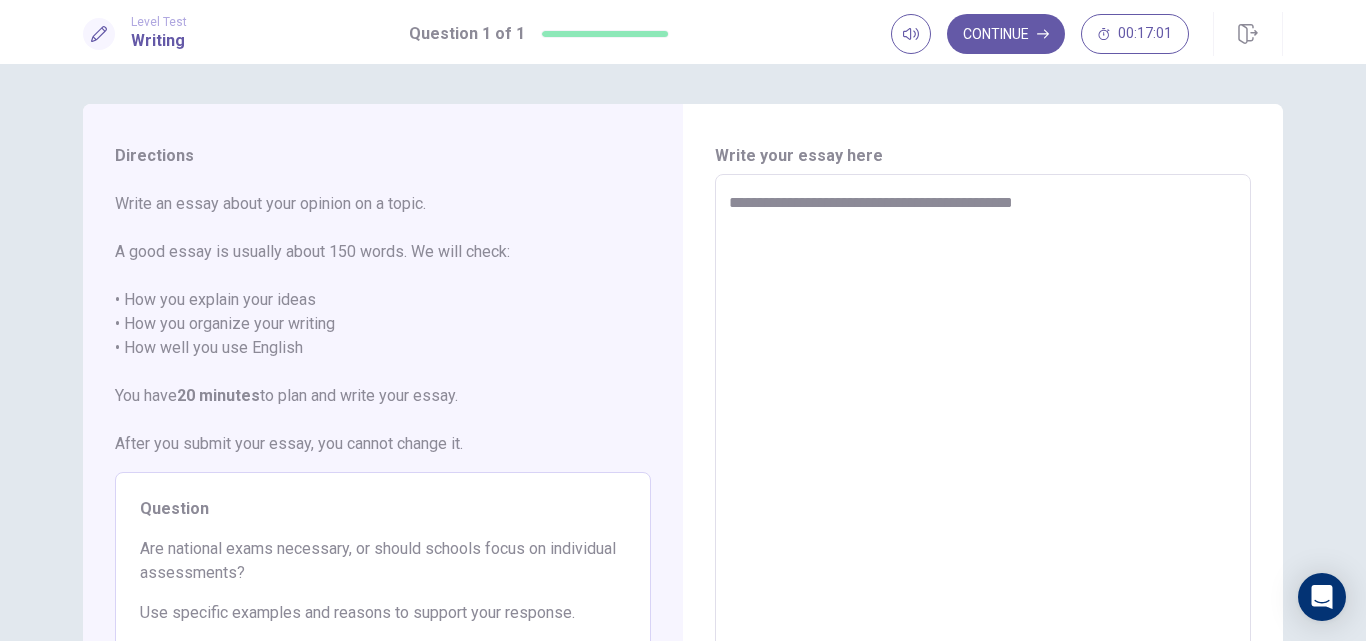 type on "**********" 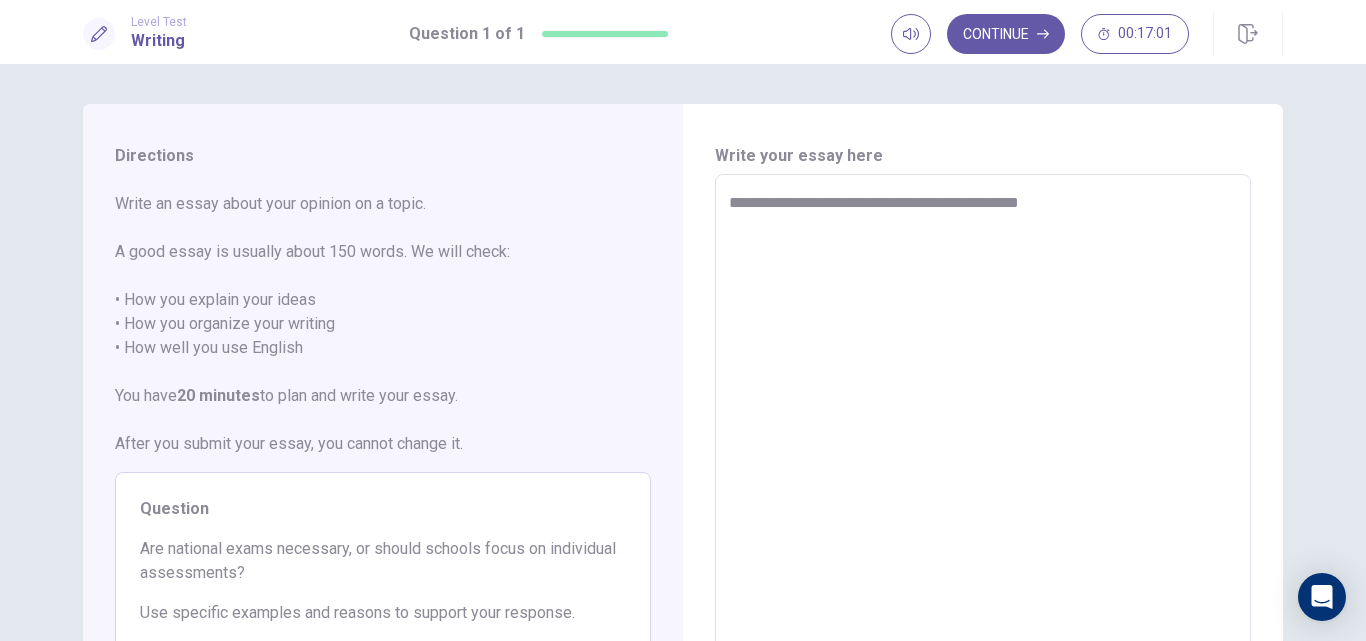type on "*" 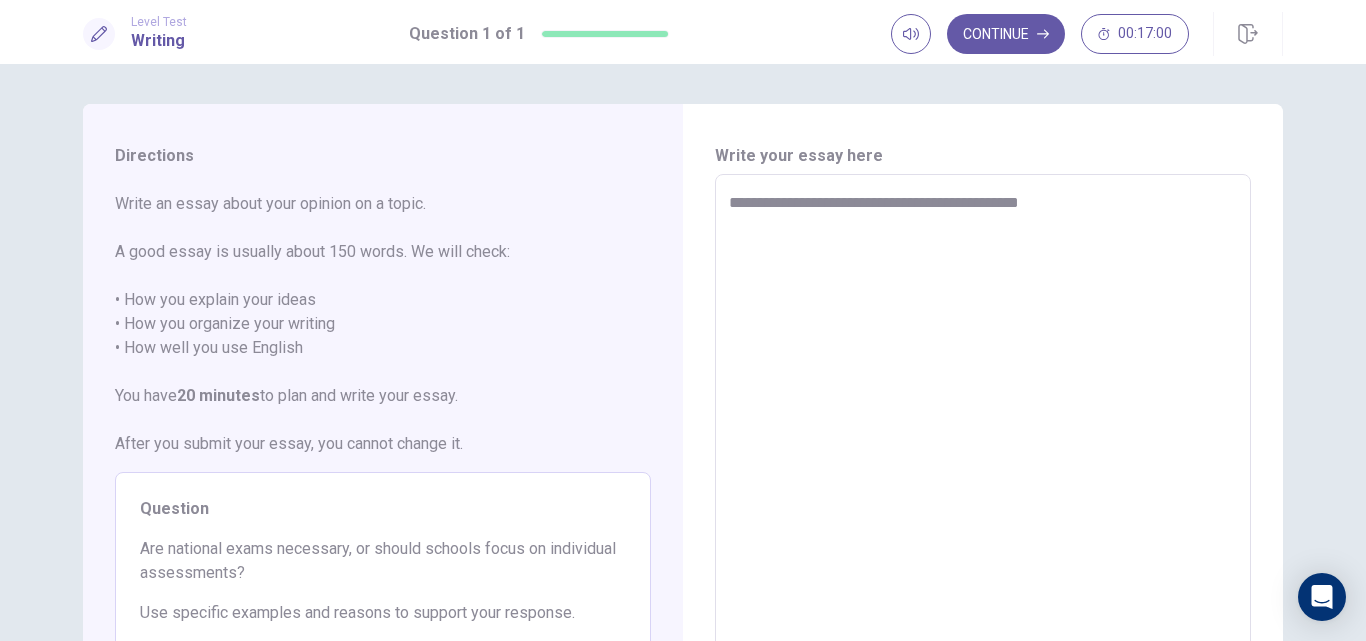 type on "**********" 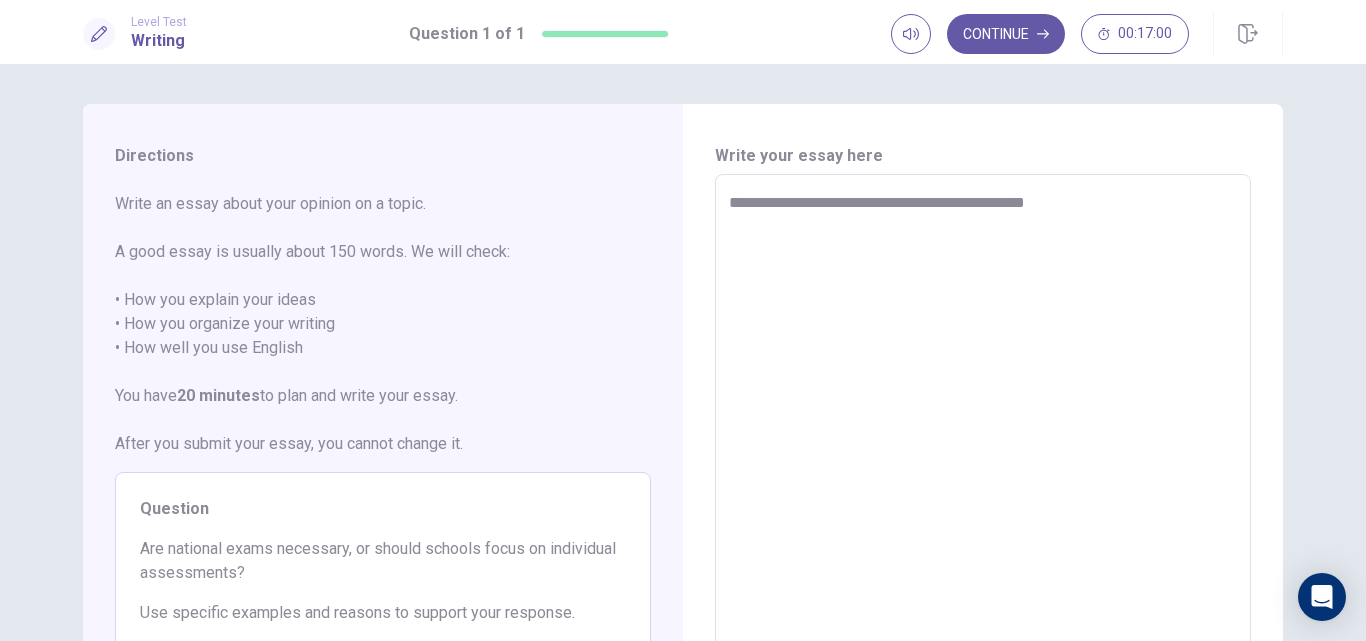 type on "*" 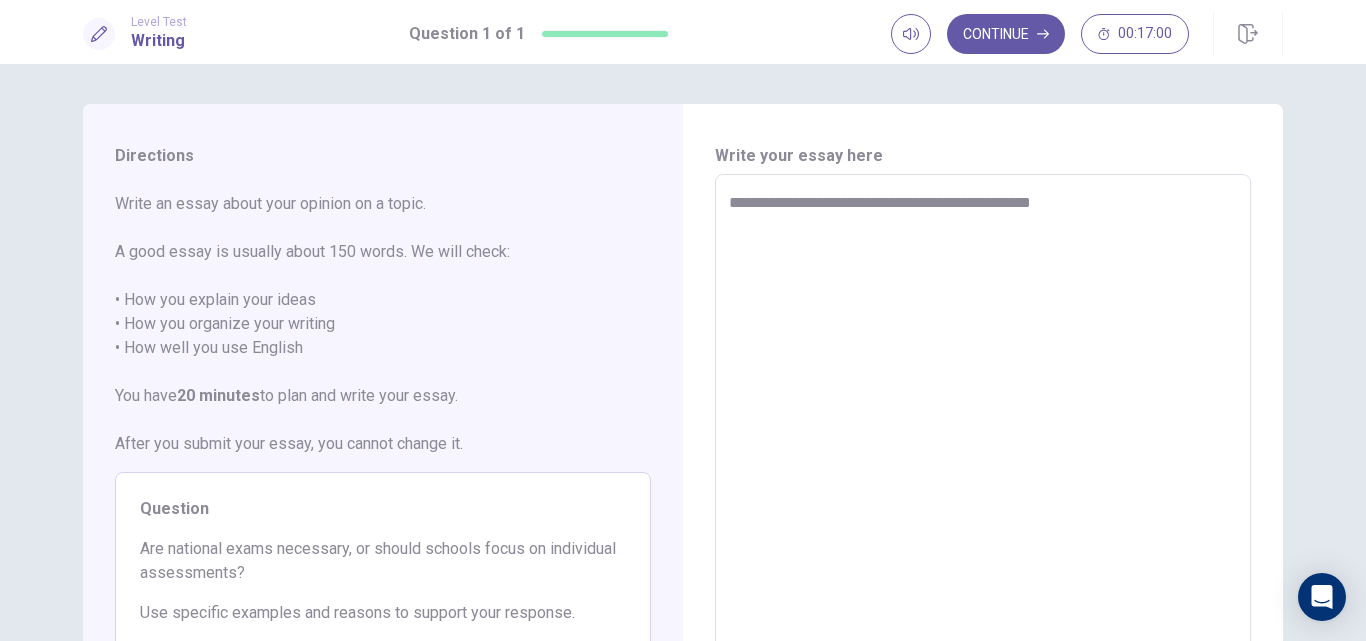 type on "*" 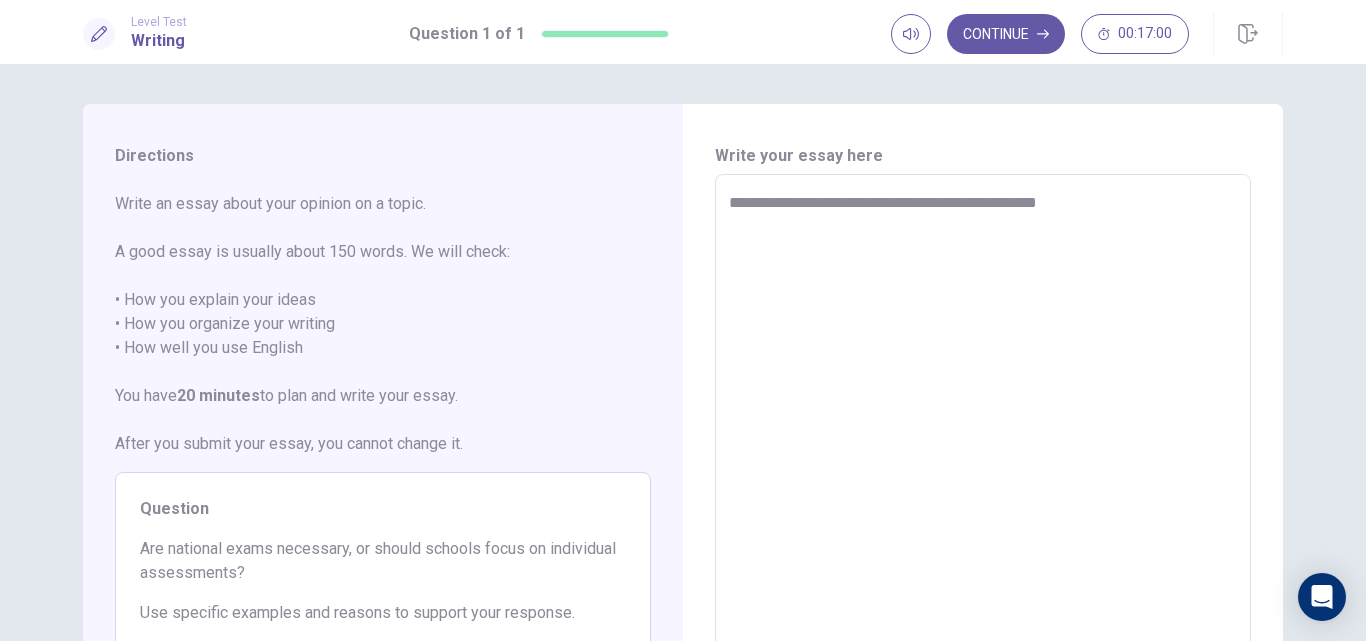 type on "*" 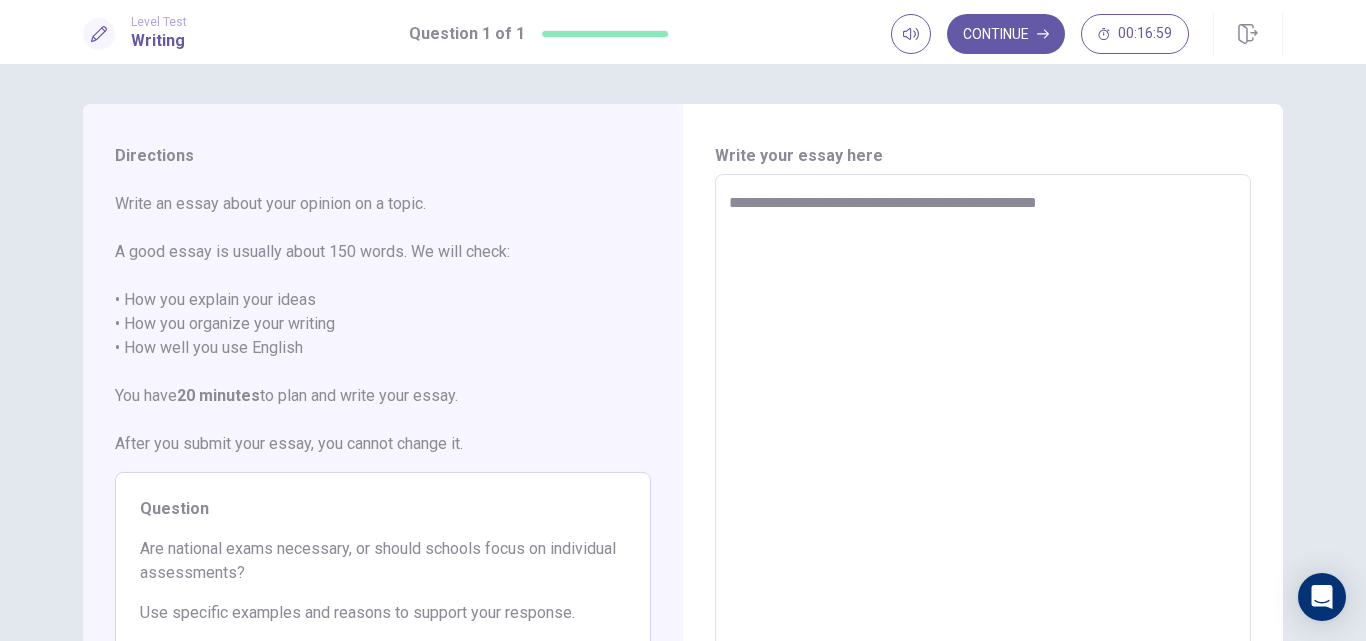 type on "**********" 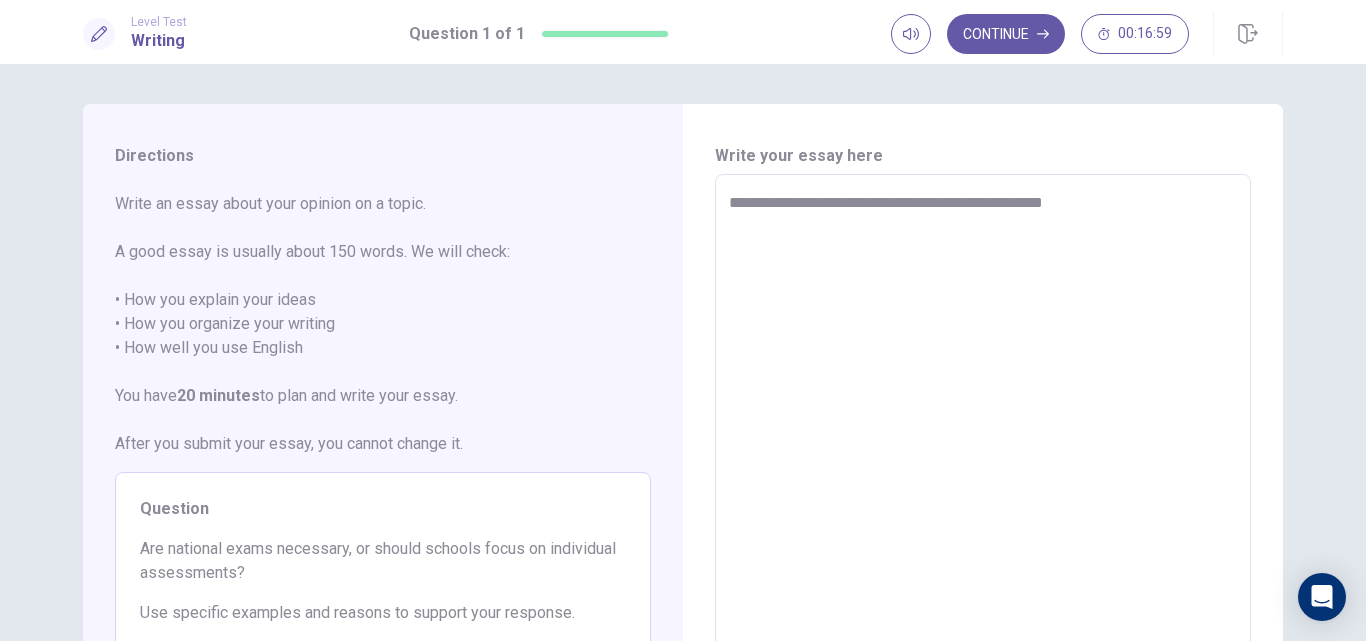 type on "*" 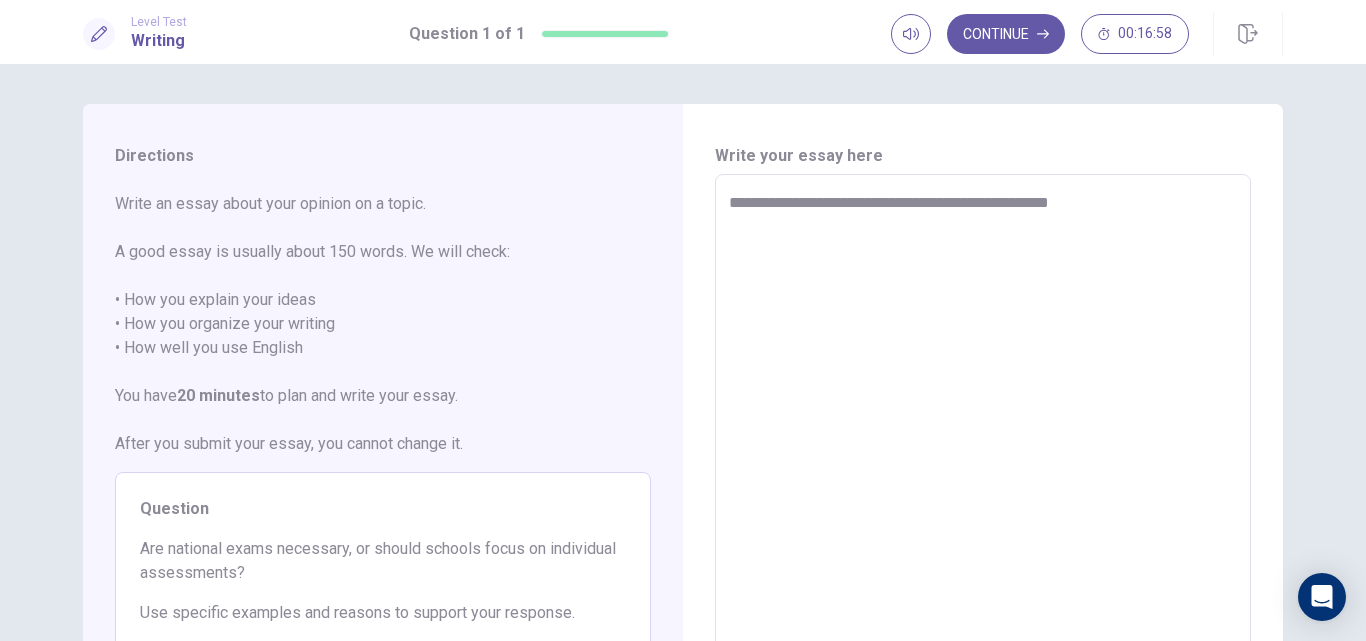 type on "*" 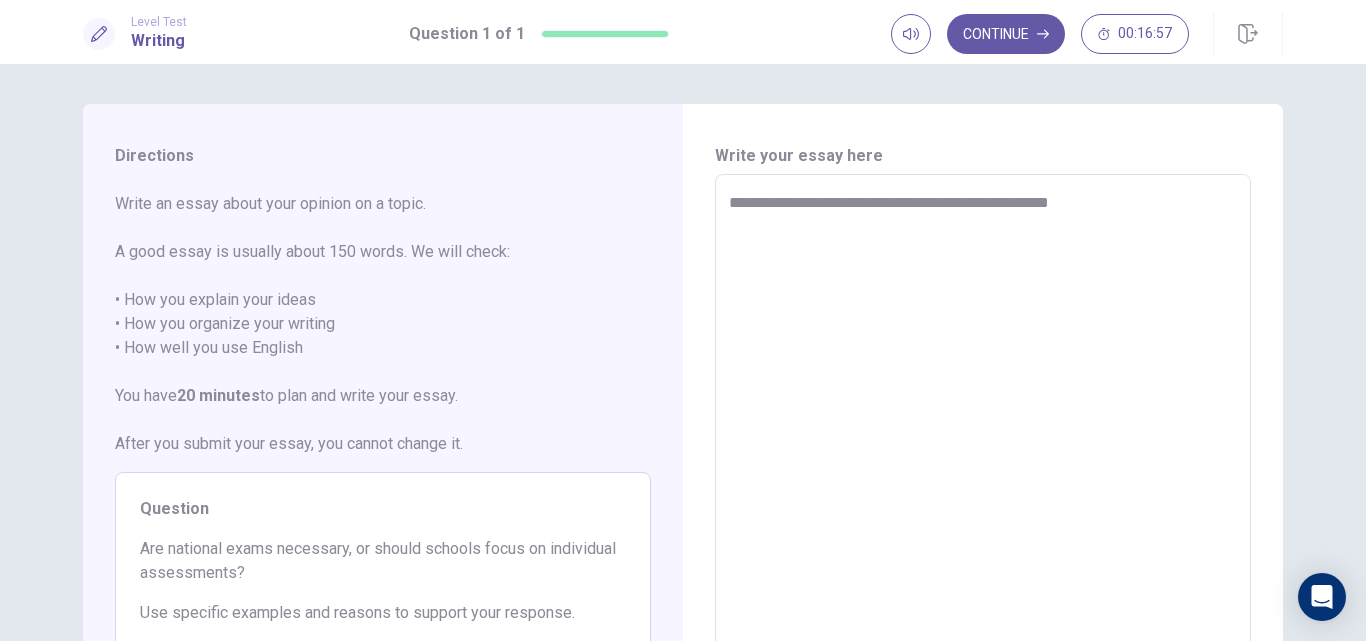 type on "**********" 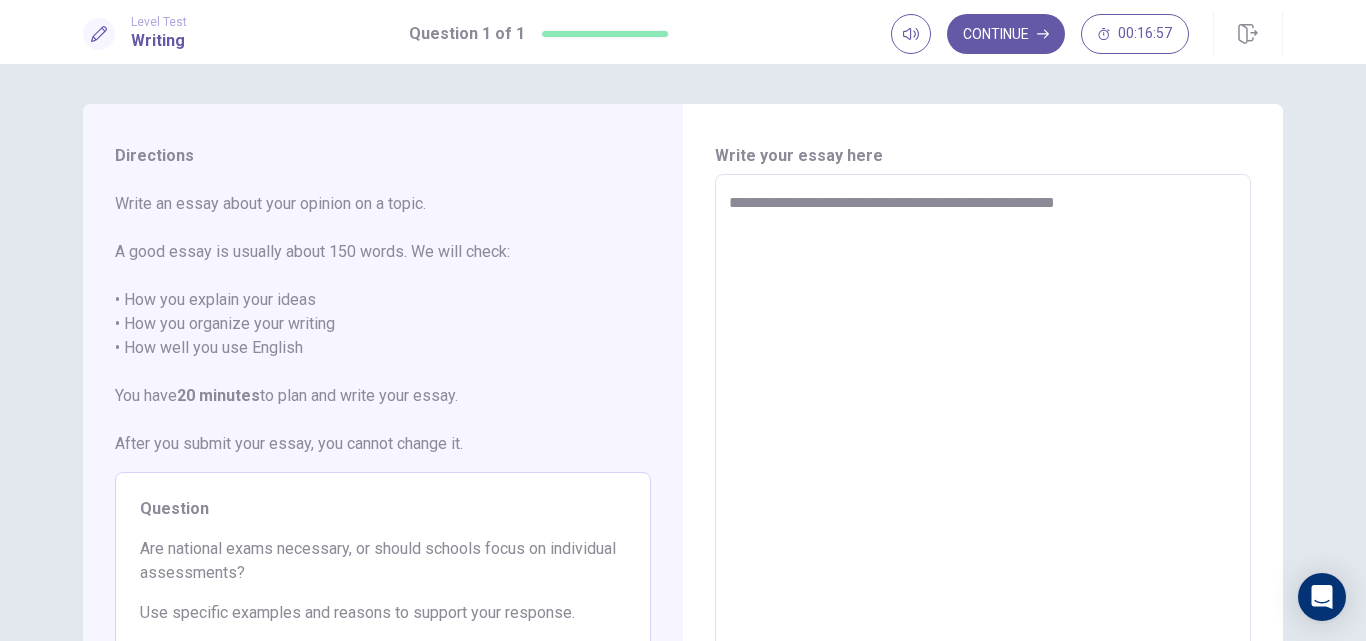 type on "*" 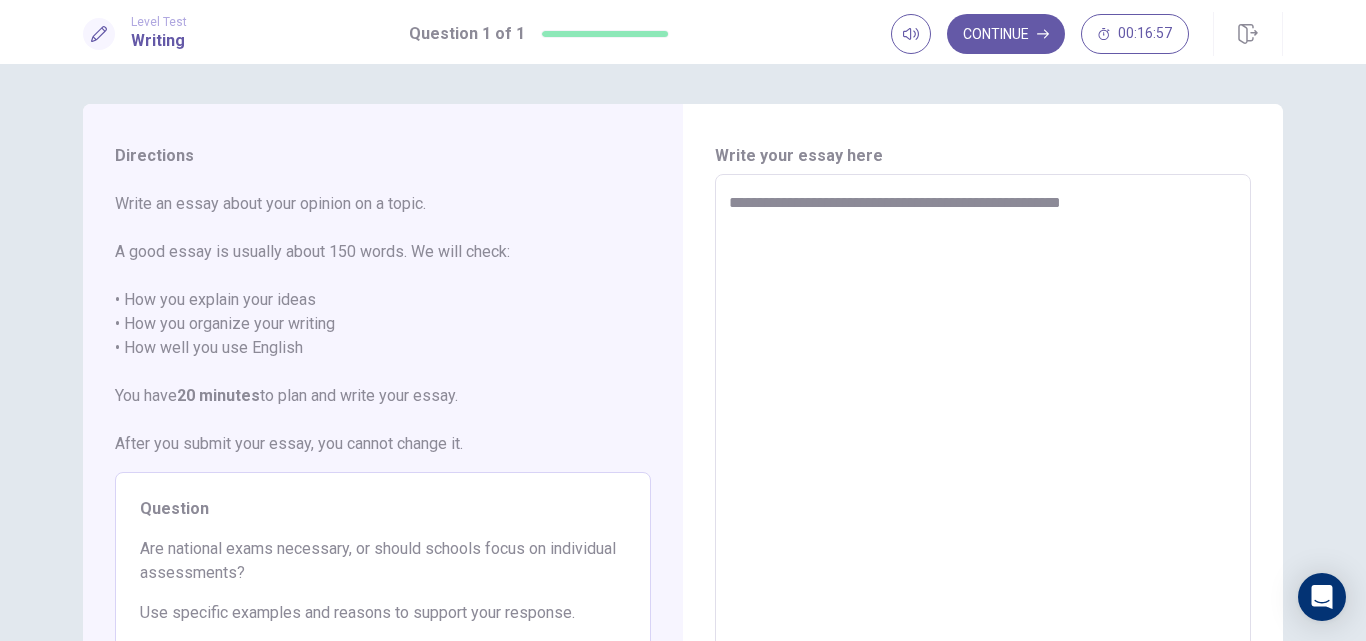 type on "*" 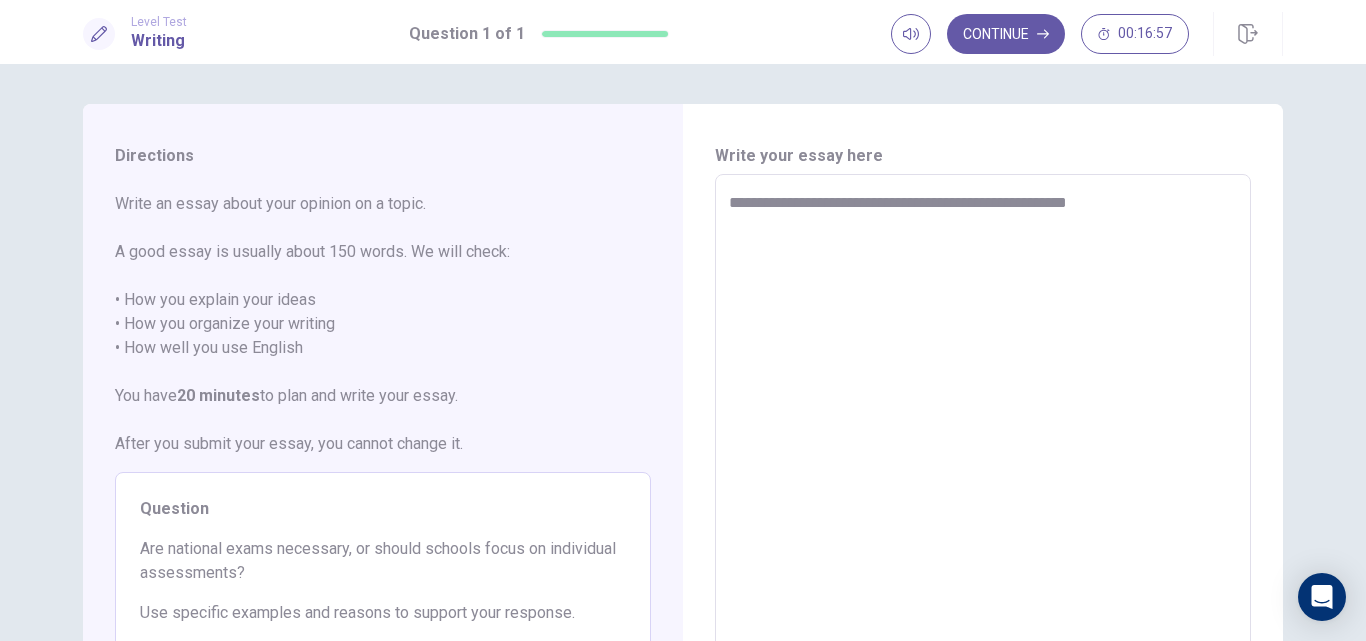 type on "*" 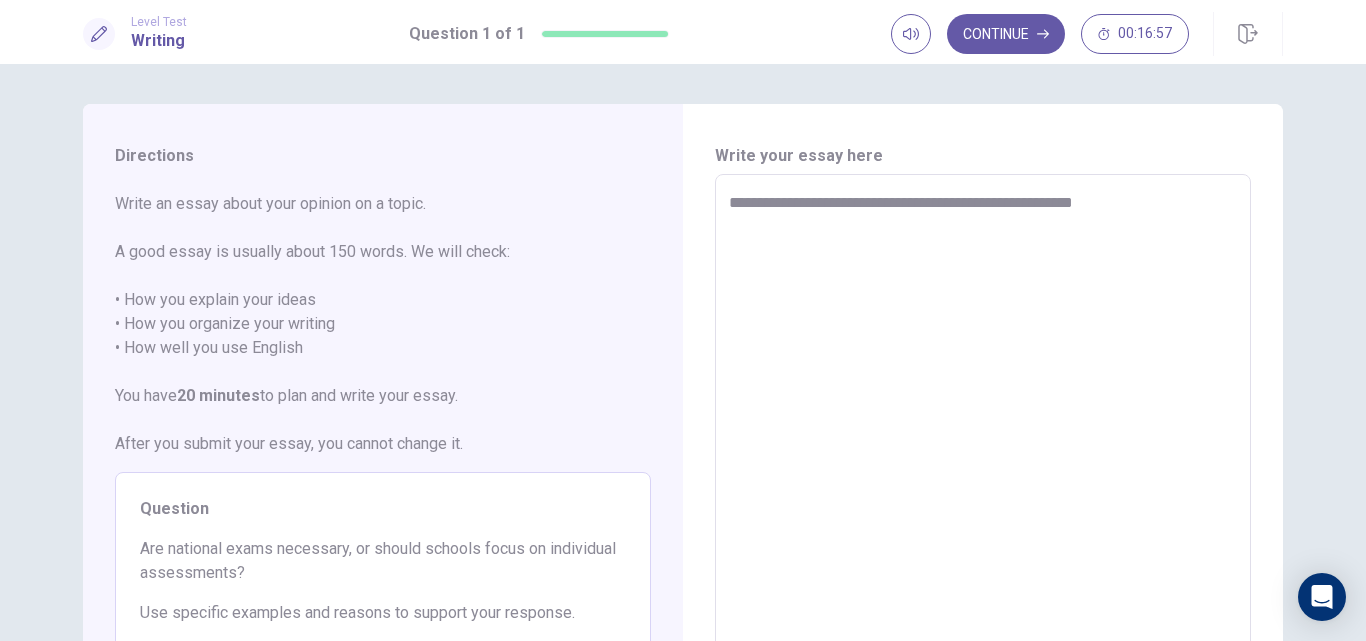 type on "*" 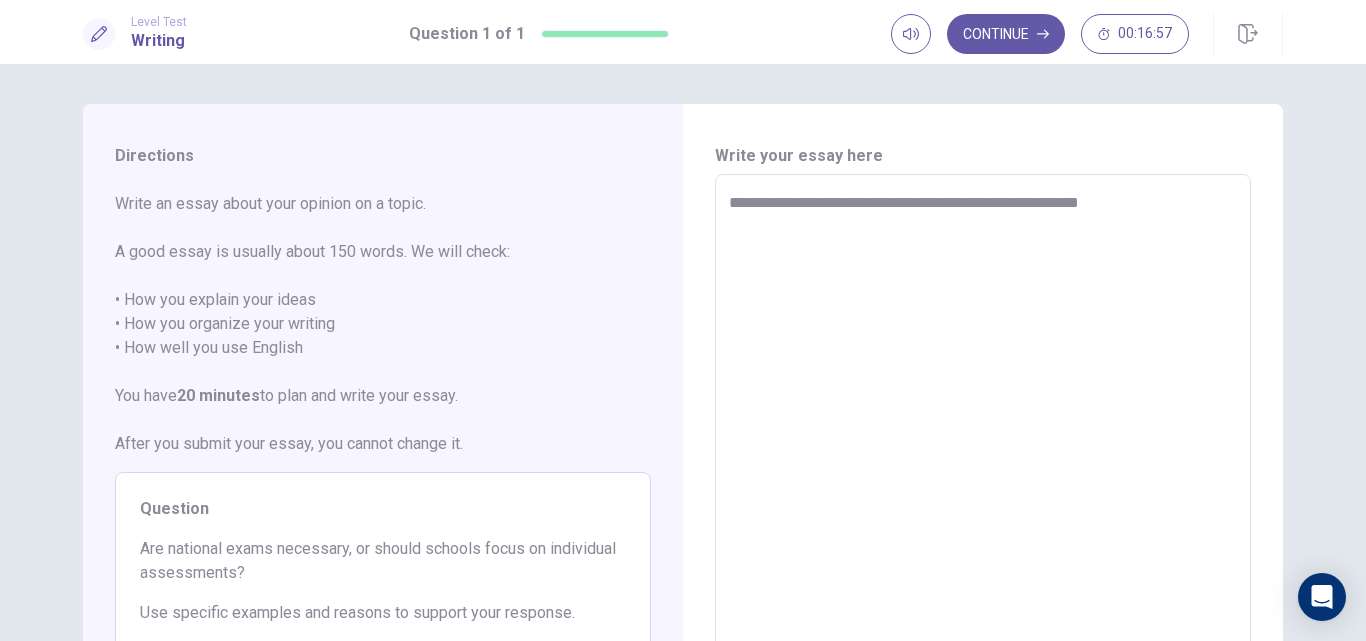 type on "*" 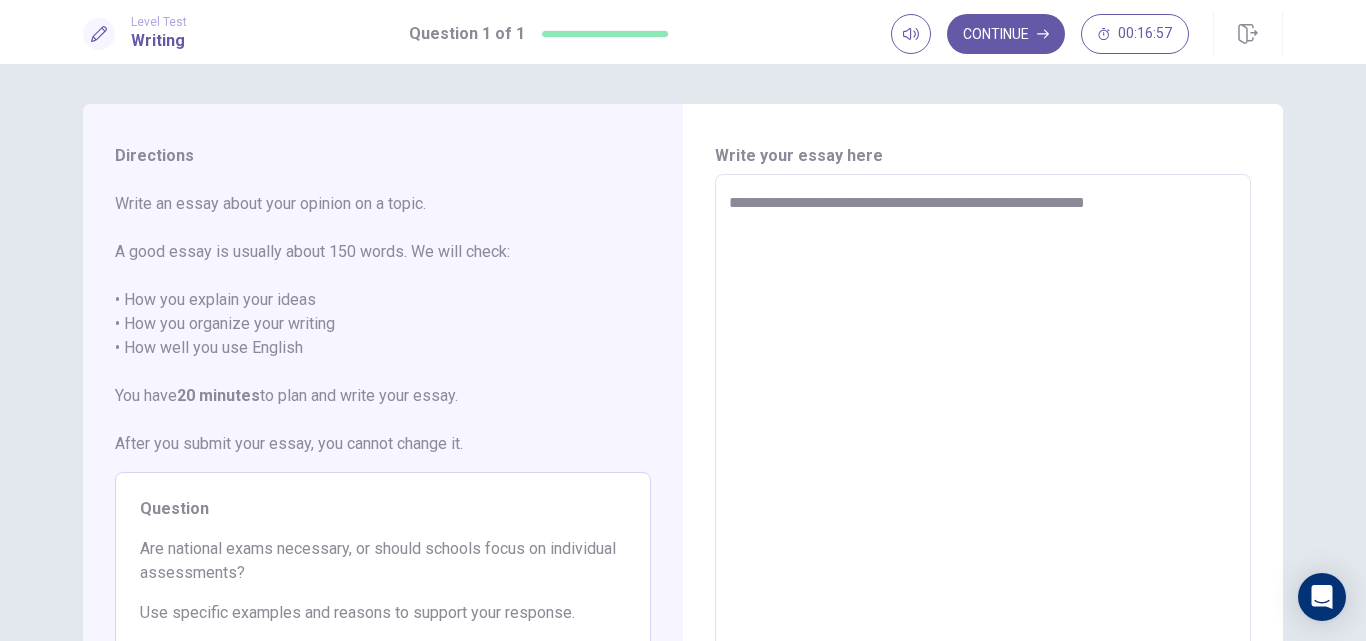 type on "*" 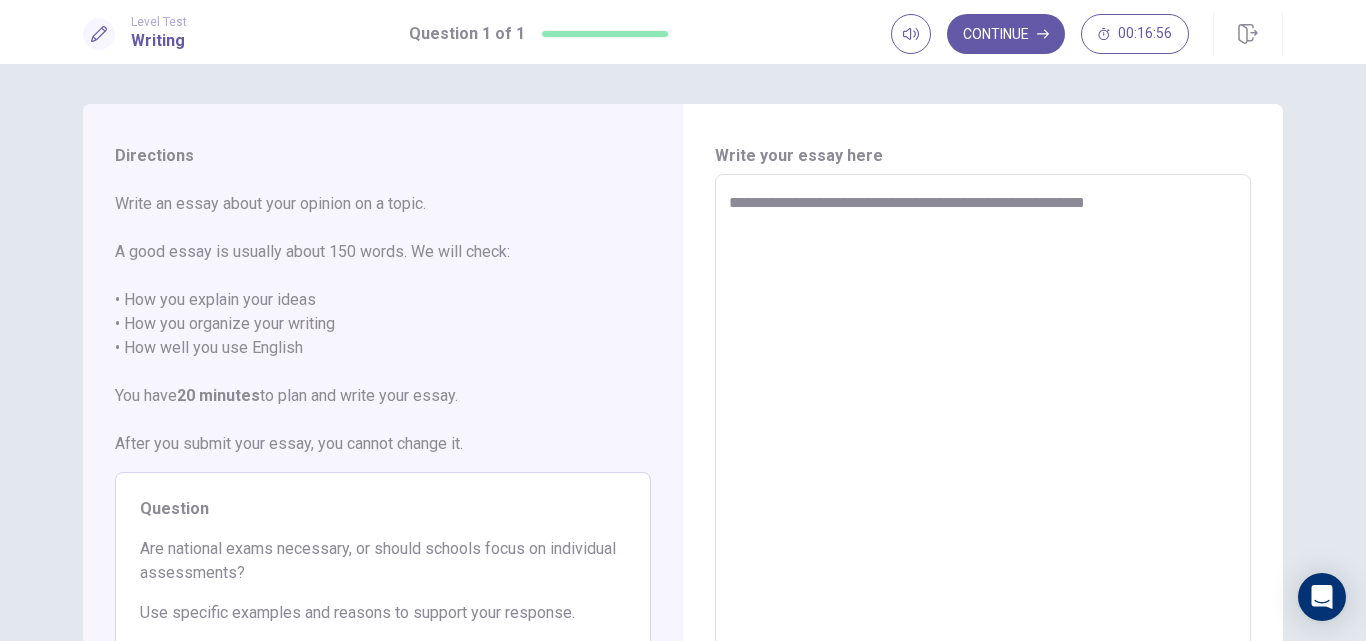 type on "**********" 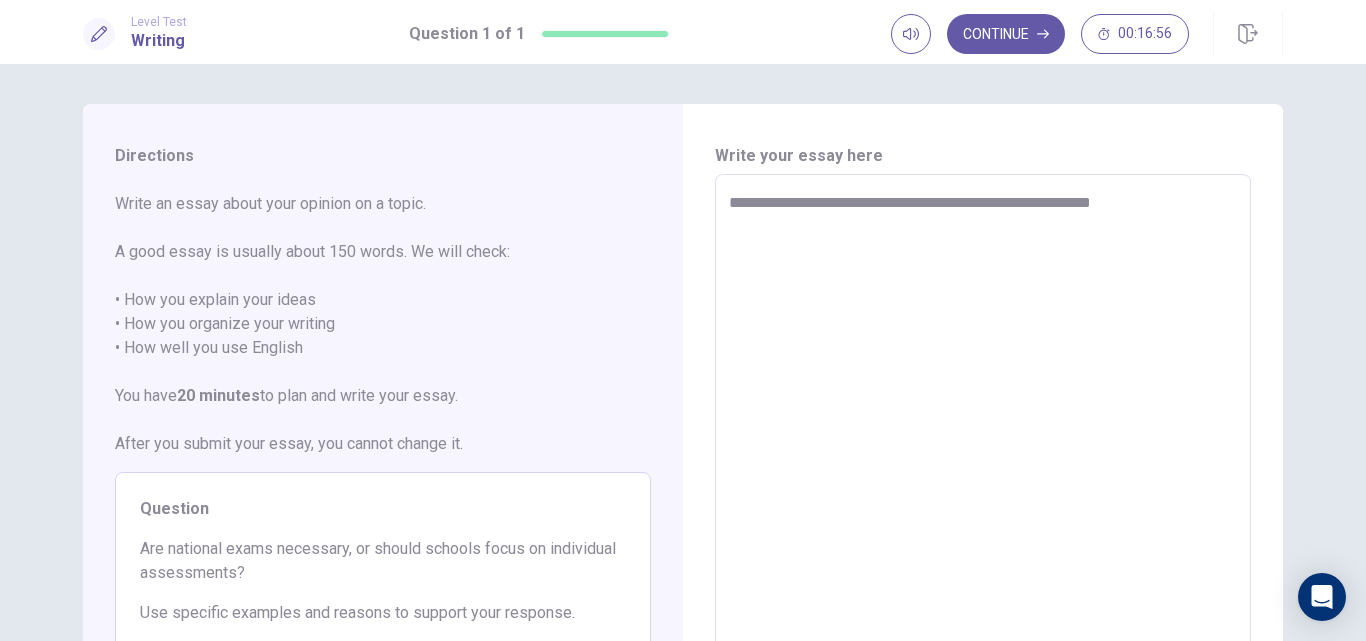 type on "*" 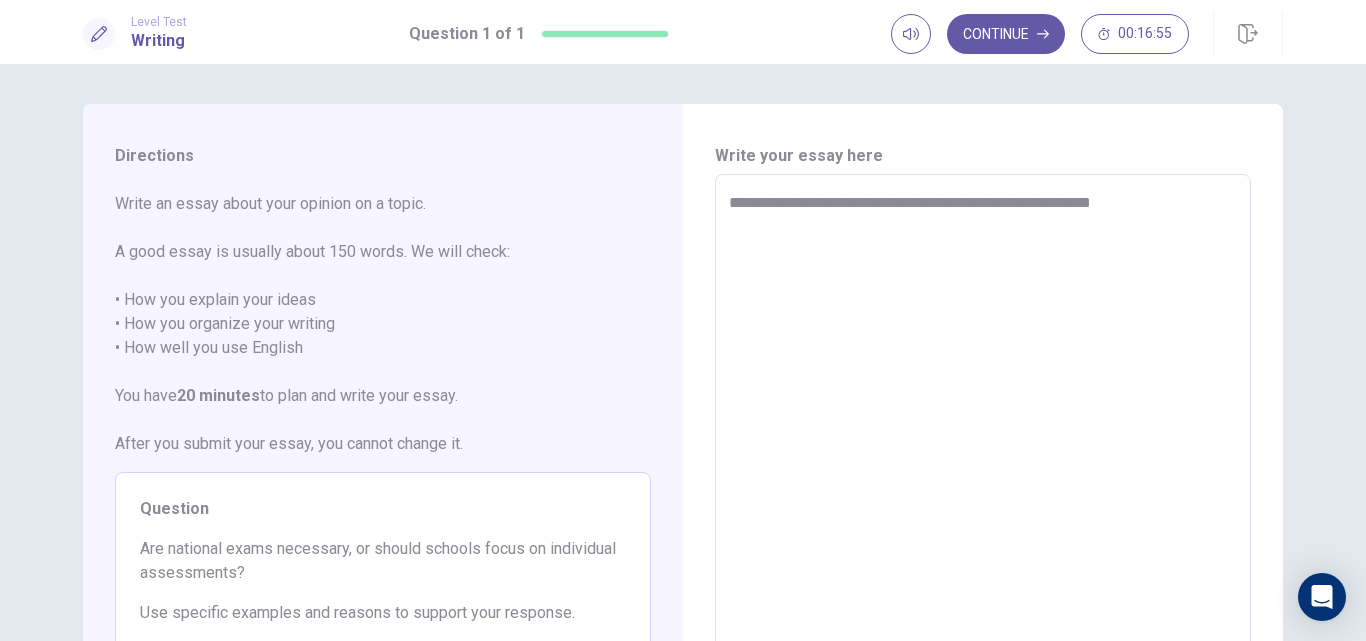 type on "**********" 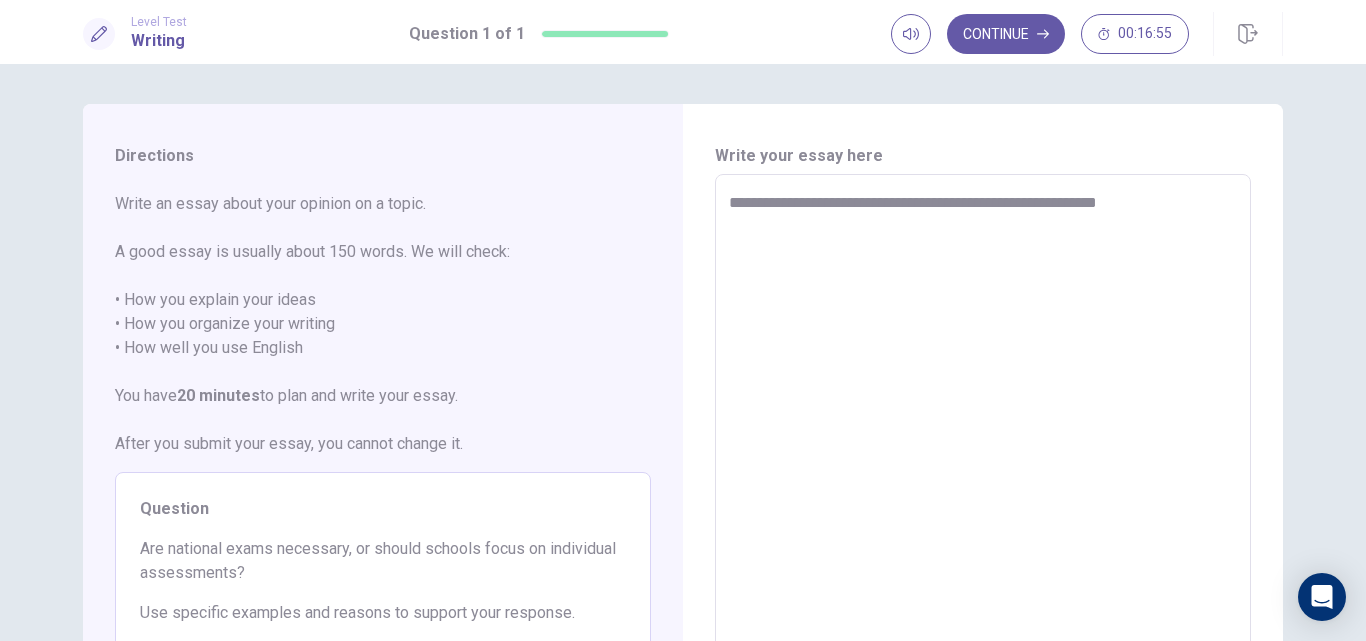 type on "*" 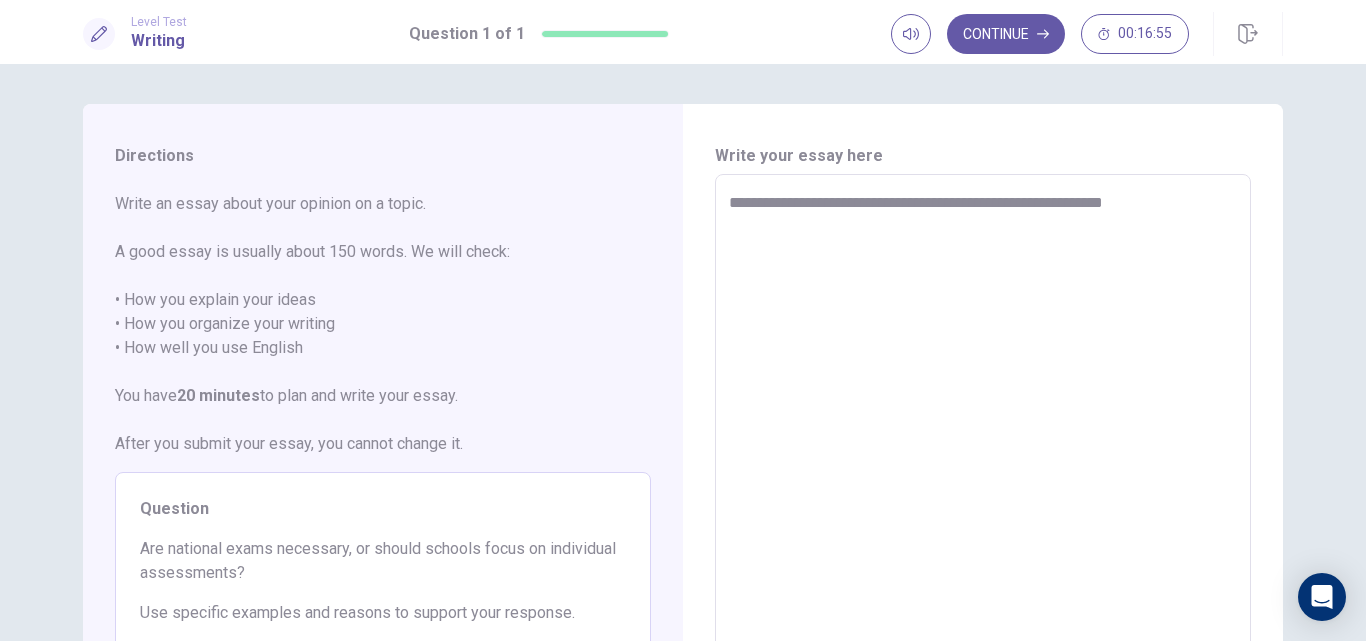 type on "*" 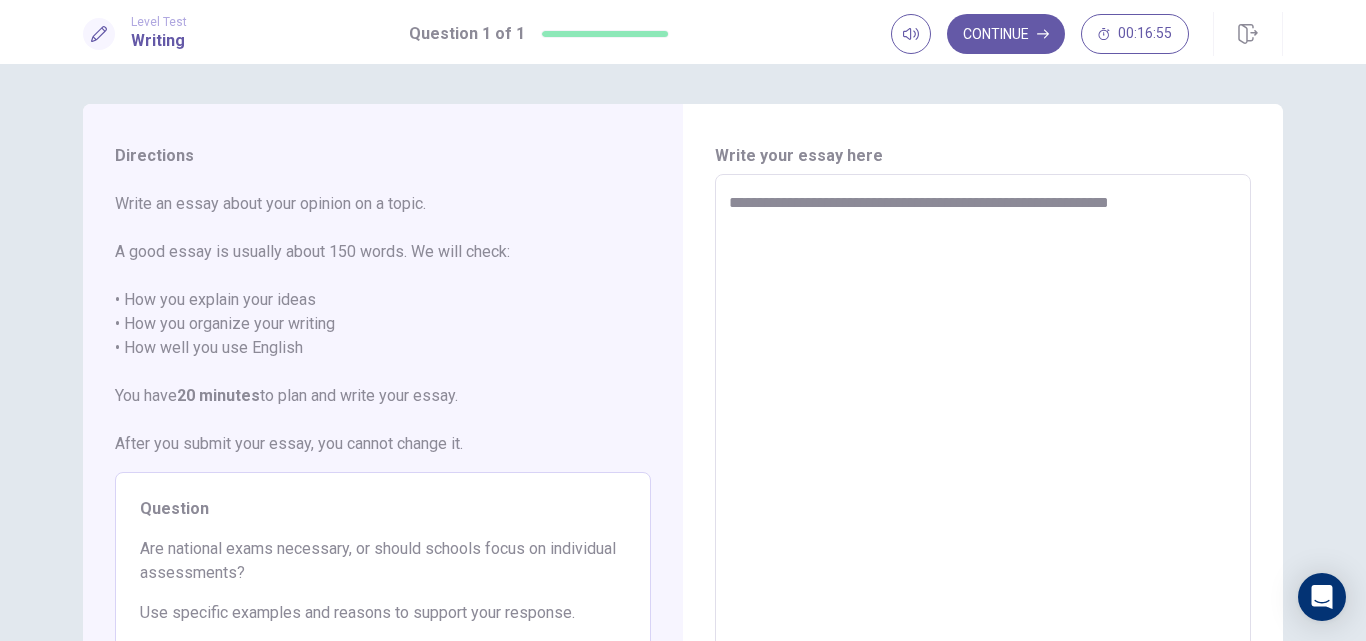 type on "*" 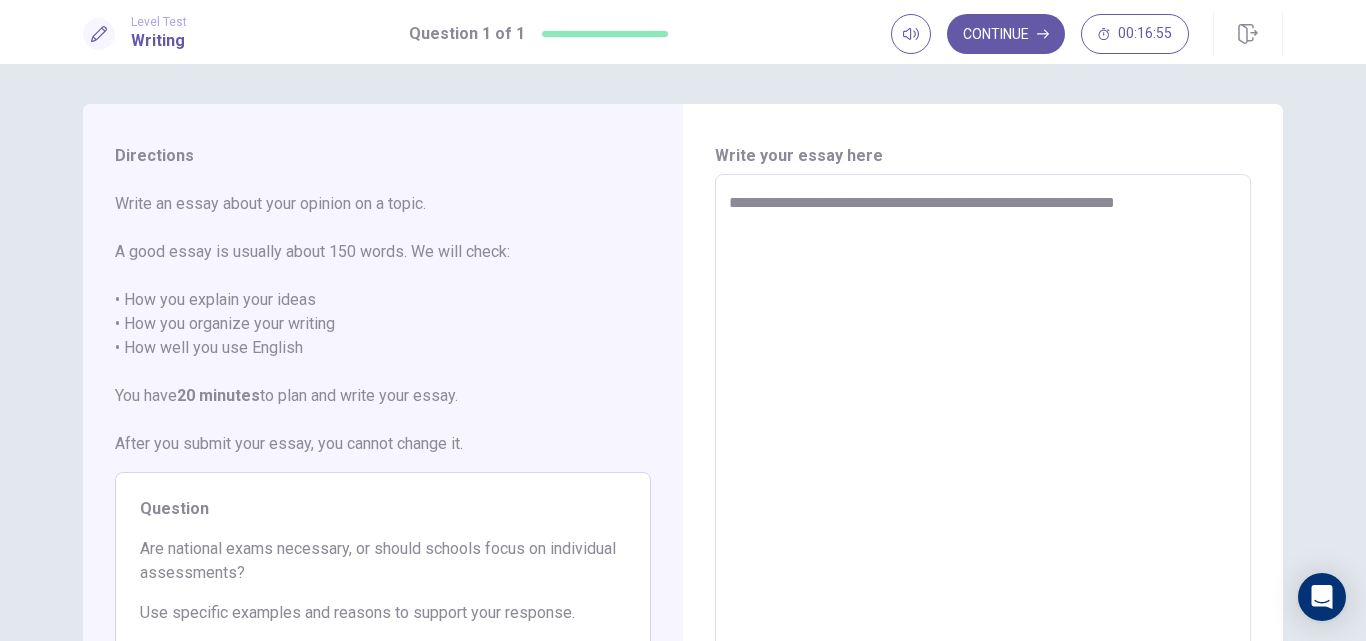 type on "*" 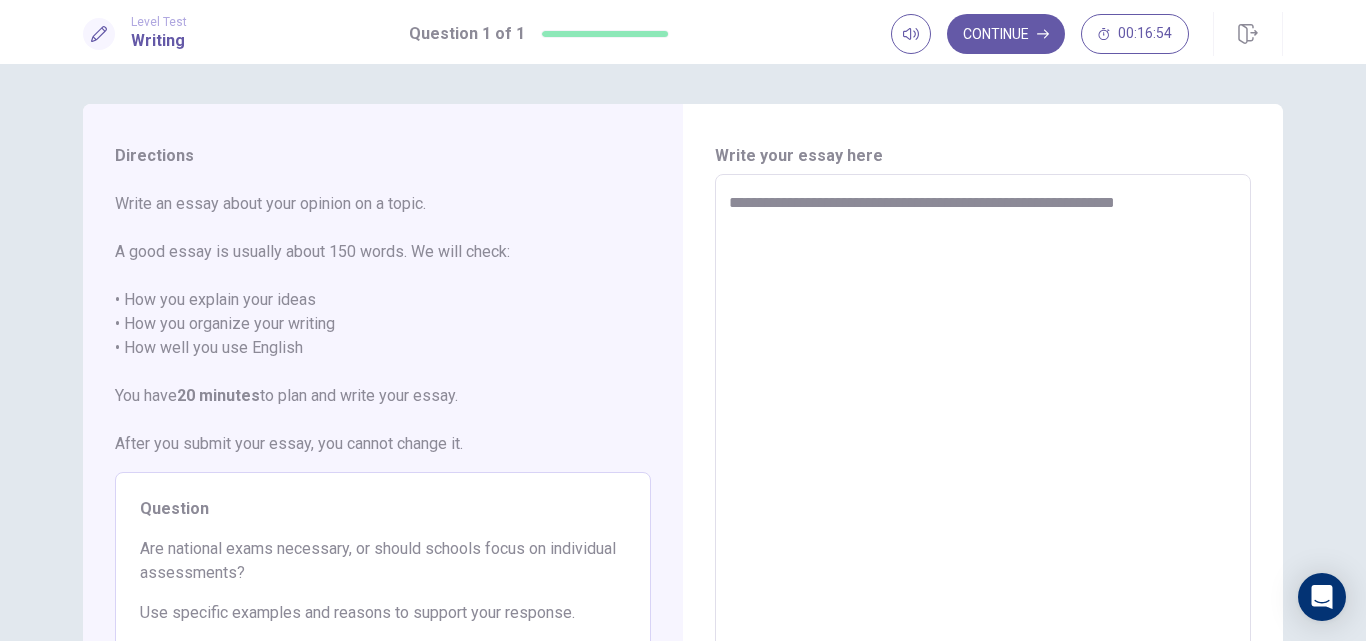 type on "**********" 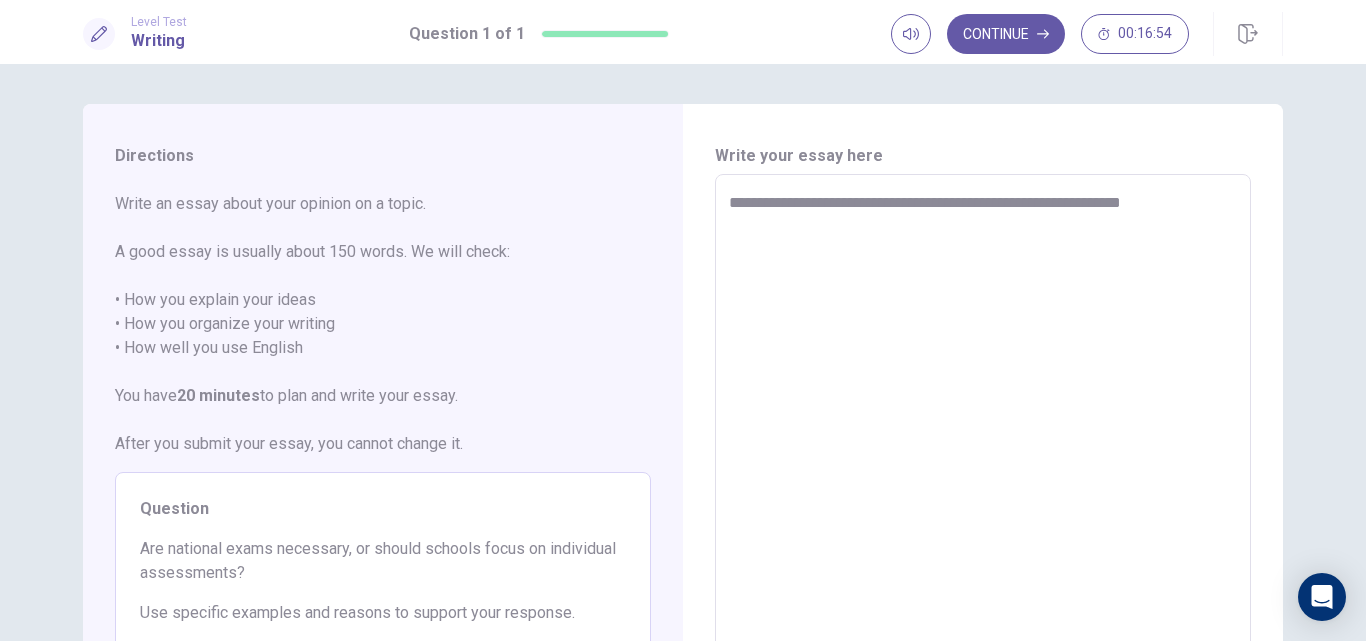 type on "*" 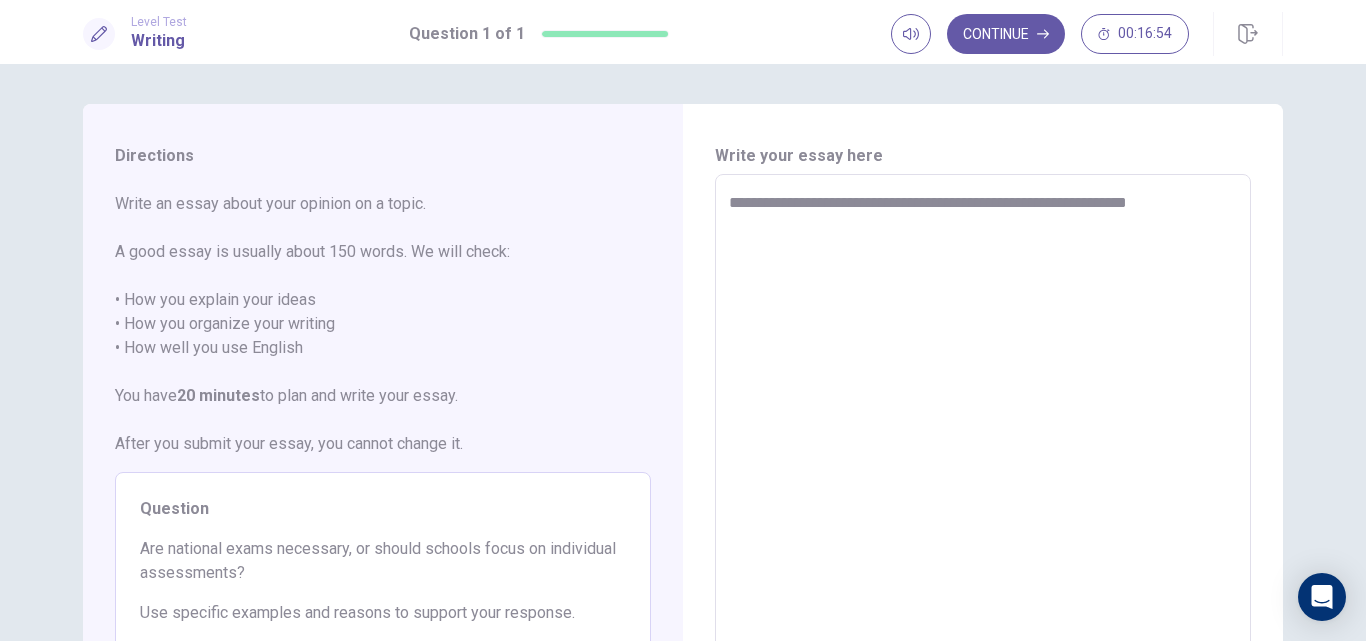 type on "*" 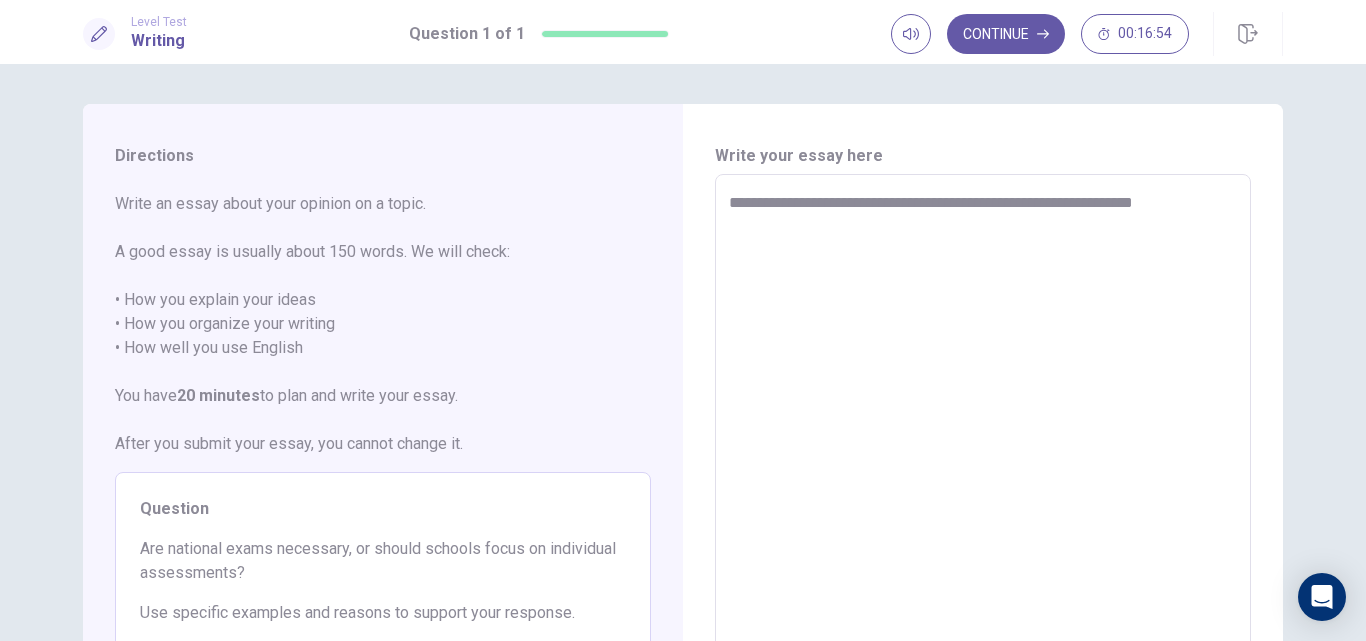 type on "*" 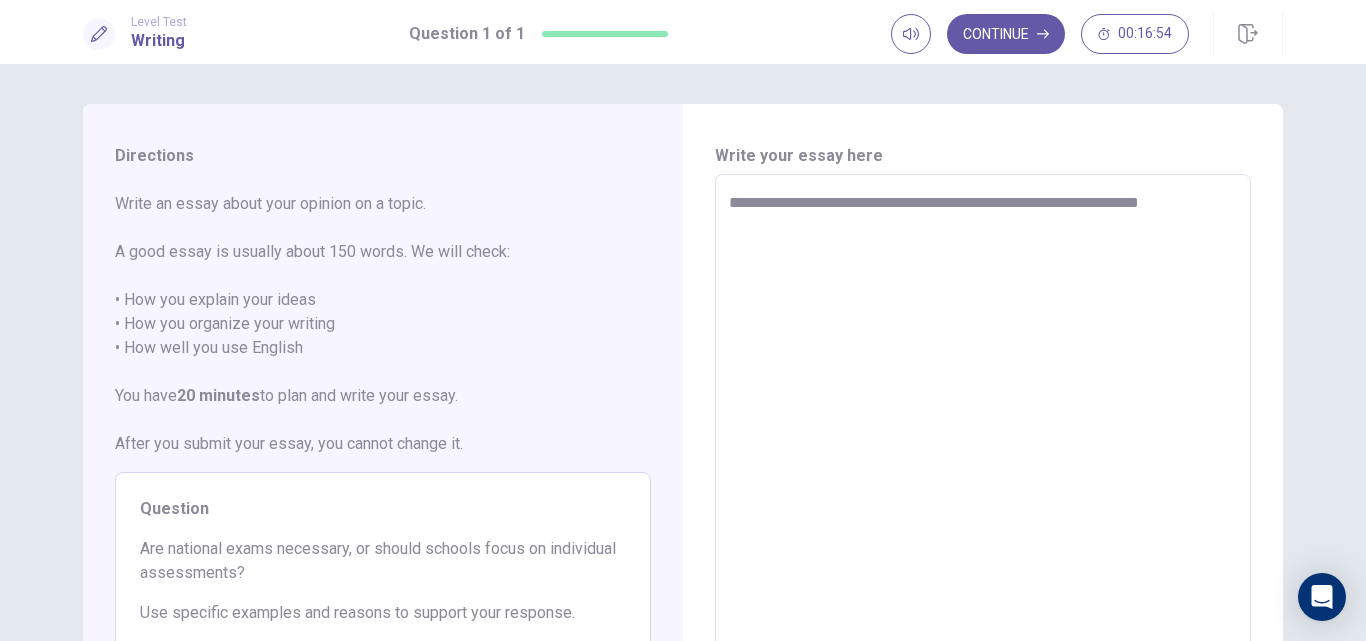 type on "*" 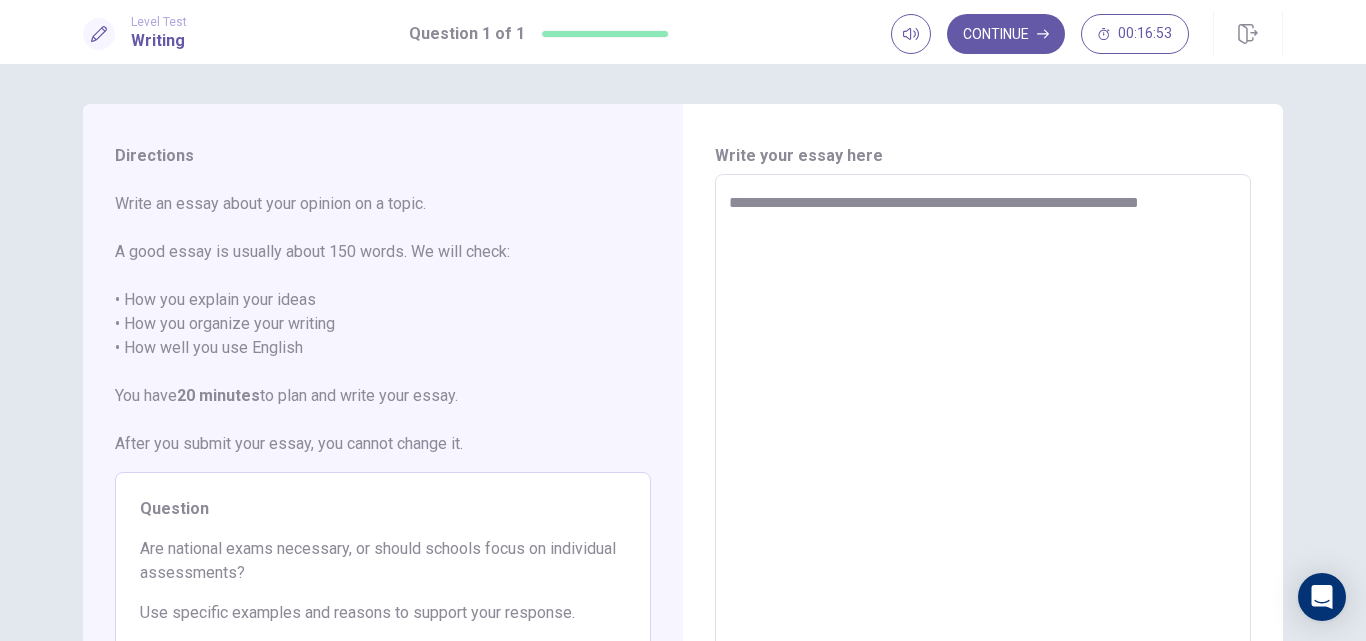 type on "**********" 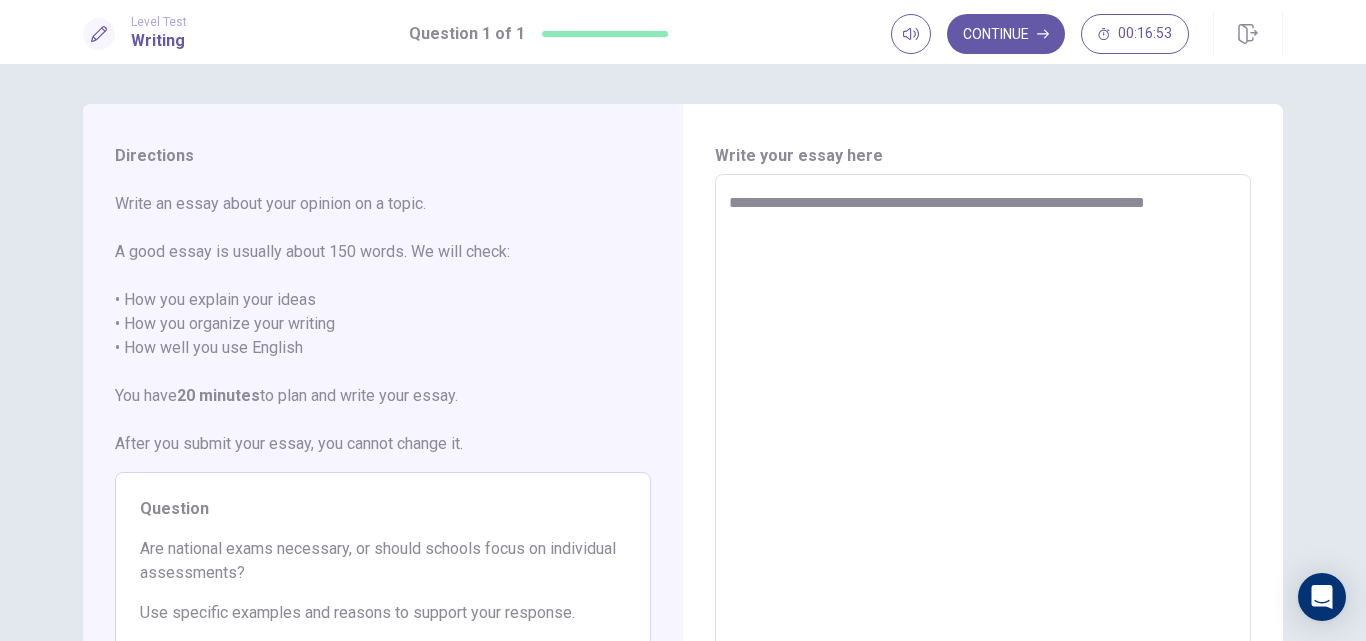 type on "*" 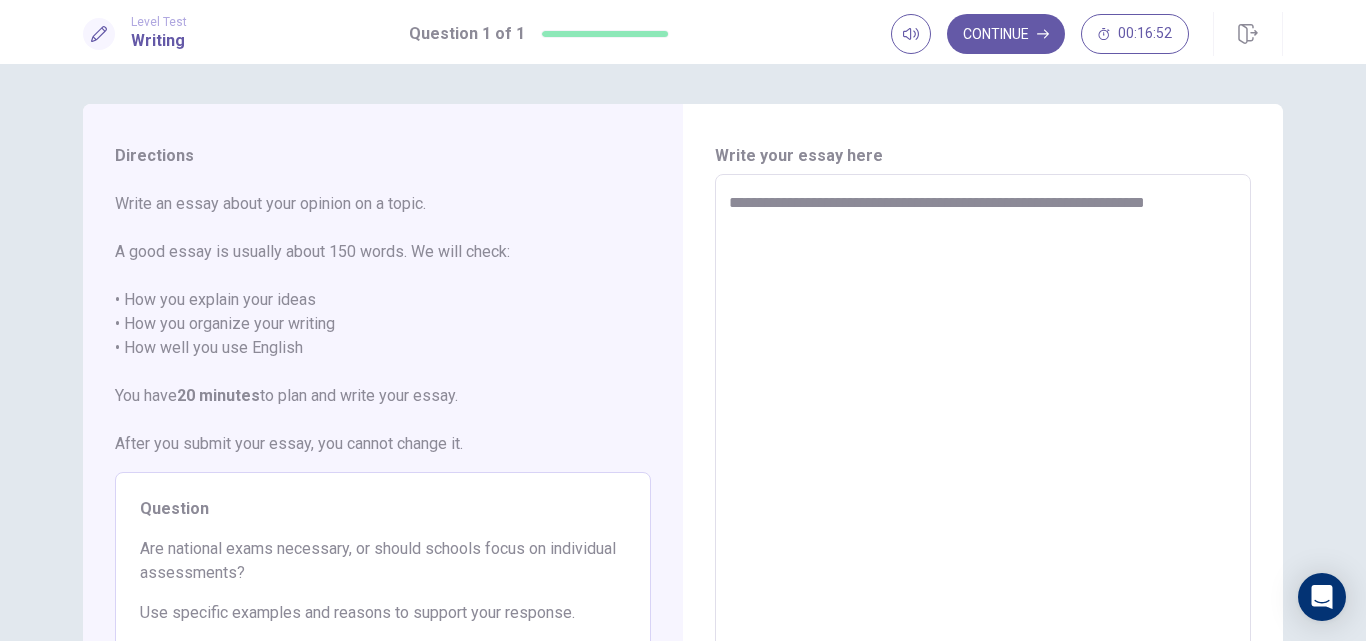 type on "**********" 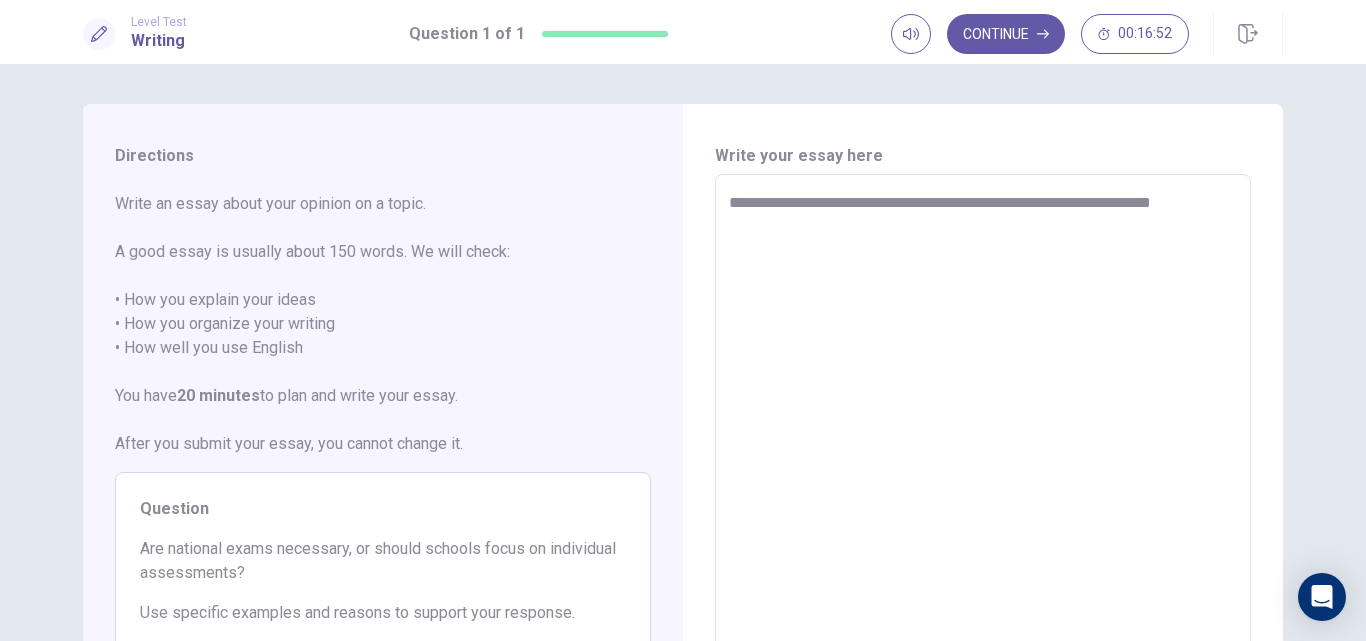 type on "*" 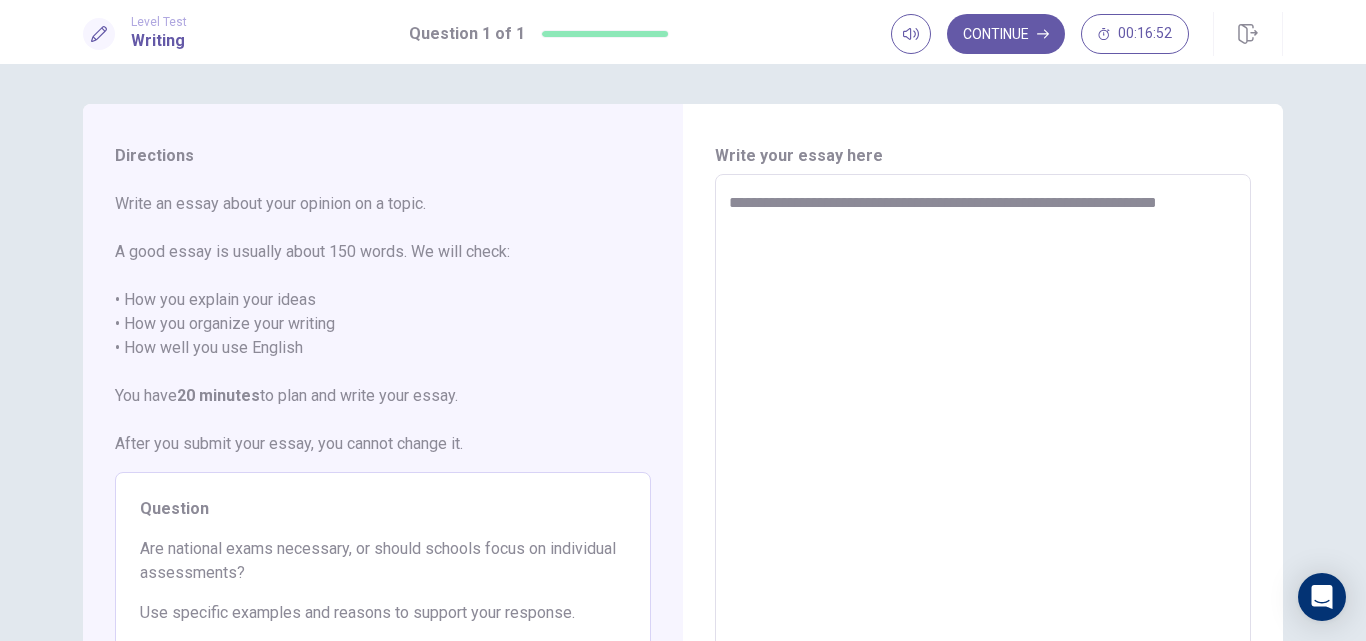 type on "*" 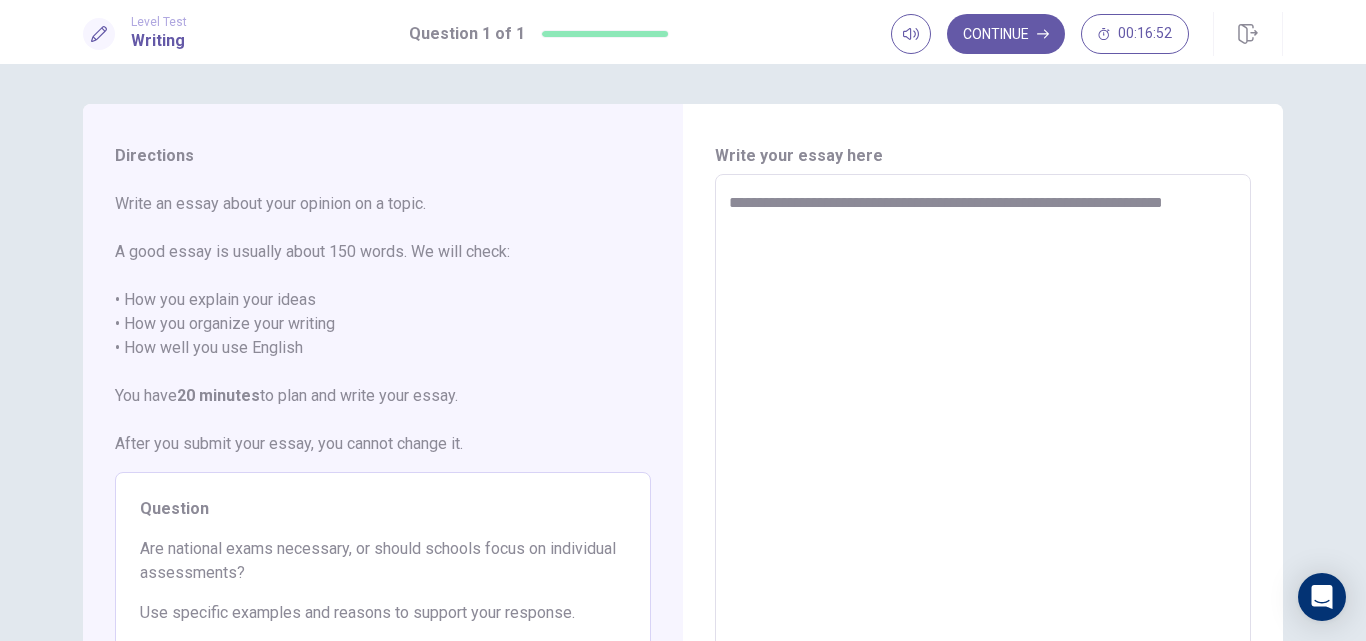 type on "*" 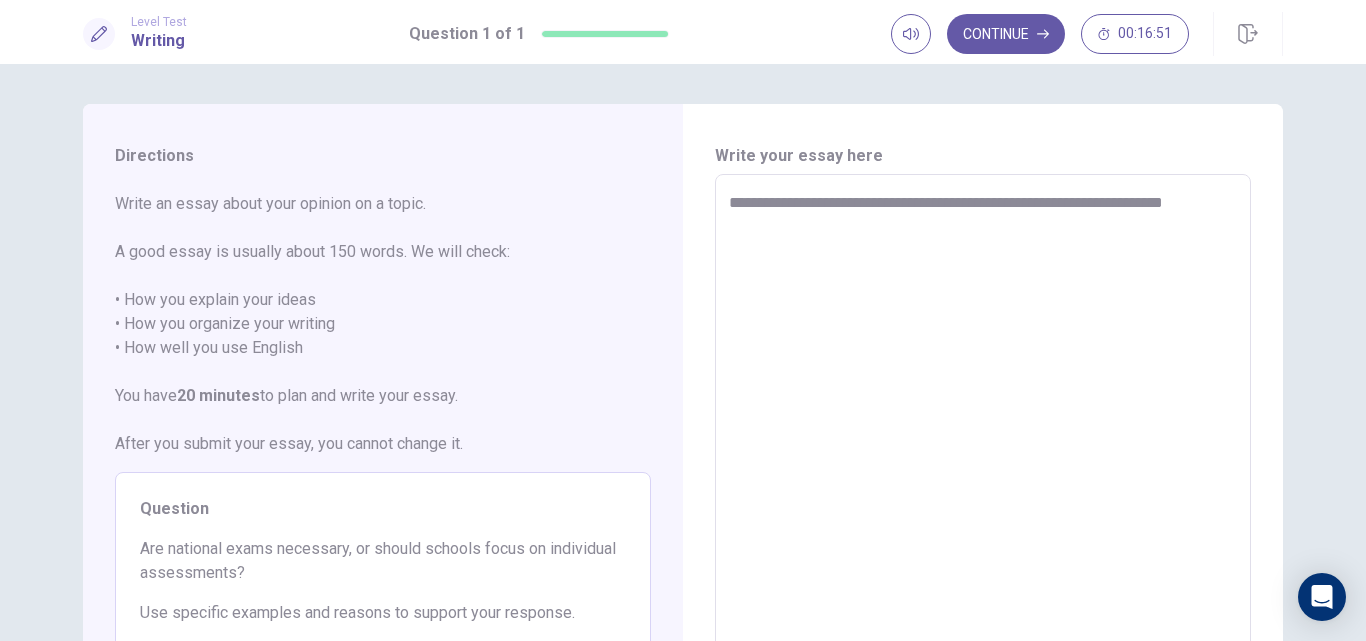 type on "**********" 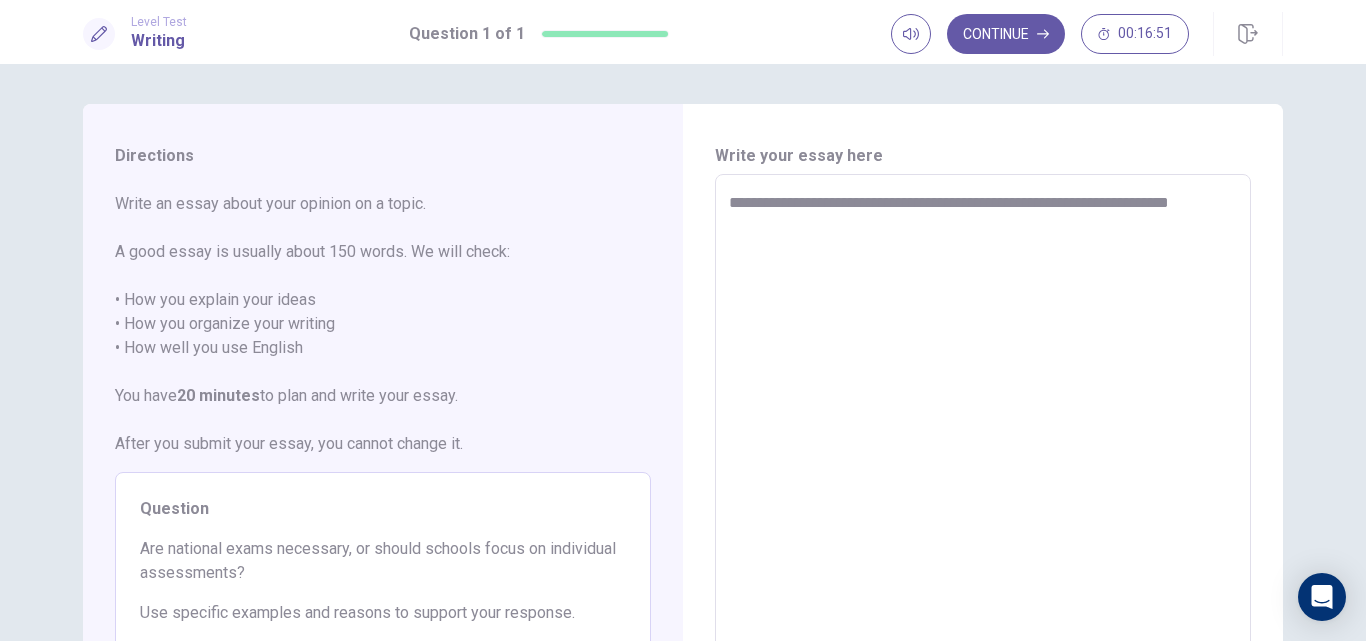 type on "*" 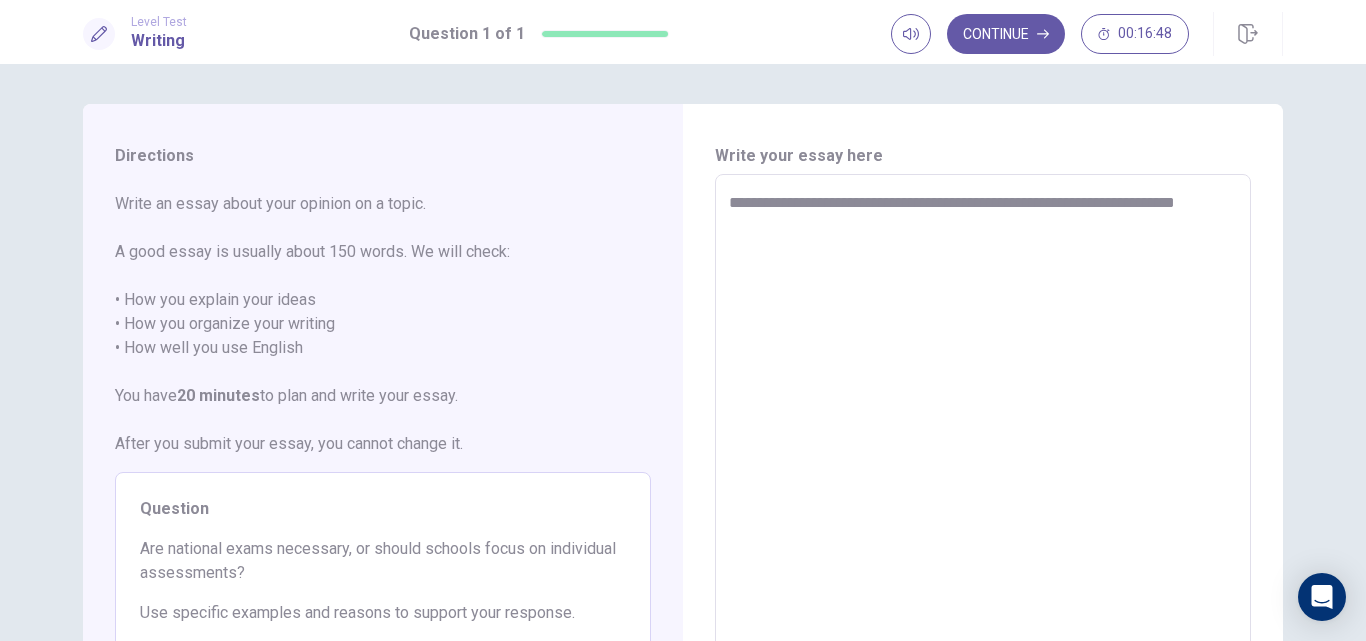 type on "*" 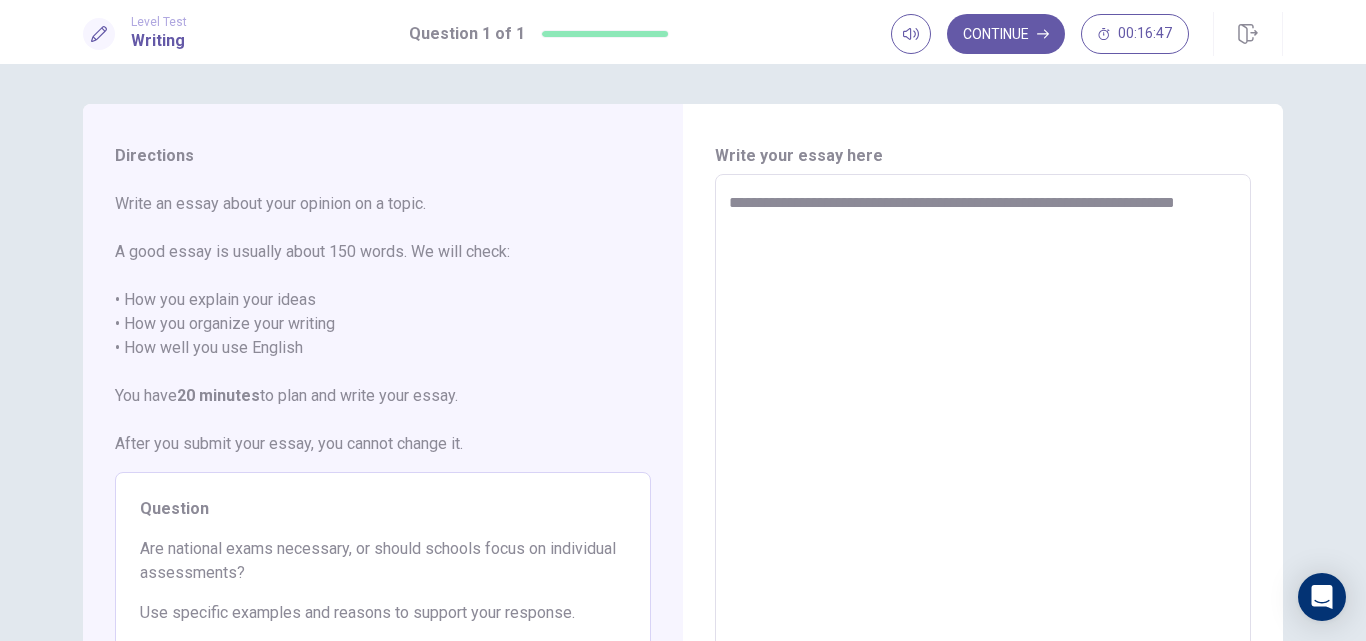 type on "**********" 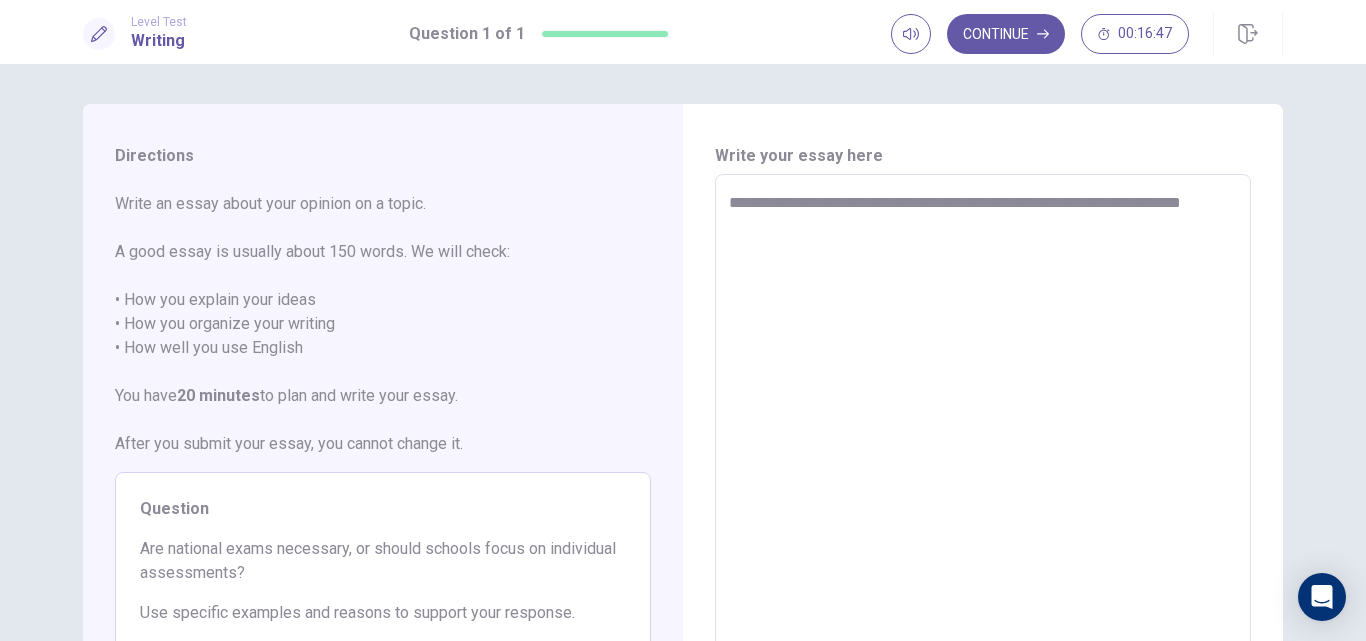 type on "*" 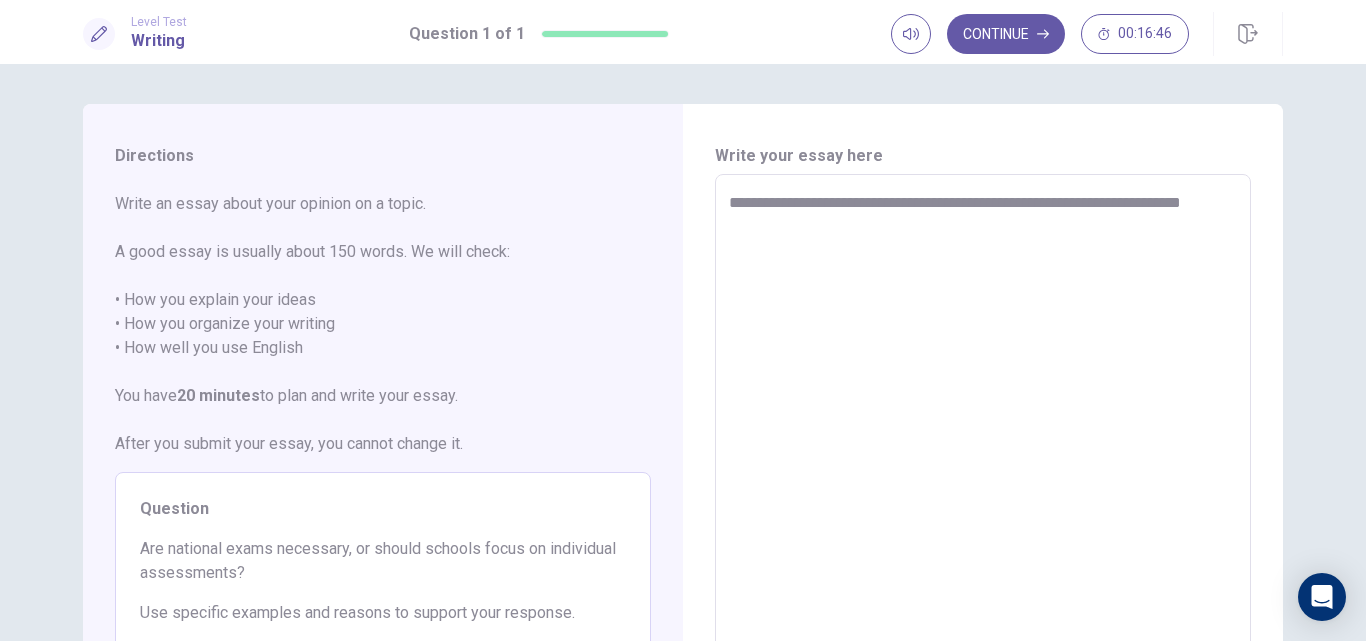 type on "**********" 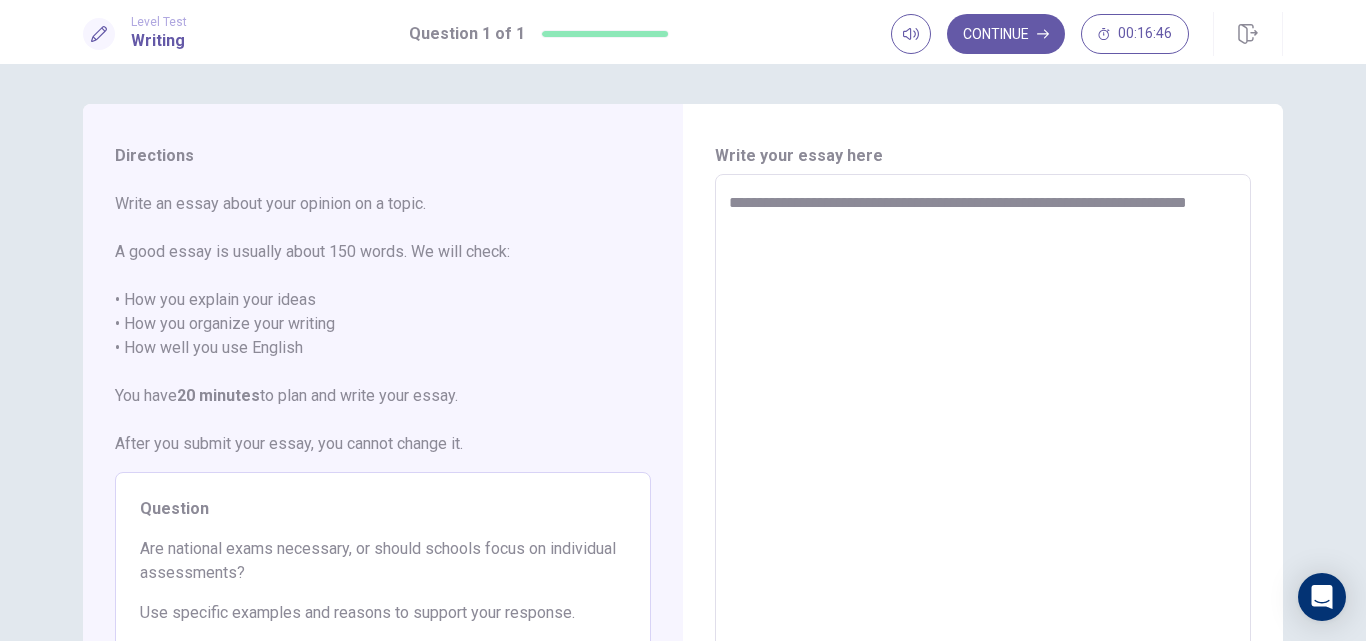 type on "*" 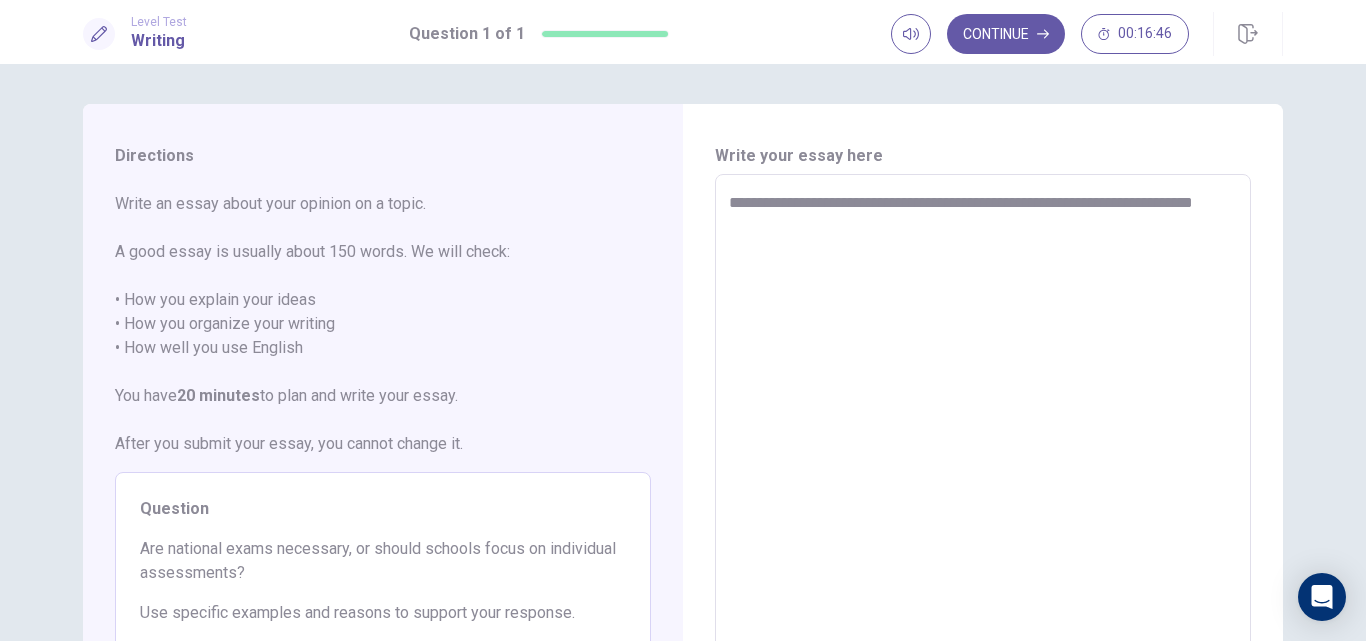 type on "*" 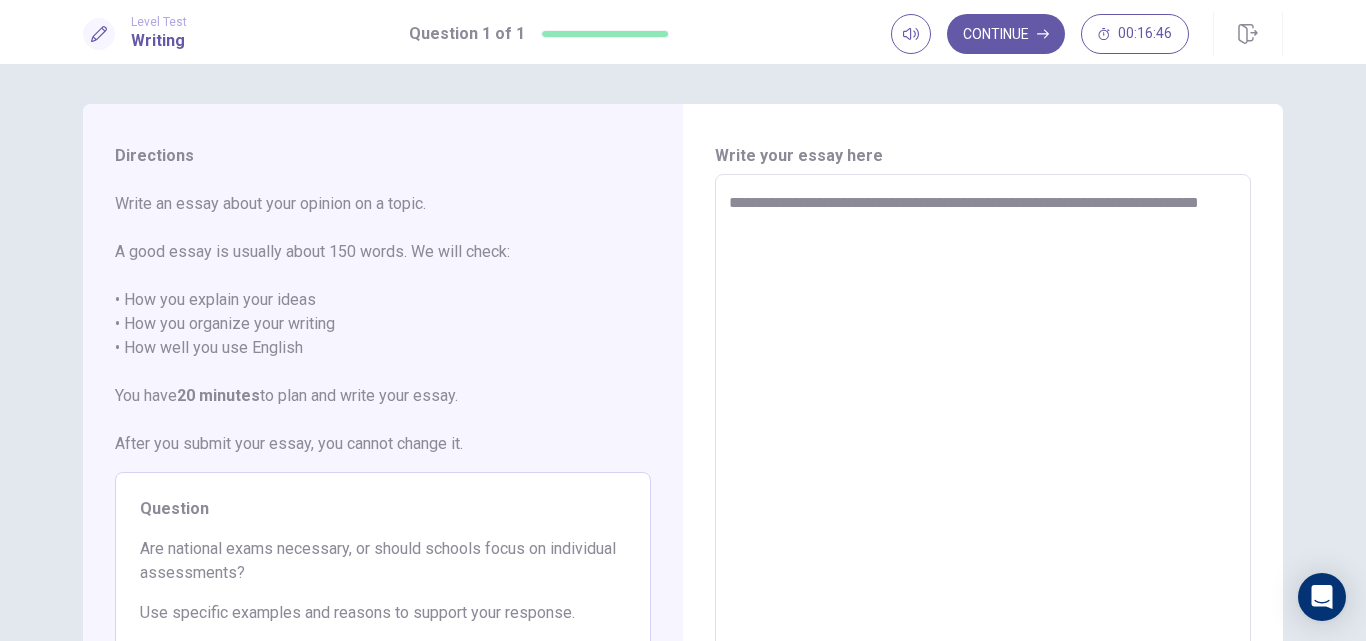 type on "*" 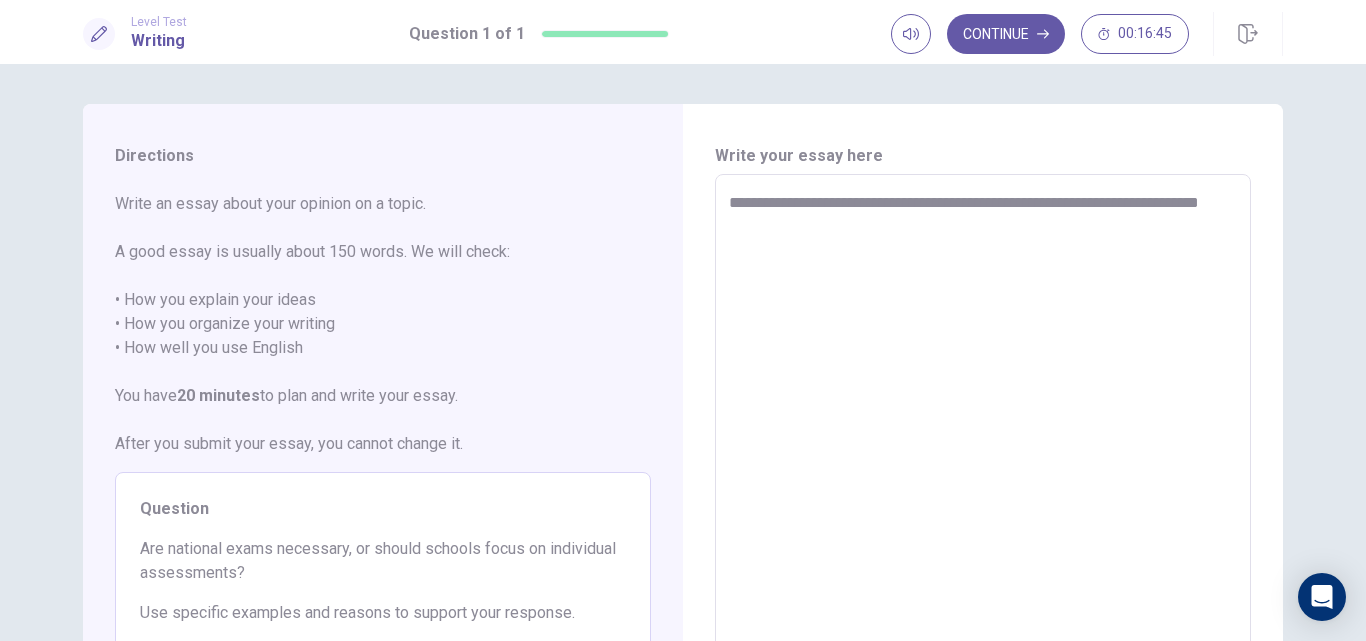 type on "**********" 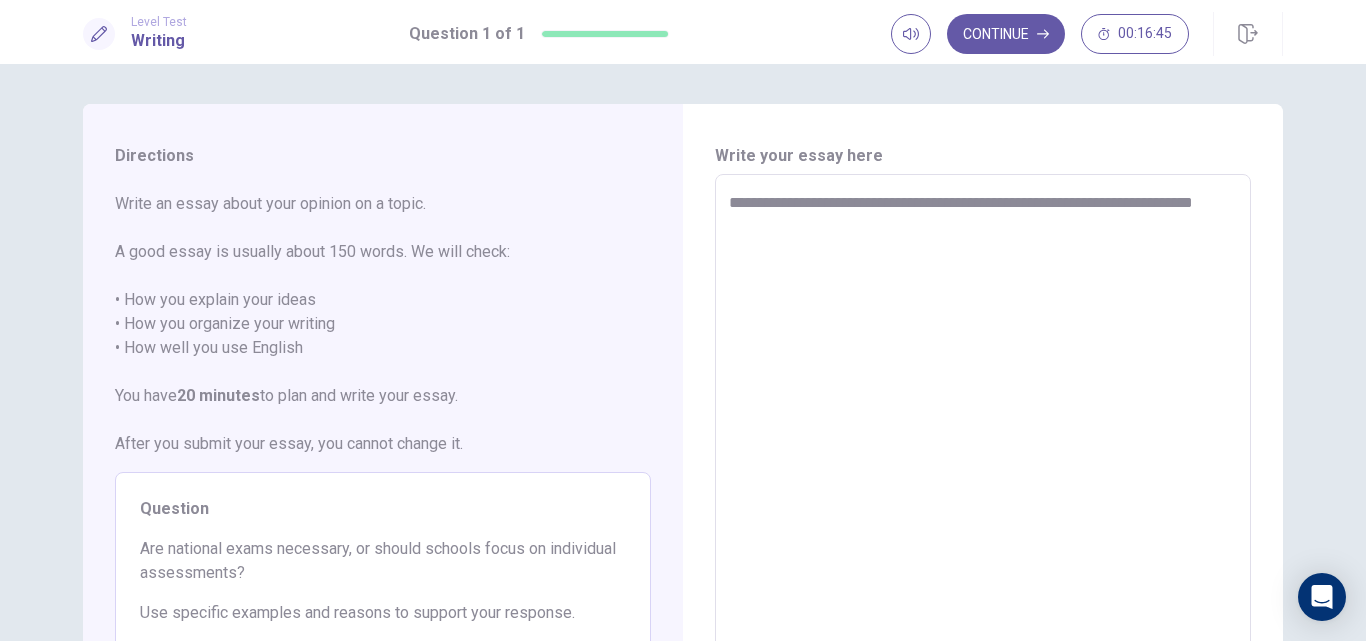 type on "*" 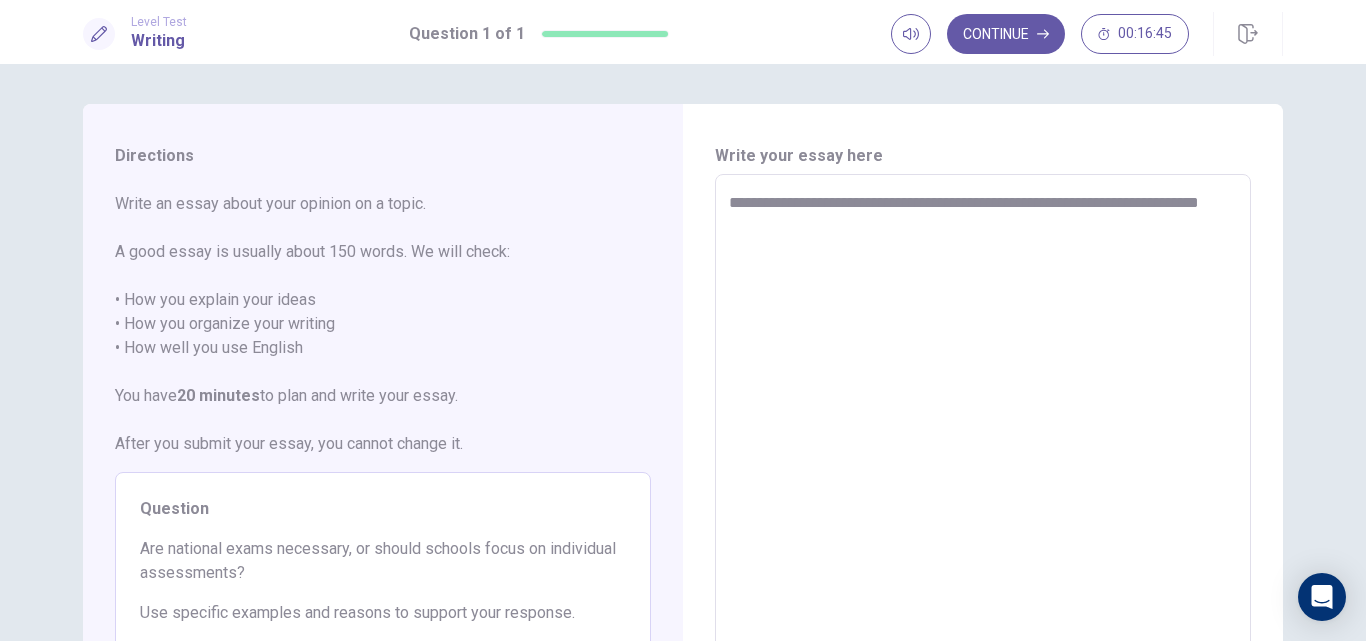 type on "*" 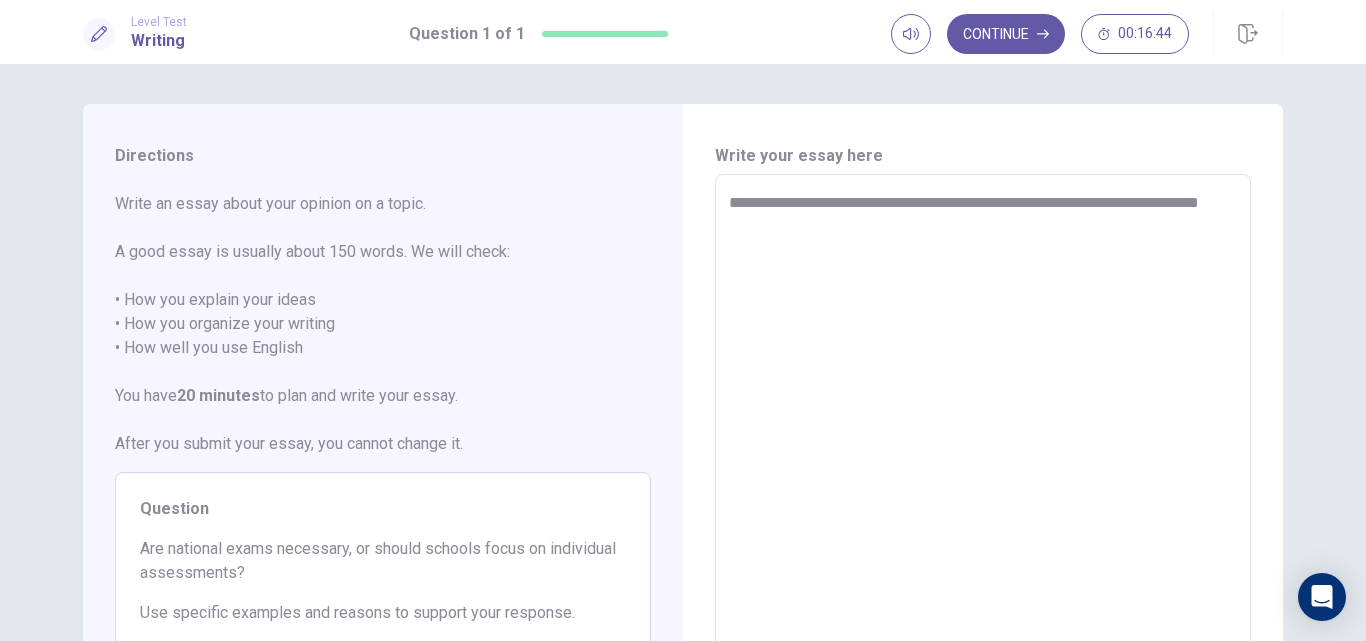 type on "**********" 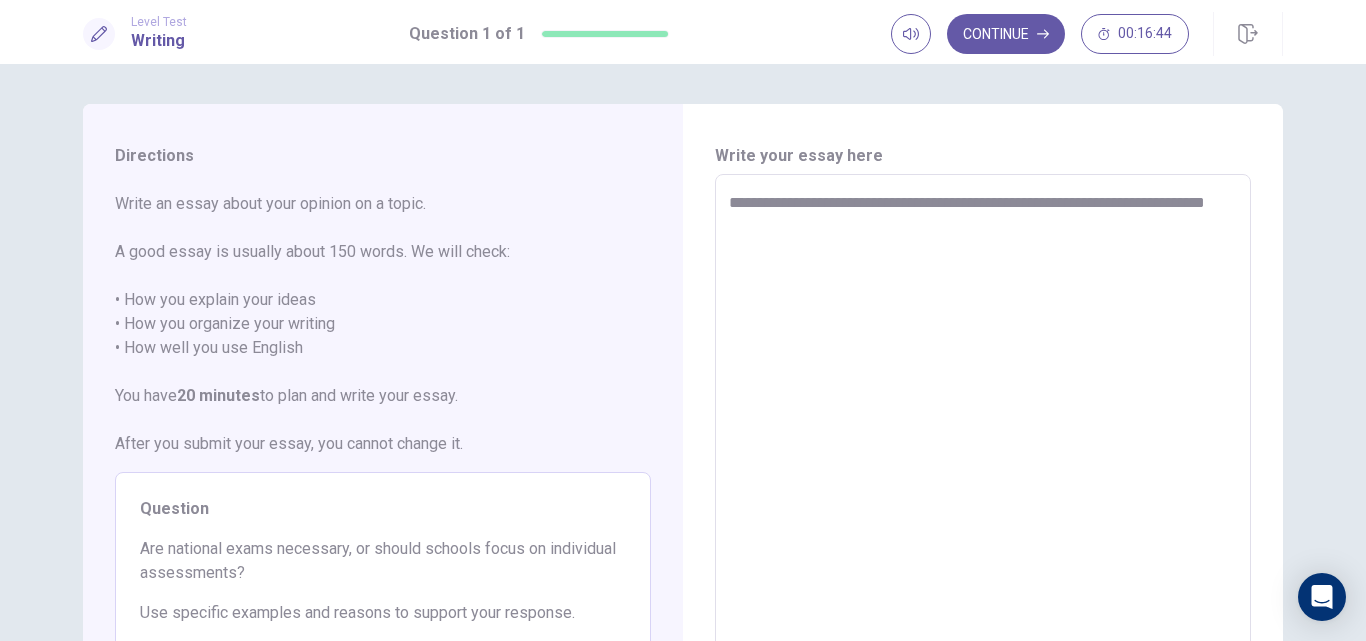 type on "*" 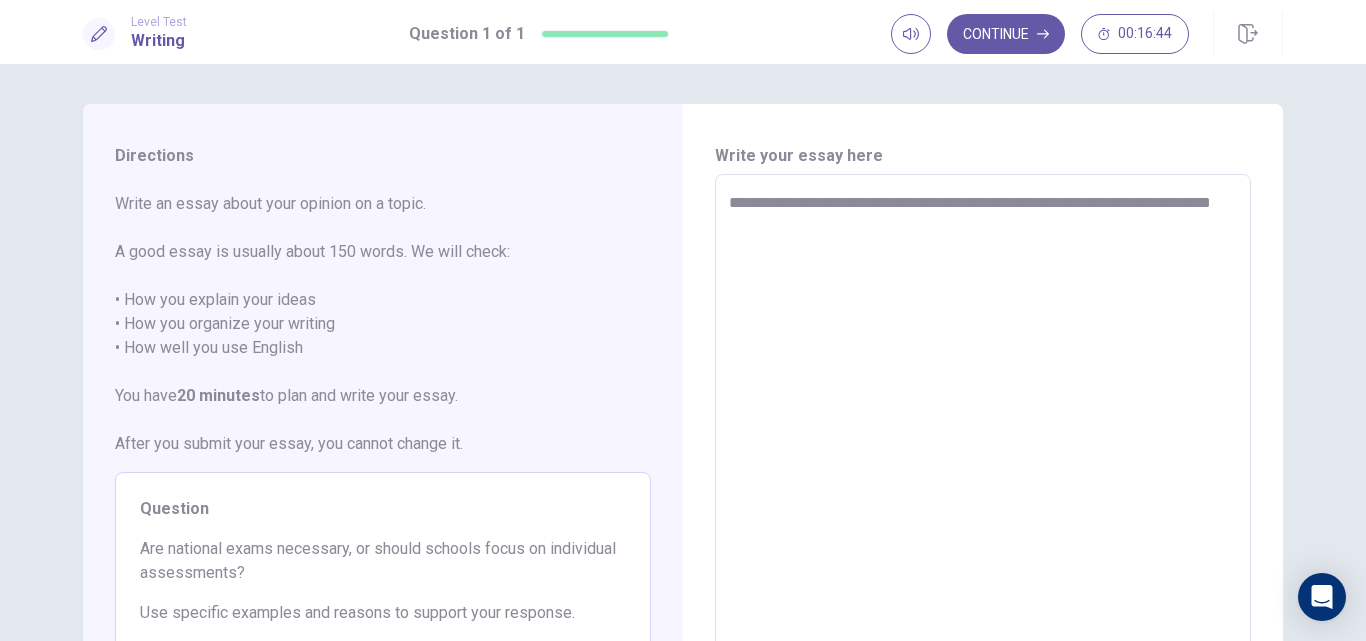 type on "**********" 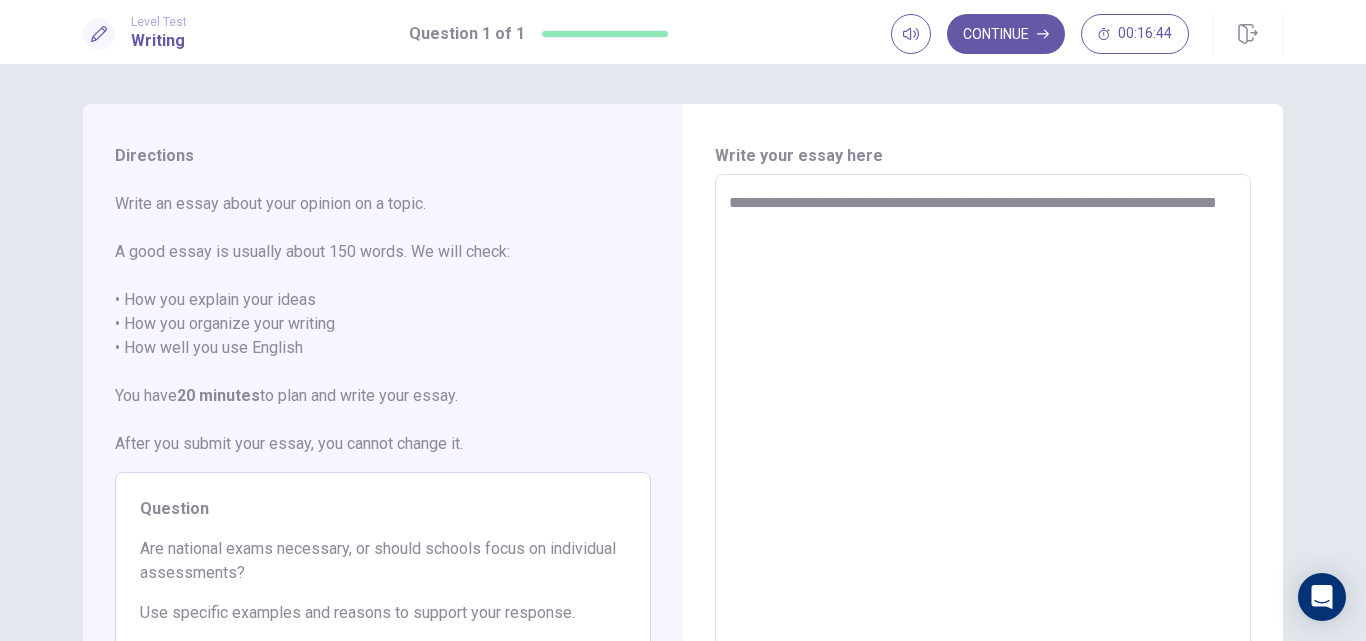 type on "*" 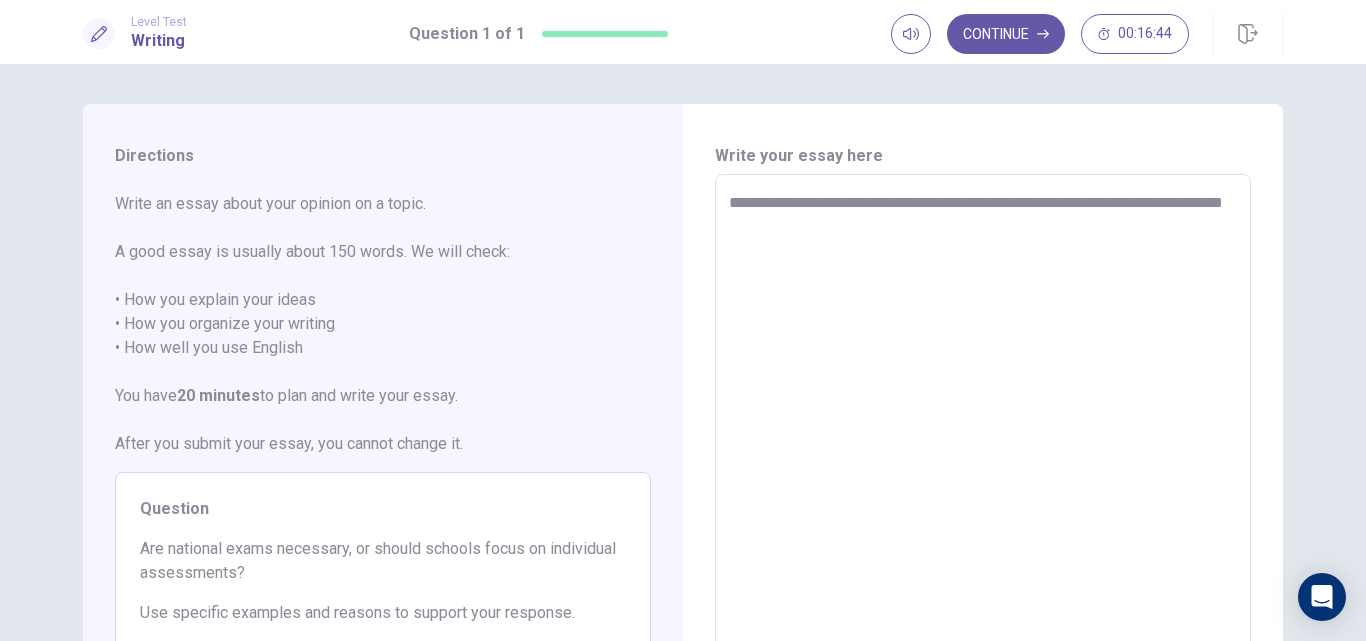 type on "**********" 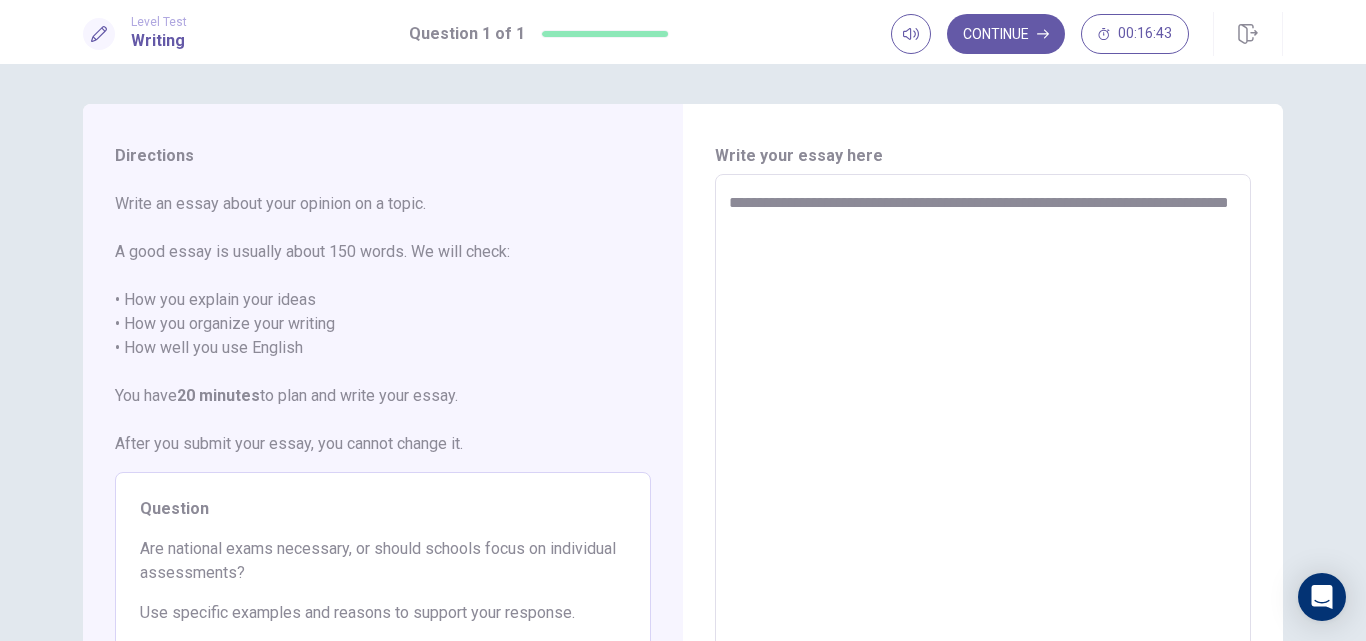 type on "*" 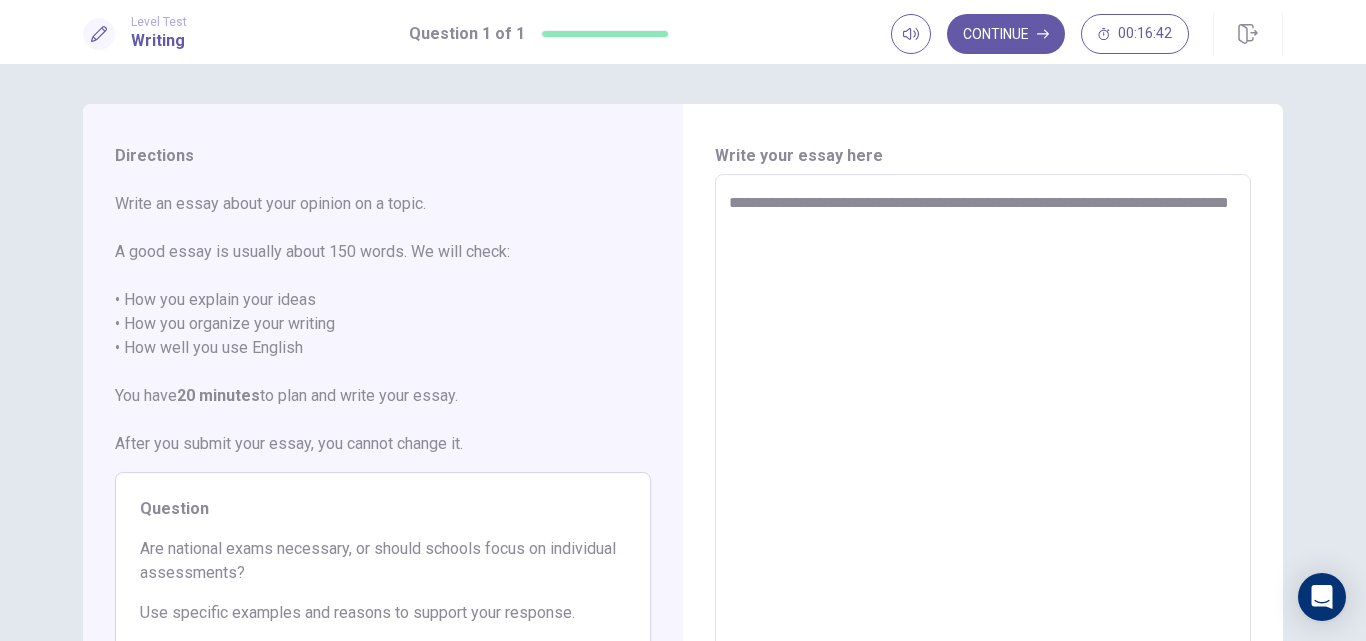 type on "**********" 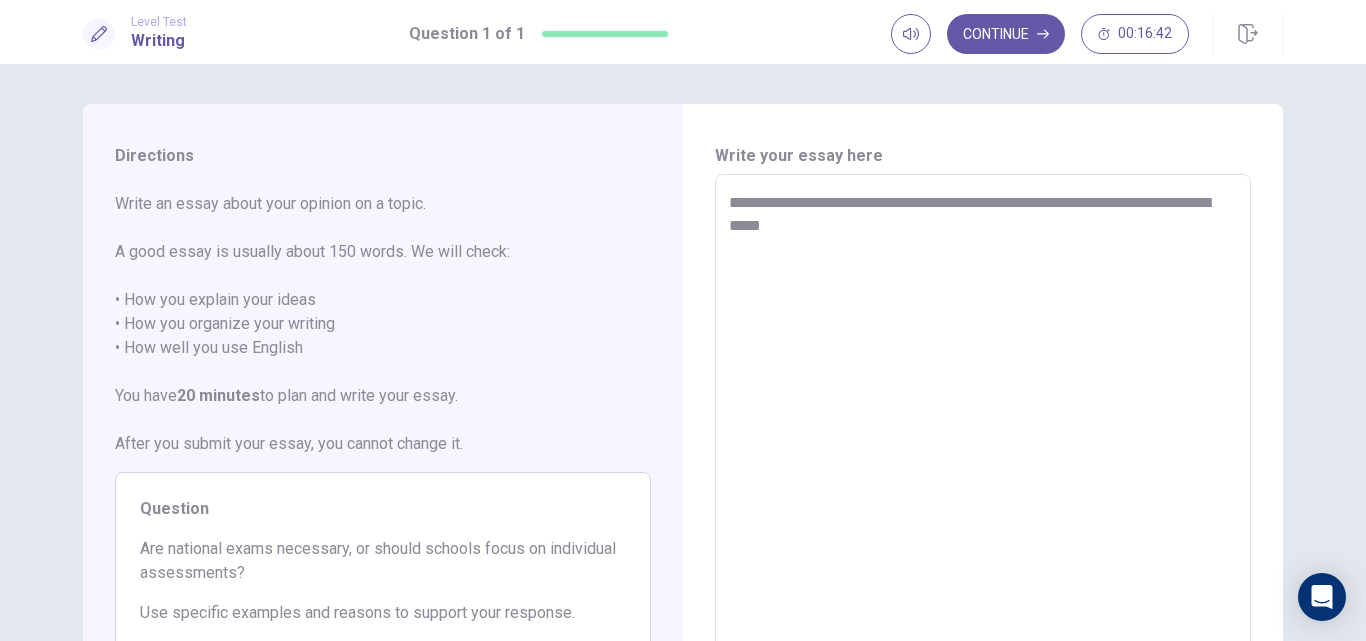 type on "*" 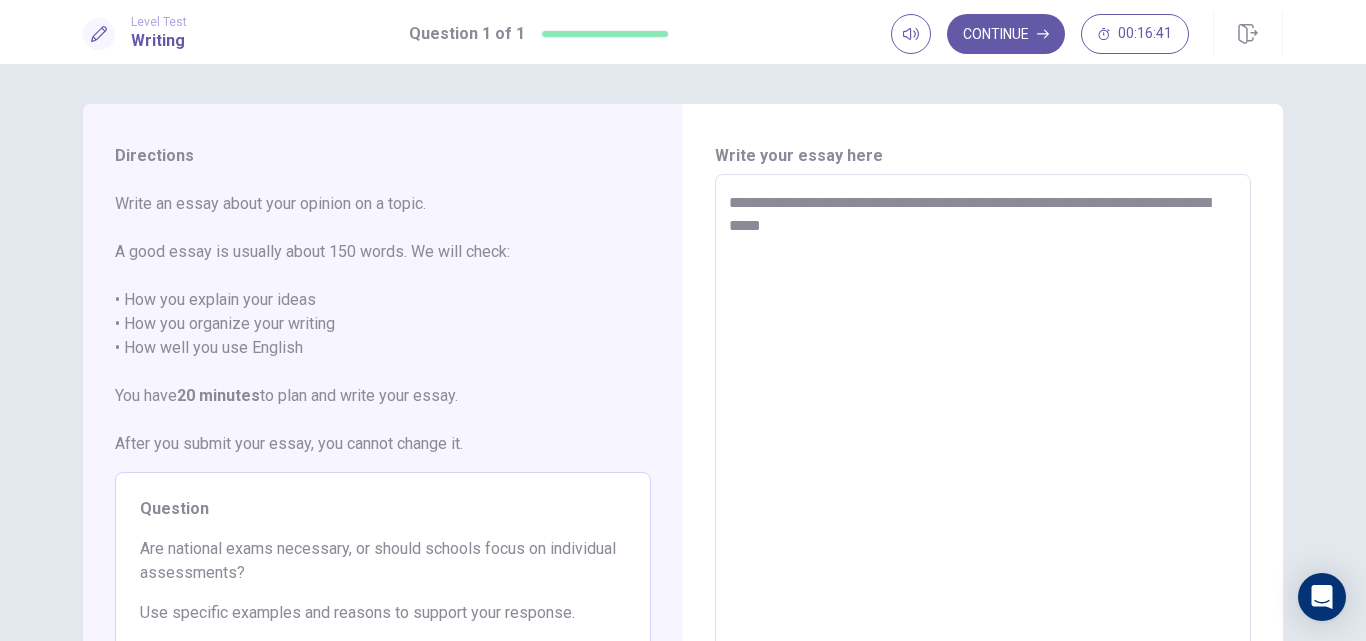 type on "**********" 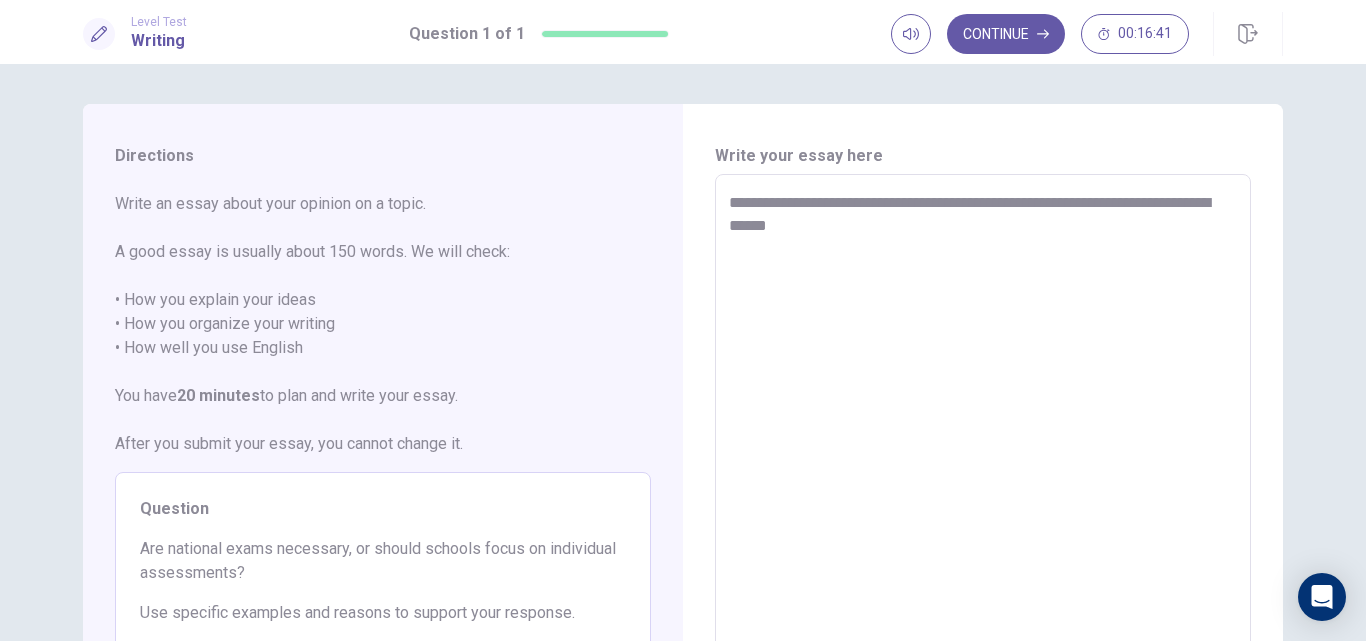 type on "*" 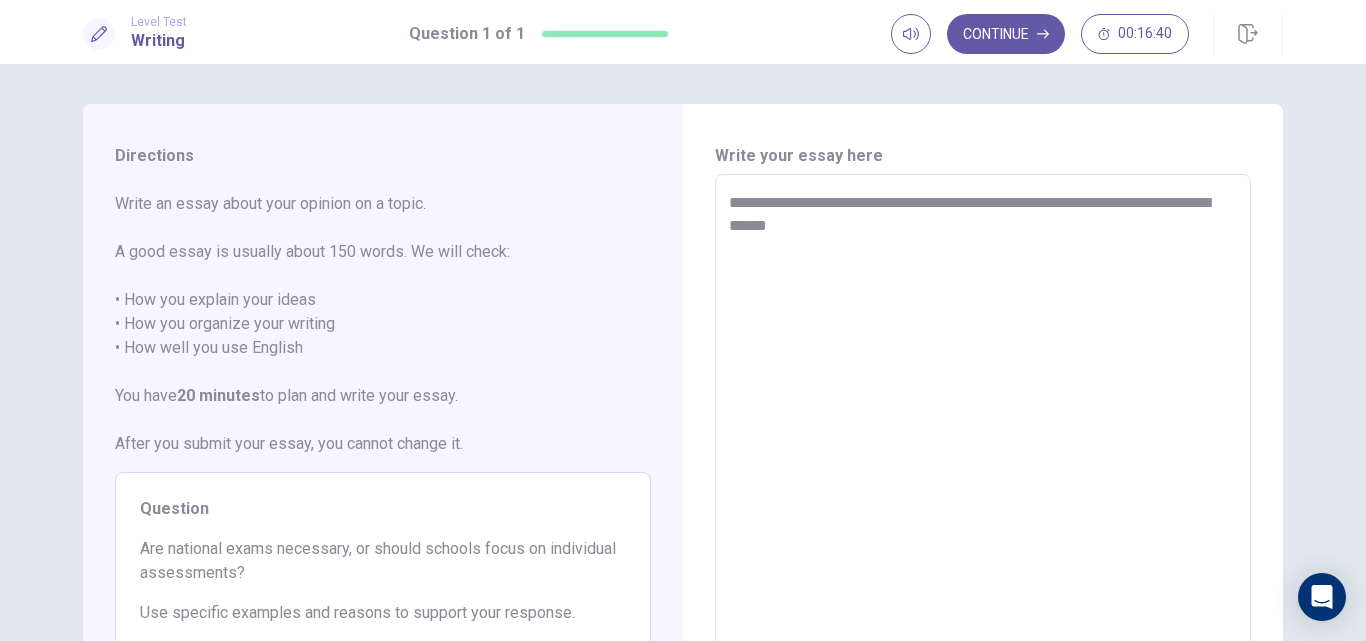 type 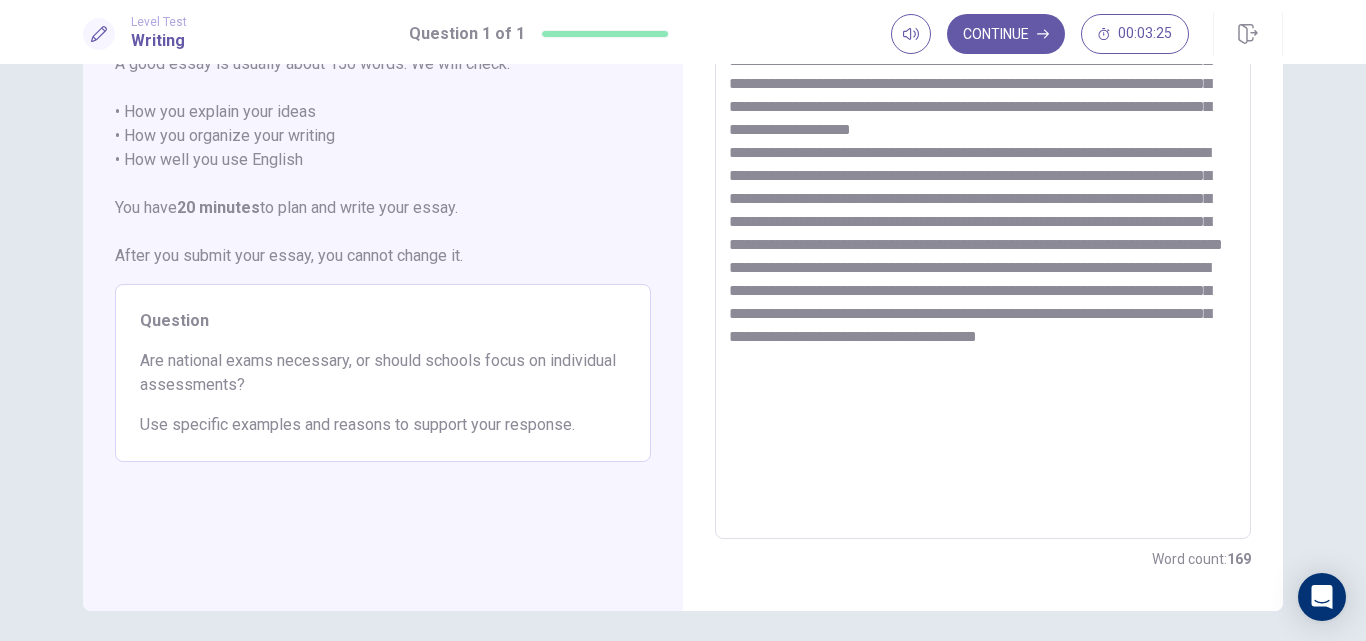 scroll, scrollTop: 0, scrollLeft: 0, axis: both 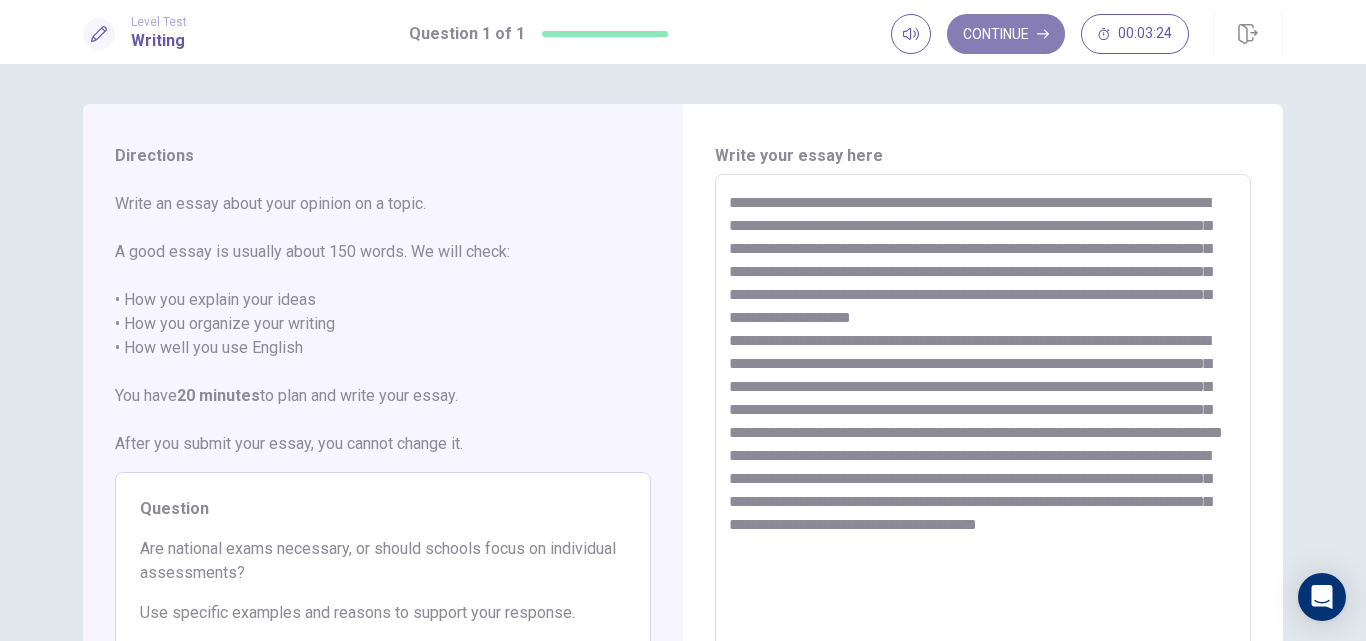 click on "Continue" at bounding box center (1006, 34) 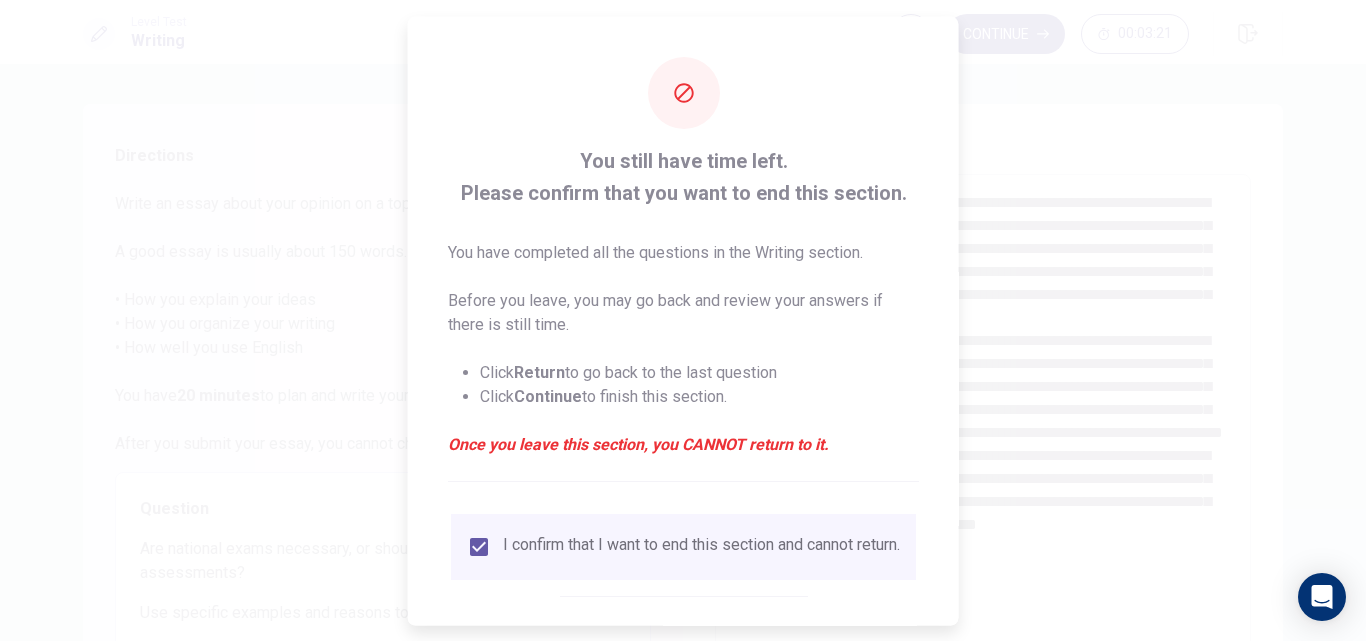 scroll, scrollTop: 105, scrollLeft: 0, axis: vertical 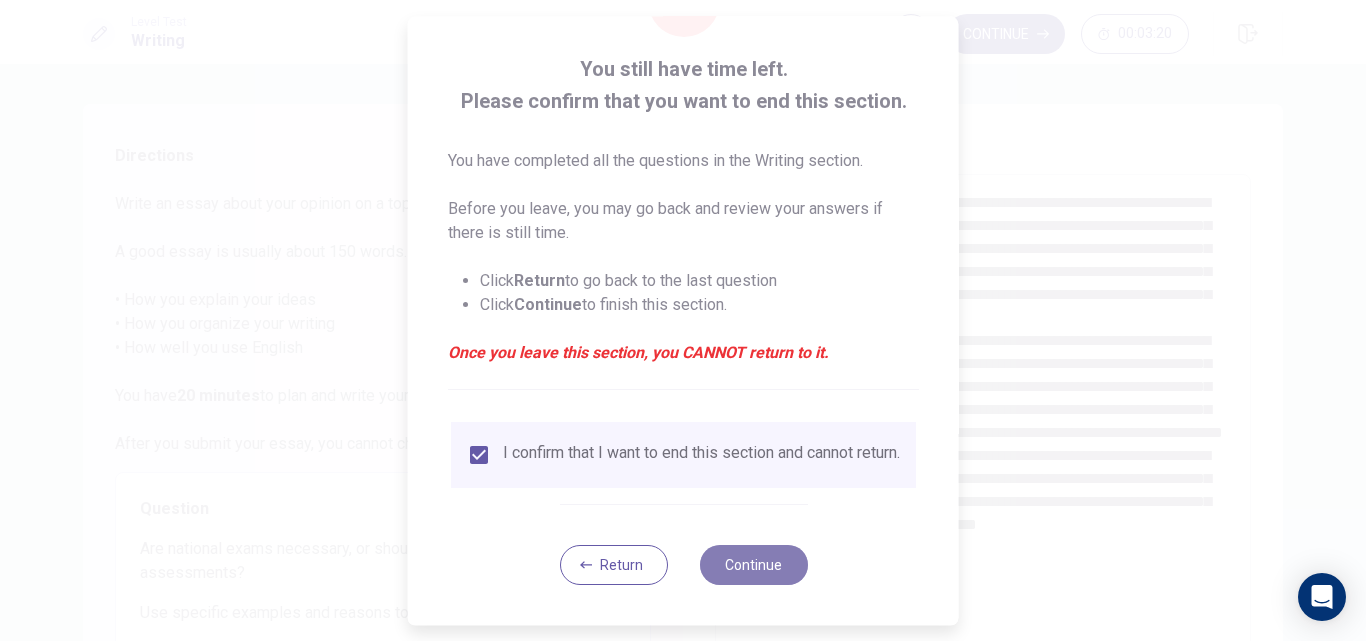 click on "Continue" at bounding box center [753, 565] 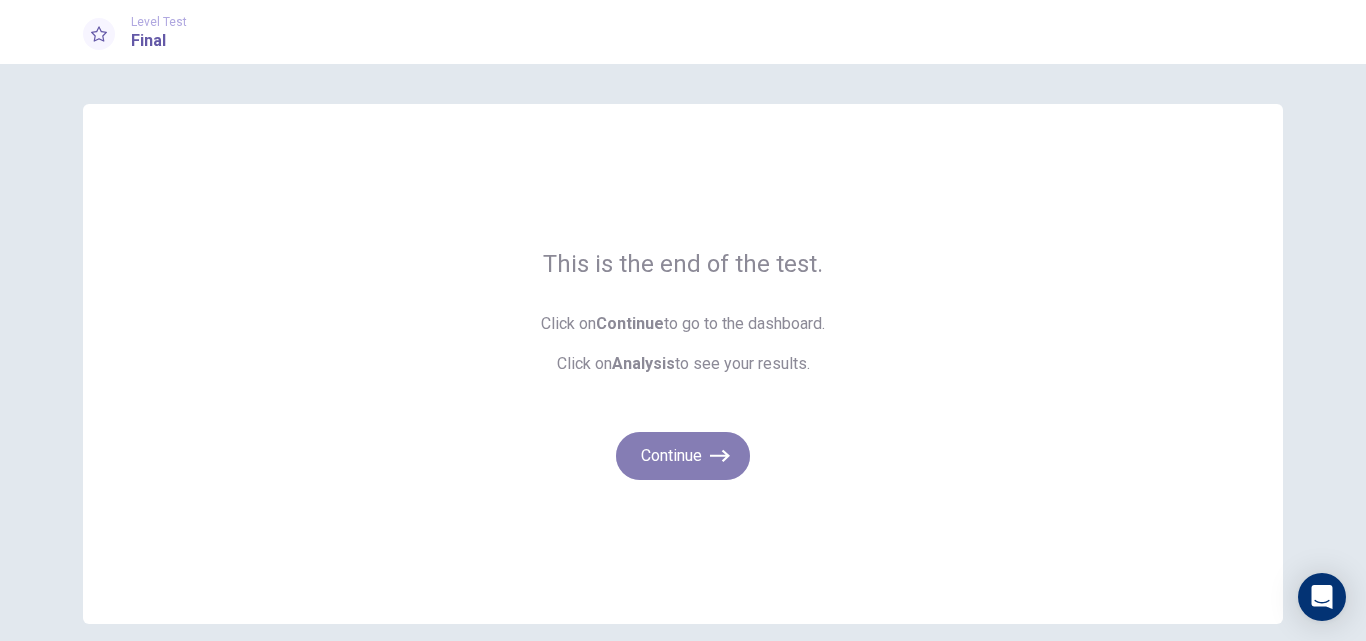 click 